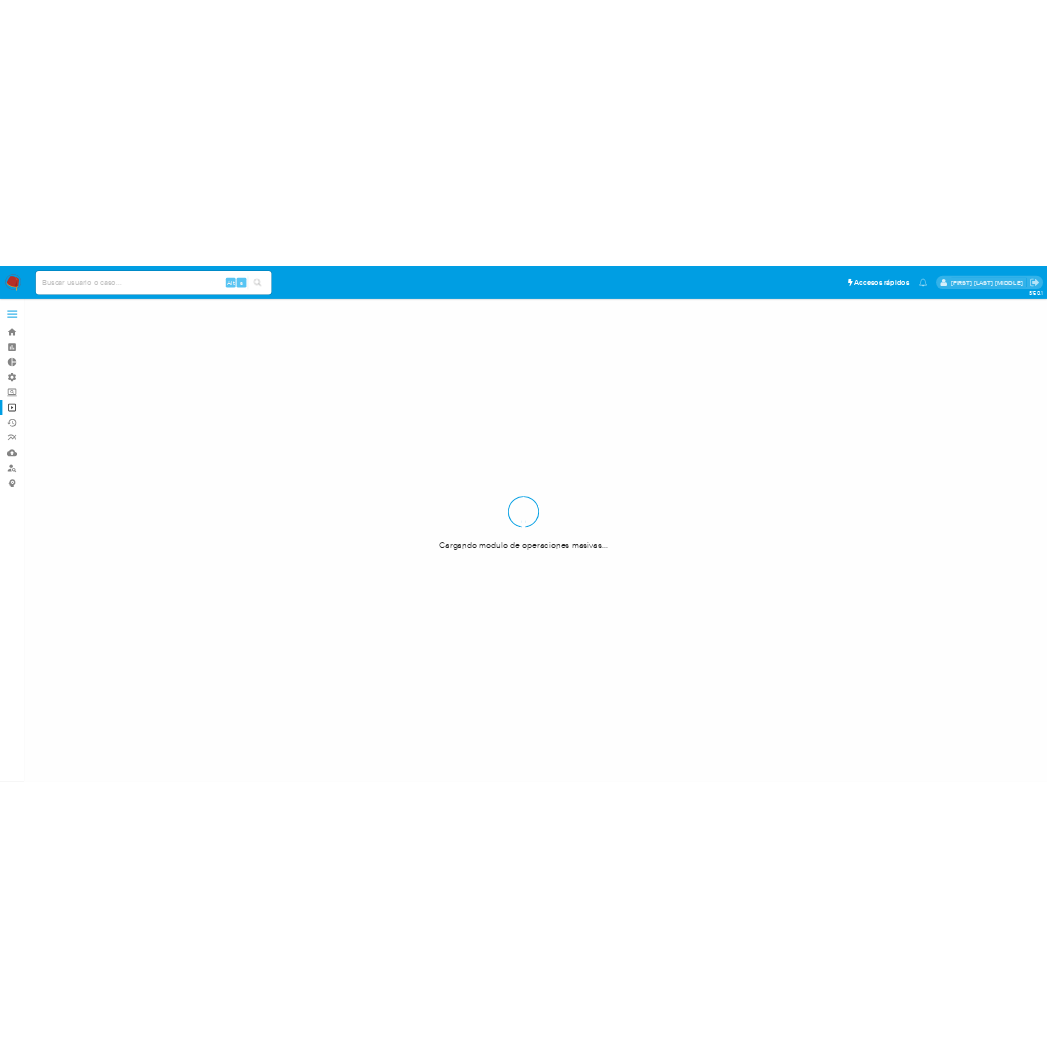 scroll, scrollTop: 0, scrollLeft: 0, axis: both 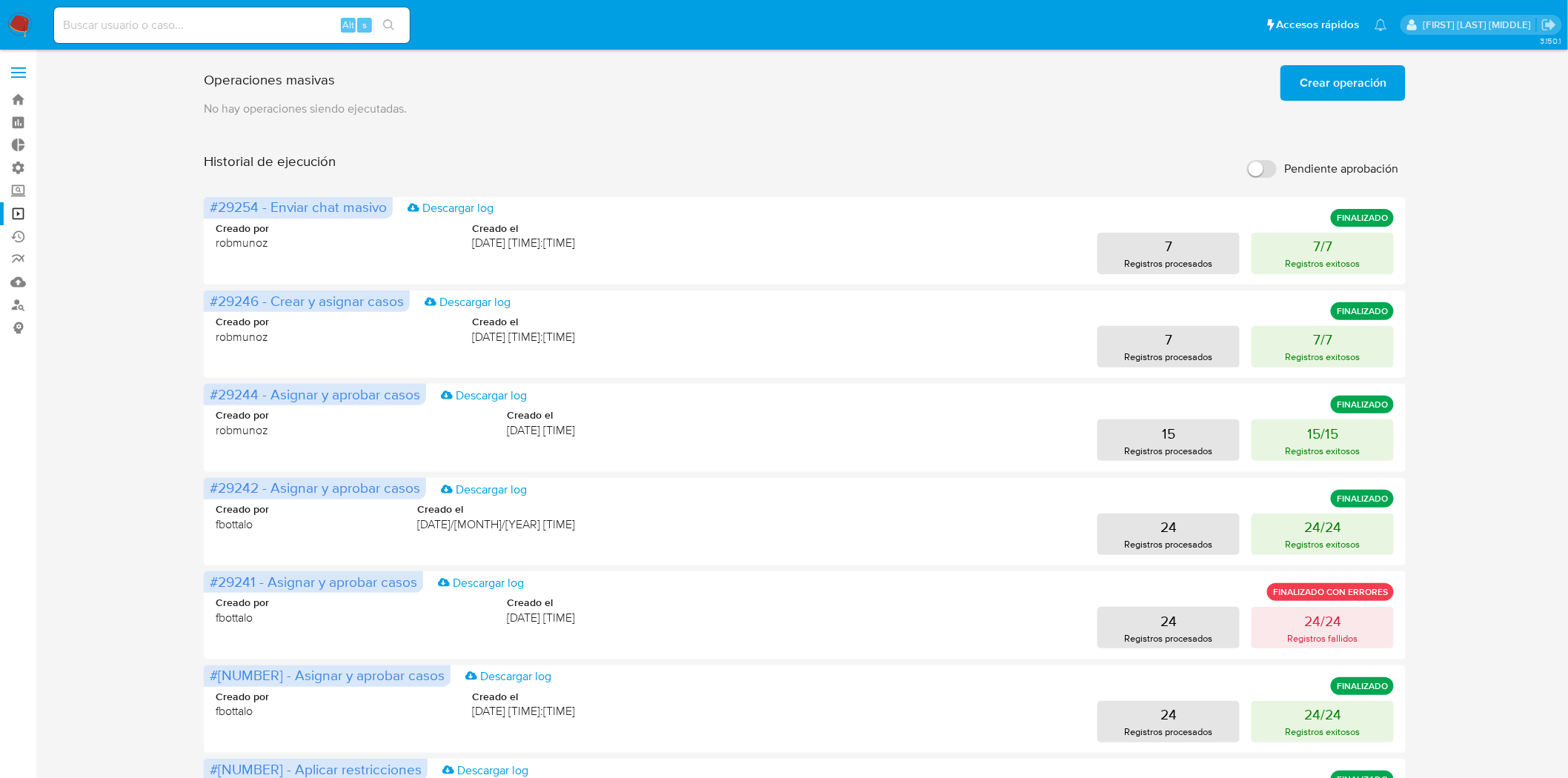 click on "Crear operación" at bounding box center (1343, 83) 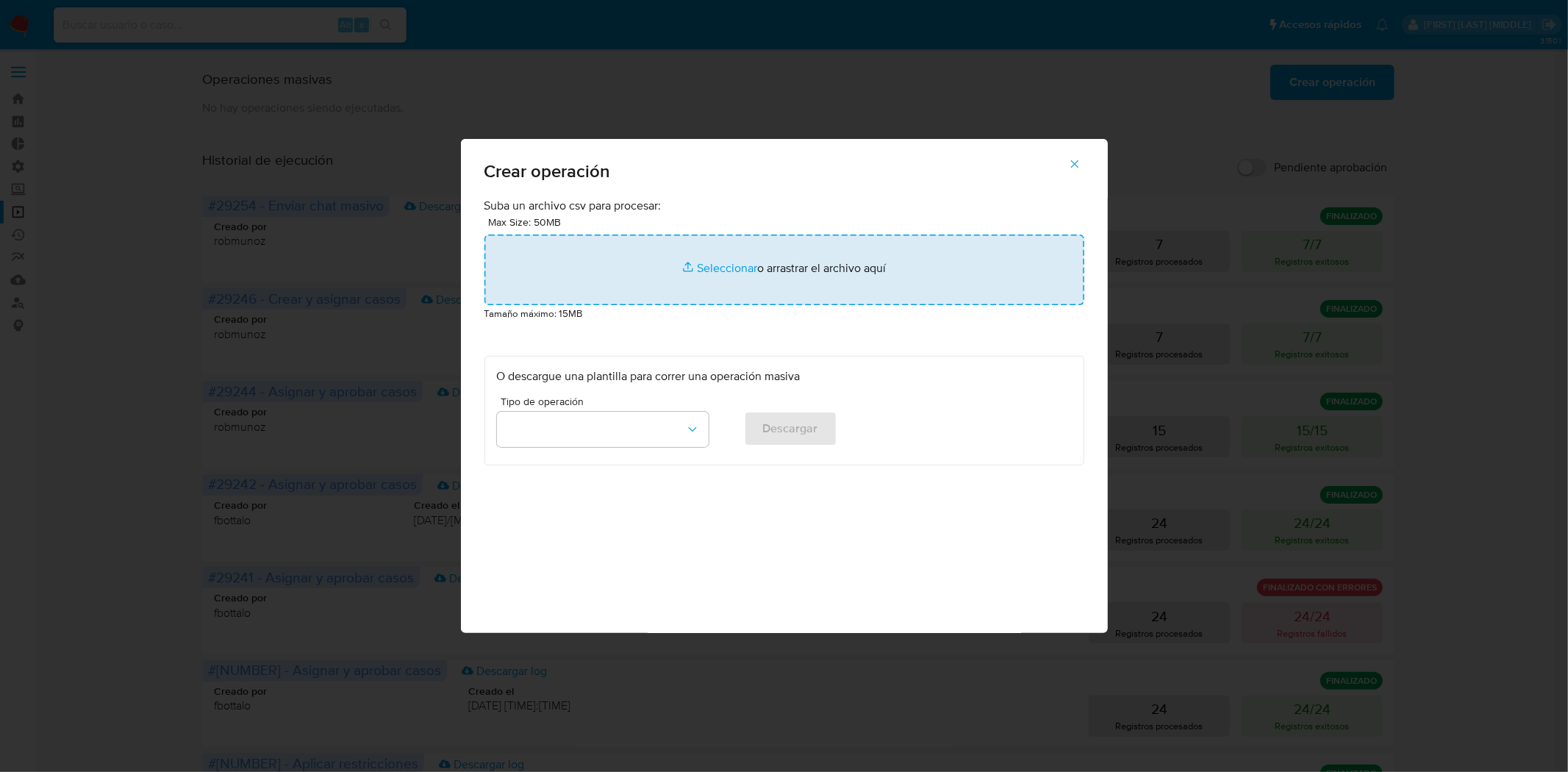 click at bounding box center (784, 270) 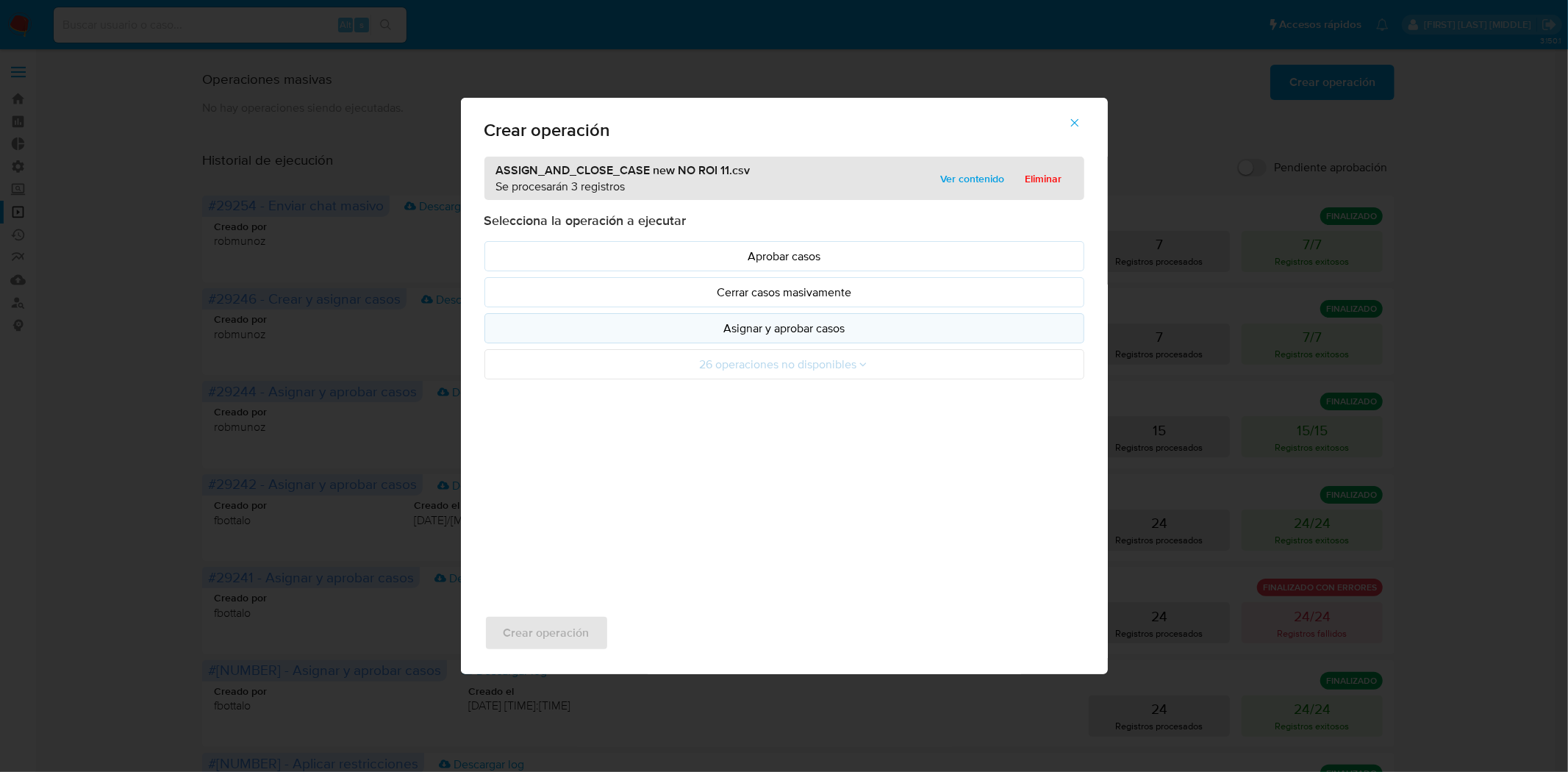 click on "Asignar y aprobar casos" at bounding box center [784, 328] 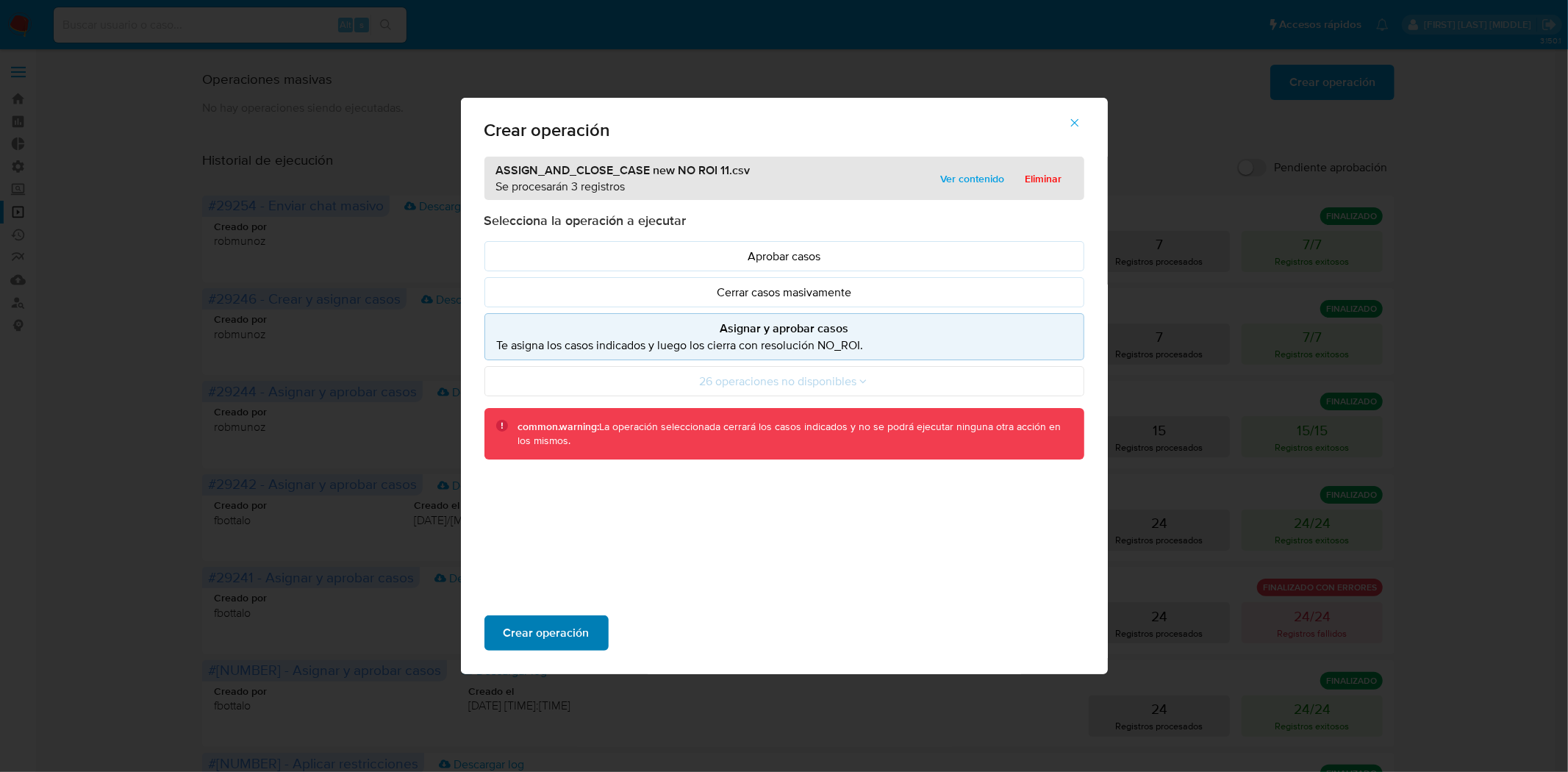 click on "Crear operación" at bounding box center [546, 633] 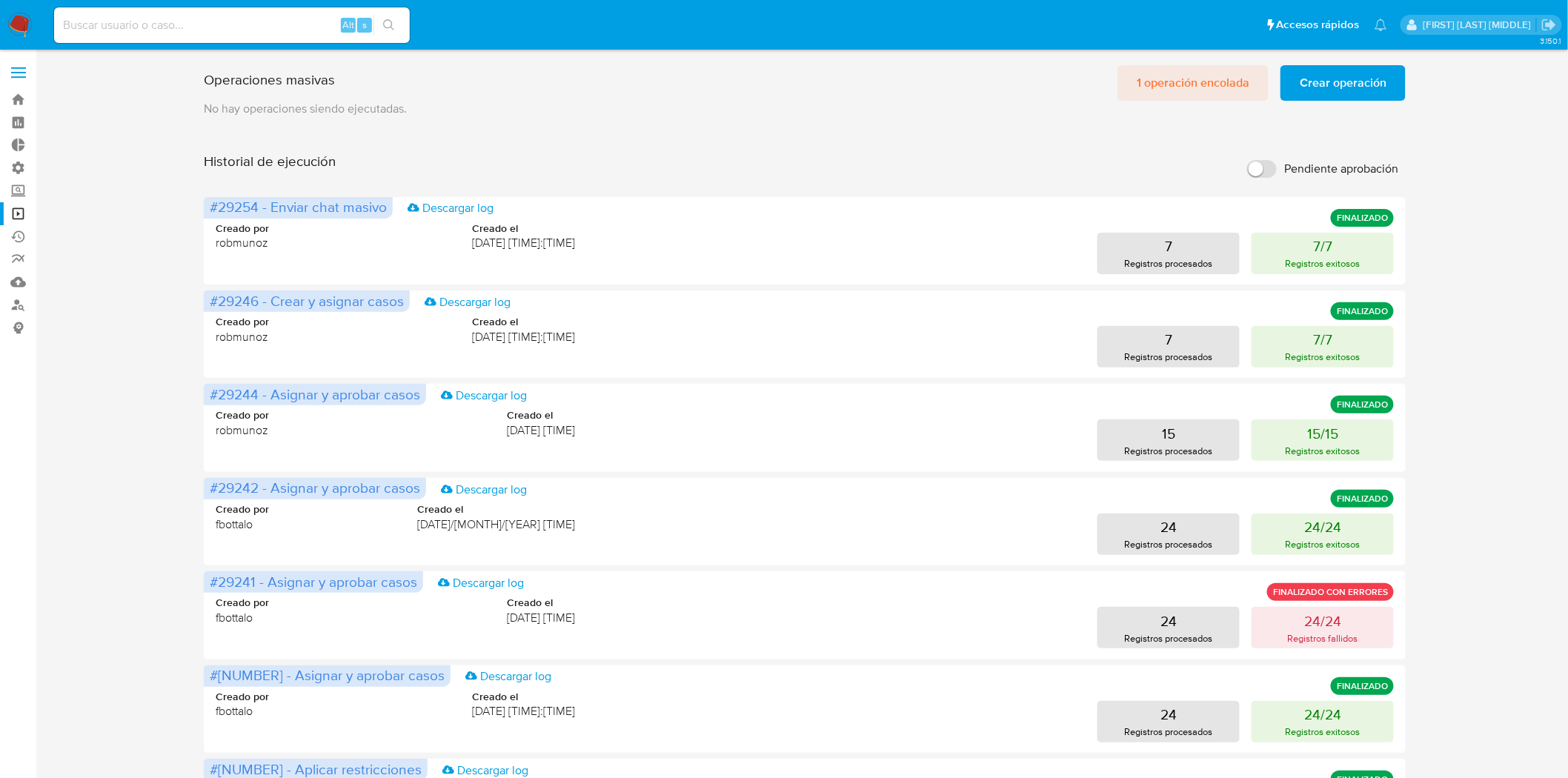 click on "1 operación encolada" at bounding box center (1193, 83) 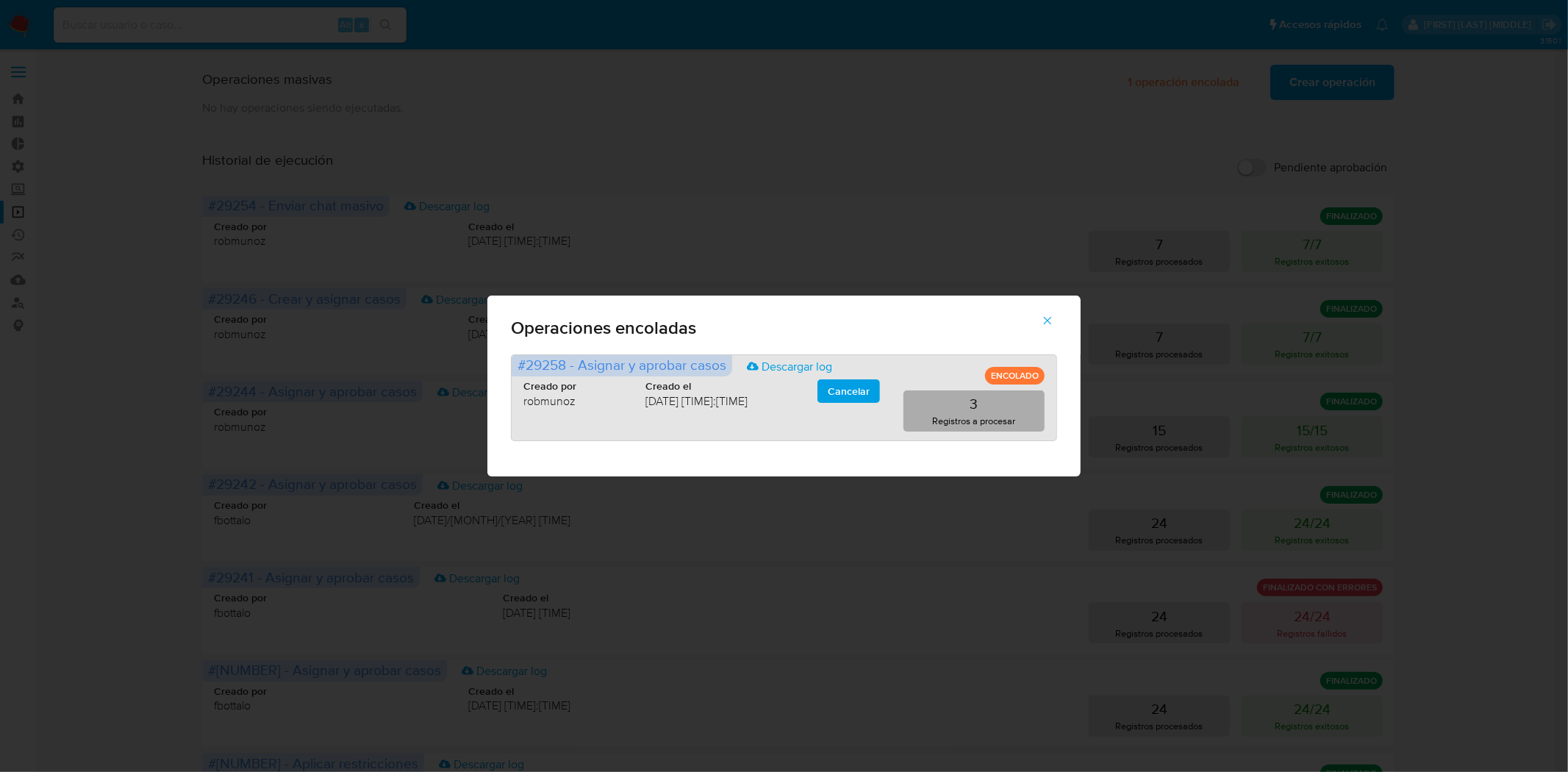 click on "3" at bounding box center [974, 404] 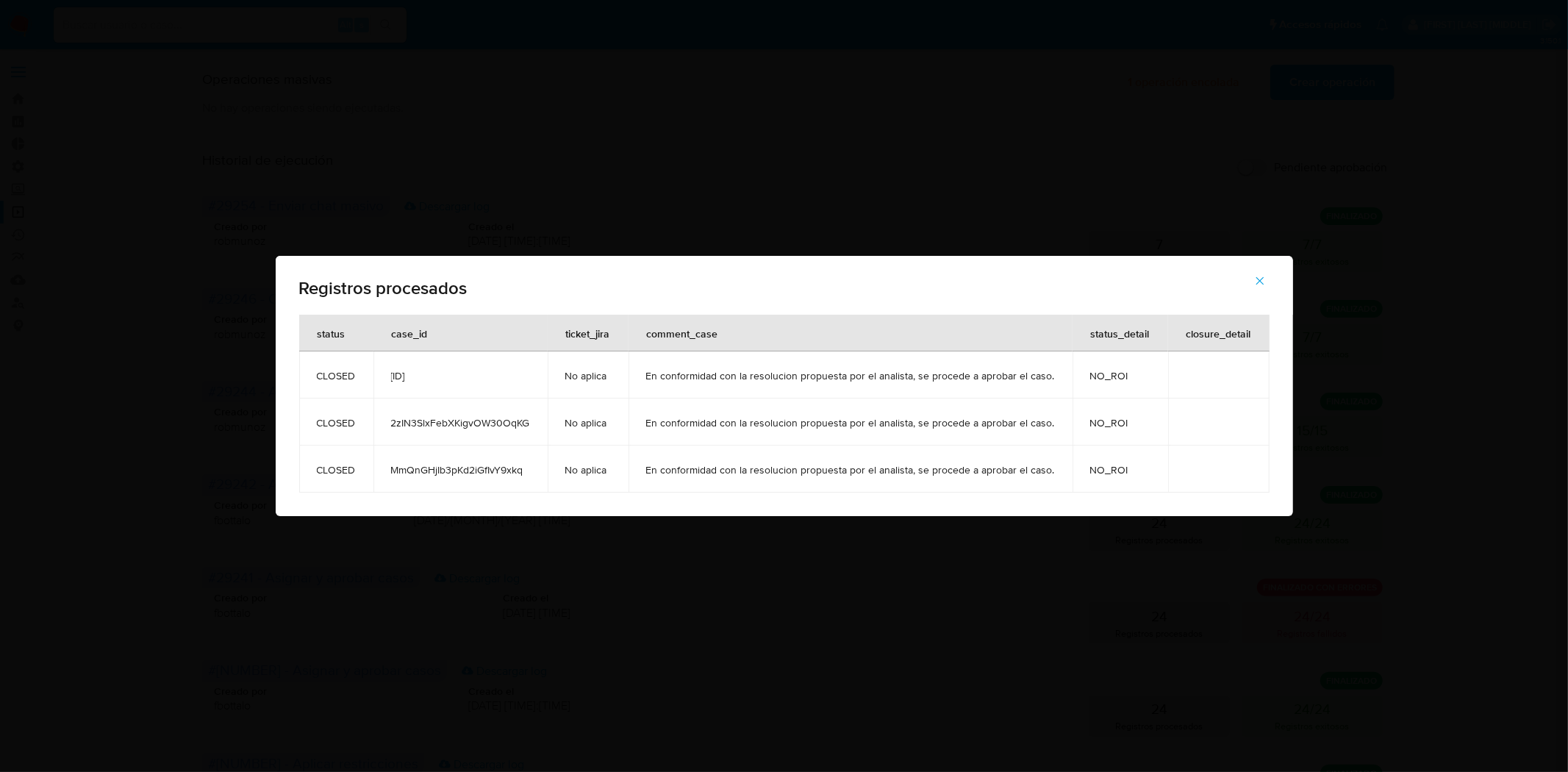 click on "Registros procesados status case_id ticket_jira comment_case status_detail closure_detail CLOSED jhrxX5eRs1xUz2kuHal6FwrB No aplica En conformidad con la resolucion propuesta por el analista, se procede a aprobar el caso. NO_ROI CLOSED 2zIN3SlxFebXKigvOW30OqKG No aplica En conformidad con la resolucion propuesta por el analista, se procede a aprobar el caso. NO_ROI CLOSED MmQnGHjIb3pKd2iGfIvY9xkq No aplica En conformidad con la resolucion propuesta por el analista, se procede a aprobar el caso. NO_ROI" at bounding box center [784, 386] 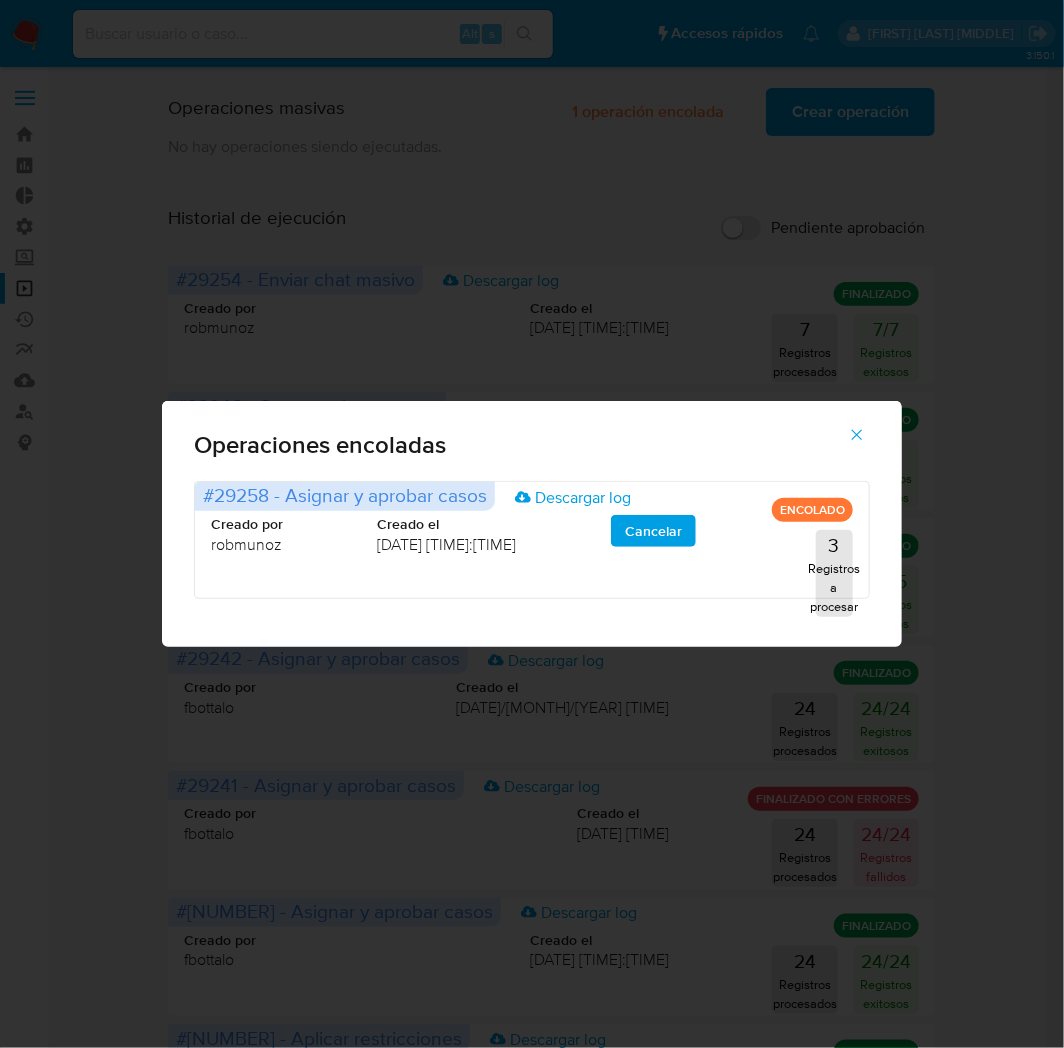 click on "Operaciones encoladas #29258 - Asignar y aprobar casos   Descargar log ENCOLADO Creado por robmunoz Creado el 08/08/2025 15:24:33 Cancelar 3 Registros a procesar" at bounding box center [532, 524] 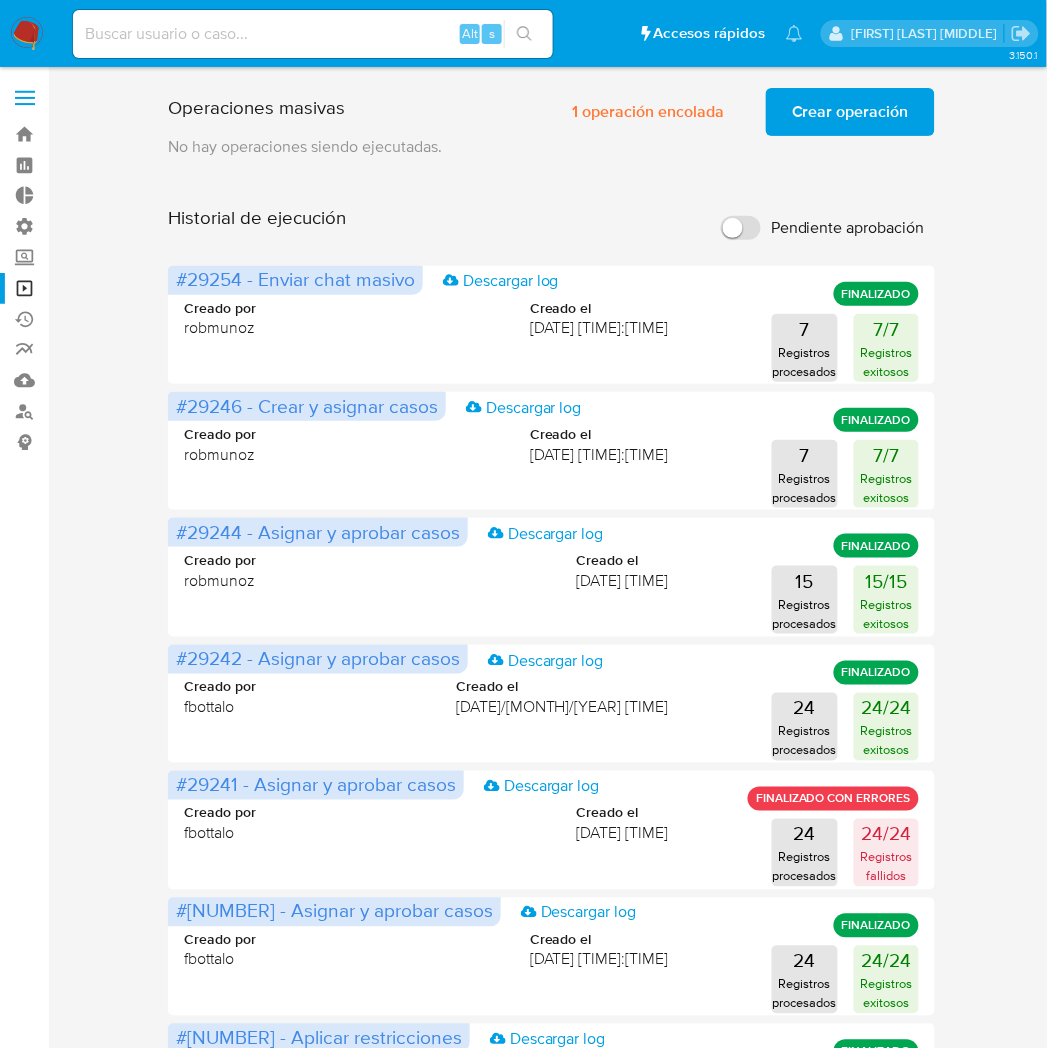 drag, startPoint x: 328, startPoint y: 13, endPoint x: 333, endPoint y: 33, distance: 20.615528 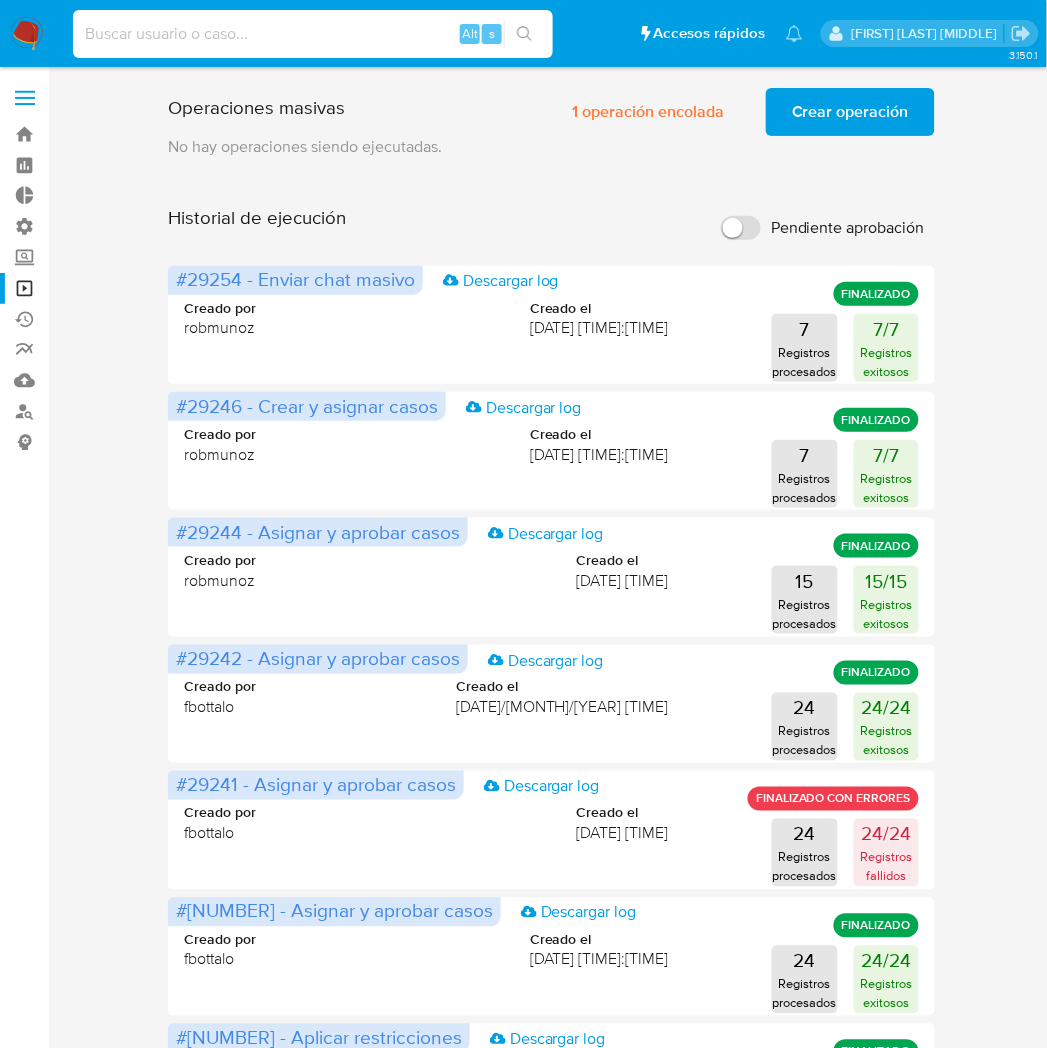 click at bounding box center [313, 34] 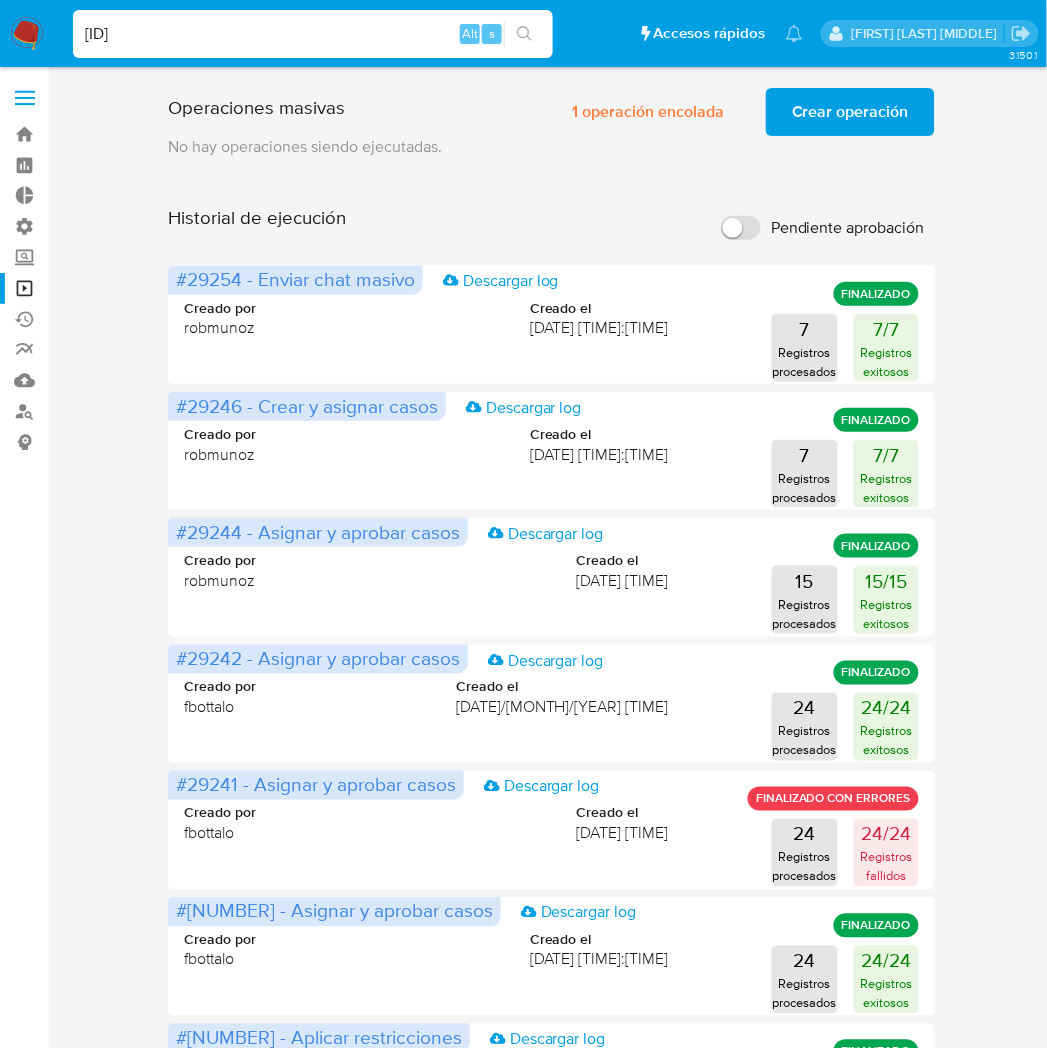 type on "Os8cDpPiJeFxjr1lE34GnEhD" 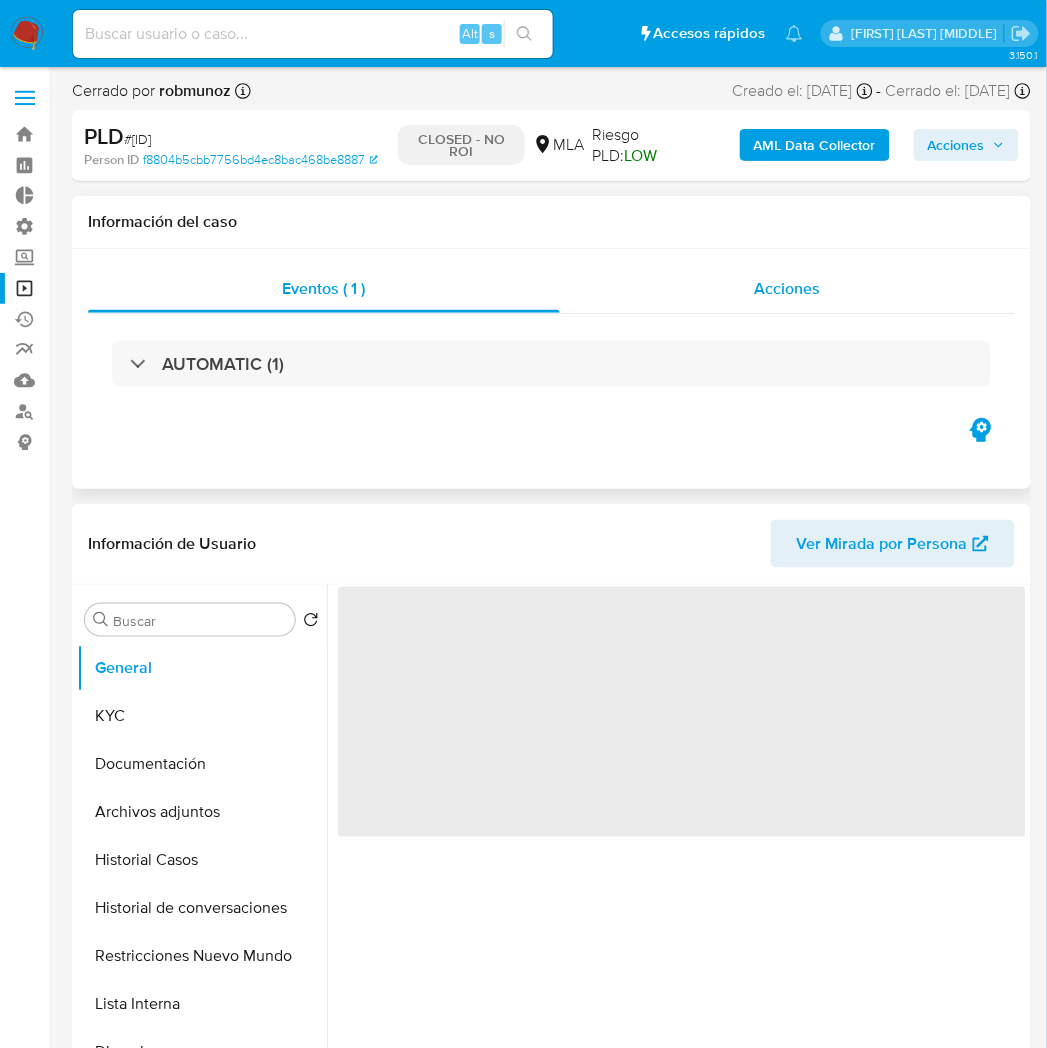 click on "Acciones" at bounding box center [787, 289] 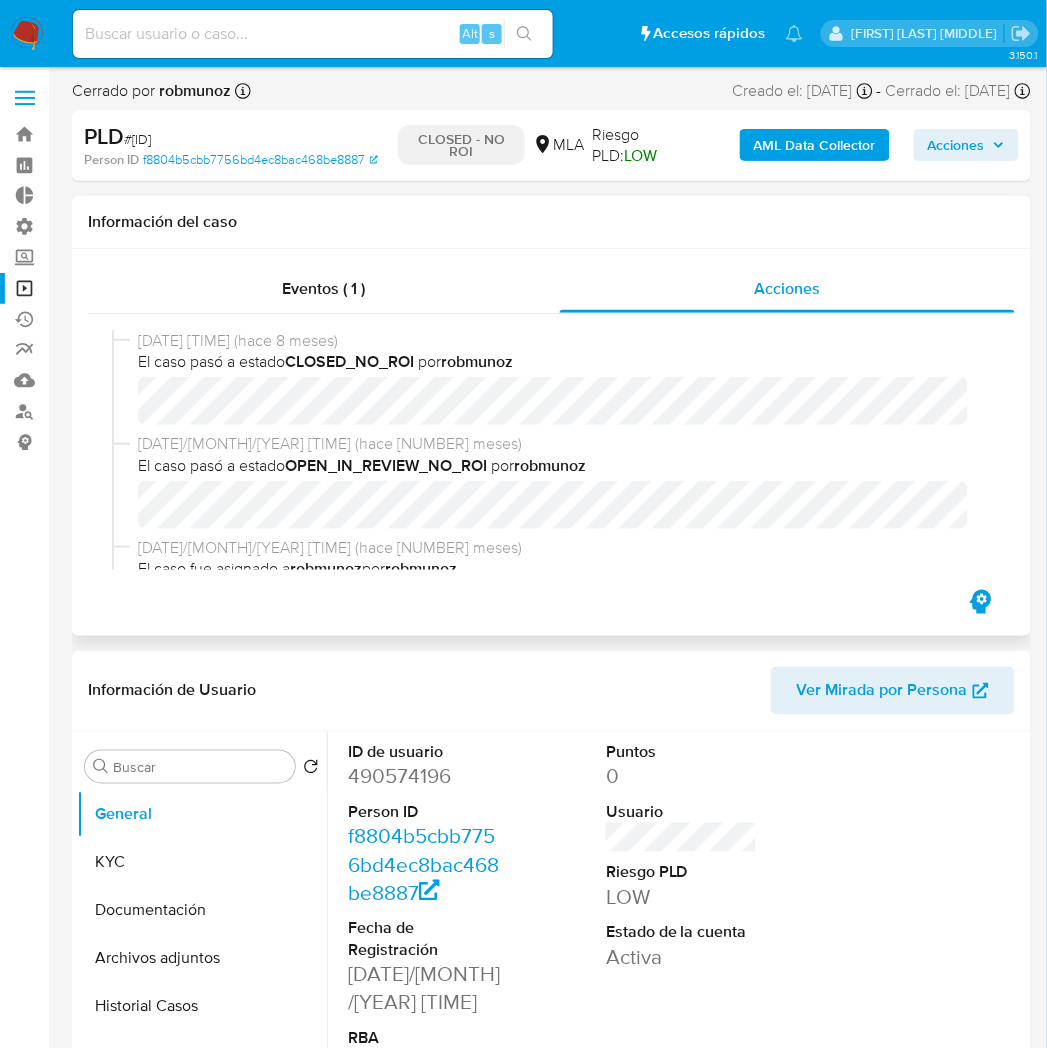 select on "10" 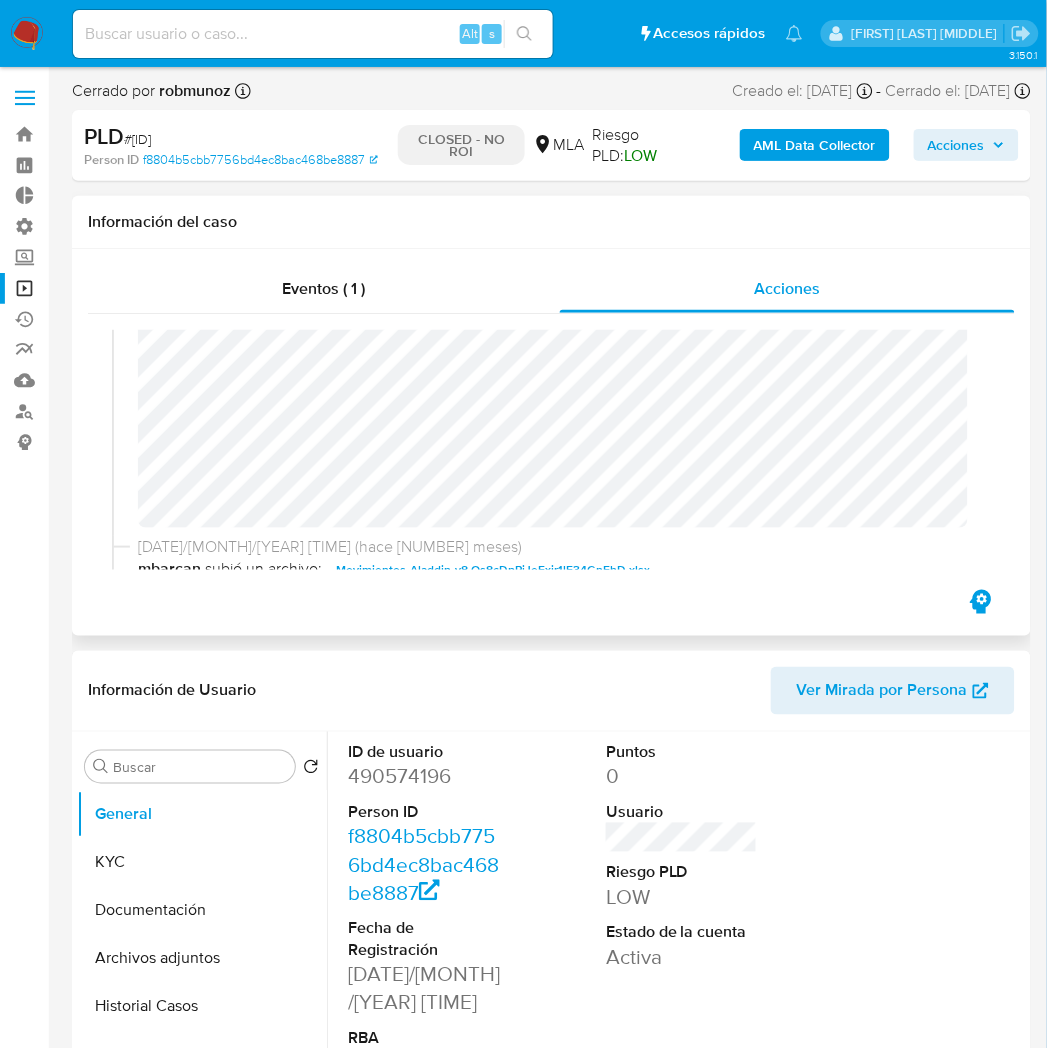 scroll, scrollTop: 777, scrollLeft: 0, axis: vertical 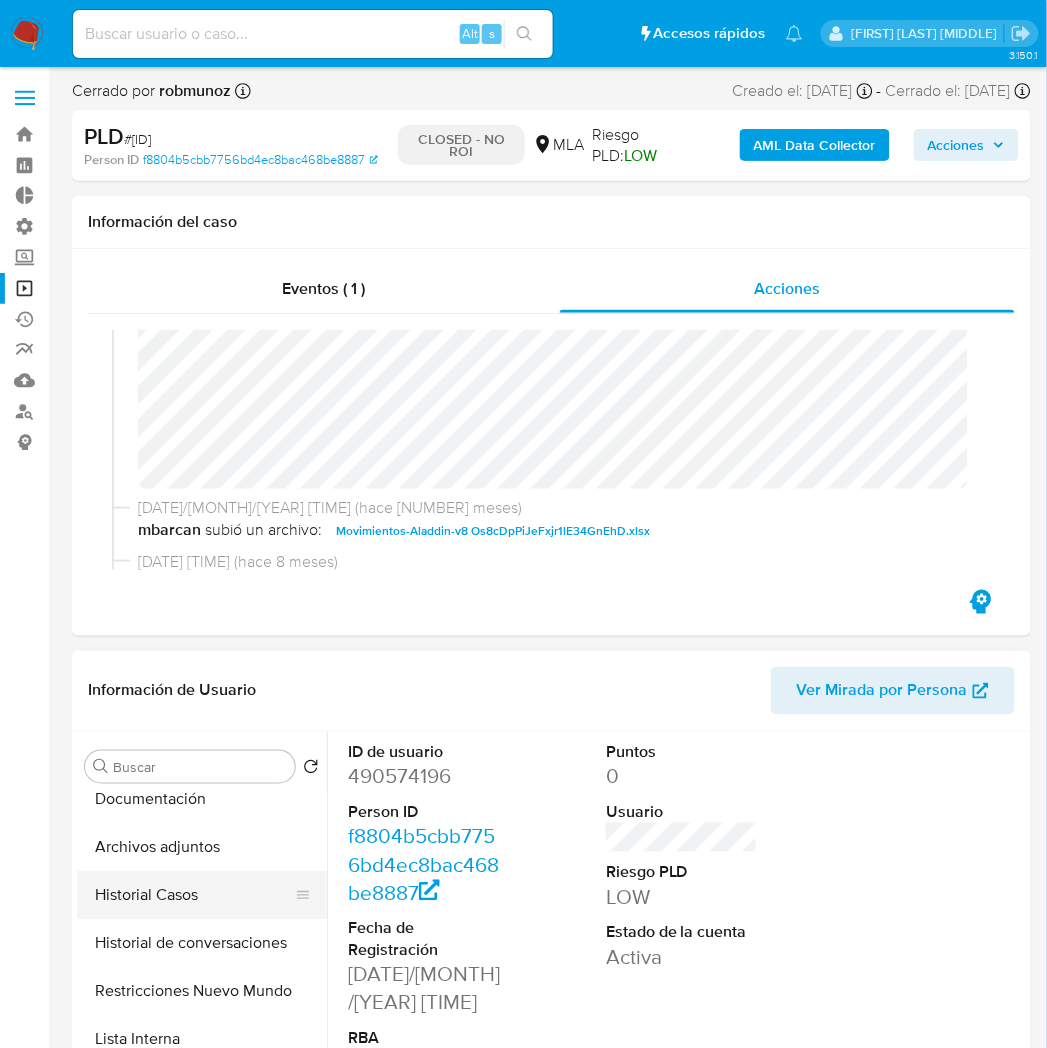 click on "Historial Casos" at bounding box center [194, 896] 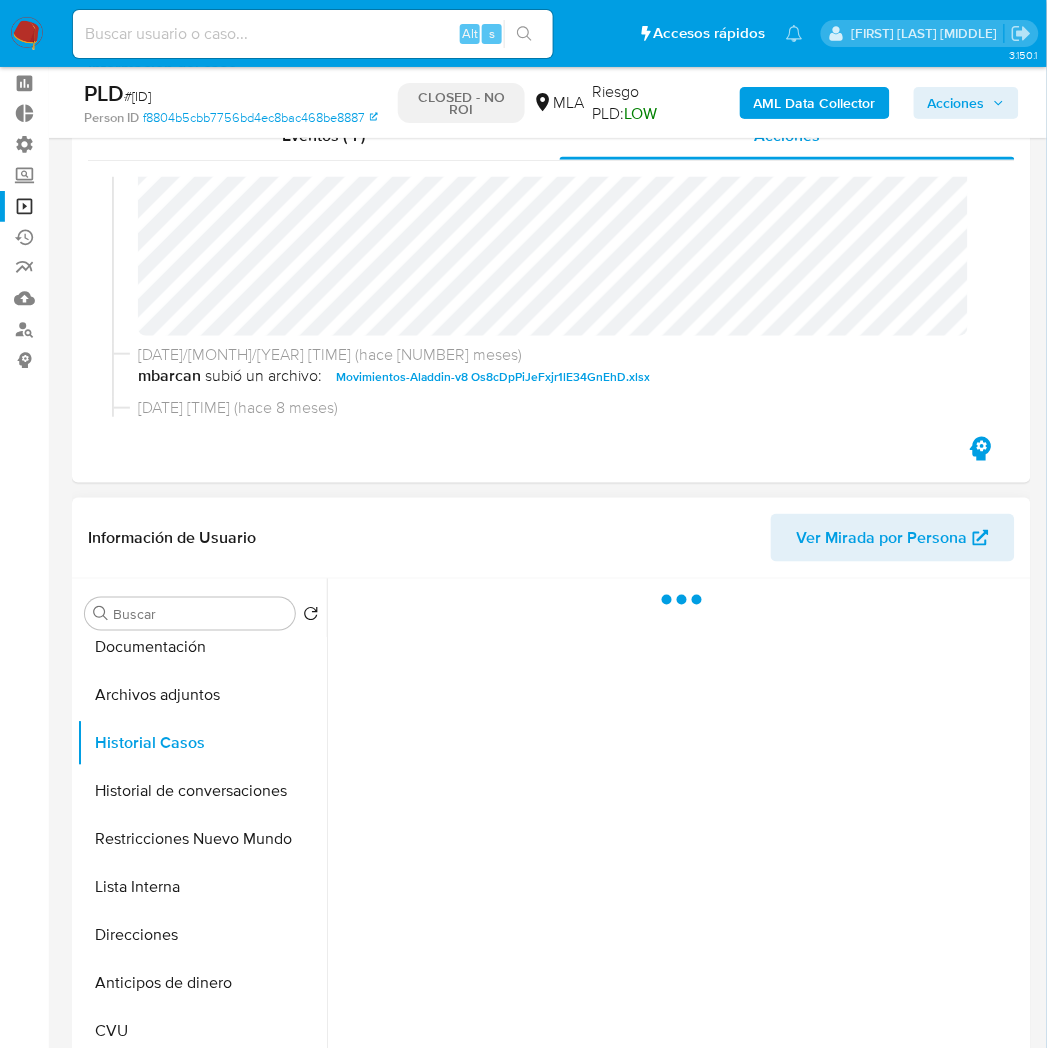 scroll, scrollTop: 222, scrollLeft: 0, axis: vertical 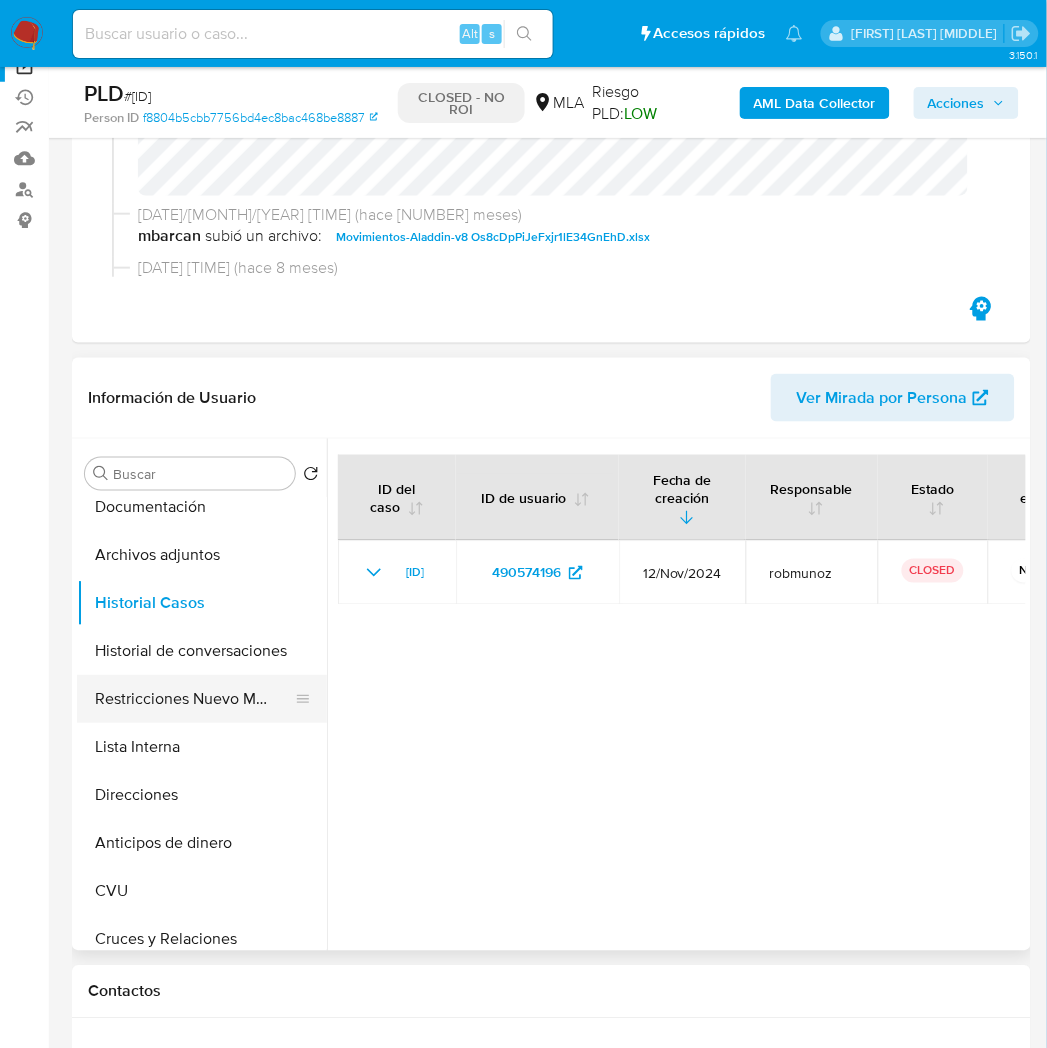 click on "Restricciones Nuevo Mundo" at bounding box center (194, 699) 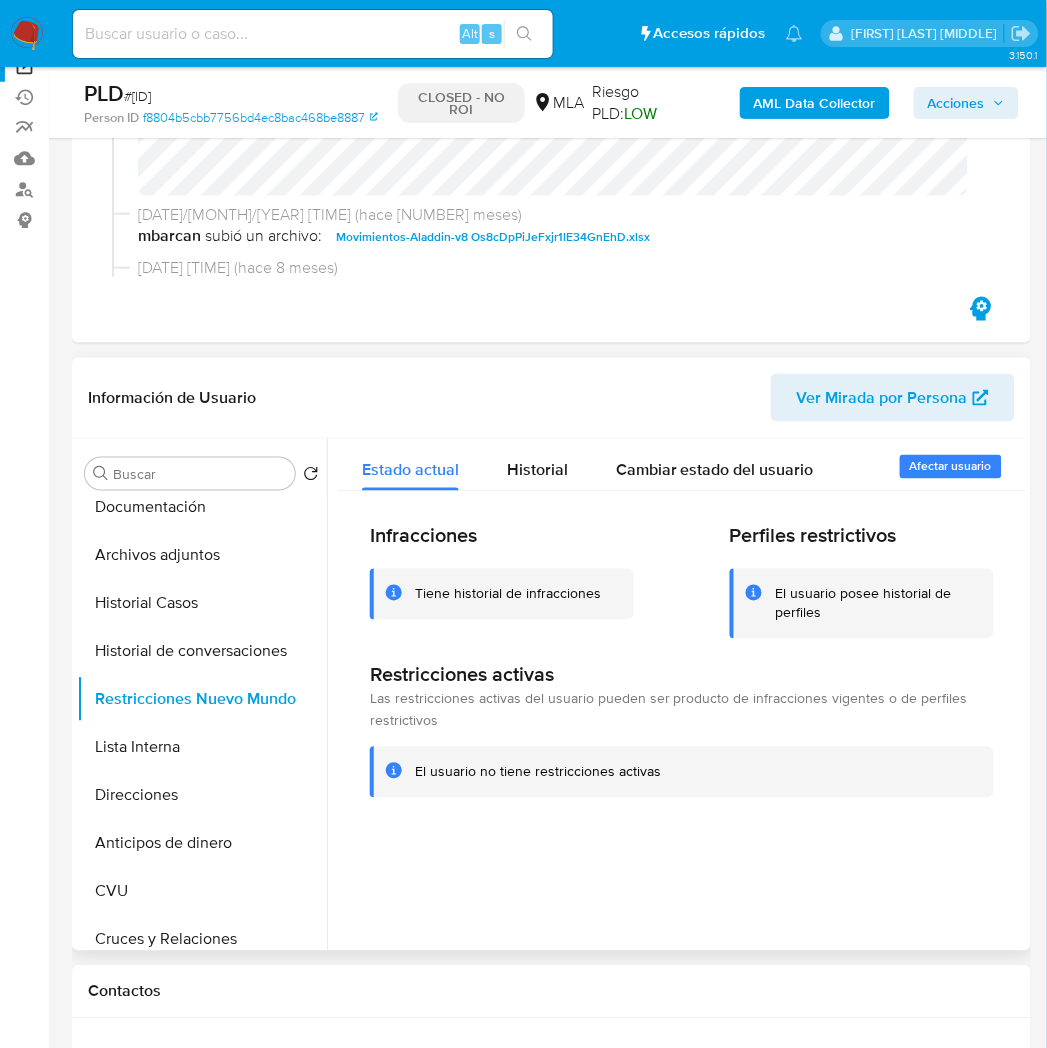 drag, startPoint x: 516, startPoint y: 482, endPoint x: 528, endPoint y: 495, distance: 17.691807 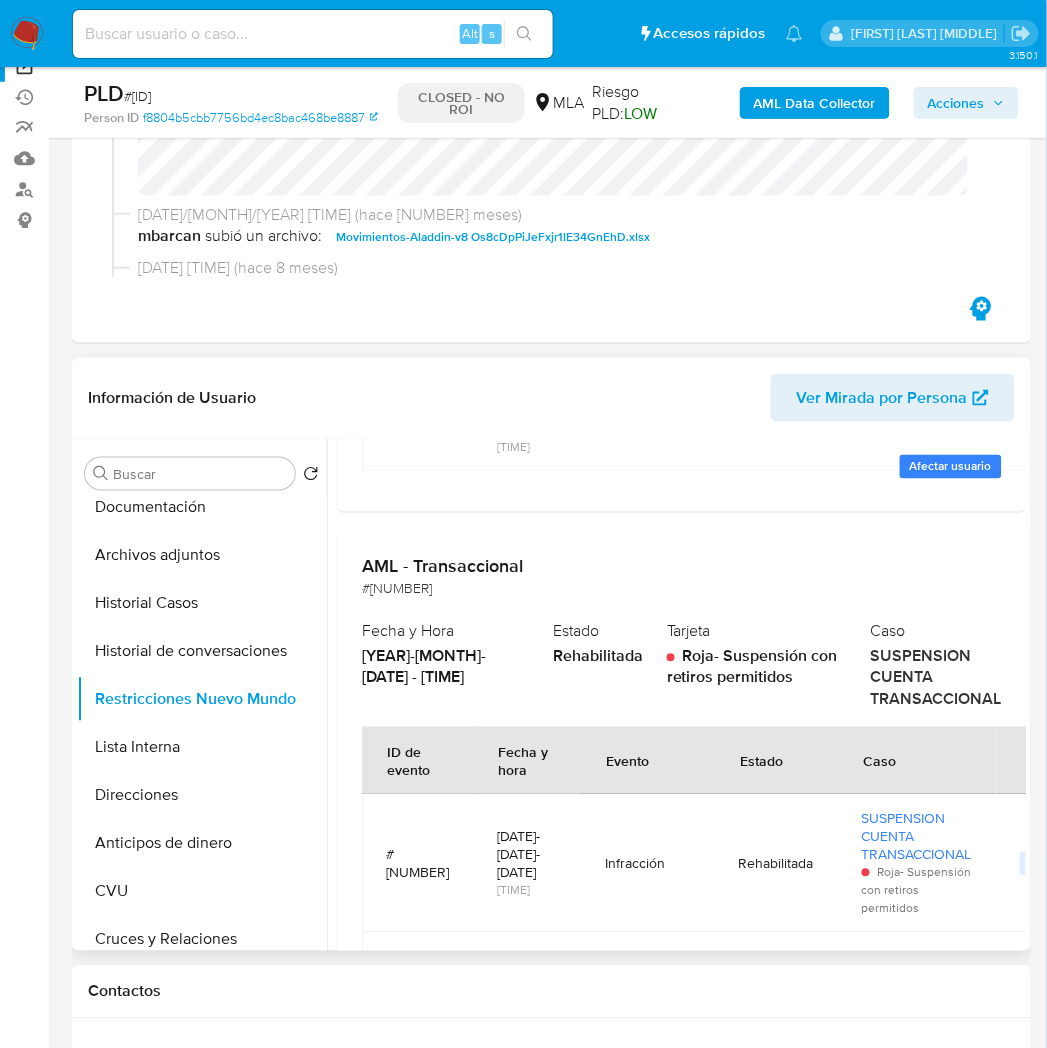 scroll, scrollTop: 628, scrollLeft: 0, axis: vertical 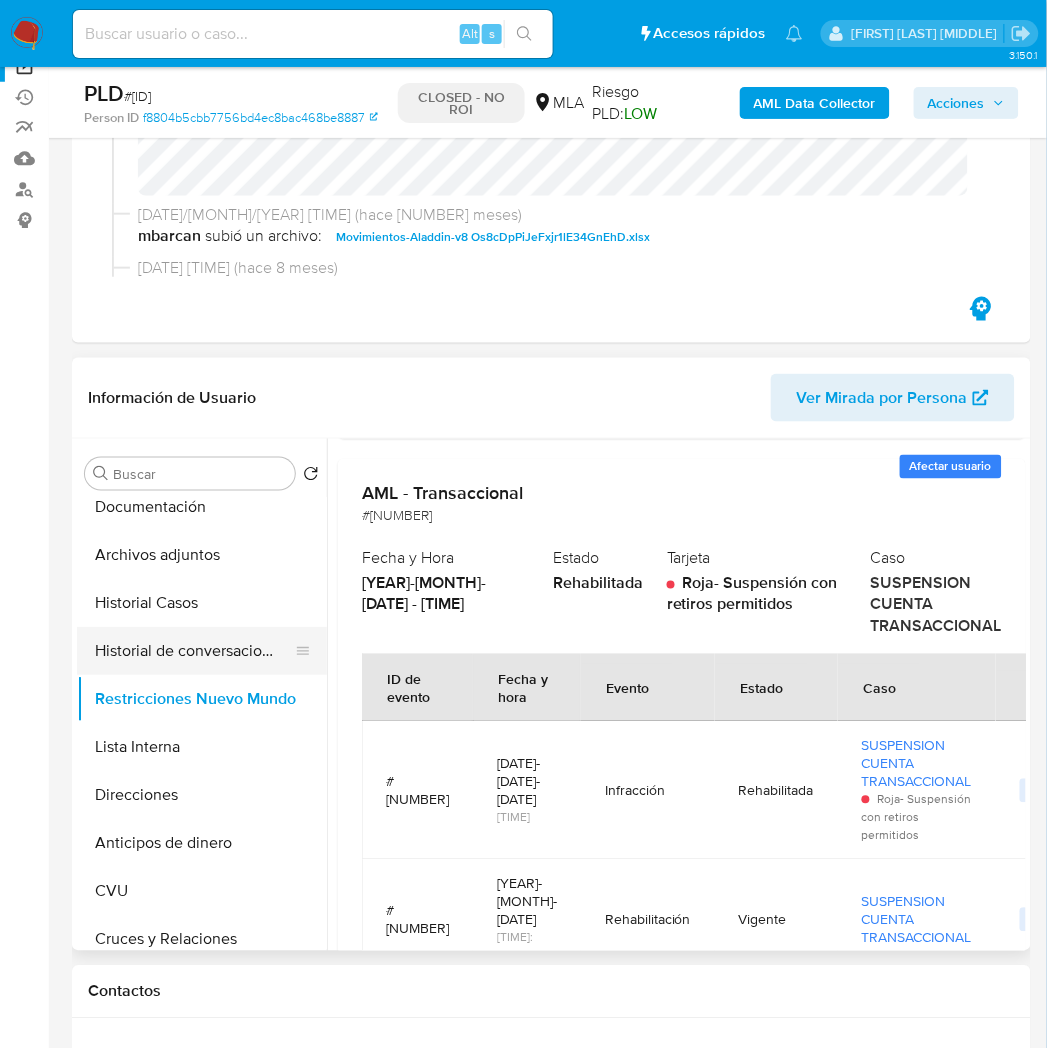 click on "Historial de conversaciones" at bounding box center [194, 651] 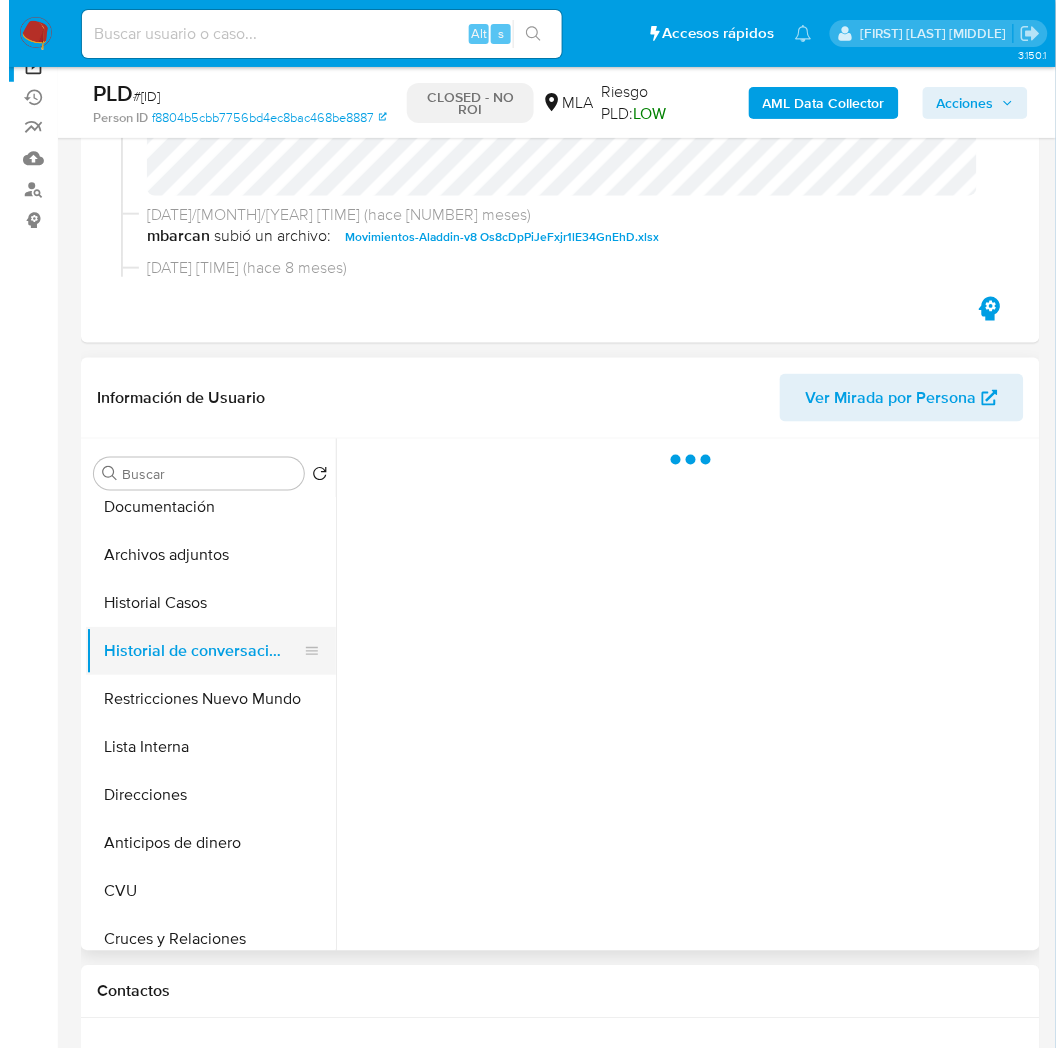 scroll, scrollTop: 0, scrollLeft: 0, axis: both 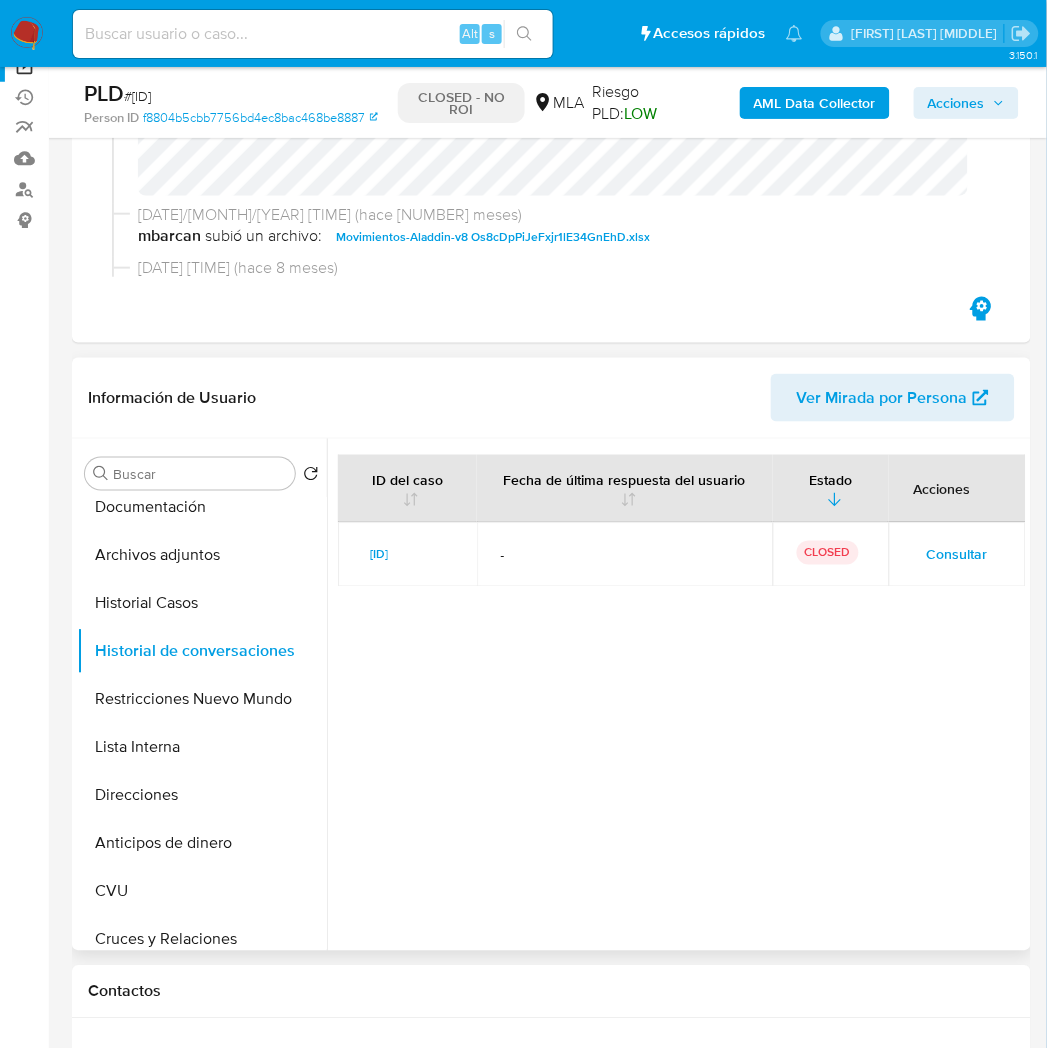 click on "Consultar" at bounding box center [957, 555] 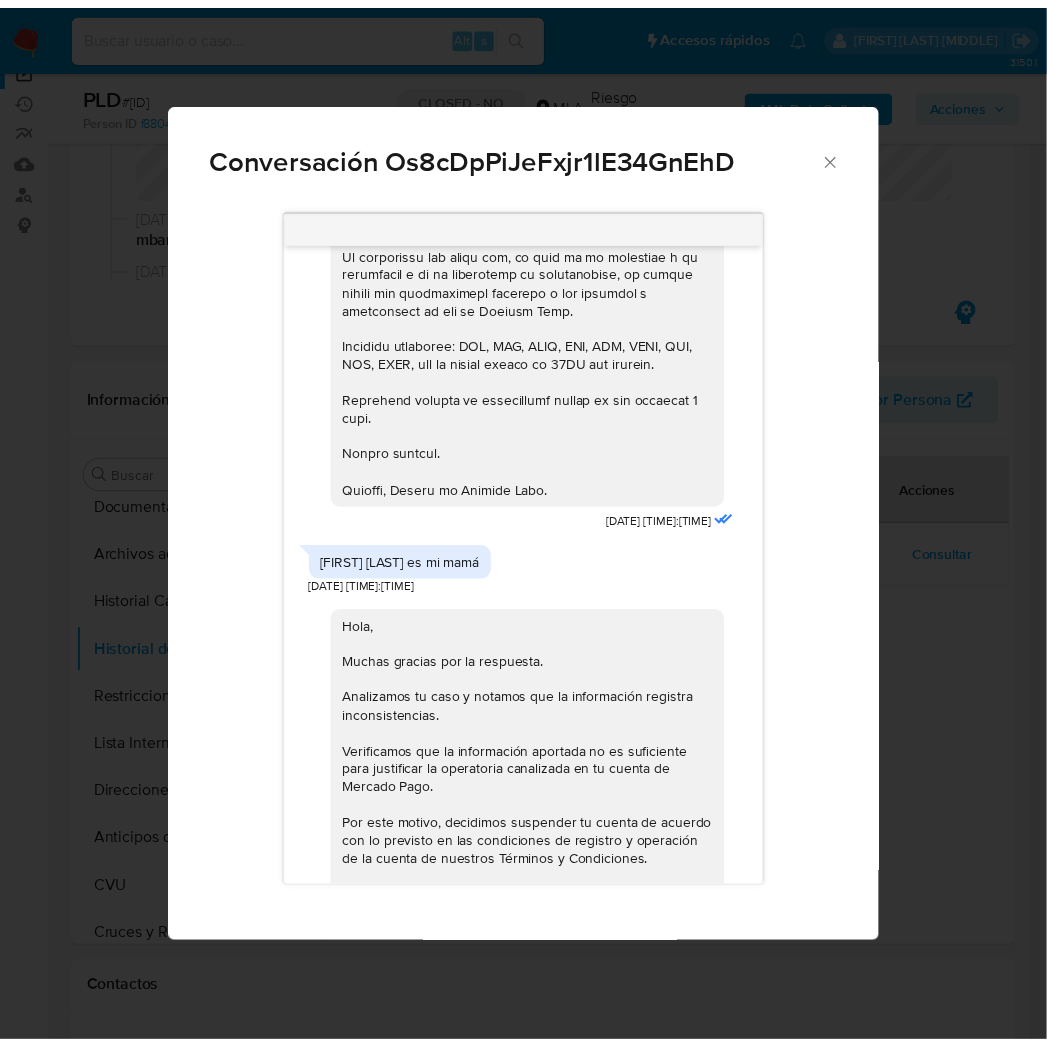 scroll, scrollTop: 1486, scrollLeft: 0, axis: vertical 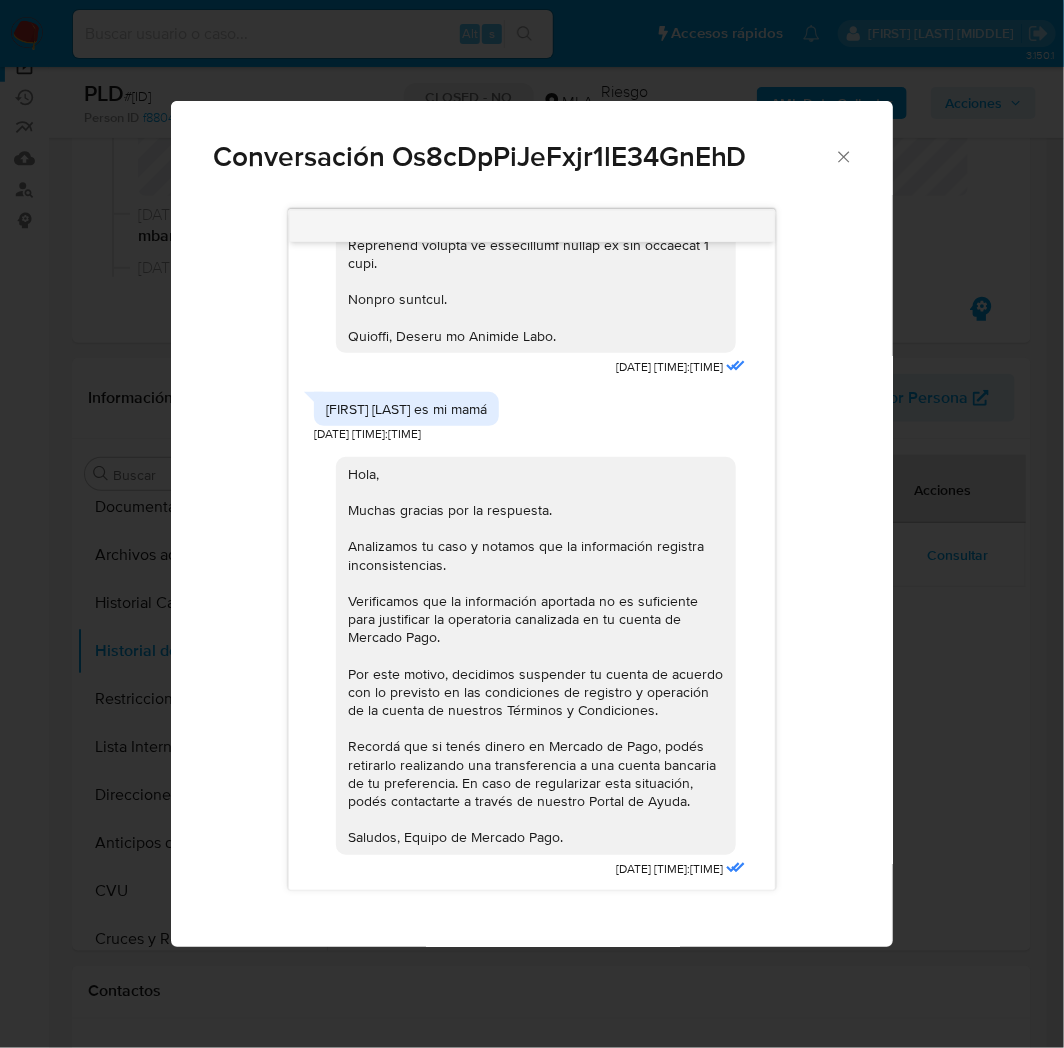 click on "Conversación Os8cDpPiJeFxjr1lE34GnEhD 14/11/2024 18:51:12 La cuenta era usada por mi adulto aprobador, apartir de ahora ya no. 15/11/2024 21:08:28 04/12/2024 19:03:51 Rocio Vazquez Taibi es mi mamá  05/12/2024 17:34:30 Hola,
Muchas gracias por la respuesta.
Analizamos tu caso y notamos que la información registra inconsistencias.
Verificamos que la información aportada no es suficiente para justificar la operatoria canalizada en tu cuenta de Mercado Pago.
Por este motivo, decidimos suspender tu cuenta de acuerdo con lo previsto en las condiciones de registro y operación de la cuenta de nuestros Términos y Condiciones.
Recordá que si tenés dinero en Mercado de Pago, podés retirarlo realizando una transferencia a una cuenta bancaria de tu preferencia. En caso de regularizar esta situación, podés contactarte a través de nuestro Portal de Ayuda.
Saludos, Equipo de Mercado Pago. 06/12/2024 12:50:37" at bounding box center (532, 524) 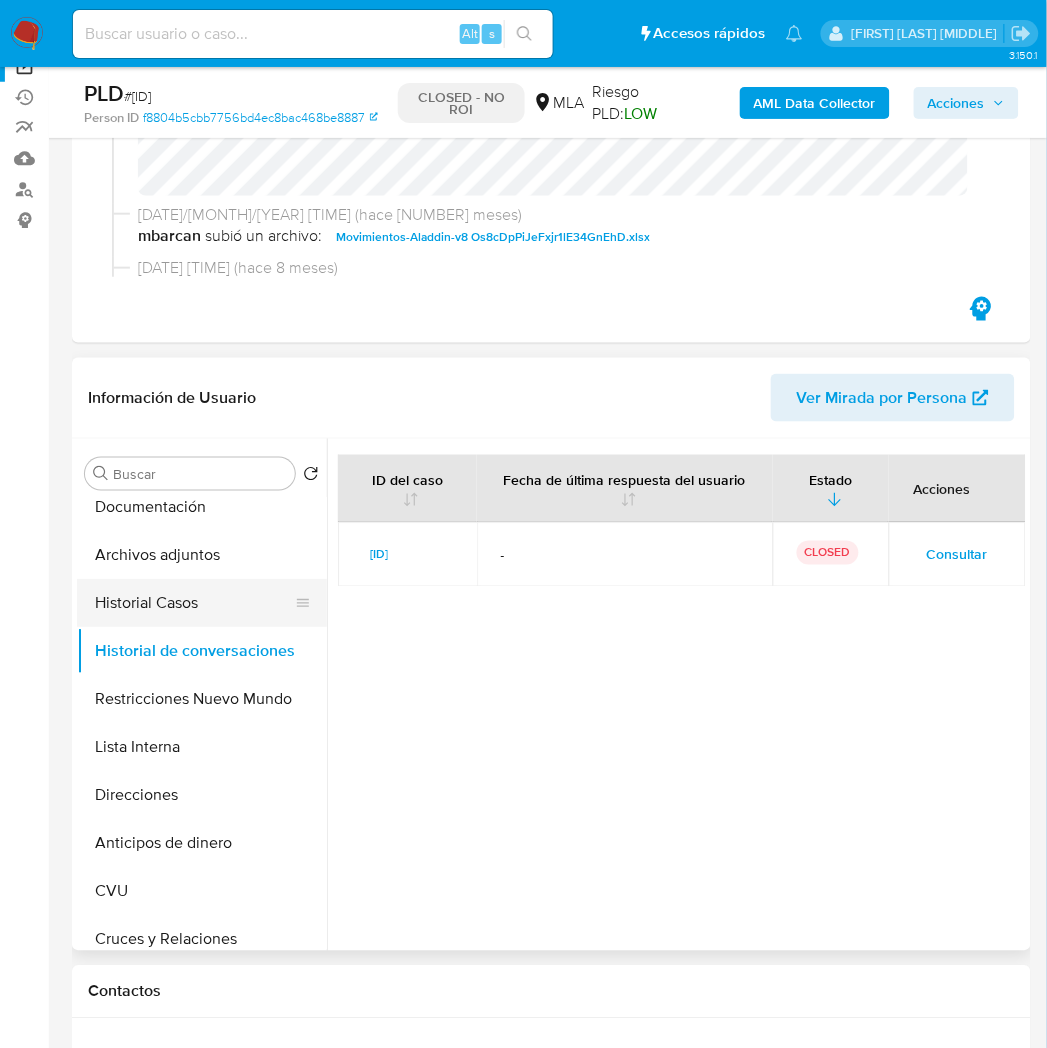 click on "Historial Casos" at bounding box center (194, 603) 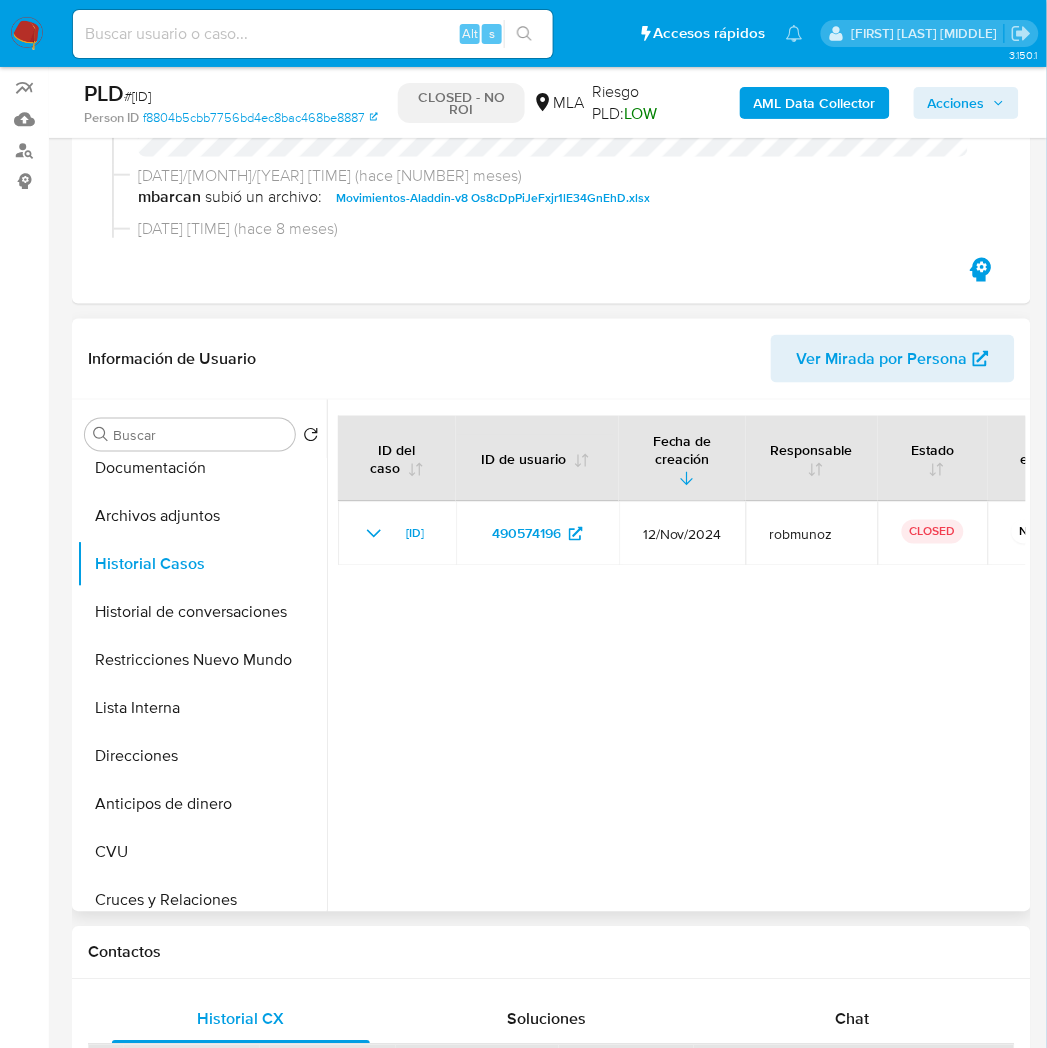 scroll, scrollTop: 222, scrollLeft: 0, axis: vertical 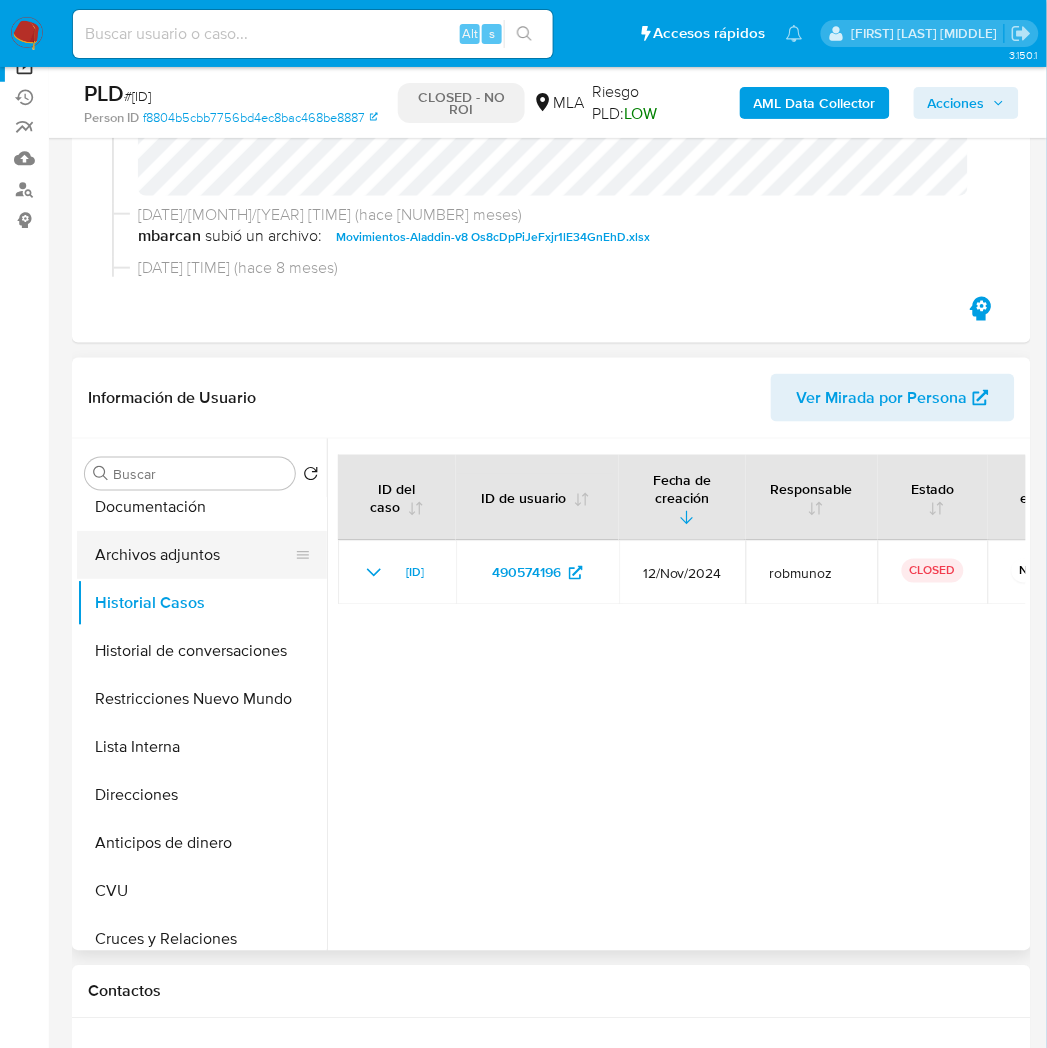 click on "Archivos adjuntos" at bounding box center [194, 555] 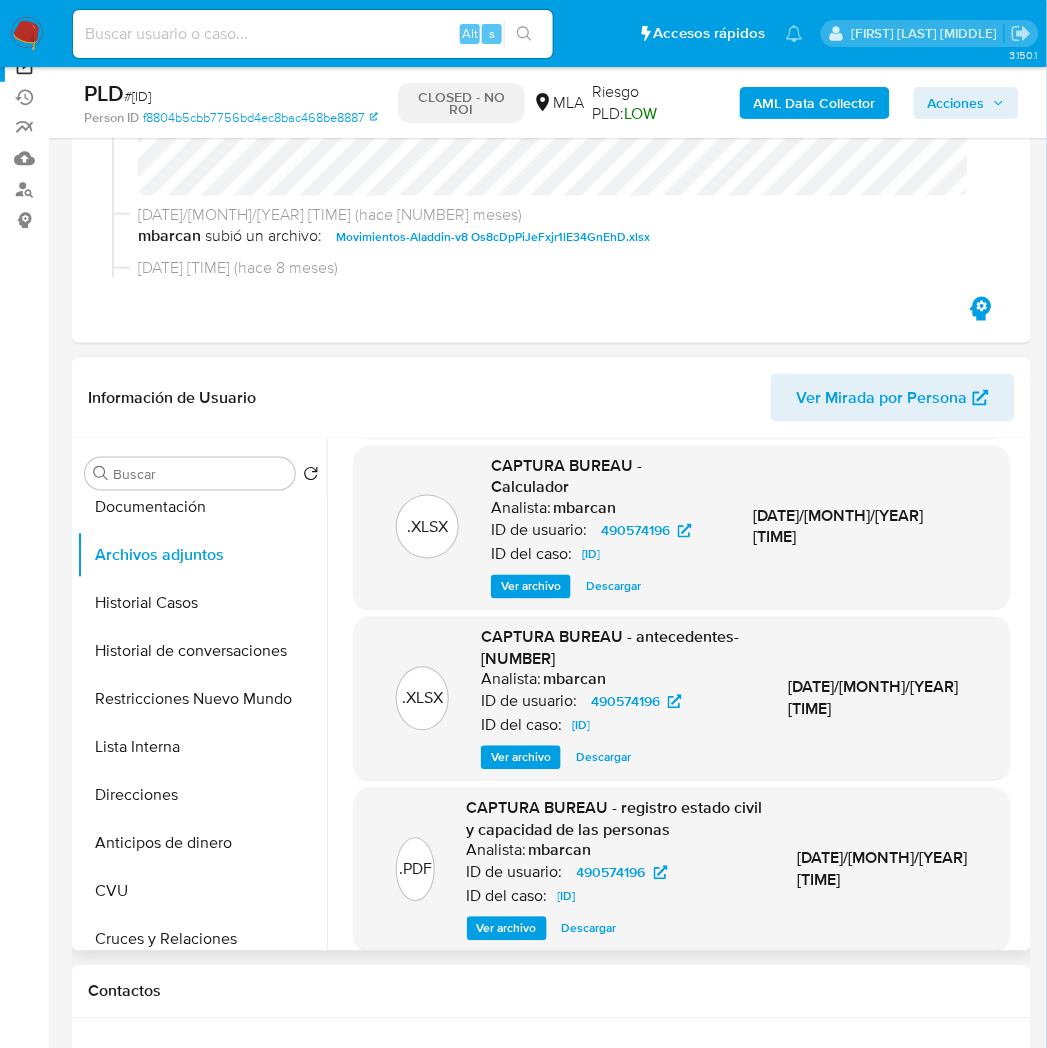 scroll, scrollTop: 232, scrollLeft: 0, axis: vertical 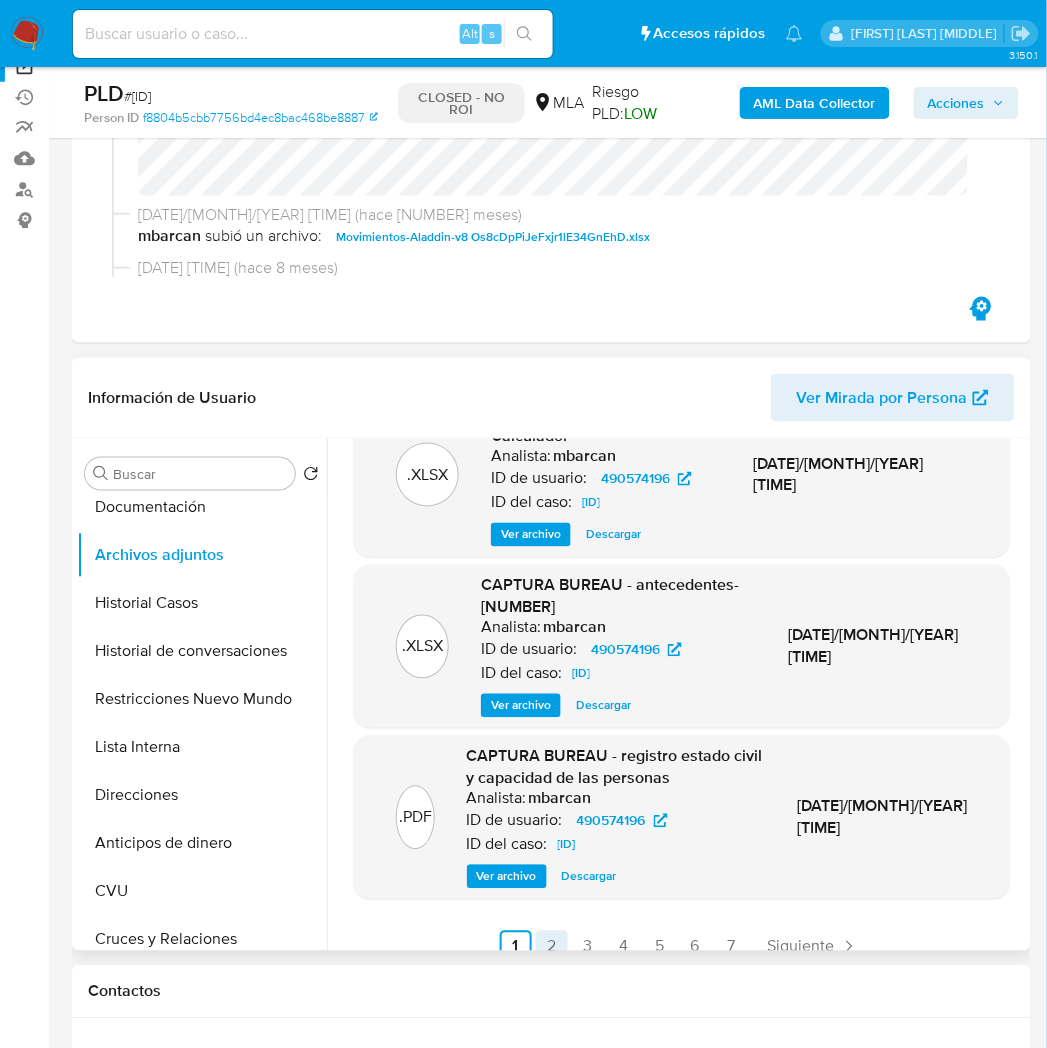 click on "2" at bounding box center [552, 947] 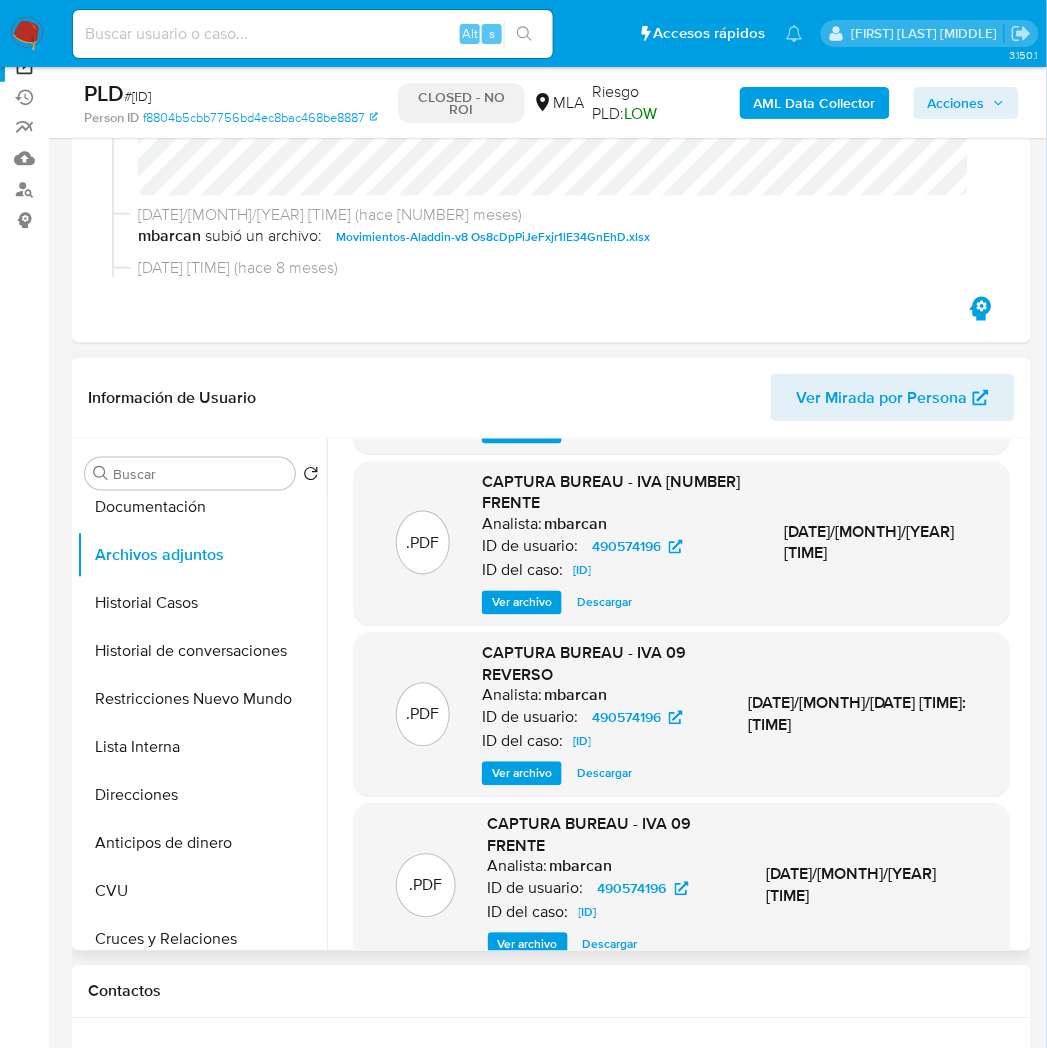 scroll, scrollTop: 167, scrollLeft: 0, axis: vertical 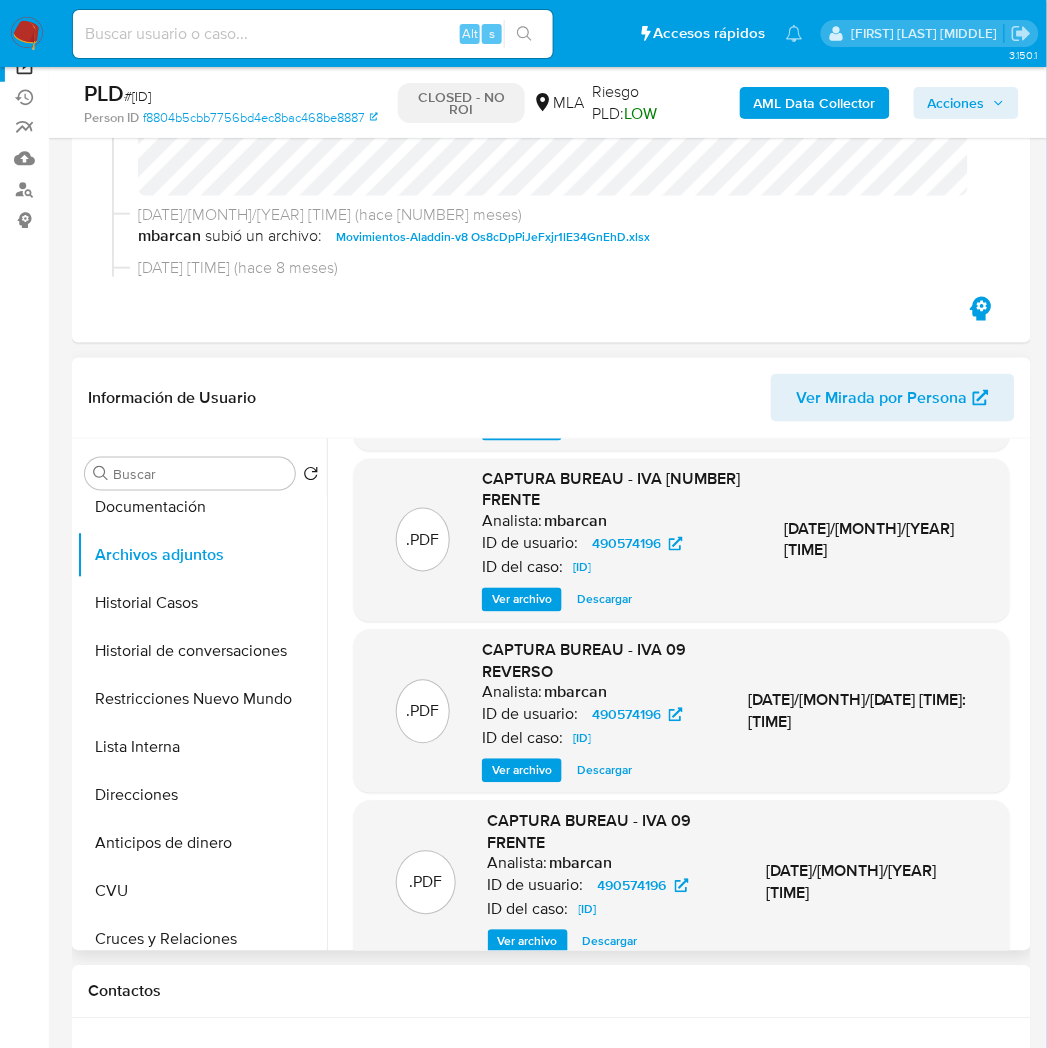 click on "3" at bounding box center [641, 1012] 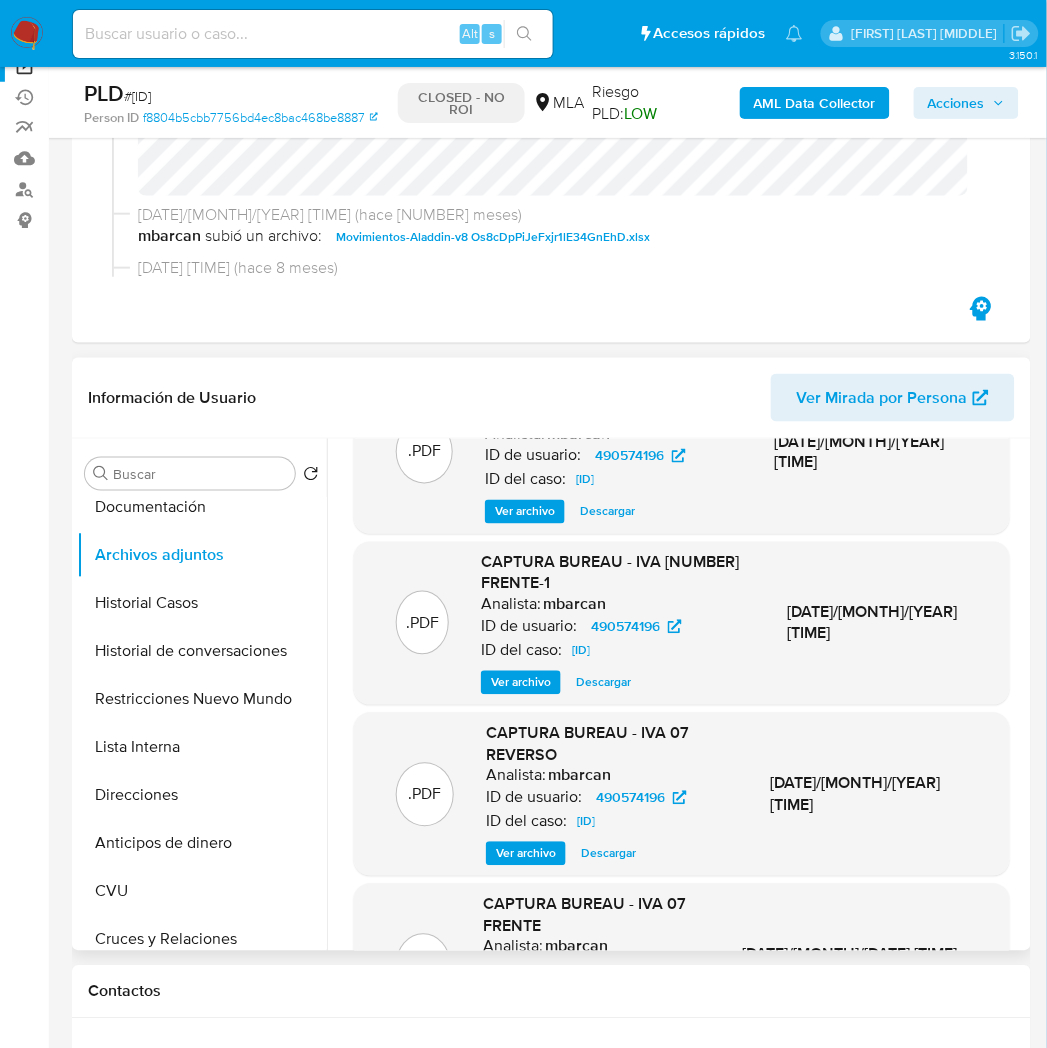 scroll, scrollTop: 167, scrollLeft: 0, axis: vertical 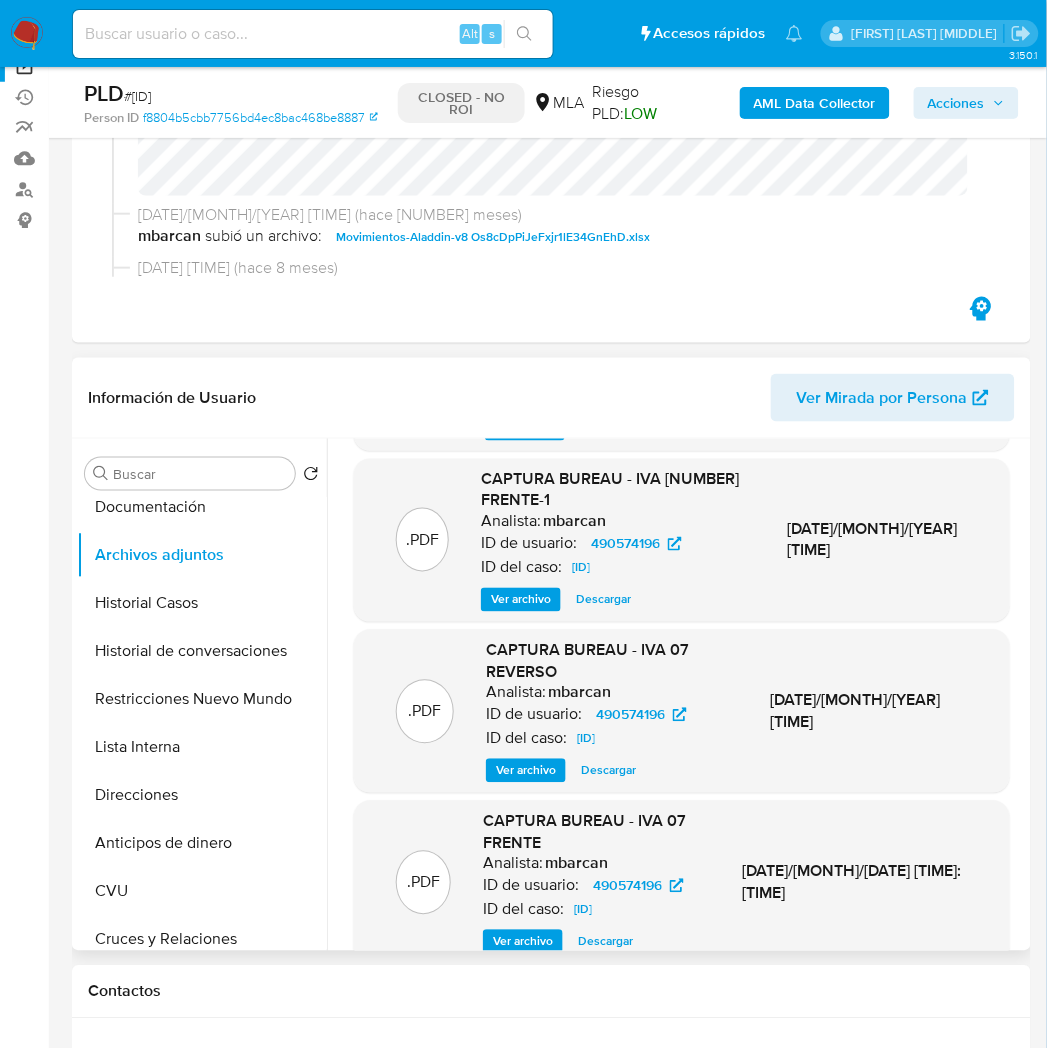 click on "4" at bounding box center (677, 1012) 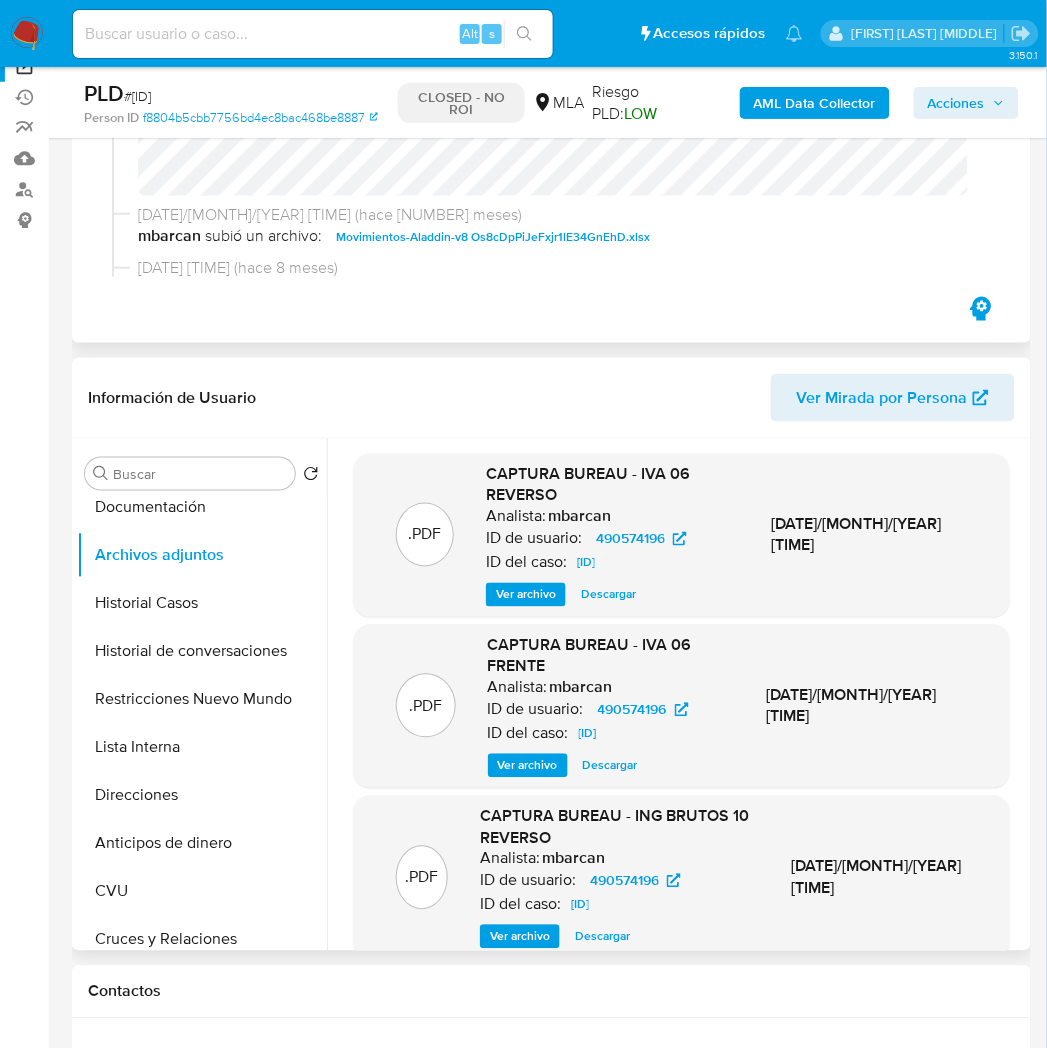 scroll, scrollTop: 0, scrollLeft: 0, axis: both 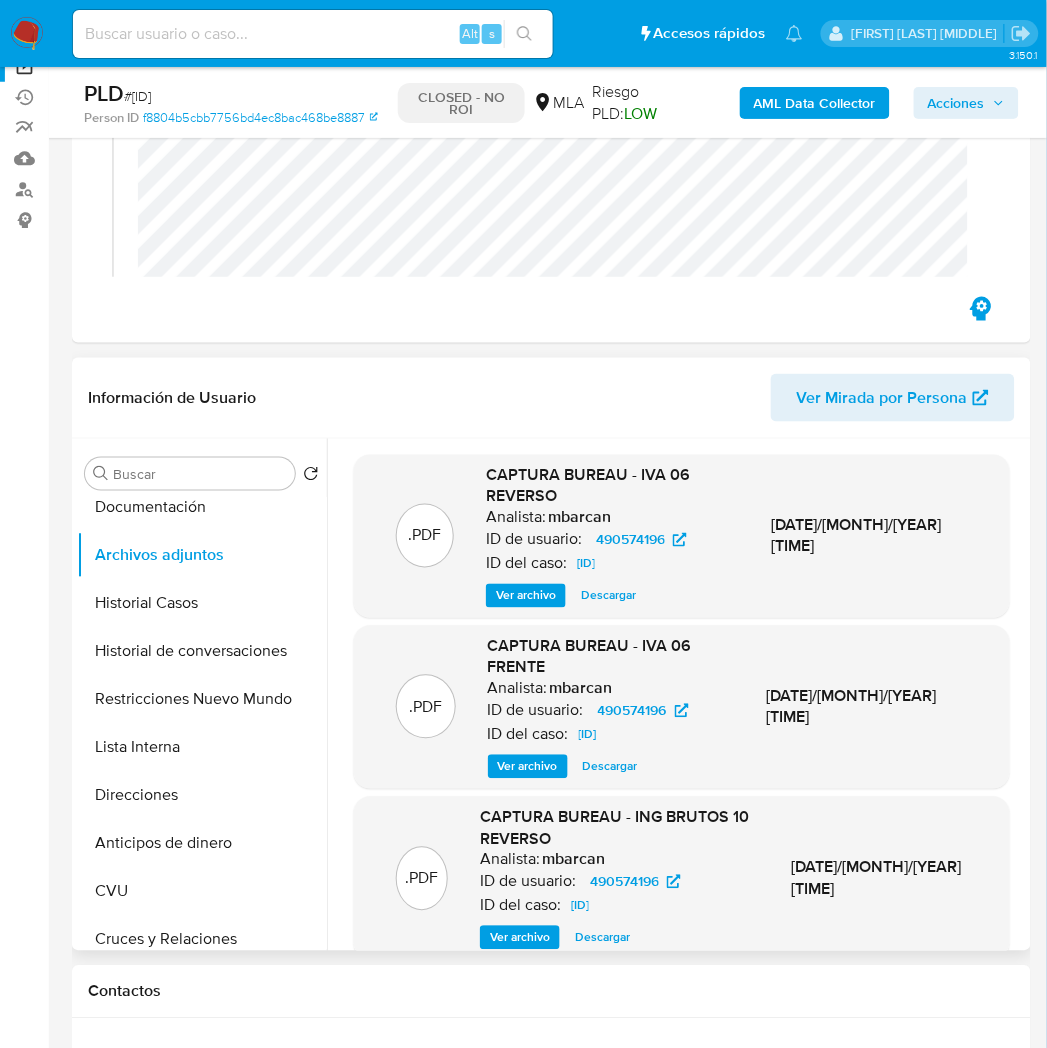 click at bounding box center [313, 34] 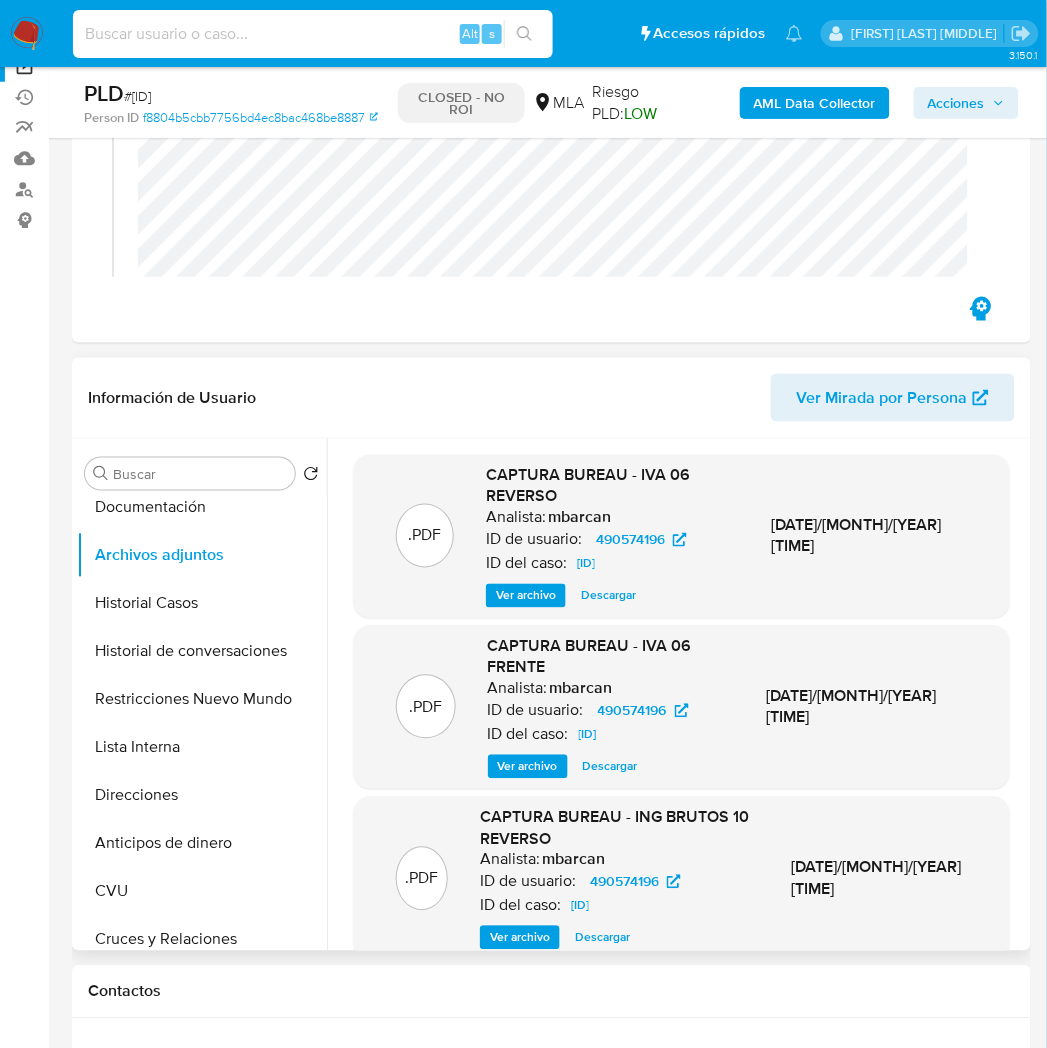 paste on "3p6iDuRNDZlwOpOVotkbLxkf" 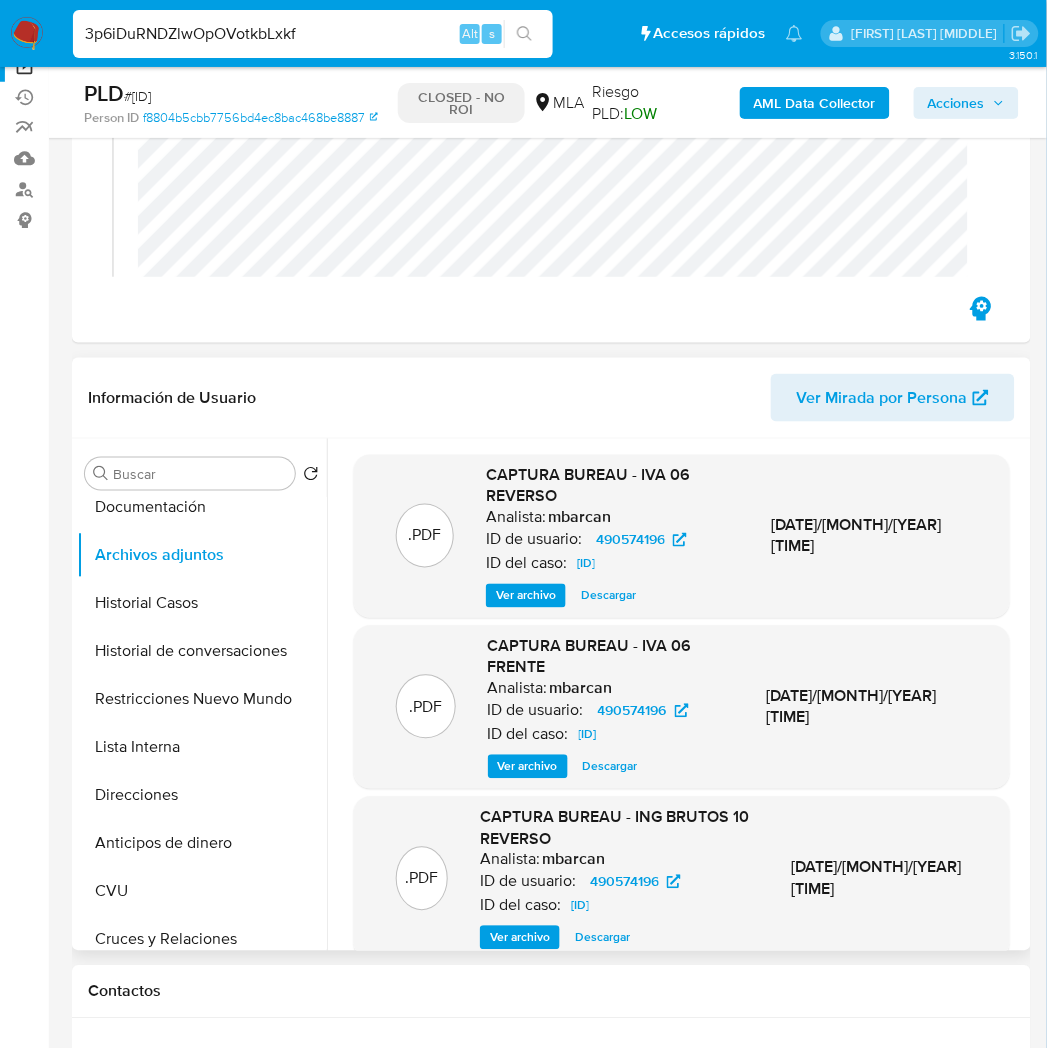 type on "3p6iDuRNDZlwOpOVotkbLxkf" 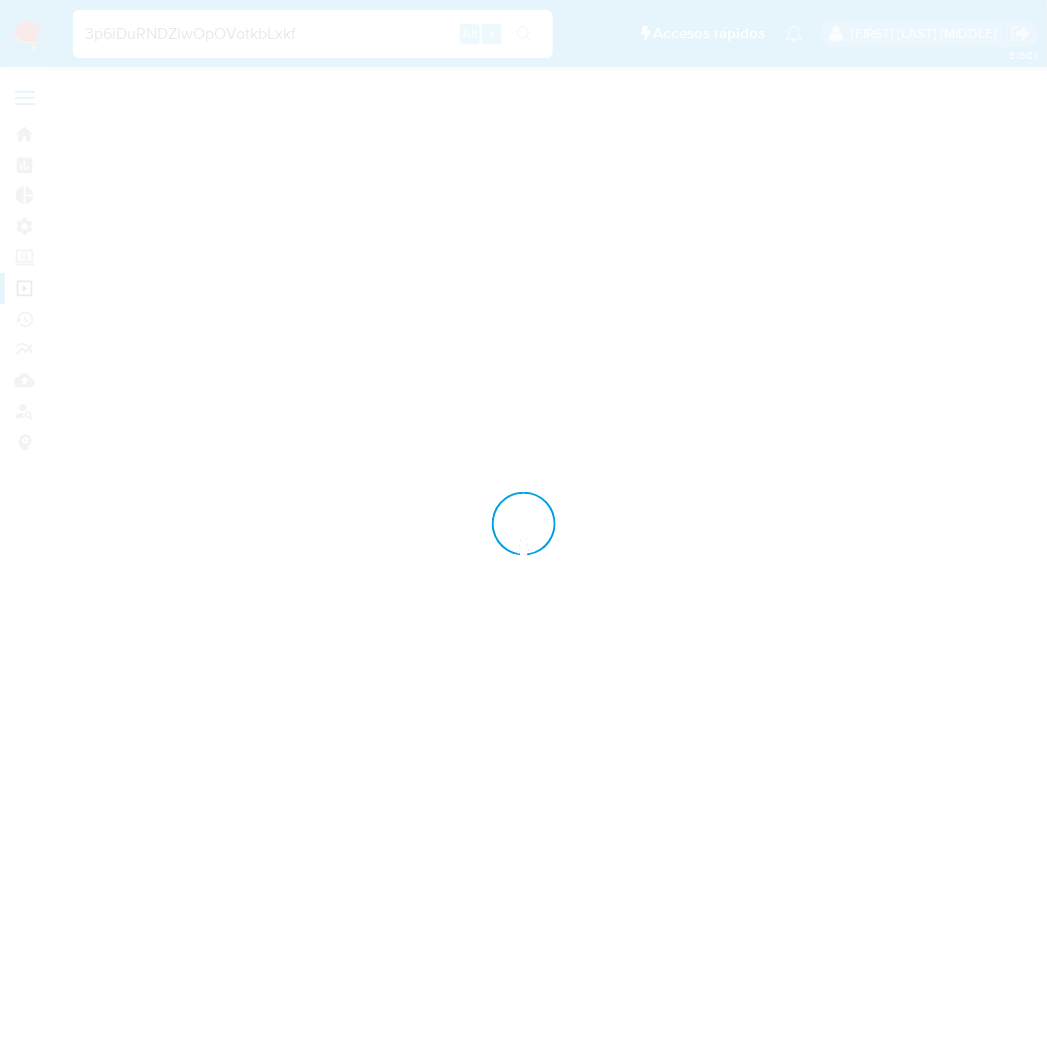 scroll, scrollTop: 0, scrollLeft: 0, axis: both 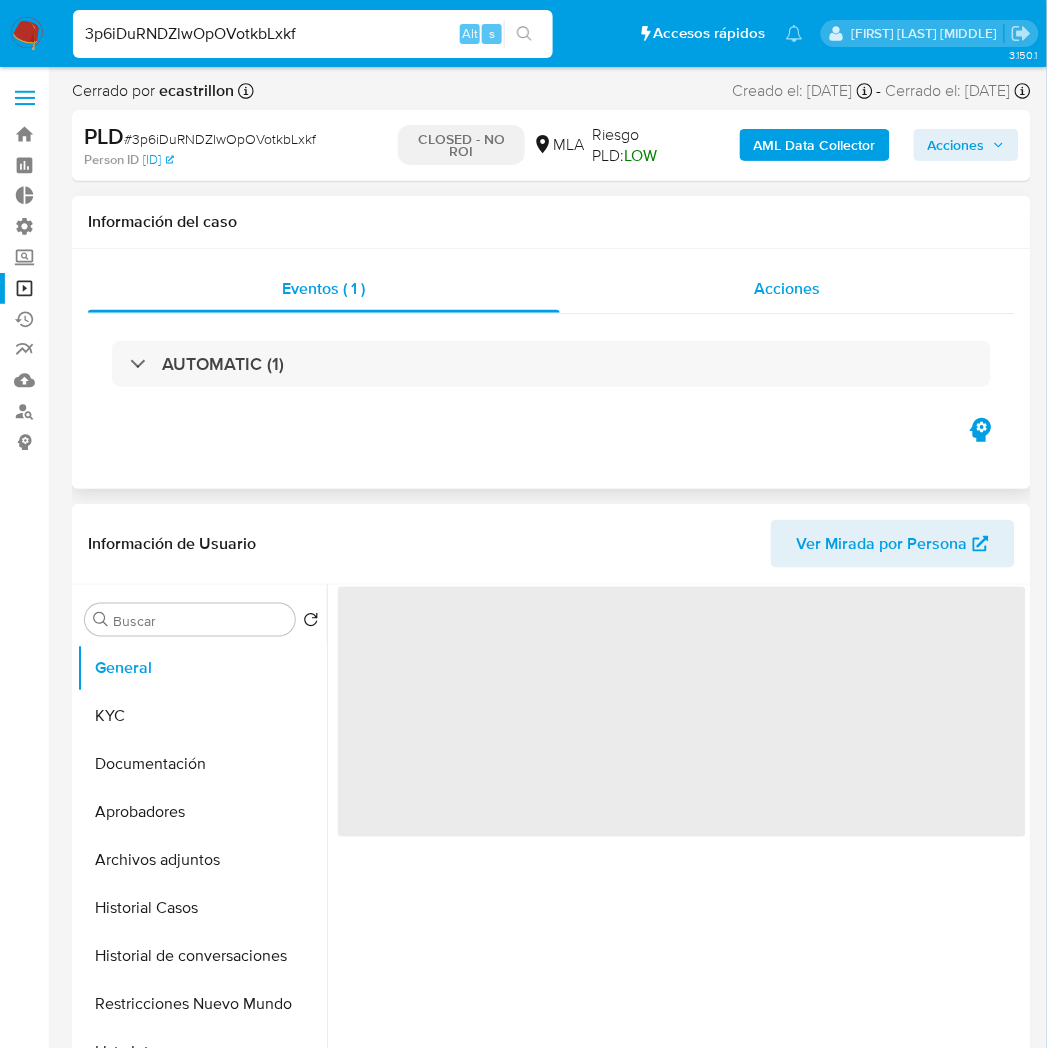click on "Acciones" at bounding box center (787, 289) 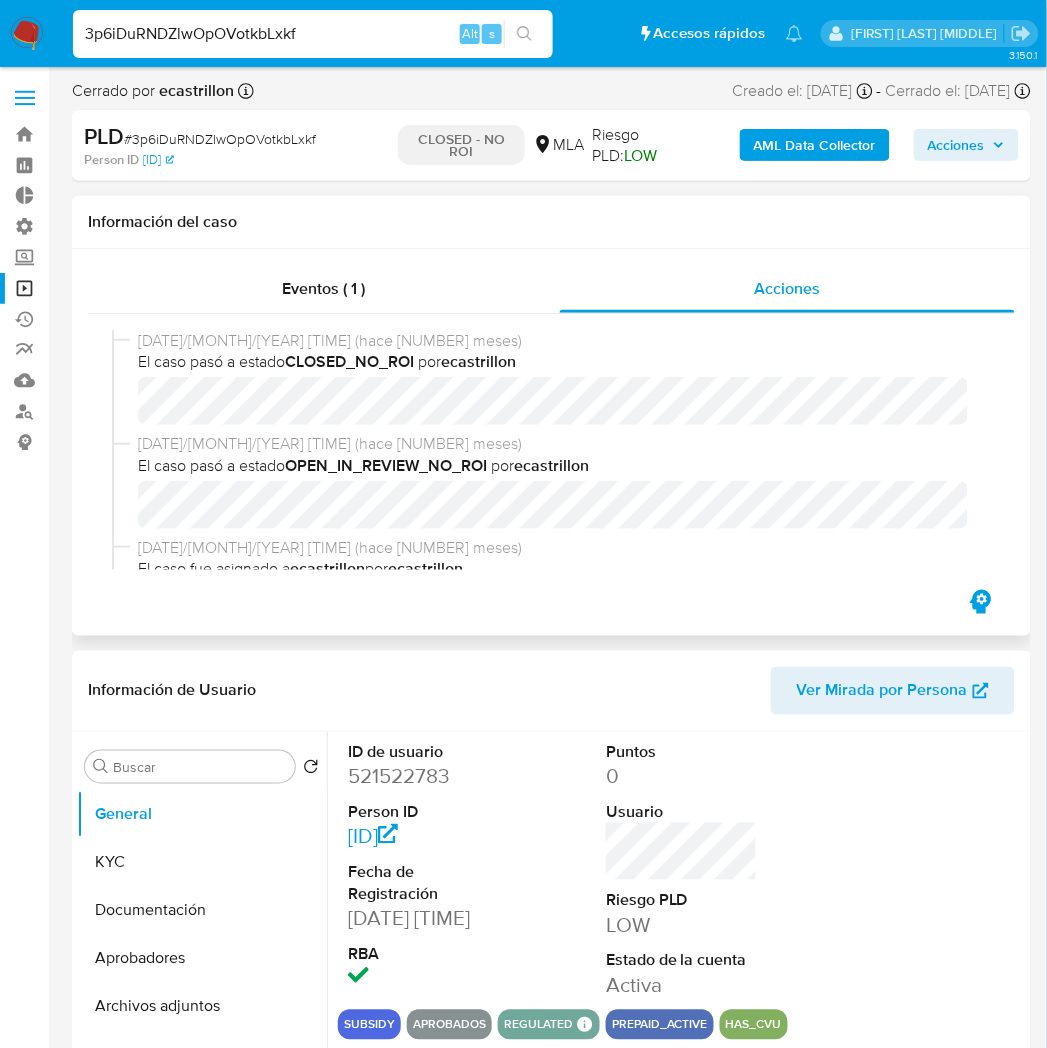 select on "10" 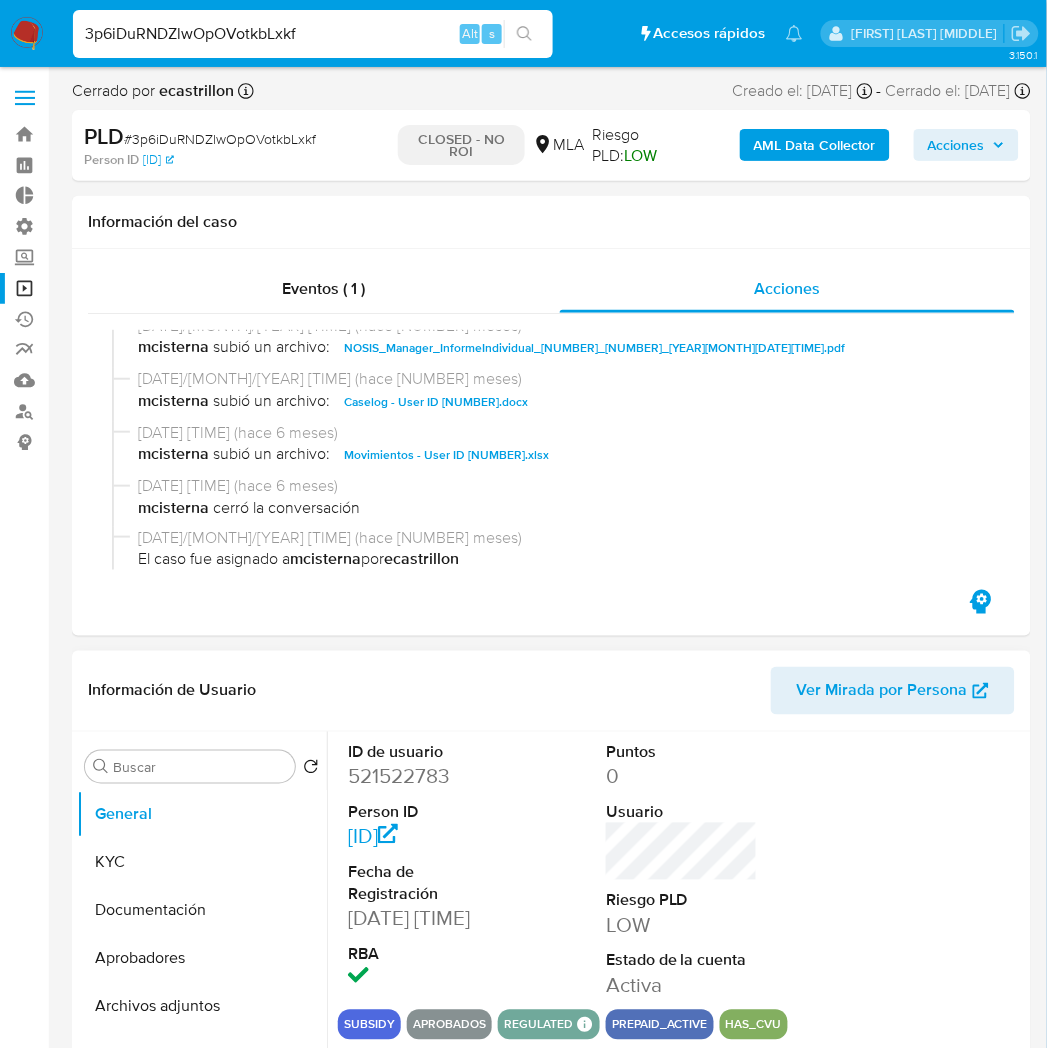 scroll, scrollTop: 444, scrollLeft: 0, axis: vertical 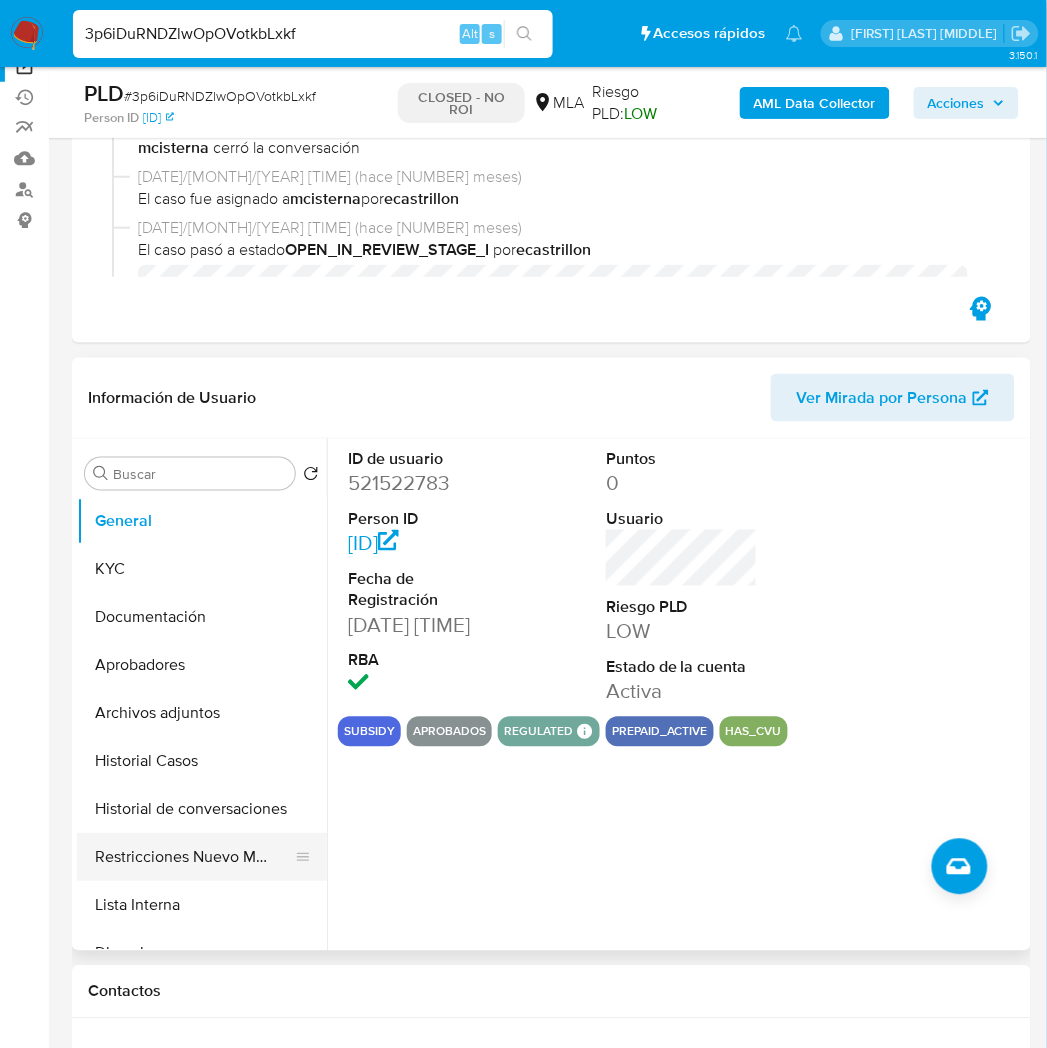 click on "Restricciones Nuevo Mundo" at bounding box center (194, 858) 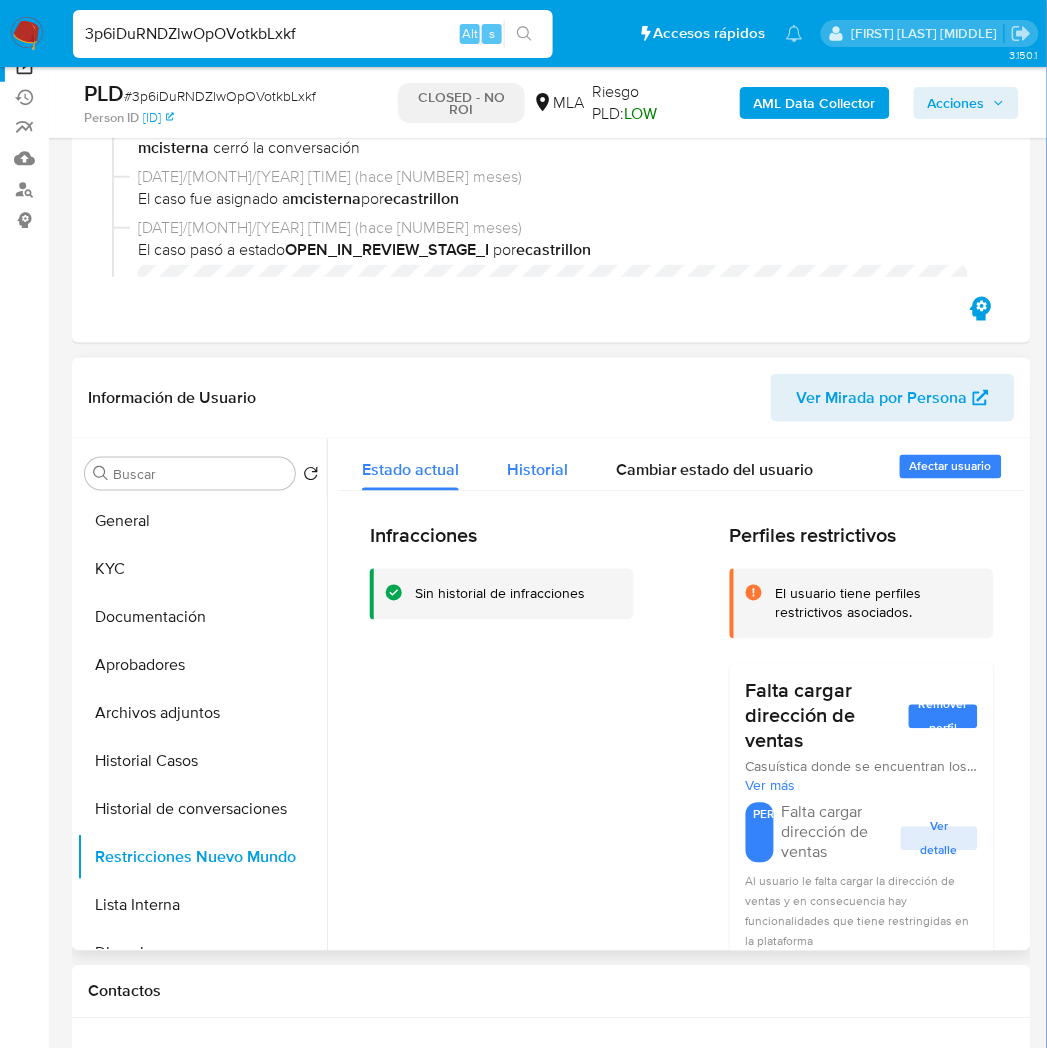 click on "Historial" at bounding box center (537, 470) 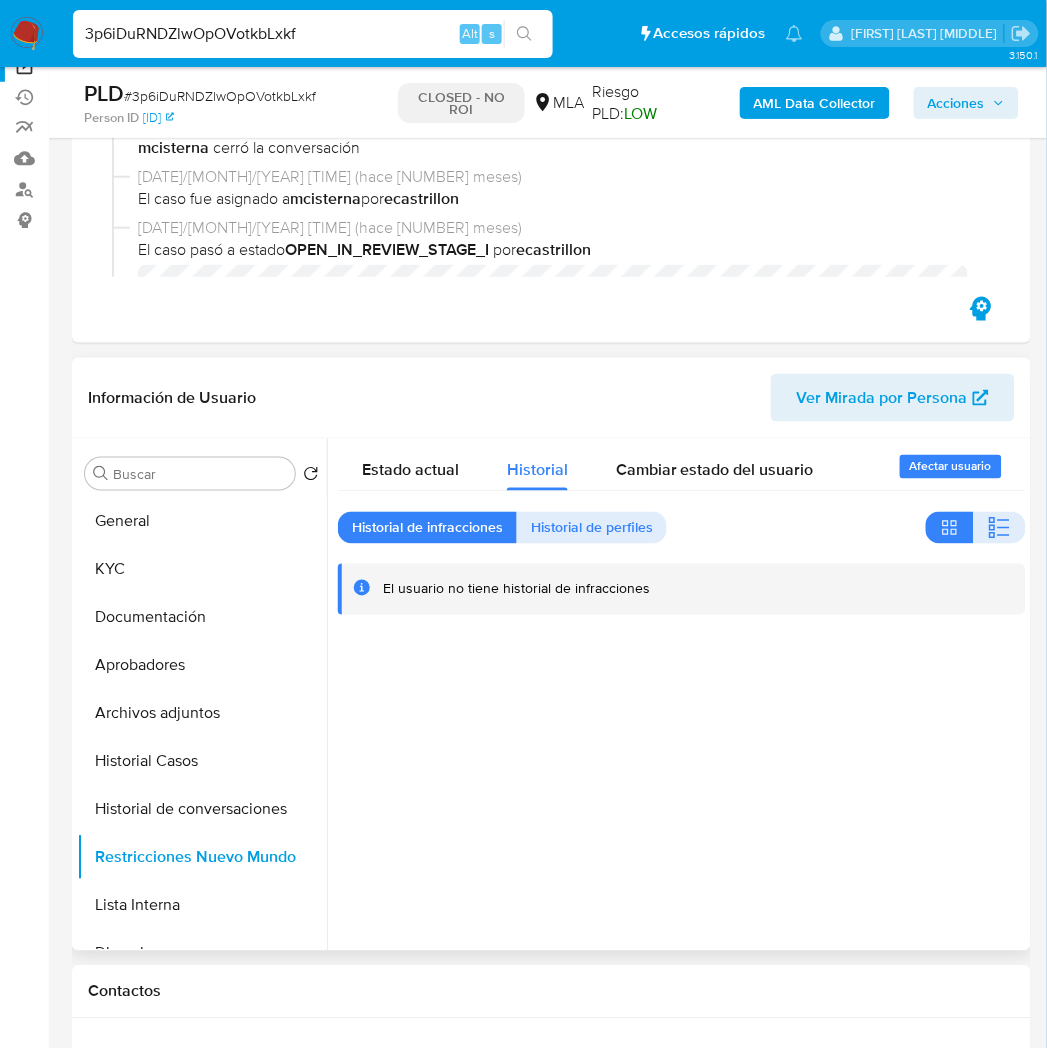 drag, startPoint x: 441, startPoint y: 468, endPoint x: 401, endPoint y: 534, distance: 77.175125 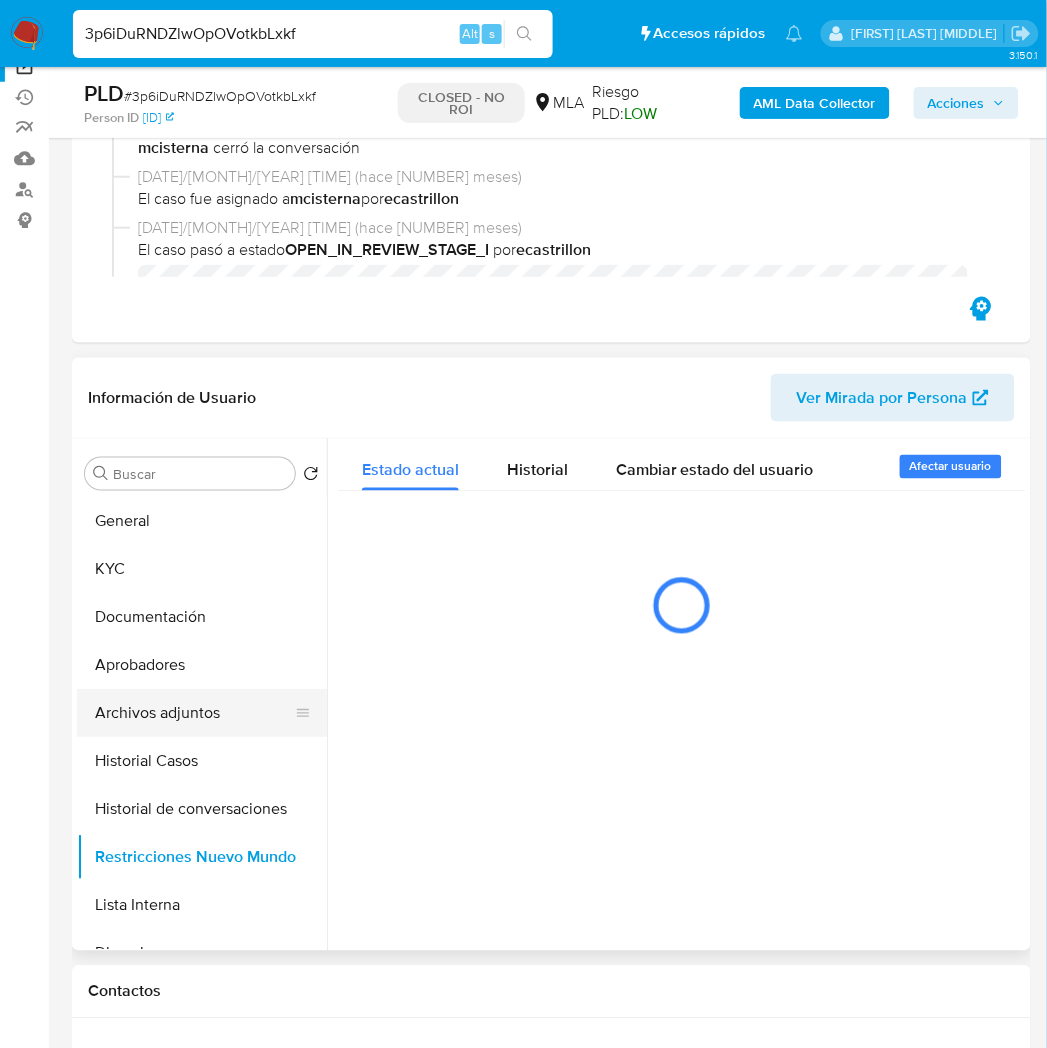 click on "Archivos adjuntos" at bounding box center [194, 714] 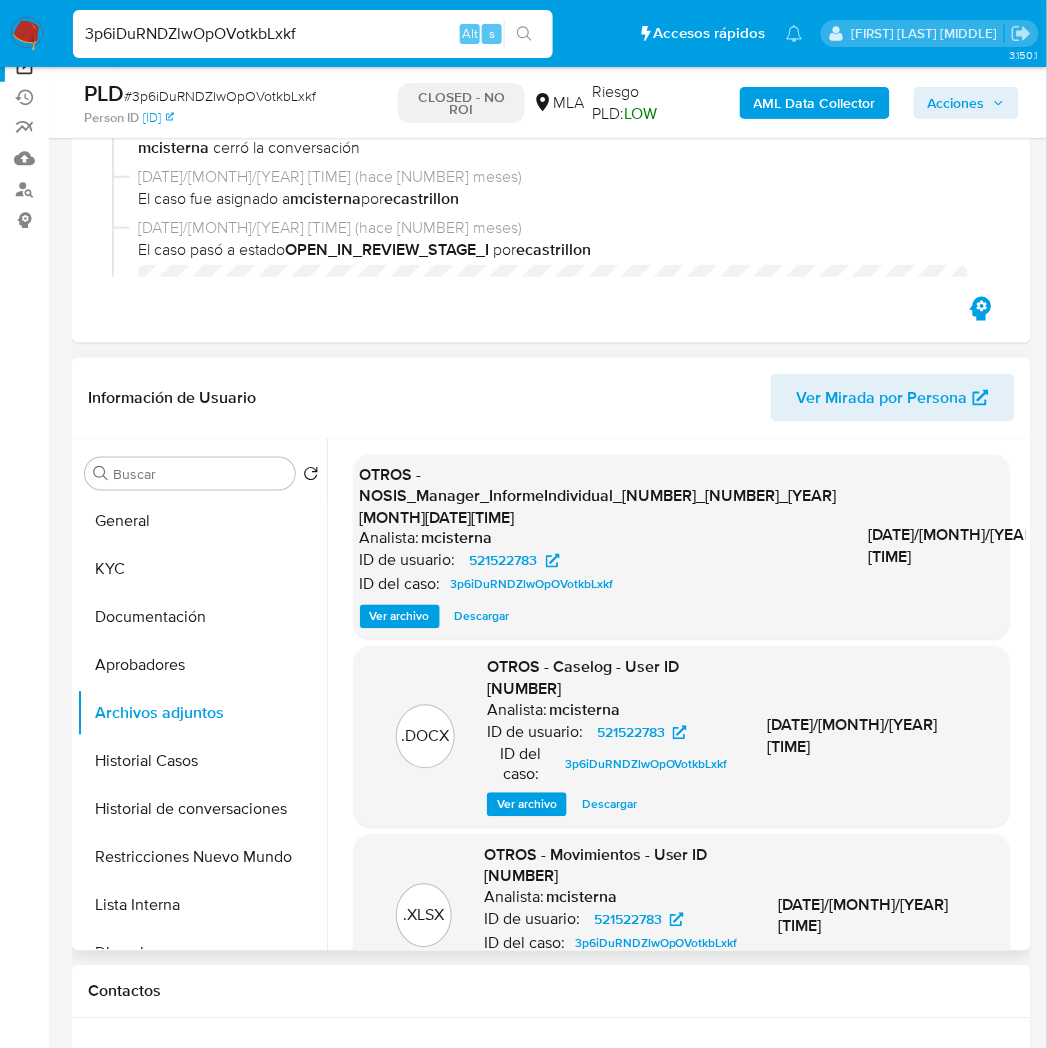 drag, startPoint x: 154, startPoint y: 760, endPoint x: 344, endPoint y: 745, distance: 190.59119 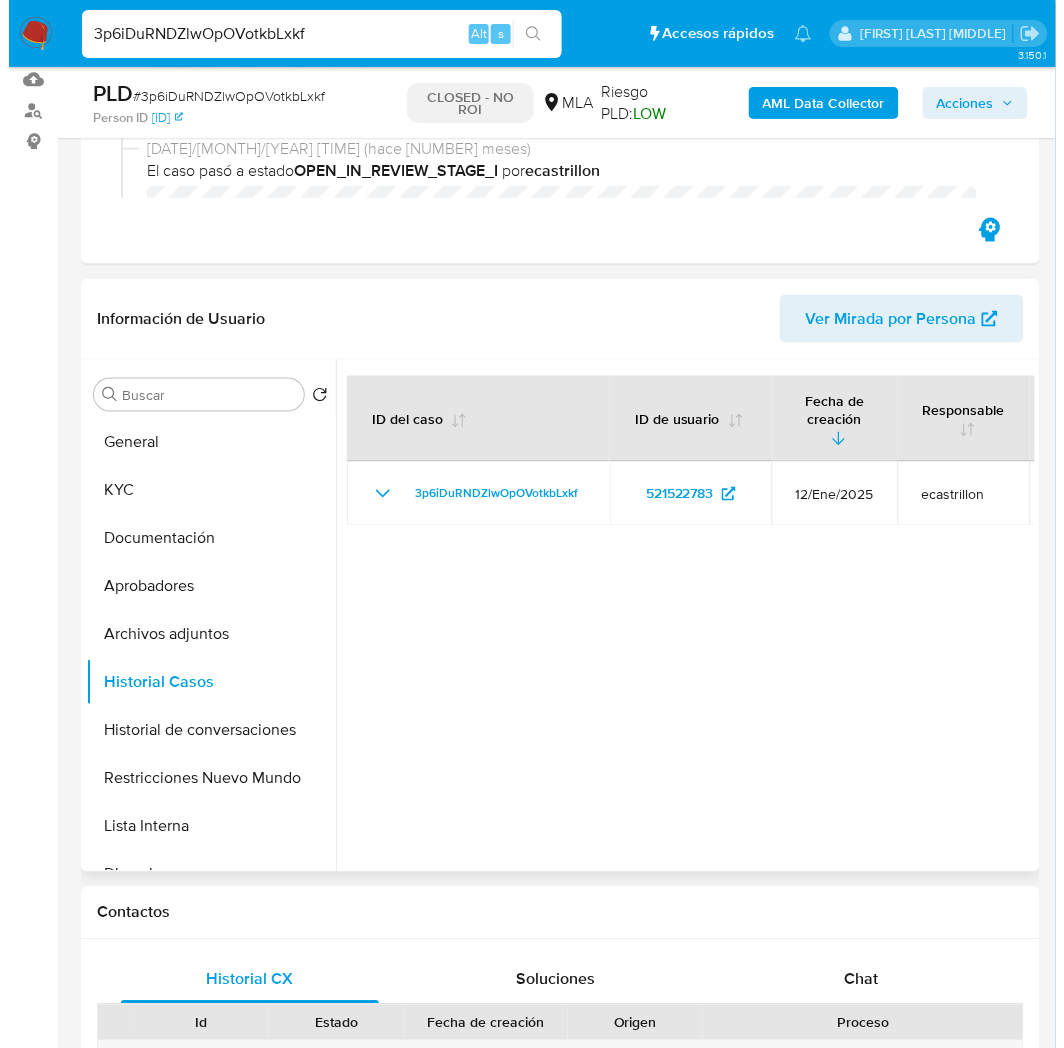 scroll, scrollTop: 333, scrollLeft: 0, axis: vertical 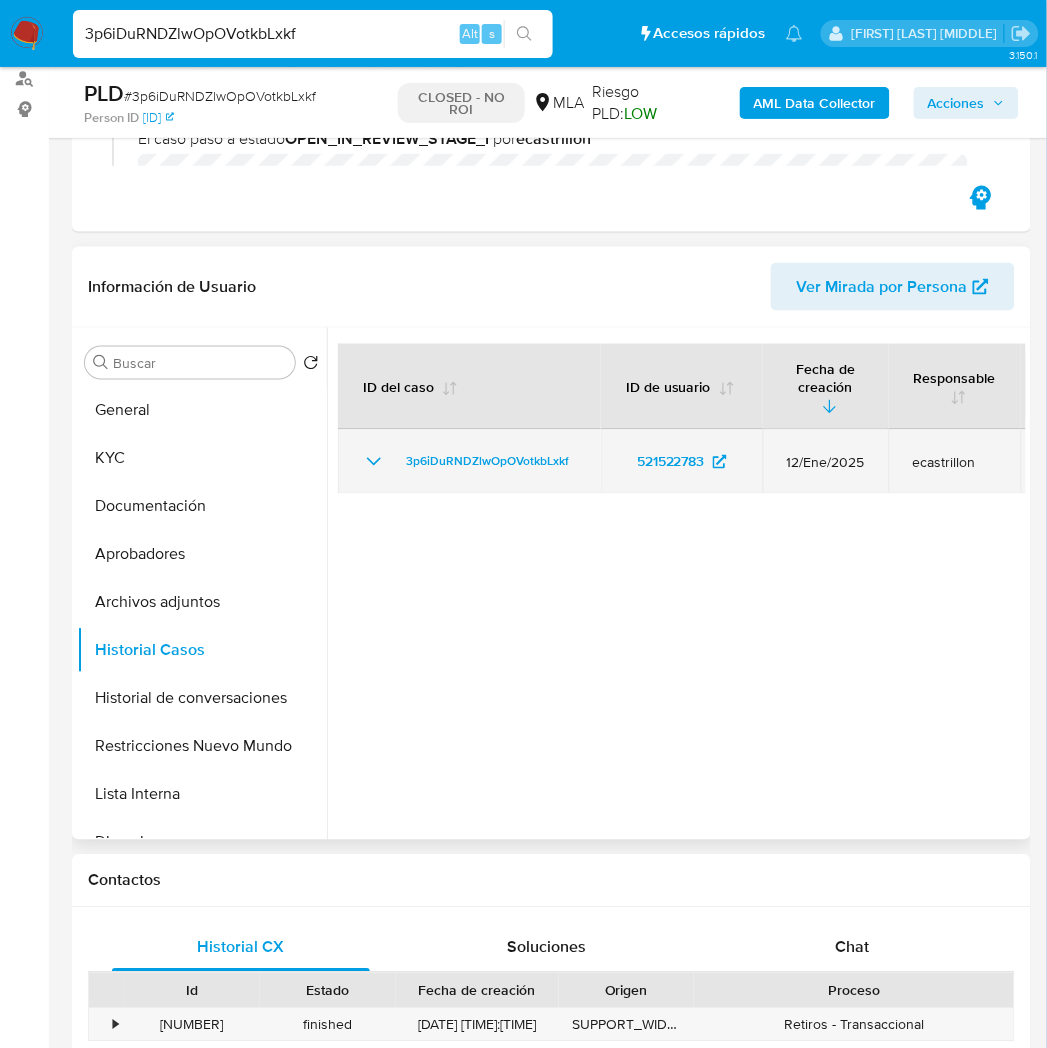 click 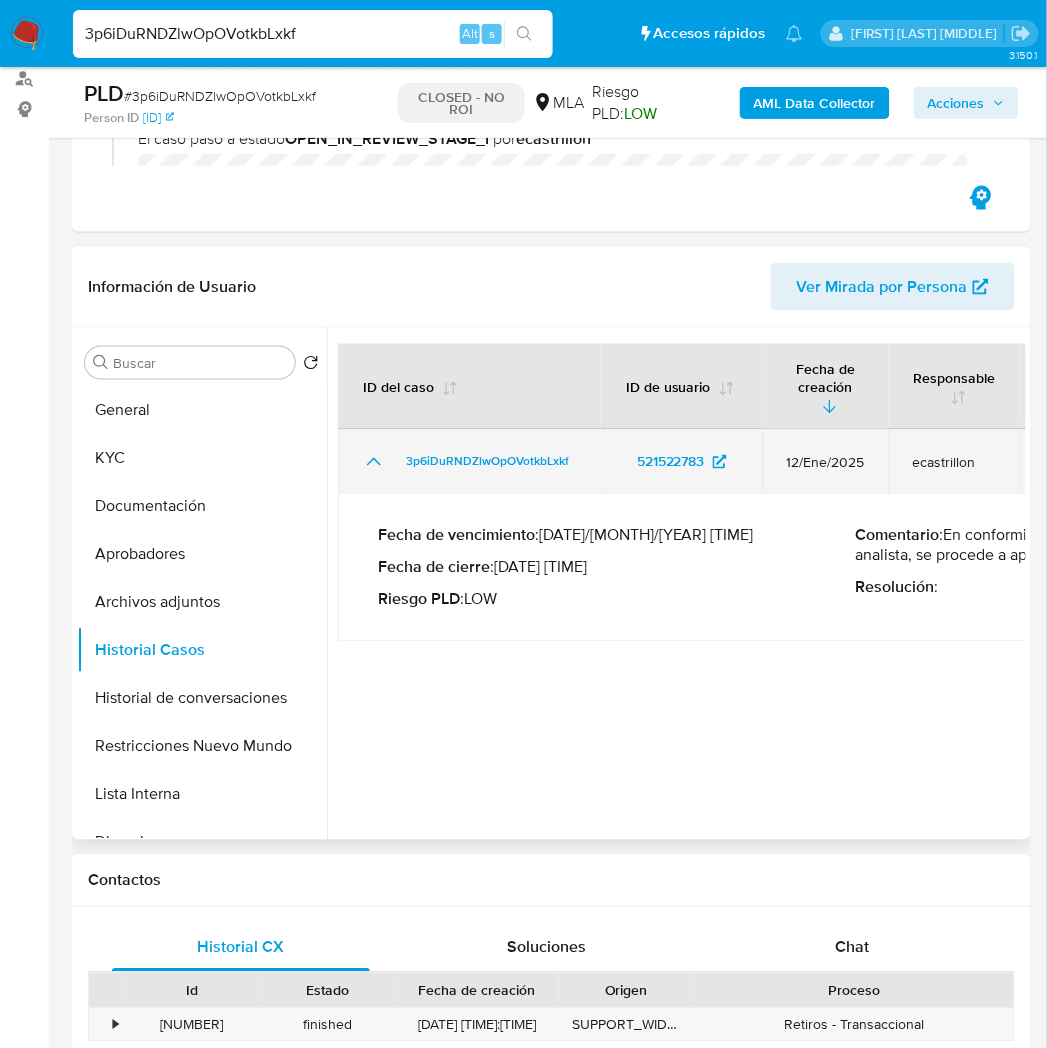 click 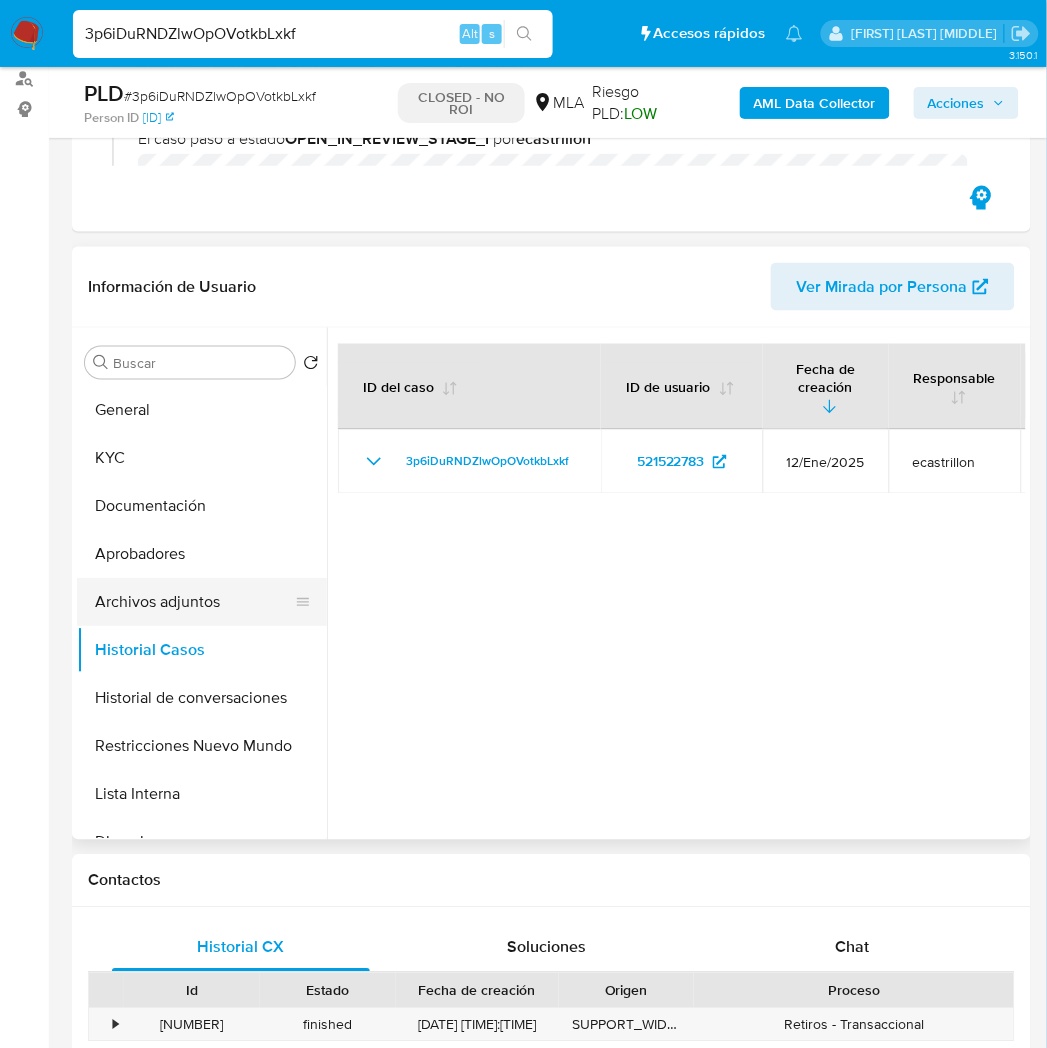 click on "Archivos adjuntos" at bounding box center (194, 603) 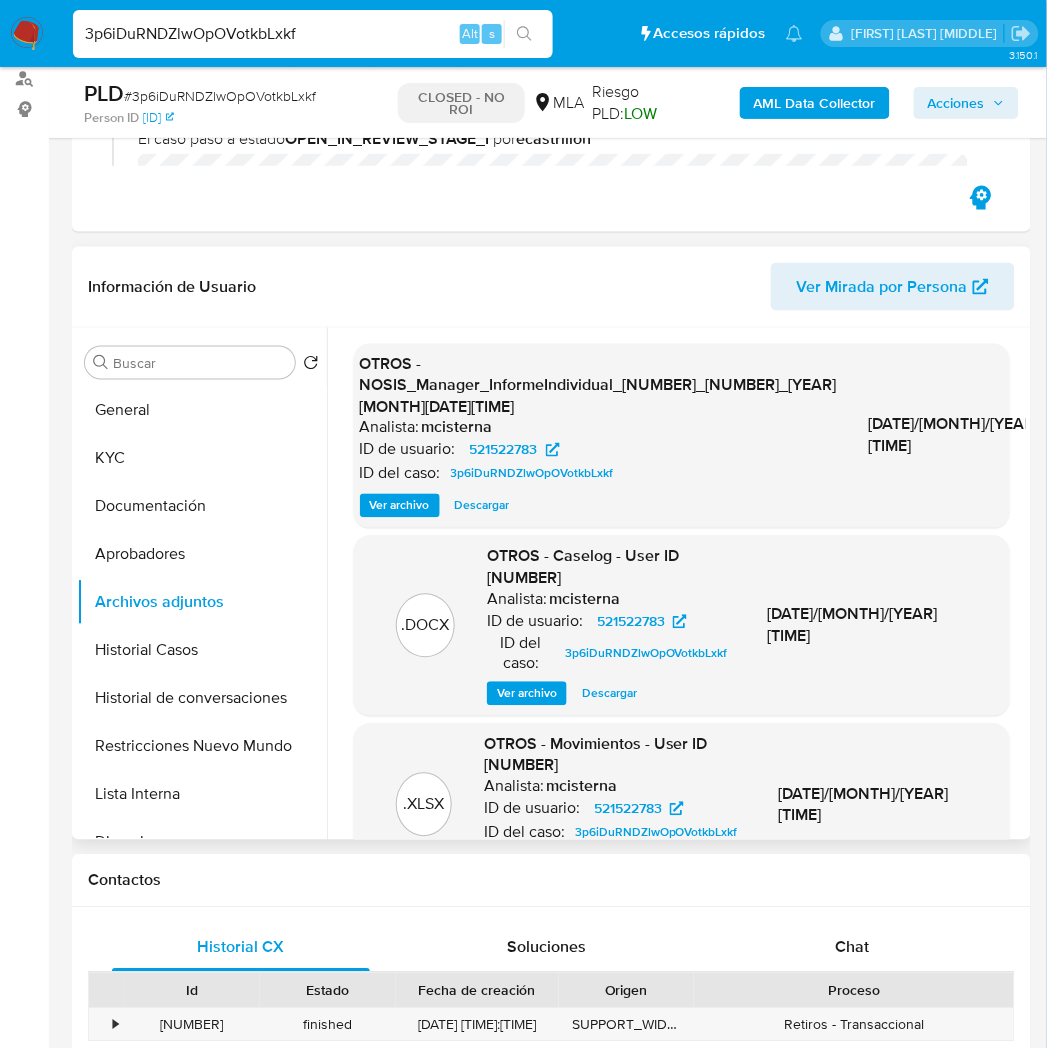 click on "Ver archivo" at bounding box center (527, 694) 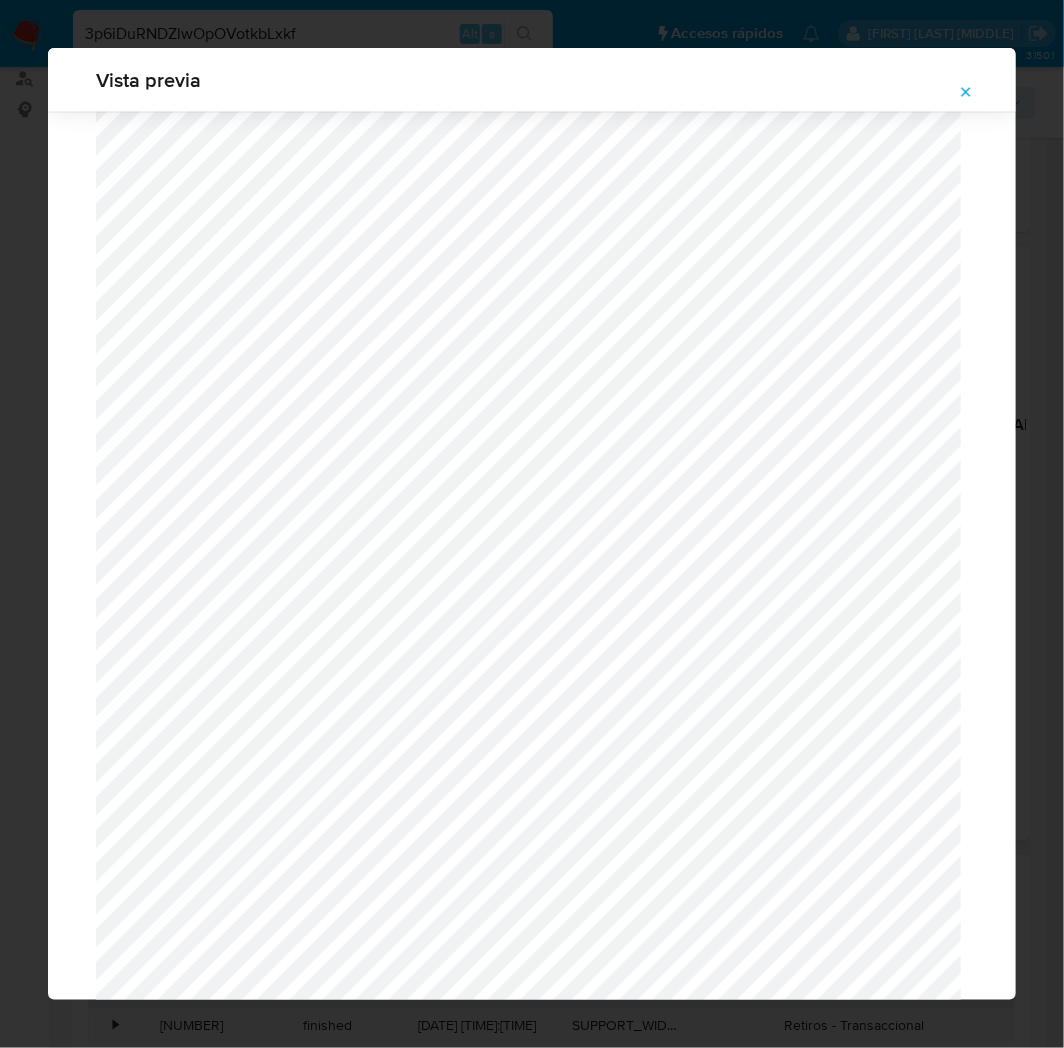scroll, scrollTop: 8452, scrollLeft: 0, axis: vertical 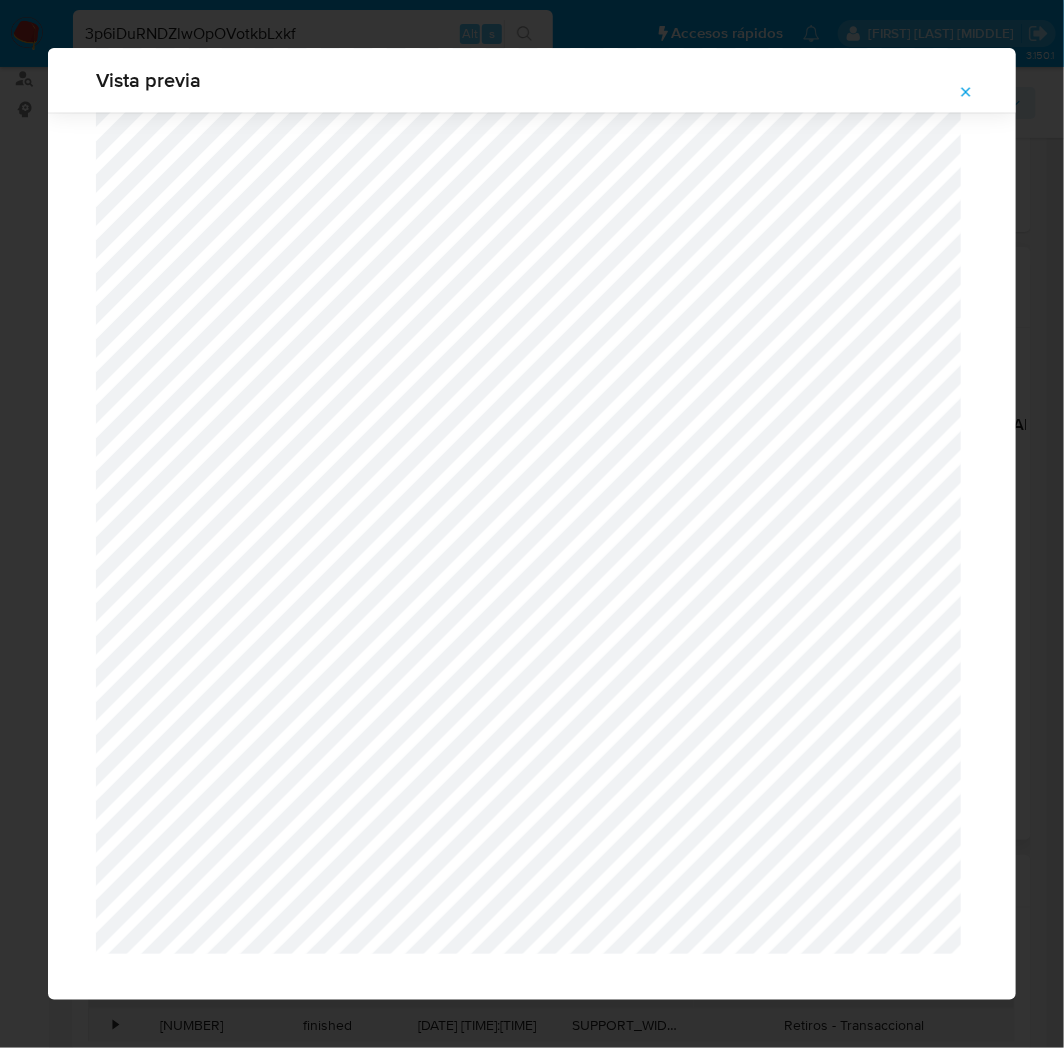 click on "Vista previa" at bounding box center (532, 80) 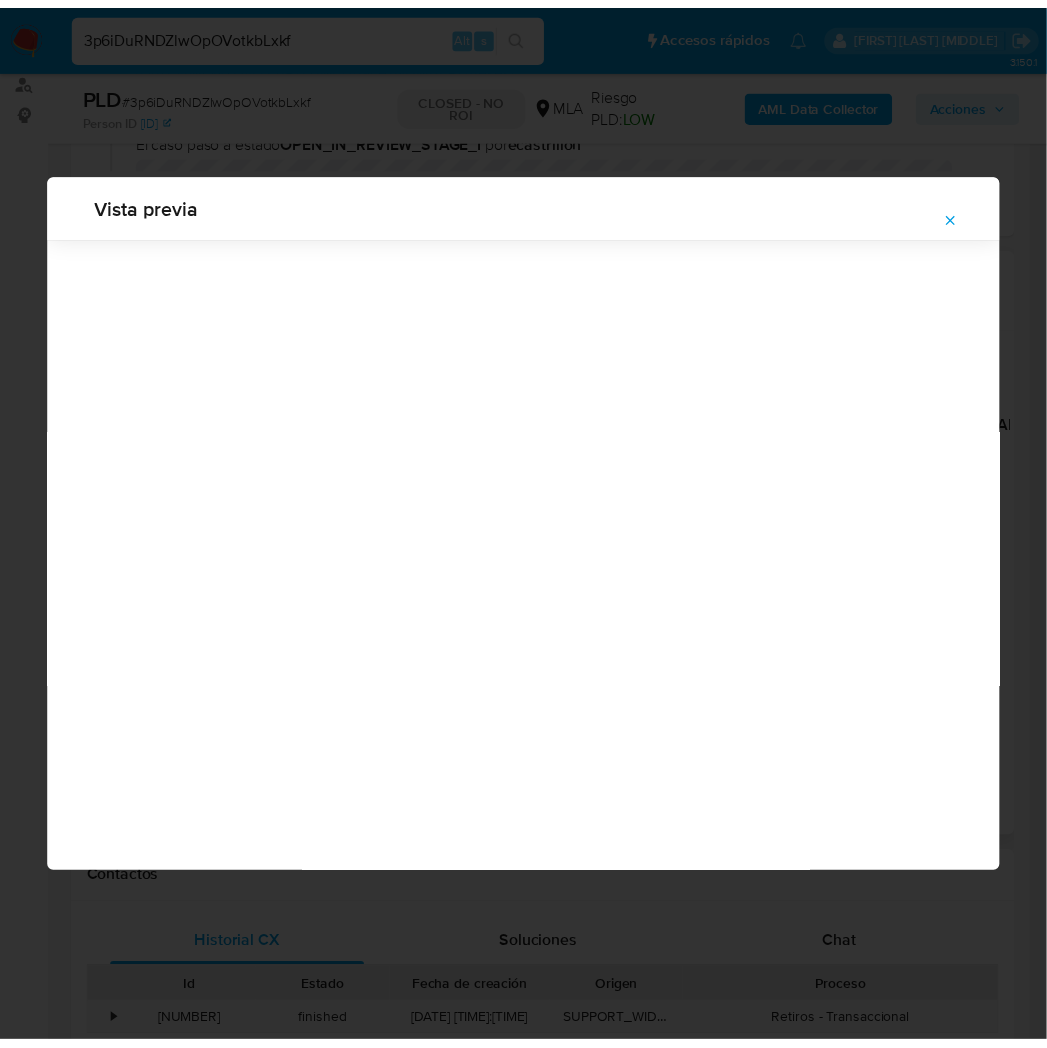 scroll, scrollTop: 0, scrollLeft: 0, axis: both 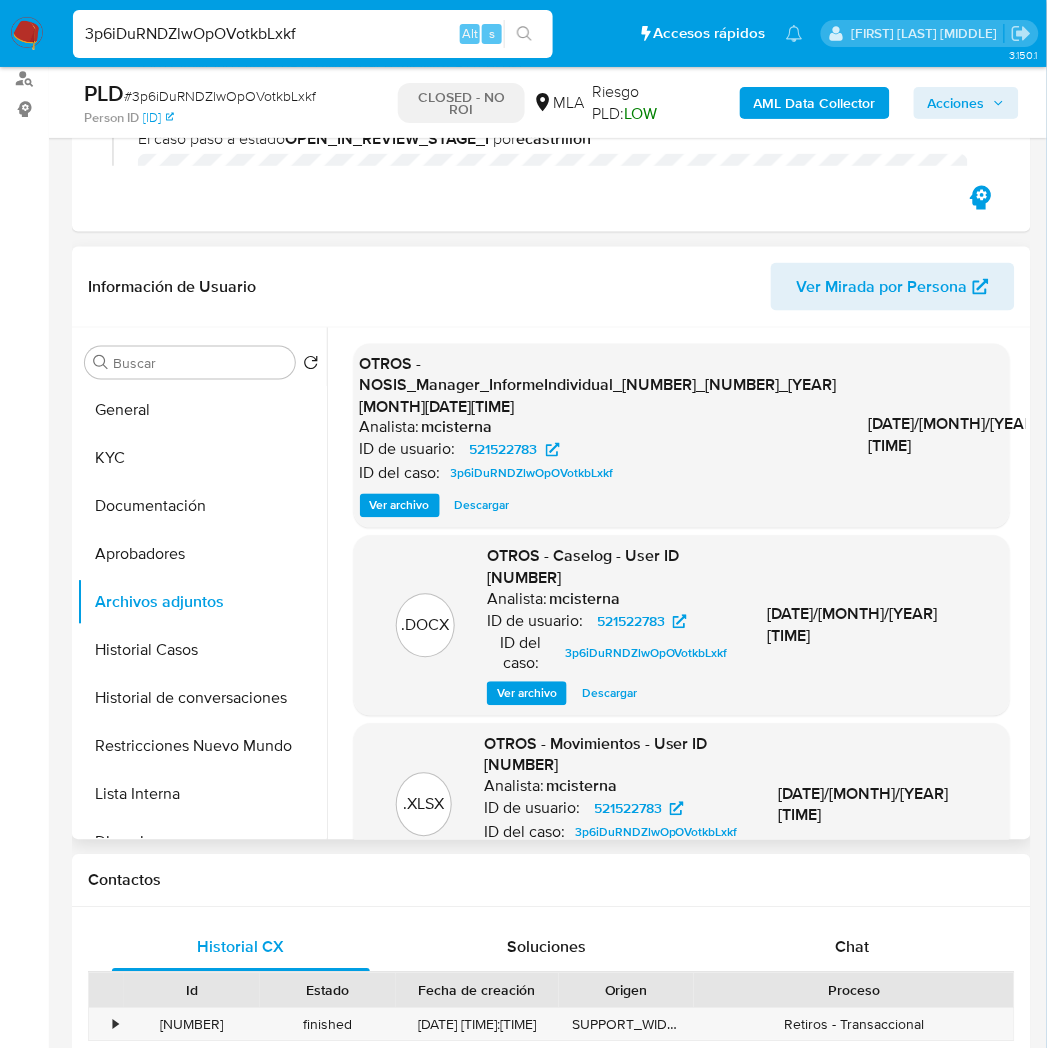 click on "3p6iDuRNDZlwOpOVotkbLxkf" at bounding box center (313, 34) 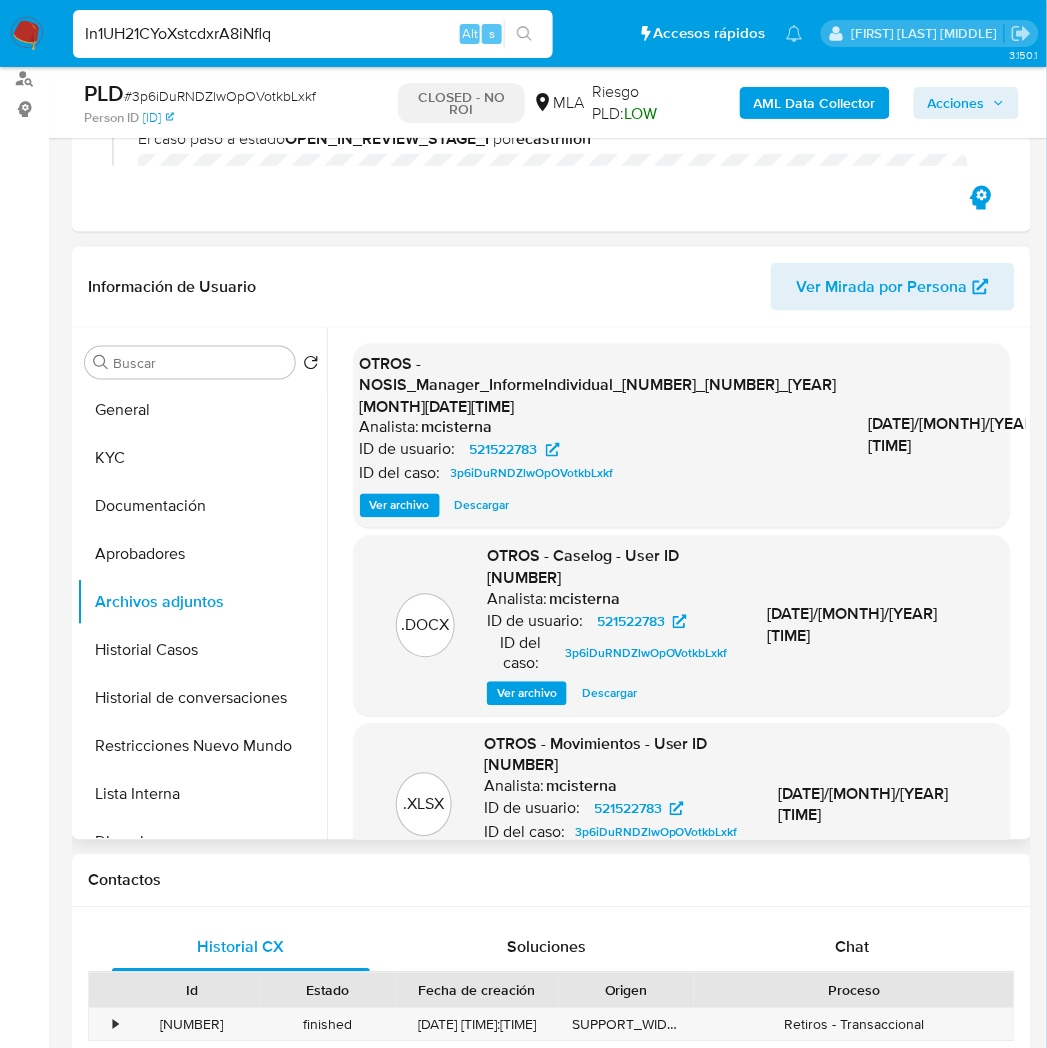 type on "In1UH21CYoXstcdxrA8iNflq" 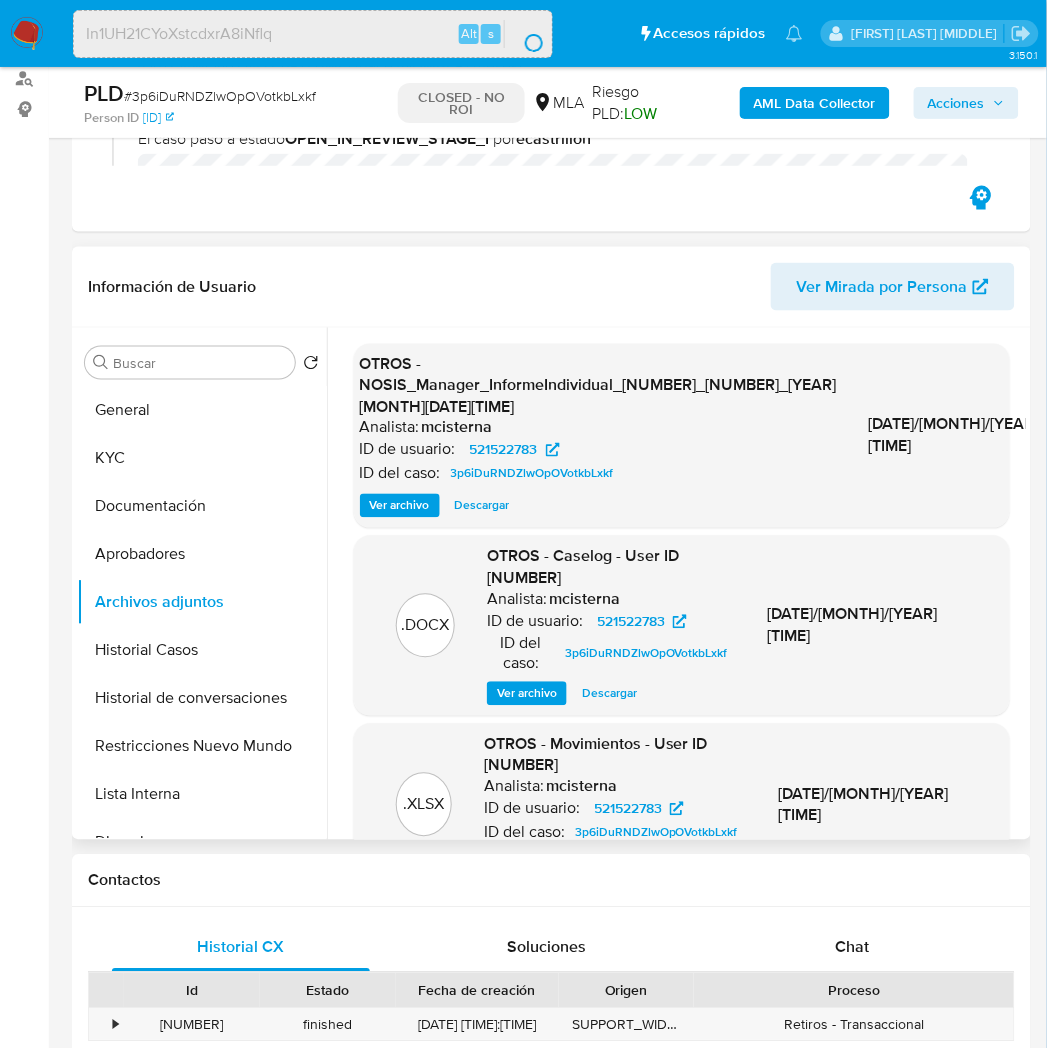 scroll, scrollTop: 0, scrollLeft: 0, axis: both 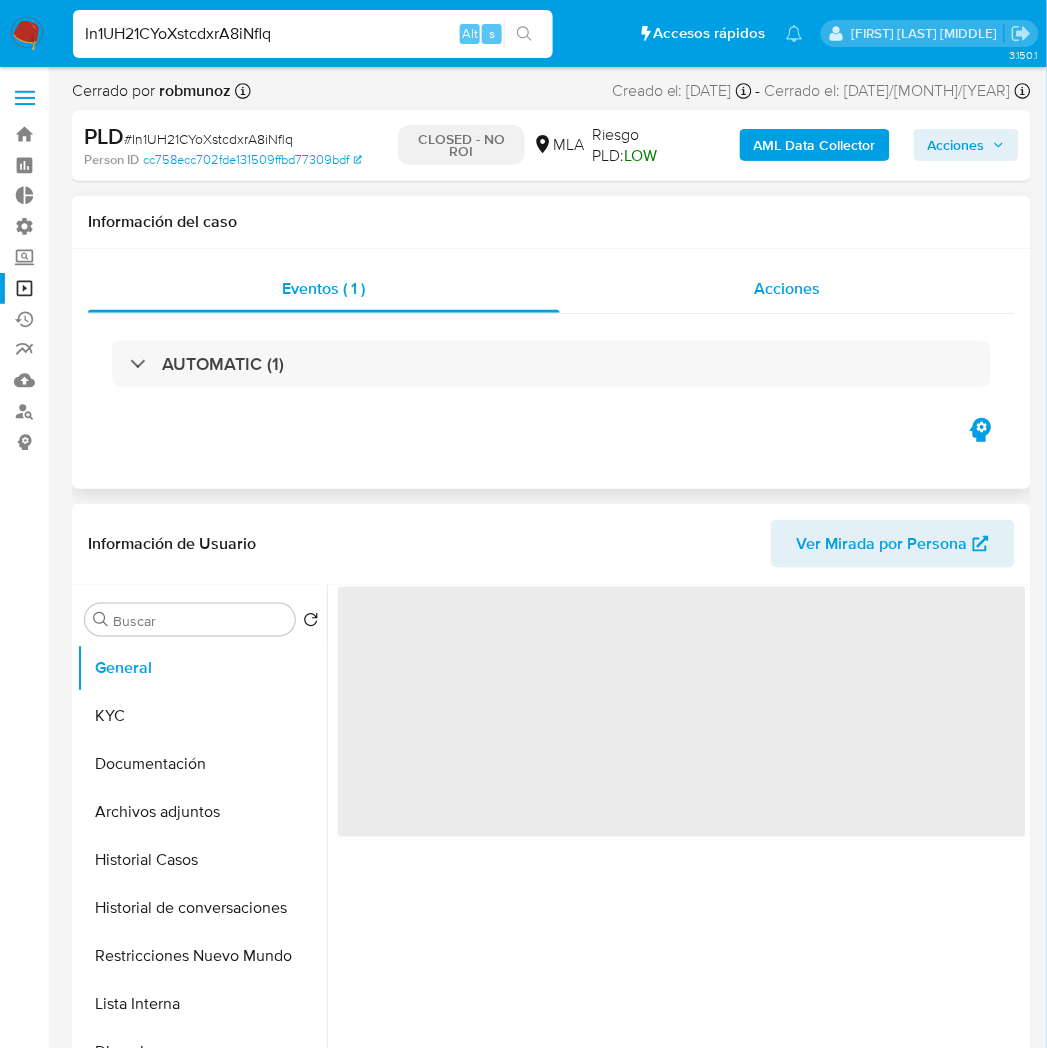 click on "Acciones" at bounding box center (788, 288) 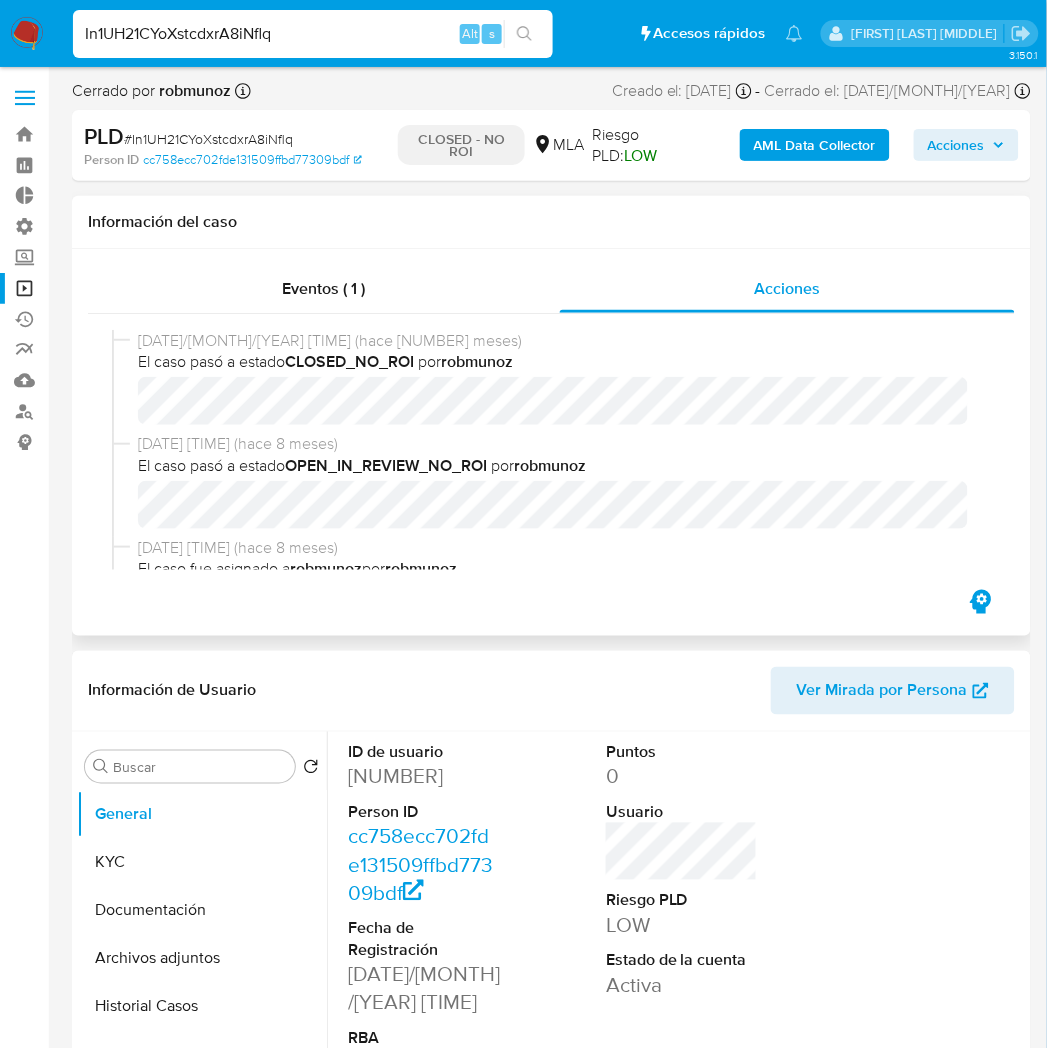 select on "10" 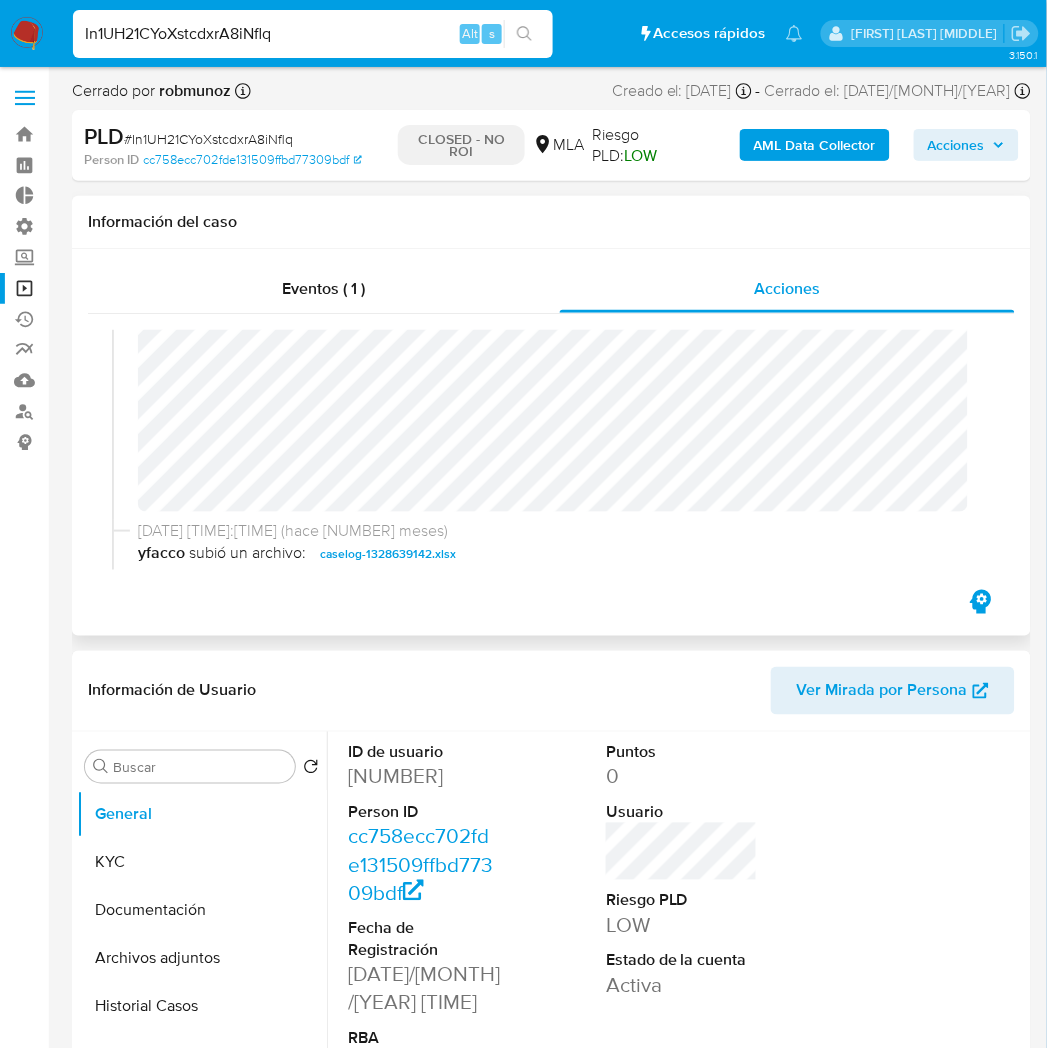 scroll, scrollTop: 222, scrollLeft: 0, axis: vertical 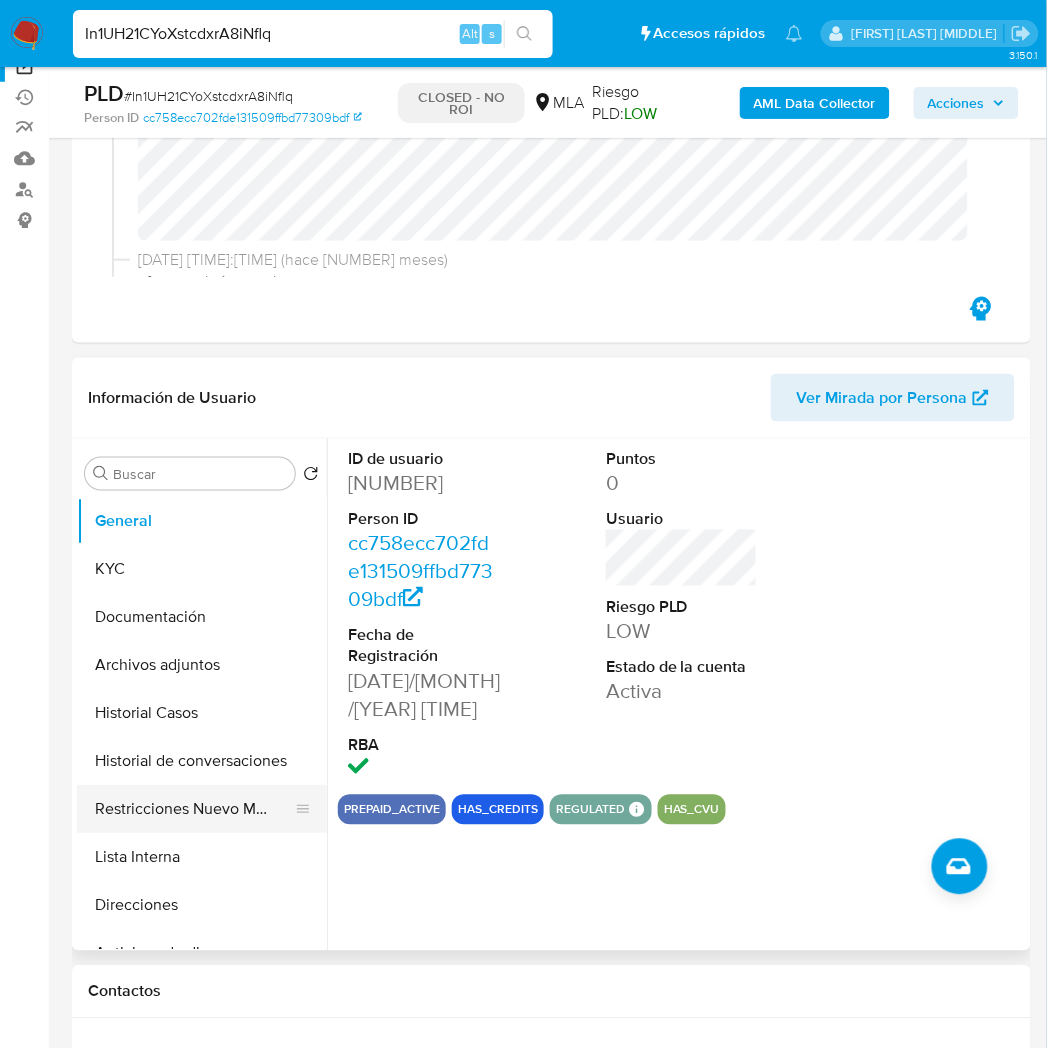 click on "Restricciones Nuevo Mundo" at bounding box center (194, 810) 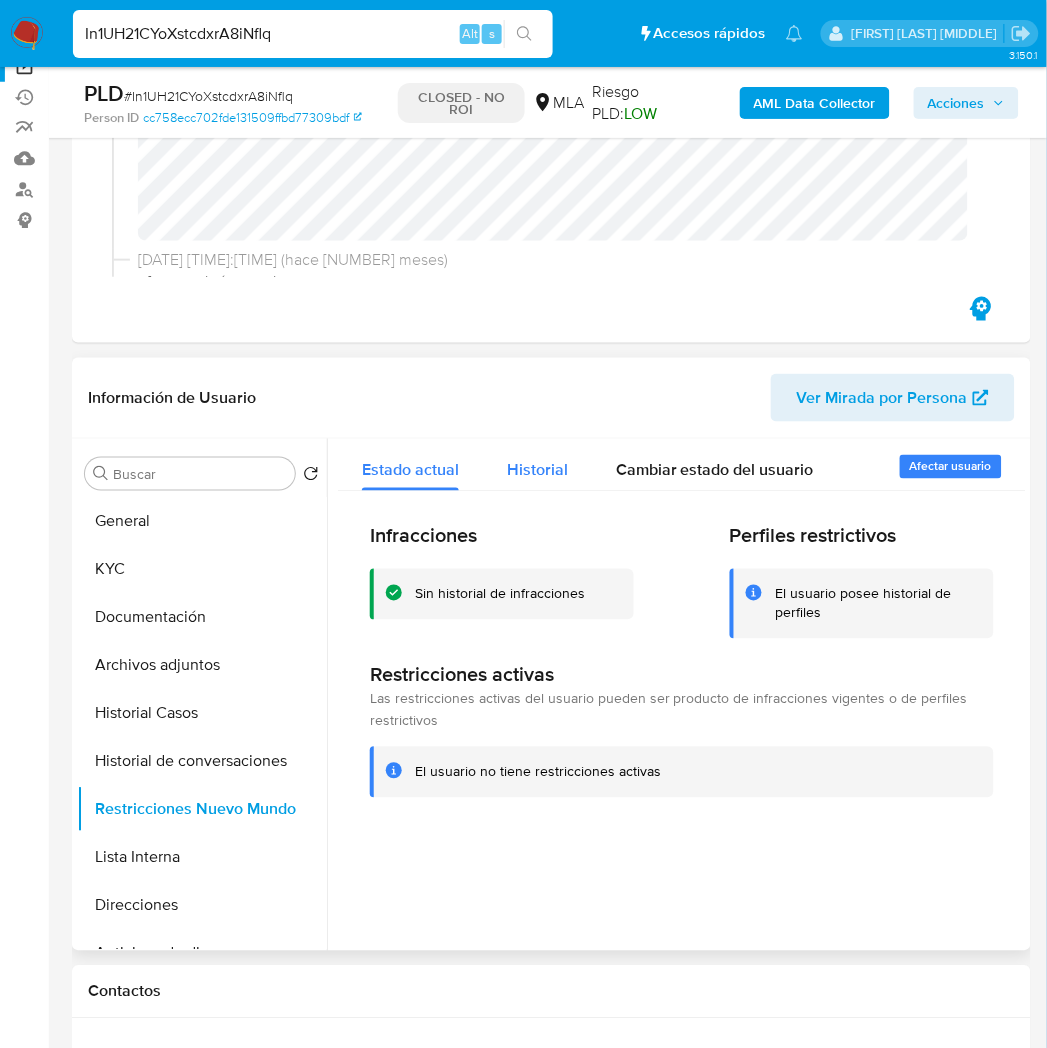 click on "Historial" at bounding box center [537, 470] 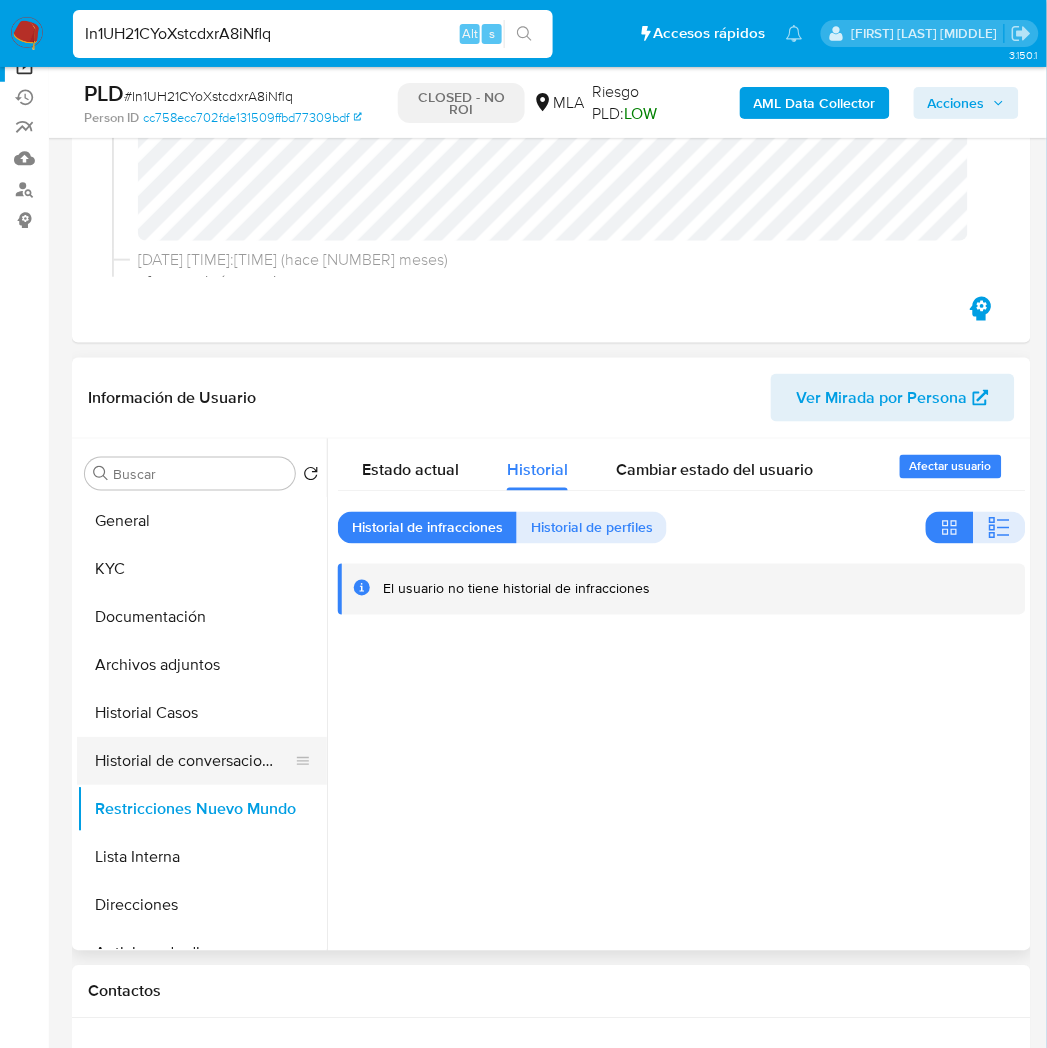 drag, startPoint x: 192, startPoint y: 750, endPoint x: 185, endPoint y: 741, distance: 11.401754 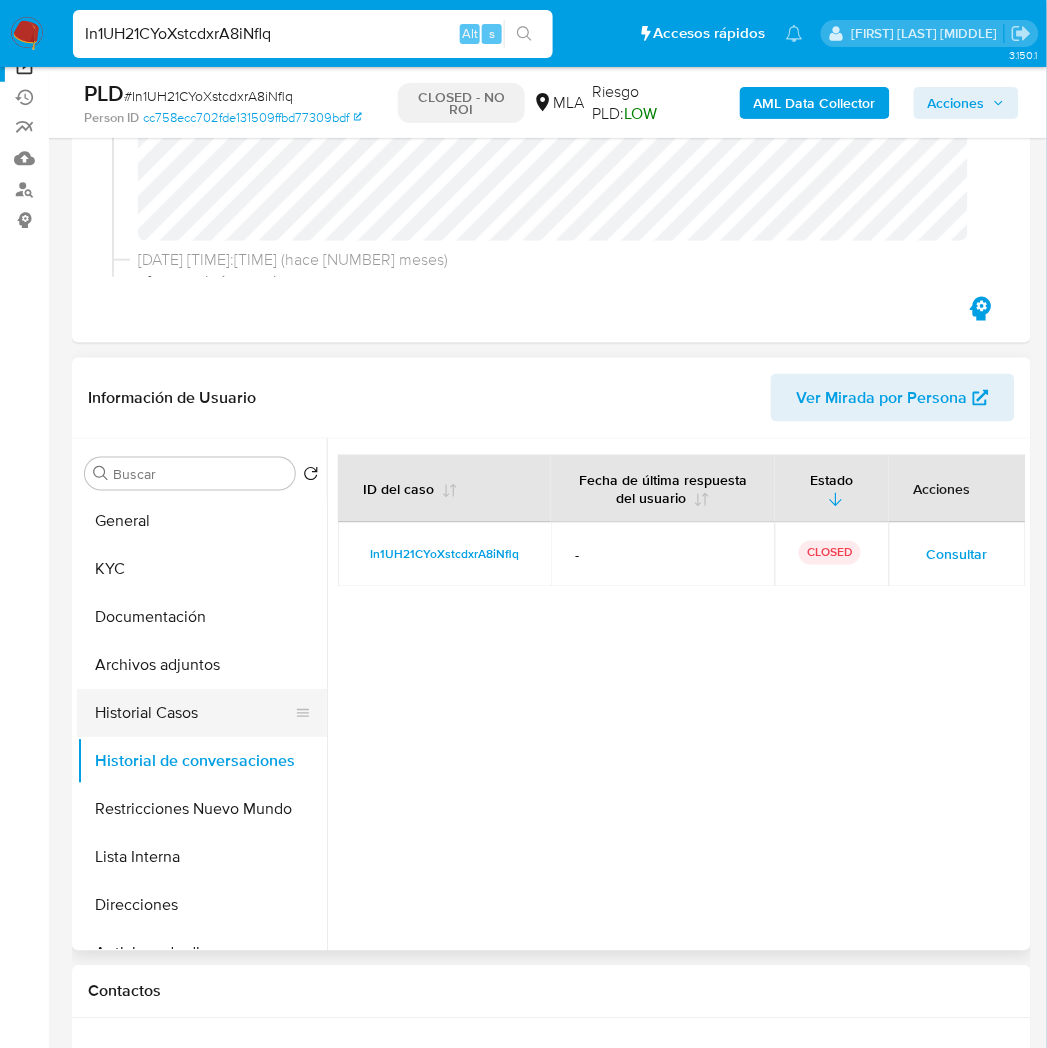 click on "Historial Casos" at bounding box center [194, 714] 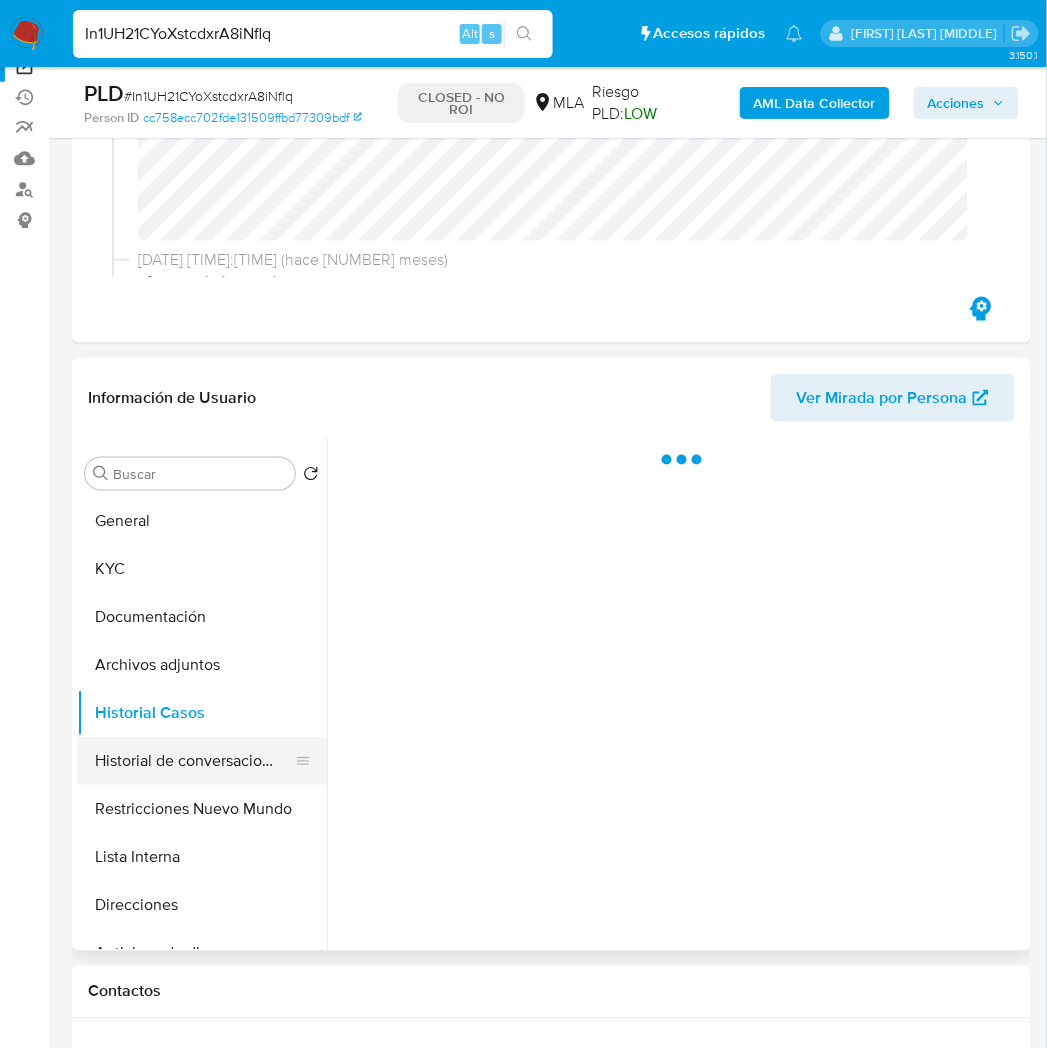 click on "Historial de conversaciones" at bounding box center (194, 762) 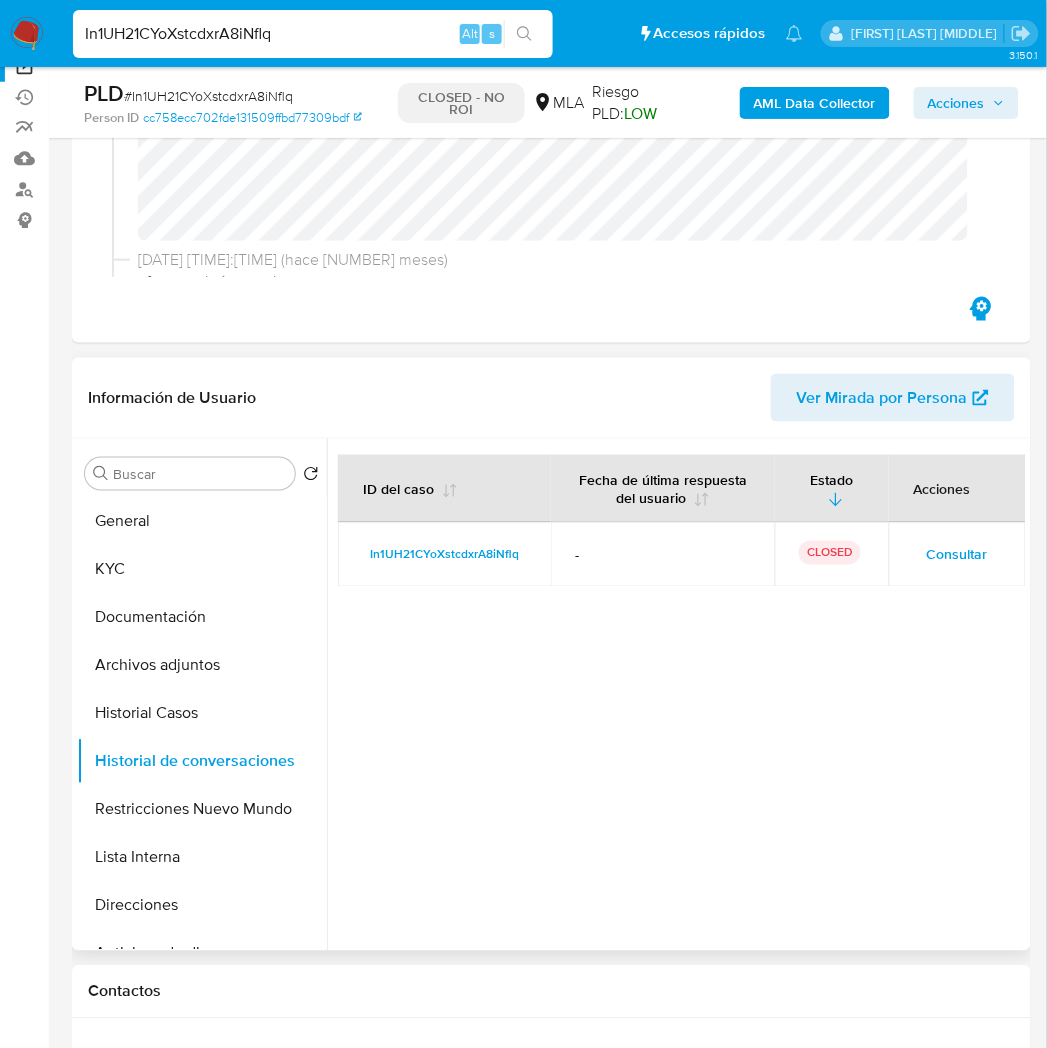 click on "Consultar" at bounding box center (957, 555) 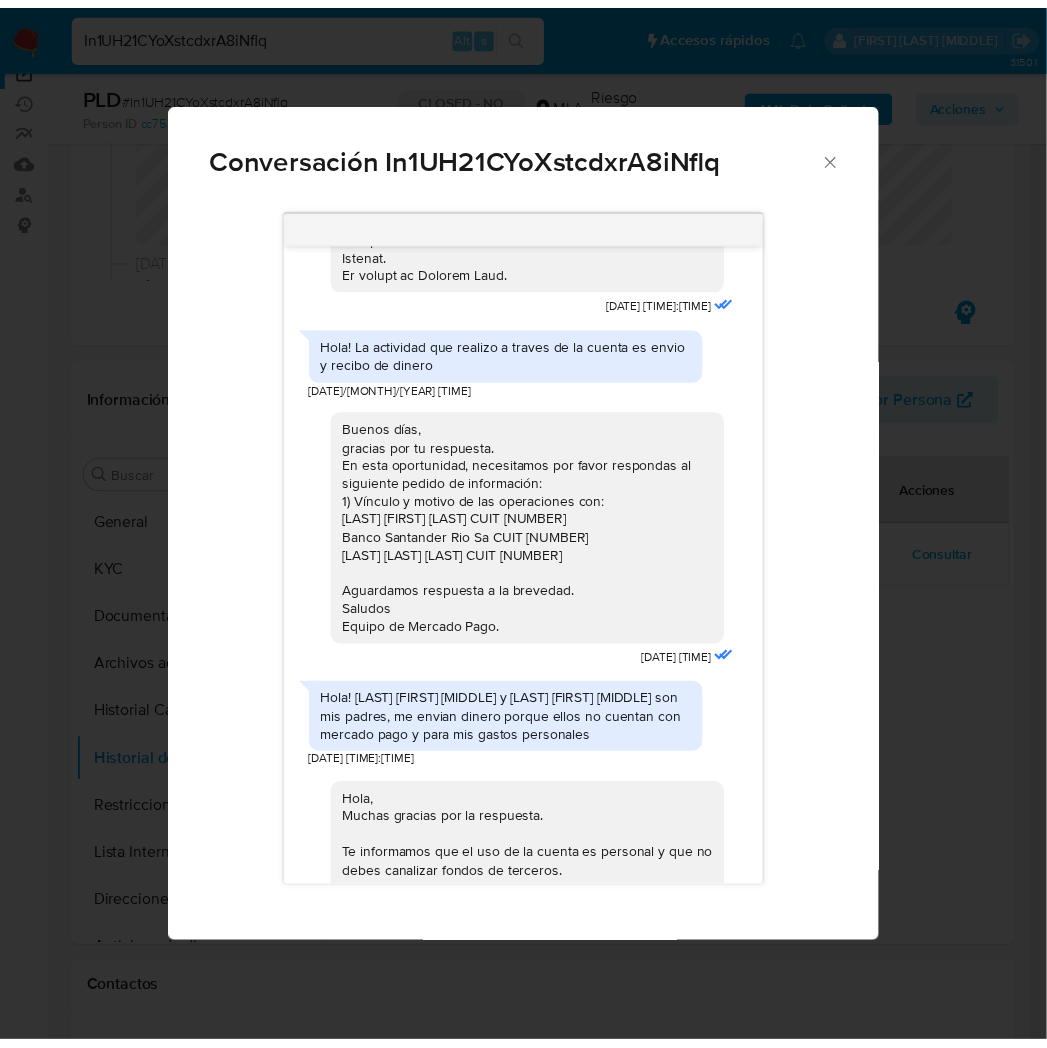scroll, scrollTop: 923, scrollLeft: 0, axis: vertical 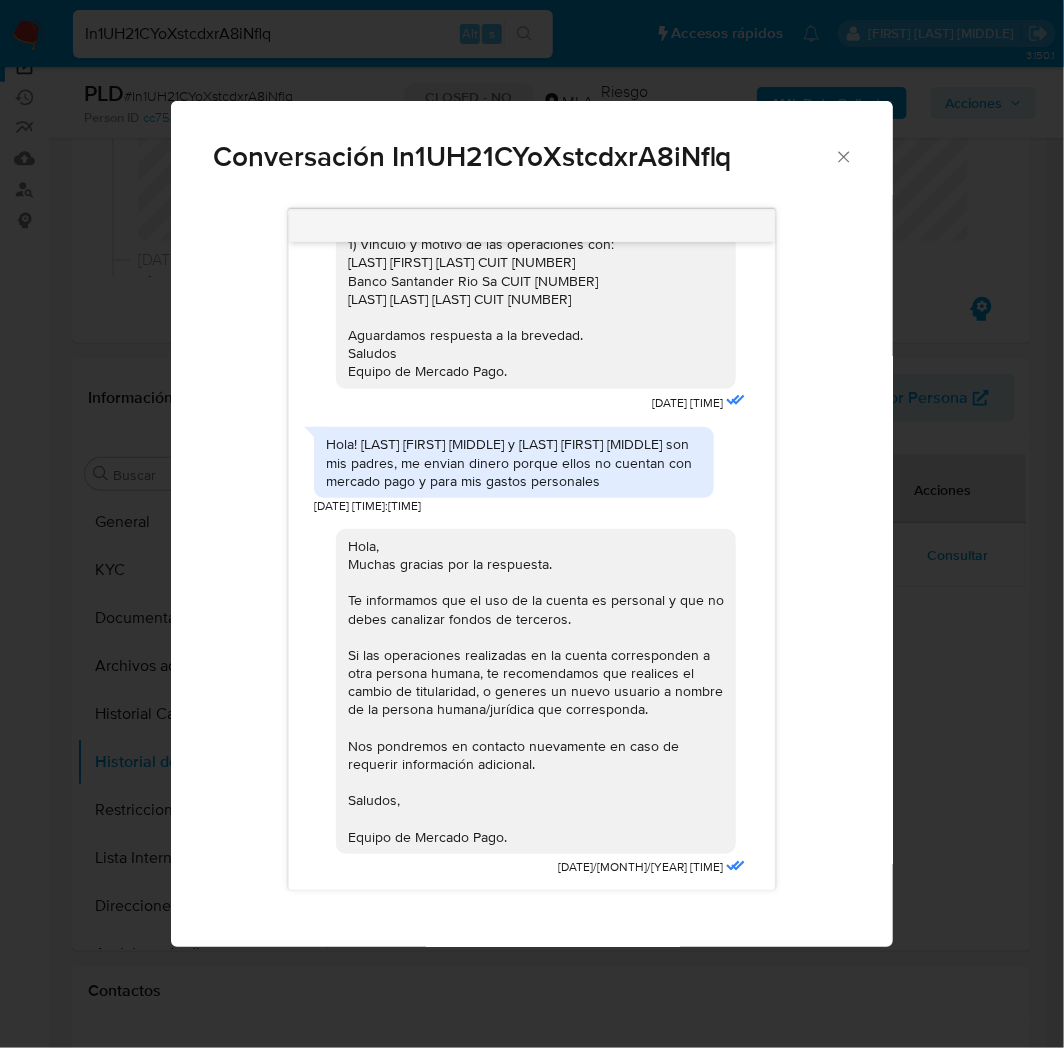 click on "Conversación In1UH21CYoXstcdxrA8iNflq 17/10/2024 19:05:22 Hola! La actividad que realizo a traves de la cuenta es envio y recibo de dinero  17/10/2024 19:07:17 Buenos días,
gracias por tu respuesta.
En esta oportunidad, necesitamos por favor respondas al siguiente pedido de información:
1) Vínculo y motivo de las operaciones con:
DIAZ PABLO JAVIER CUIT 20231583182
Banco Santander Rio Sa  CUIT 30500008454
Norma Ester Saracho CUIT 27279312207
Aguardamos respuesta a la brevedad.
Saludos
Equipo de Mercado Pago.  27/11/2024 14:23:43 Hola! Diaz pablo javier y Norma ester saracho son mis padres, me envian dinero porque ellos no cuentan con mercado pago y para mis gastos personales 27/11/2024 15:59:50 28/11/2024 19:50:37" at bounding box center (532, 524) 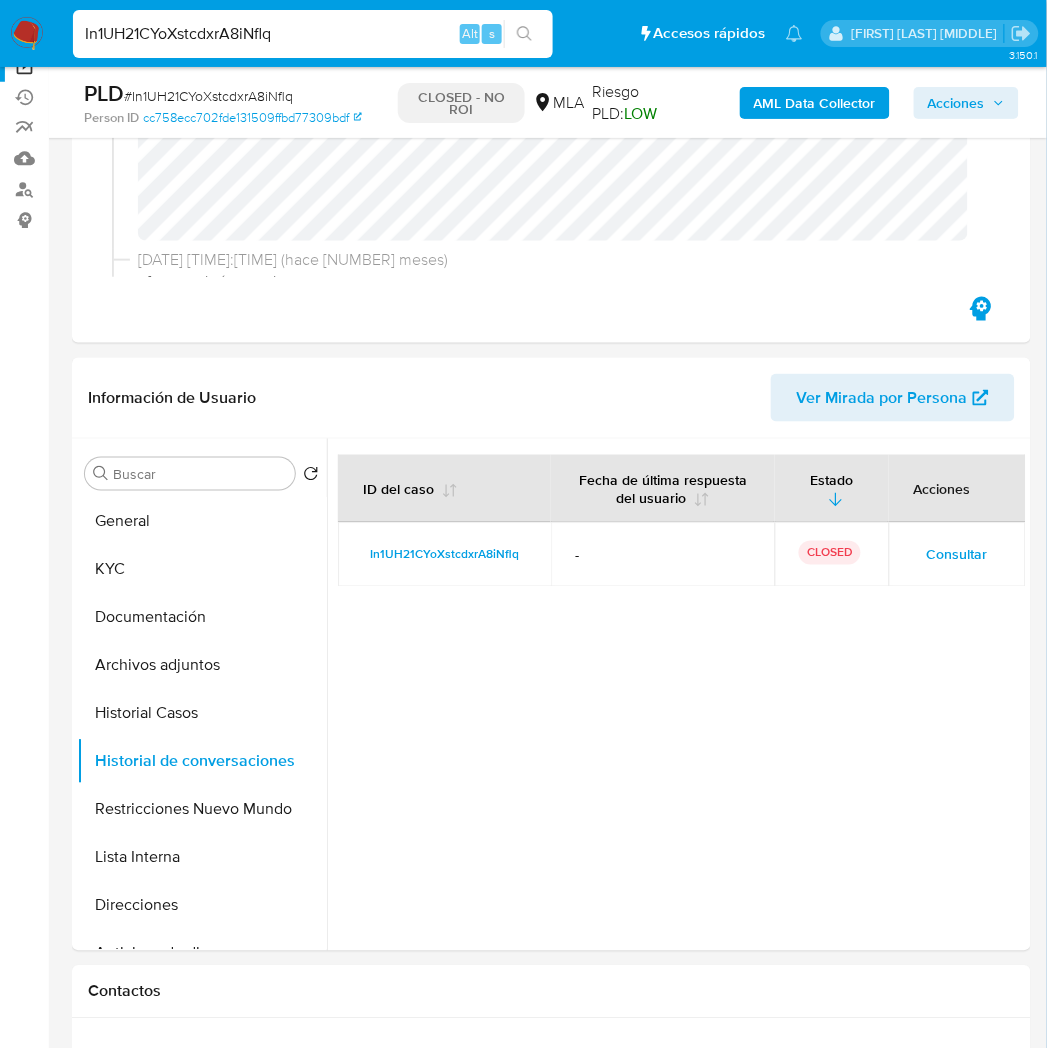 click on "In1UH21CYoXstcdxrA8iNflq" at bounding box center [313, 34] 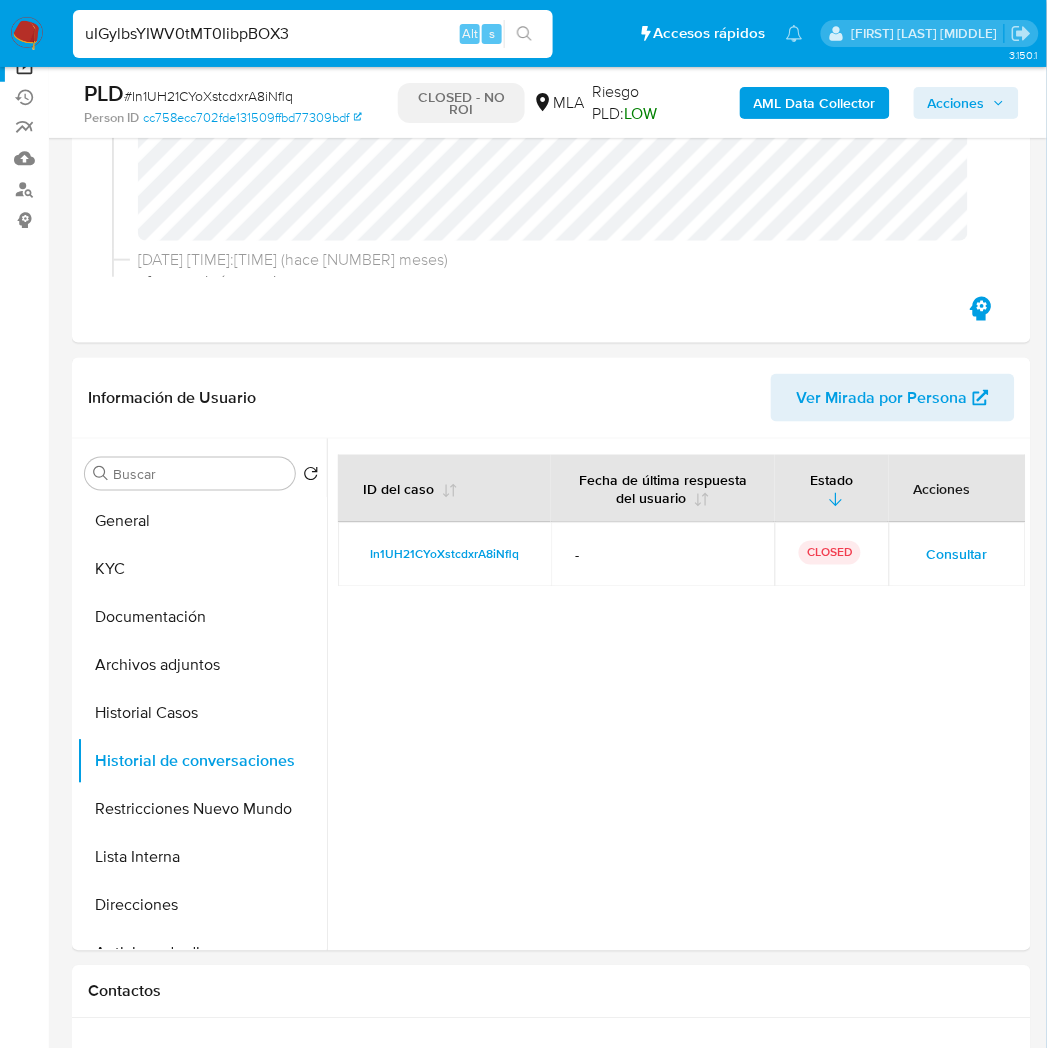 type on "uIGylbsYIWV0tMT0IibpBOX3" 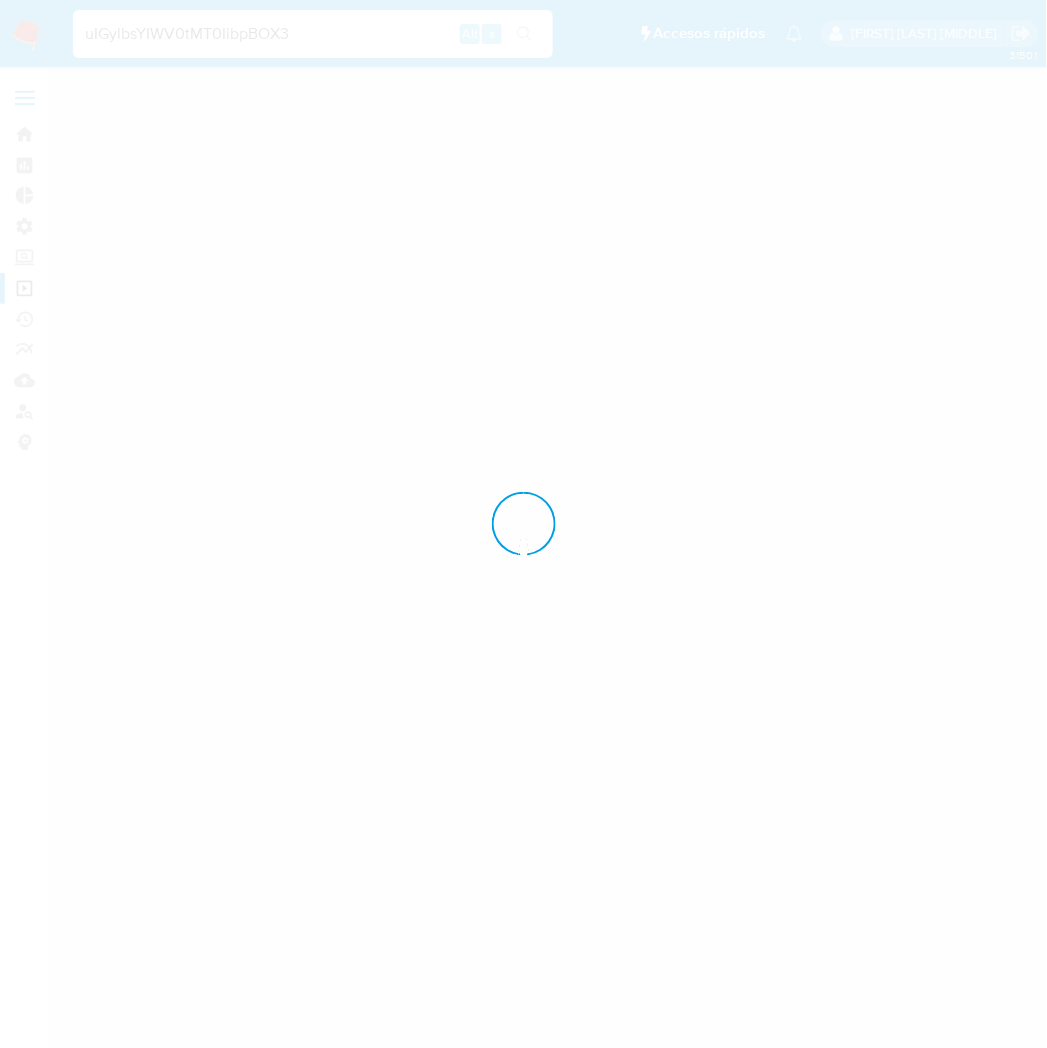scroll, scrollTop: 0, scrollLeft: 0, axis: both 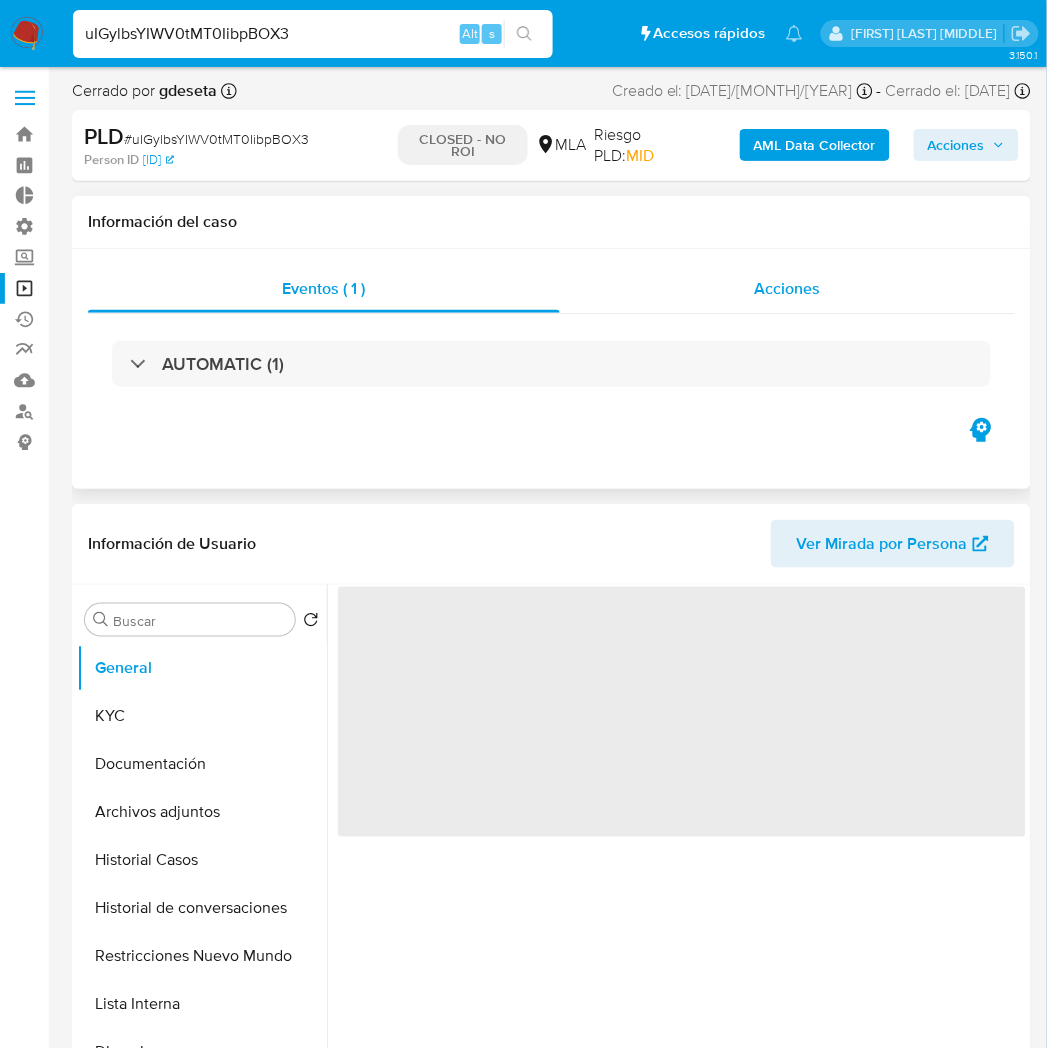 click on "Acciones" at bounding box center [787, 289] 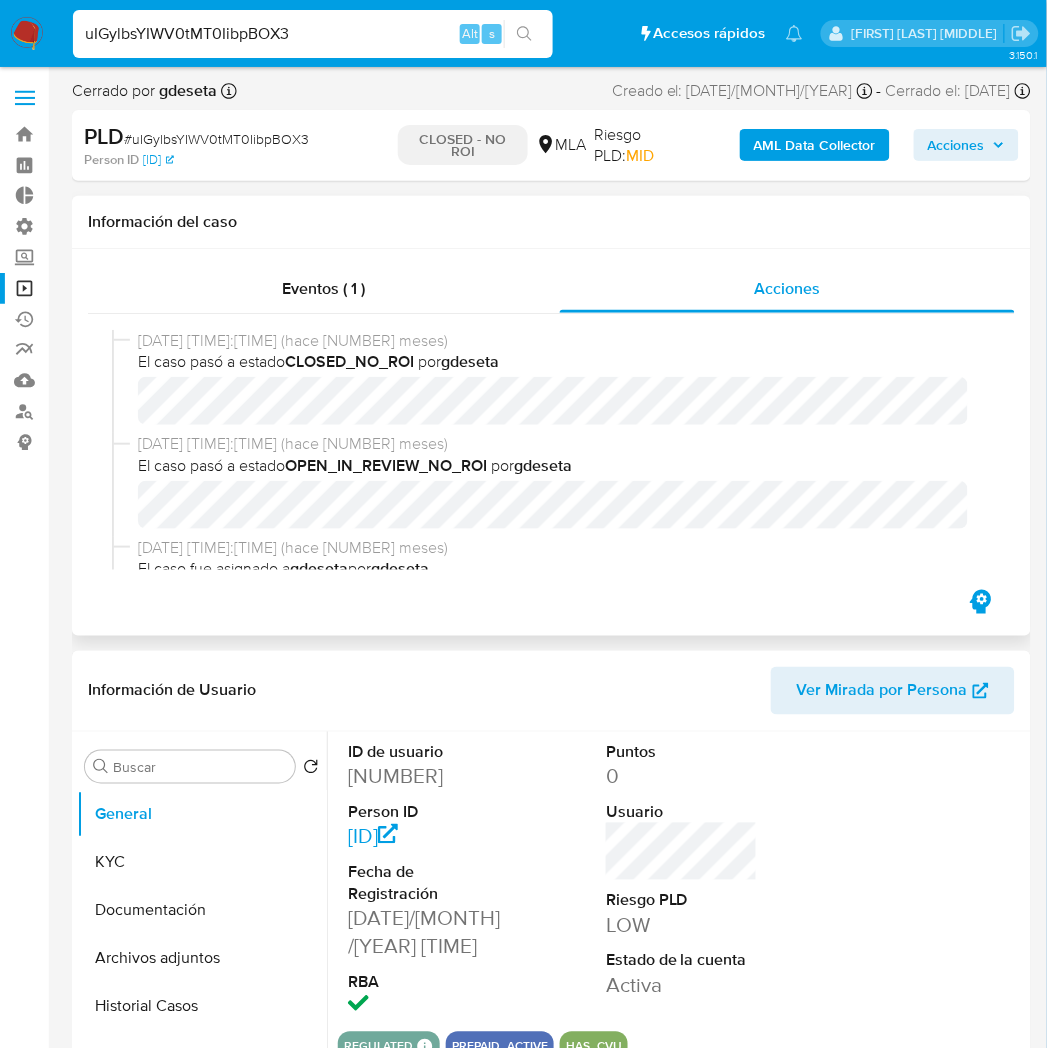select on "10" 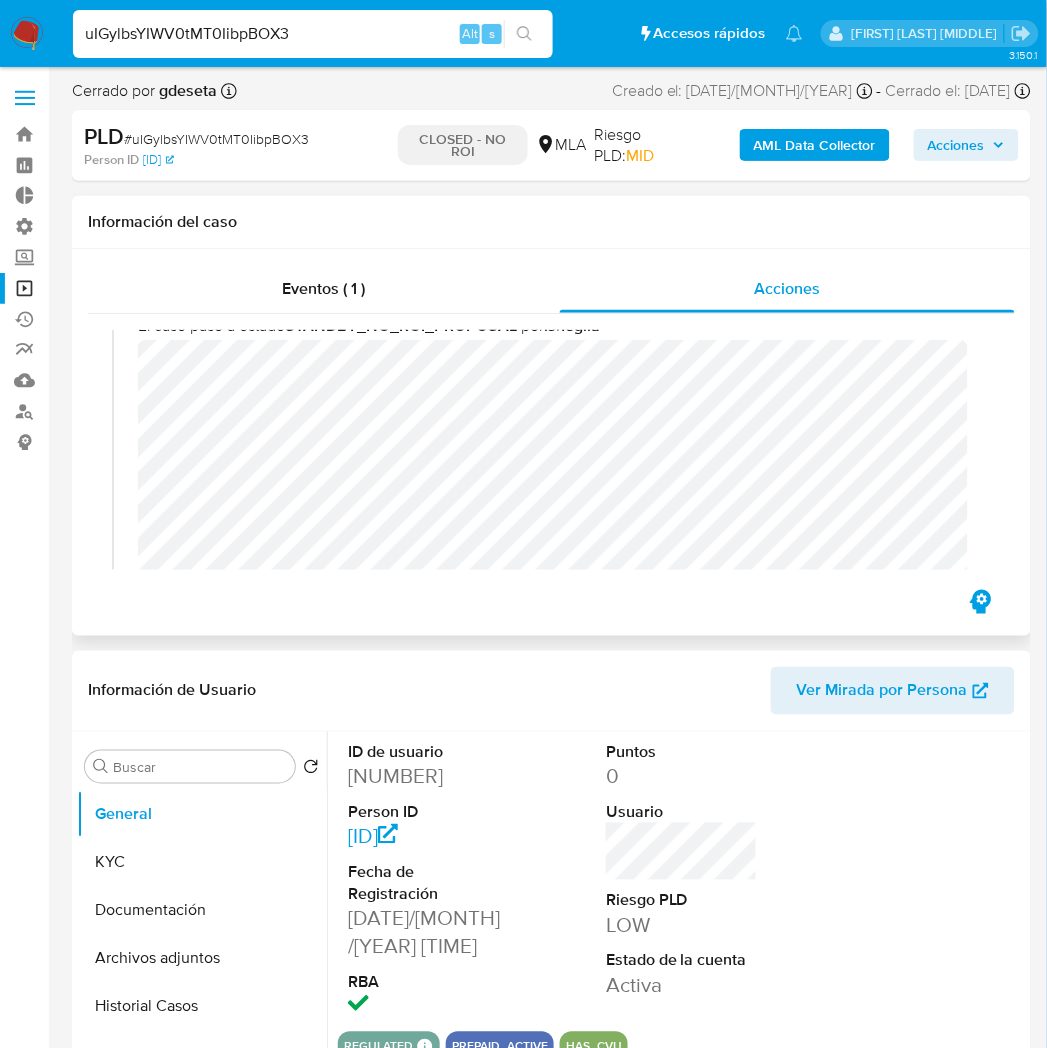 scroll, scrollTop: 333, scrollLeft: 0, axis: vertical 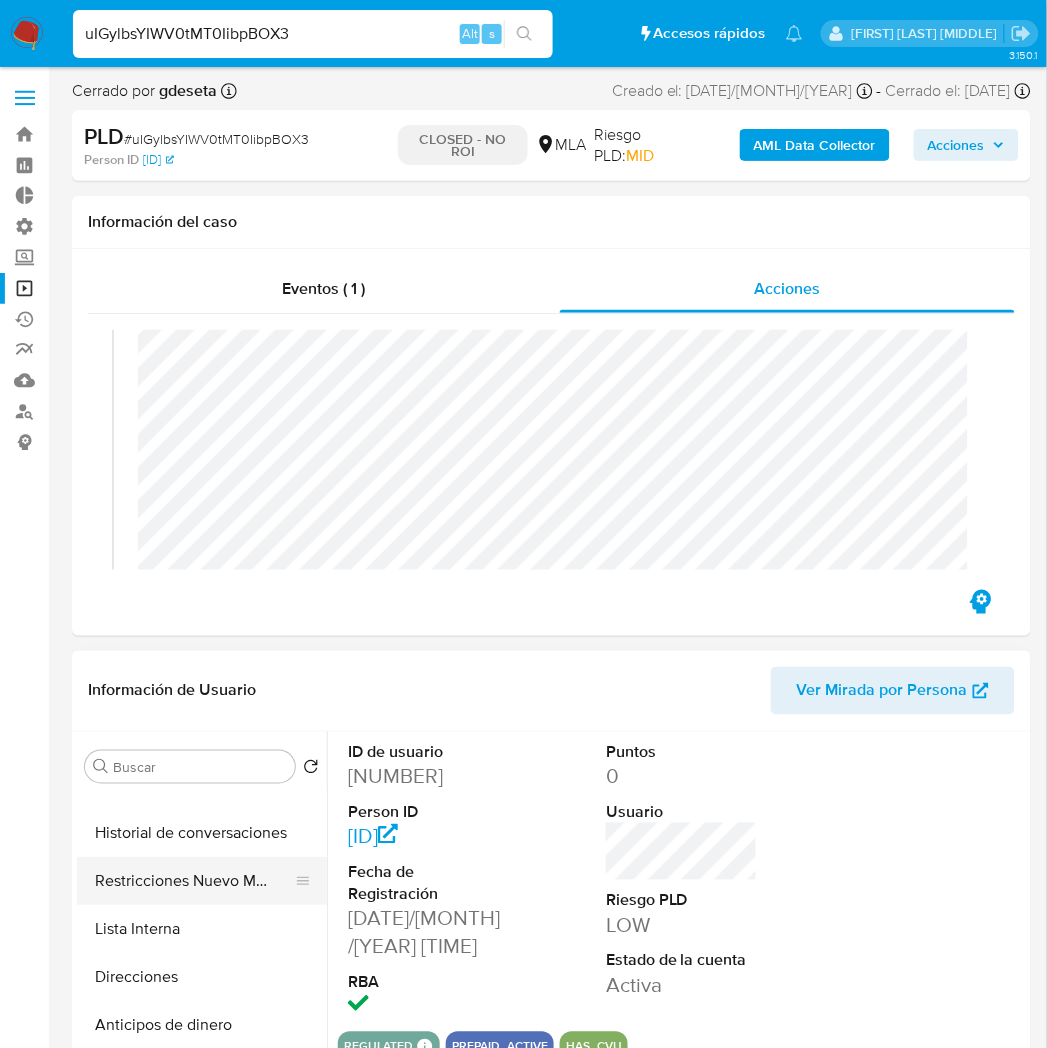 click on "Restricciones Nuevo Mundo" at bounding box center [194, 881] 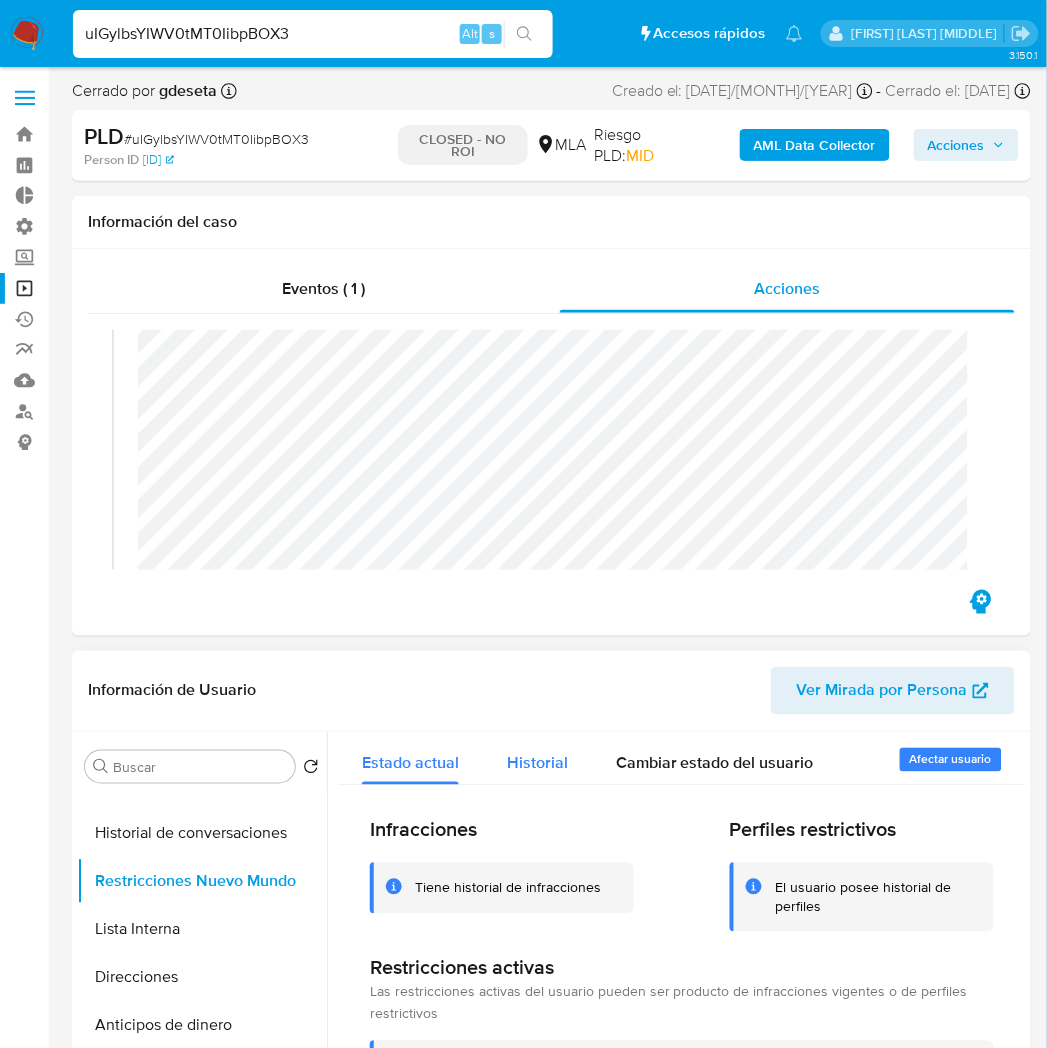 click on "Historial" at bounding box center (537, 763) 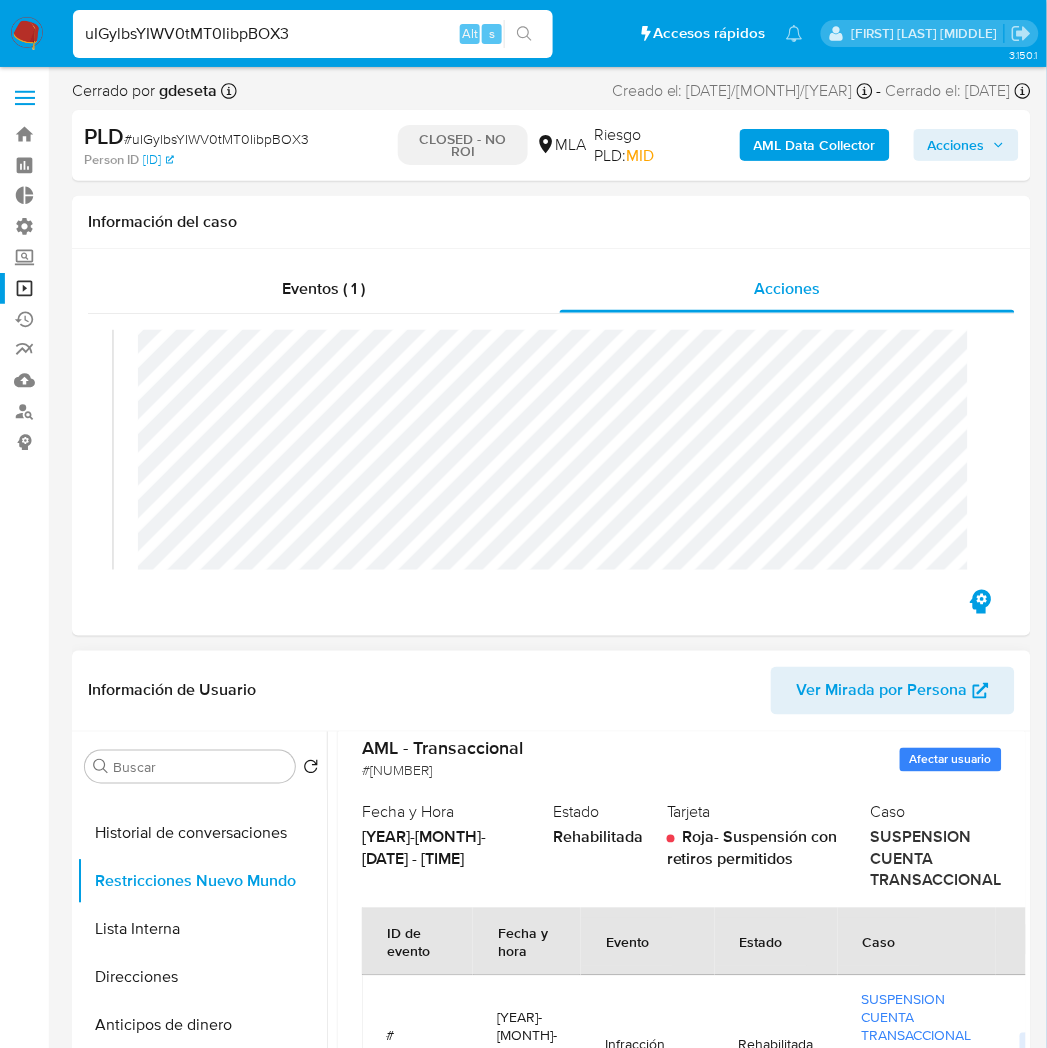 scroll, scrollTop: 163, scrollLeft: 0, axis: vertical 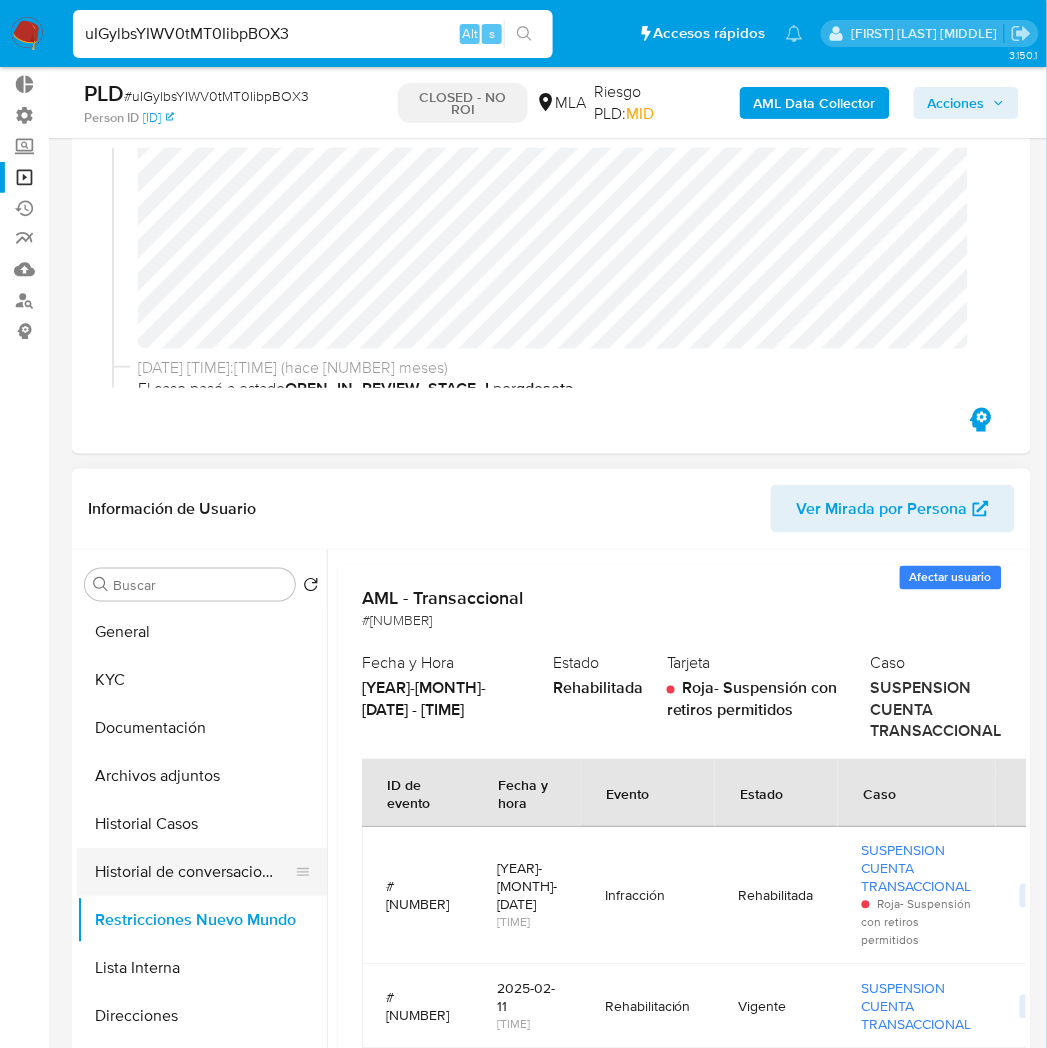 click on "Historial de conversaciones" at bounding box center [194, 873] 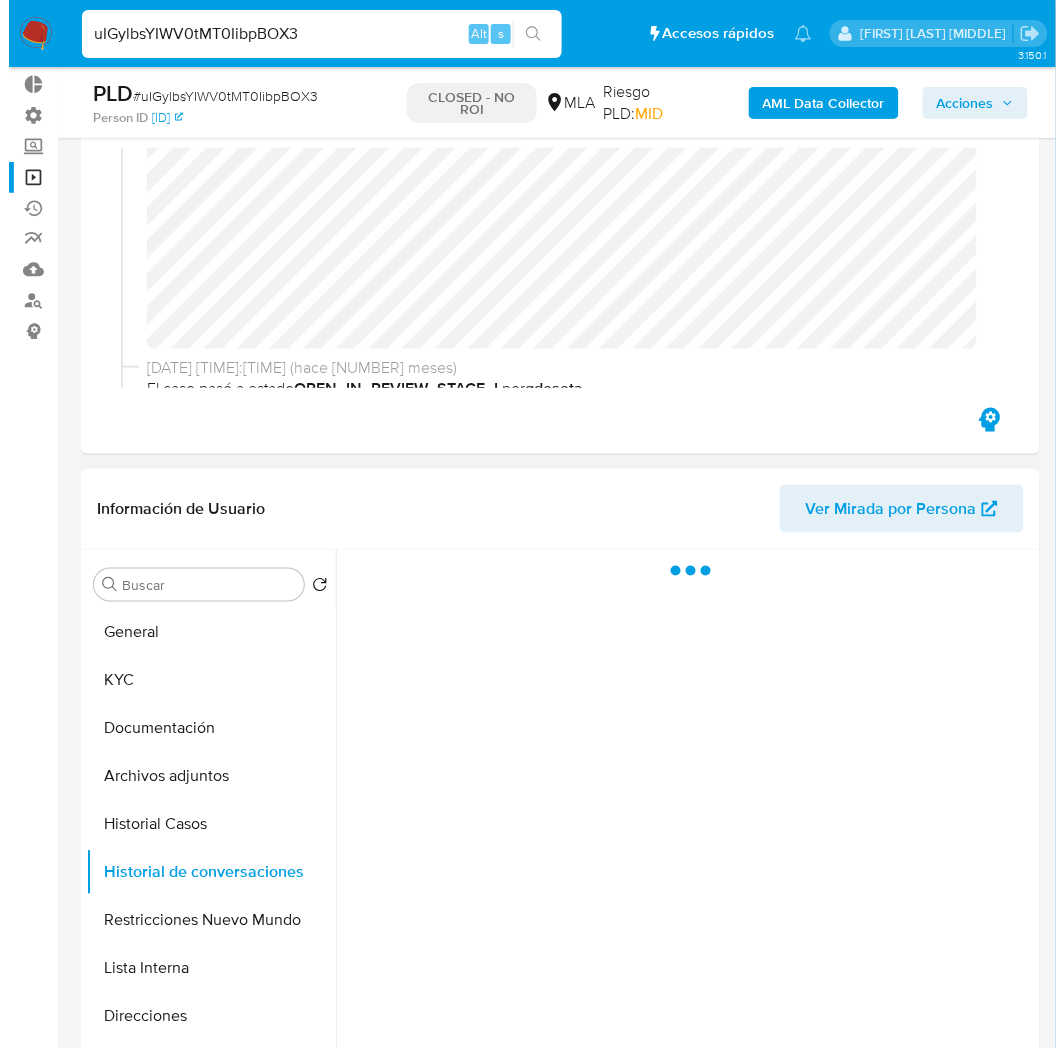 scroll, scrollTop: 0, scrollLeft: 0, axis: both 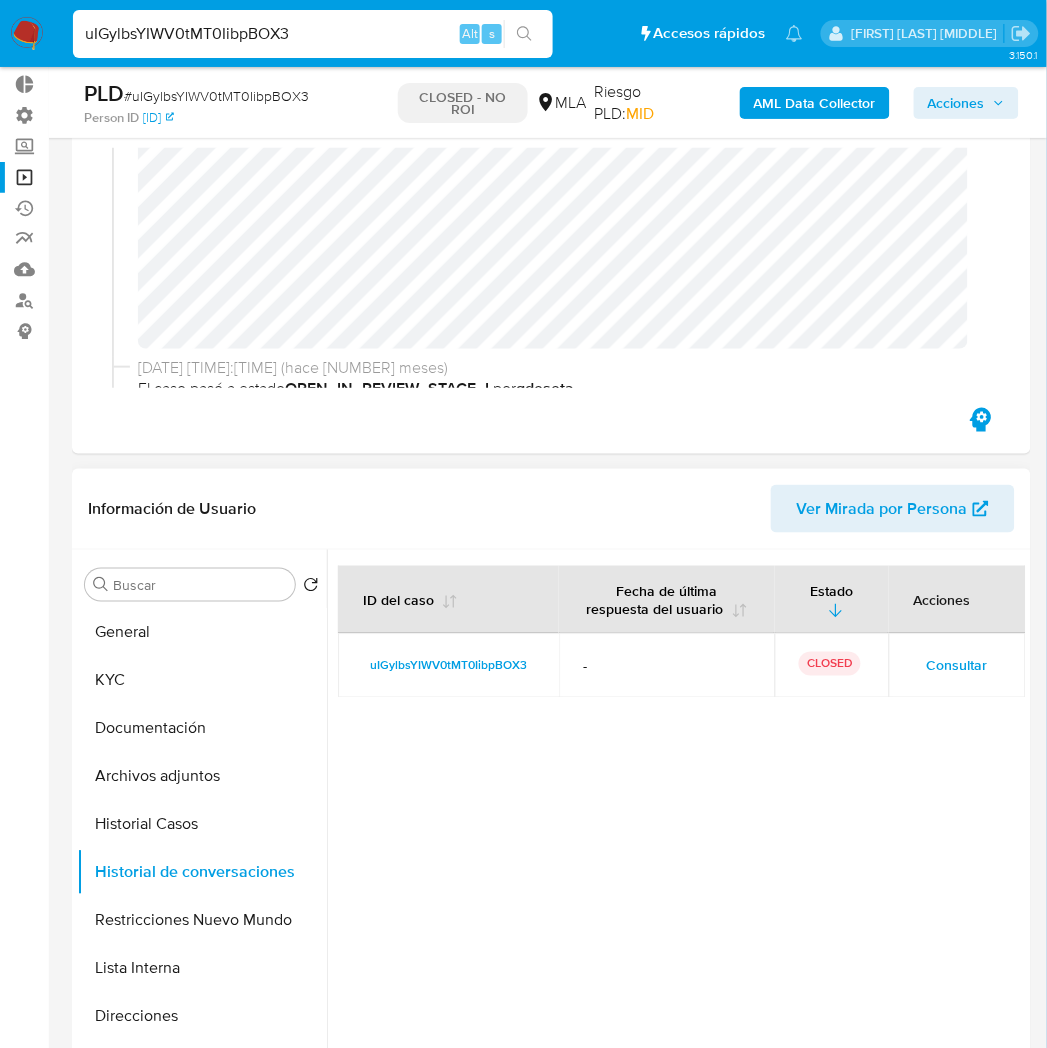 click on "Consultar" at bounding box center (957, 666) 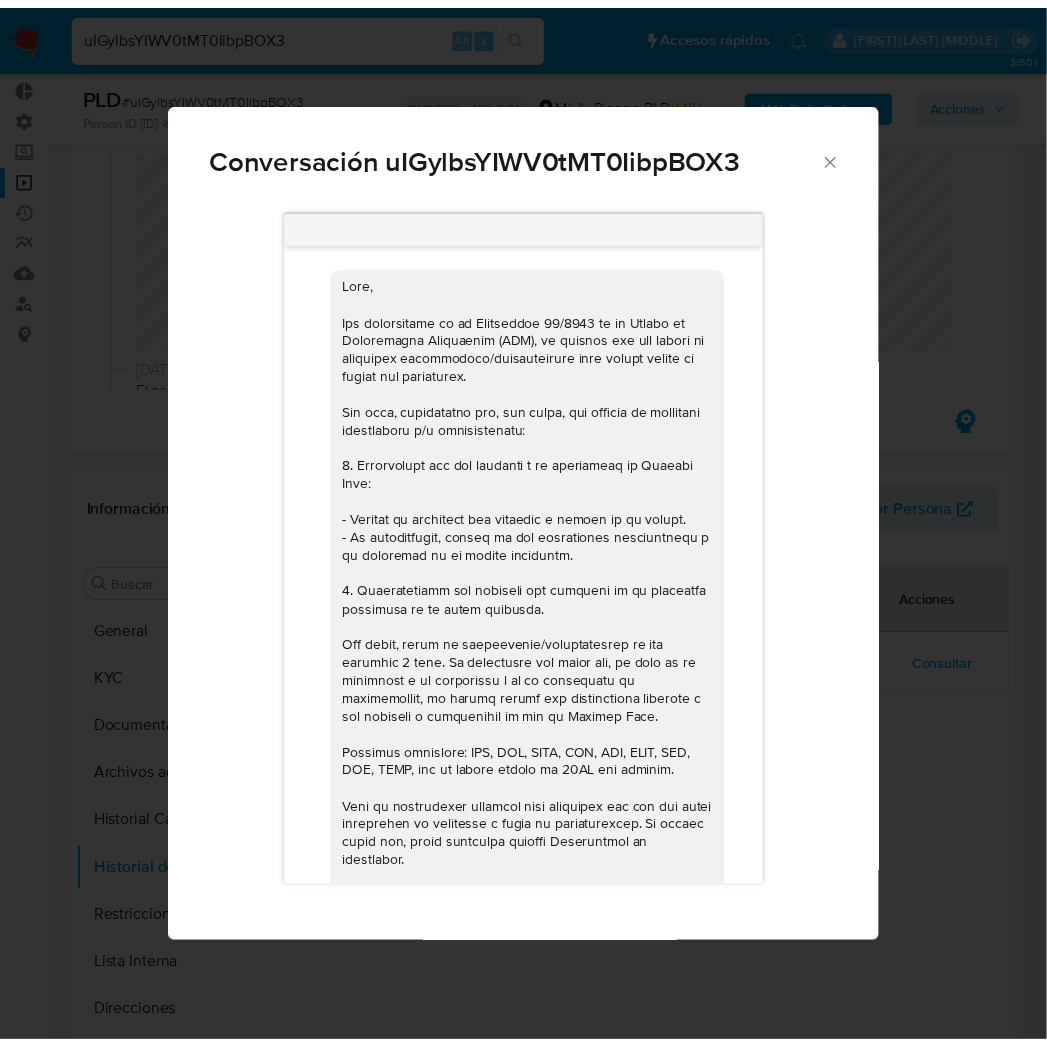 scroll, scrollTop: 102, scrollLeft: 0, axis: vertical 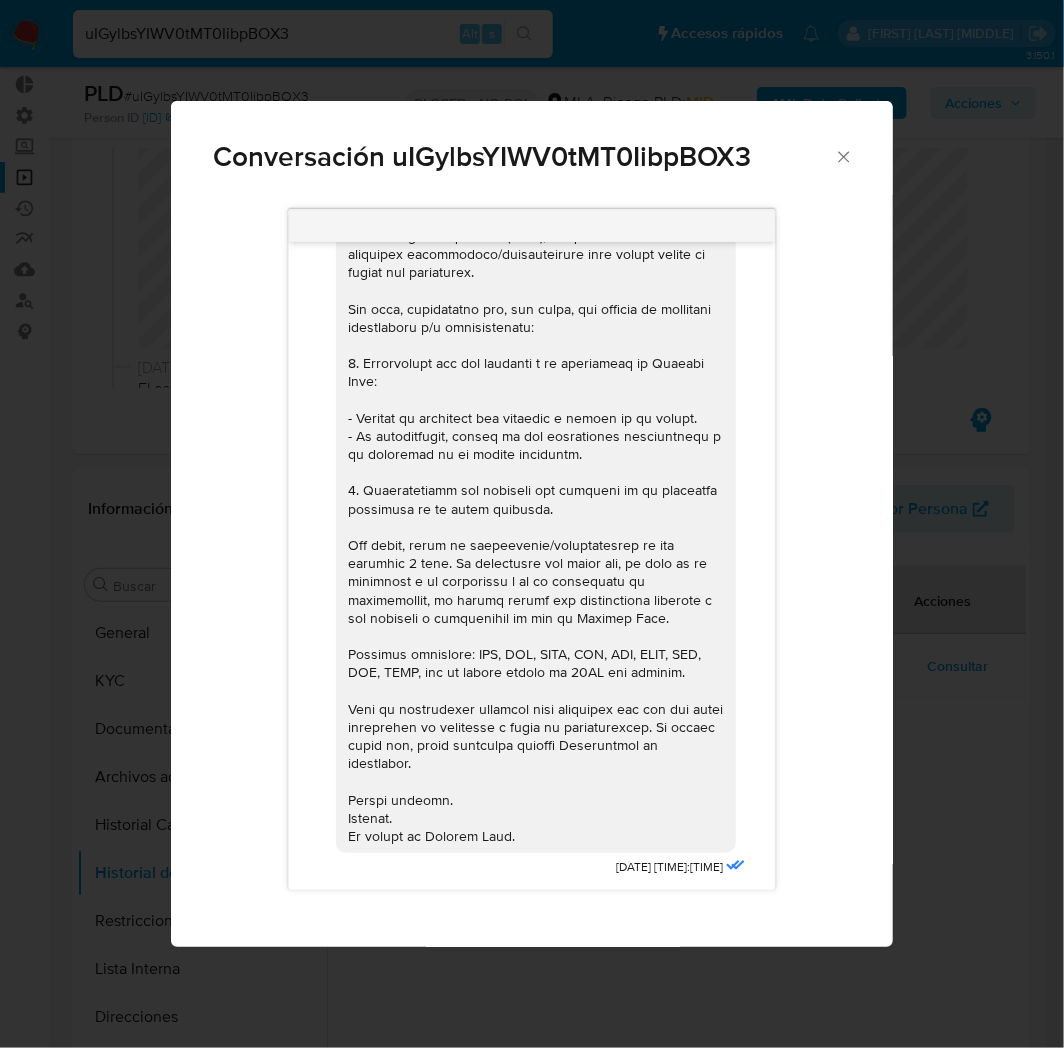 click on "Conversación uIGylbsYIWV0tMT0IibpBOX3 13/12/2024 21:46:44" at bounding box center [532, 524] 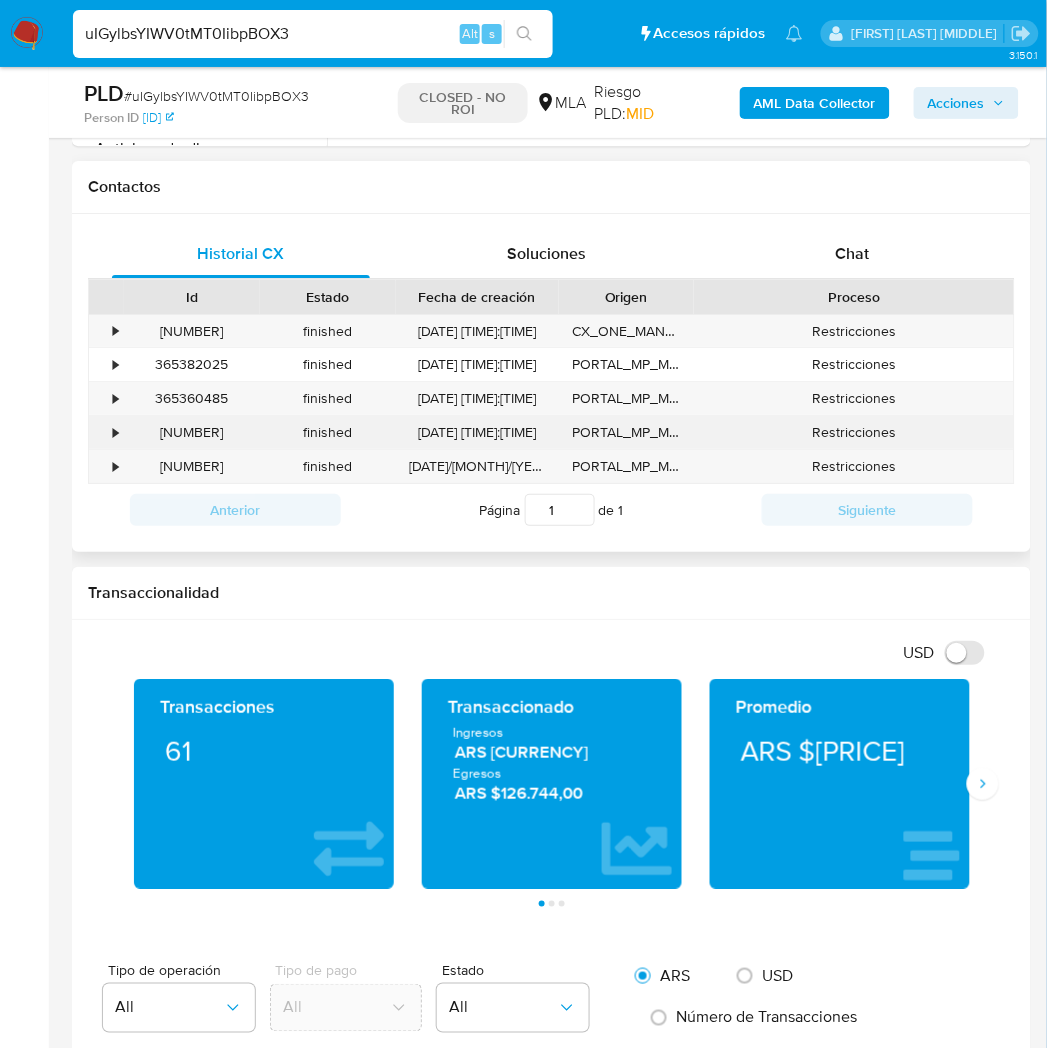 scroll, scrollTop: 888, scrollLeft: 0, axis: vertical 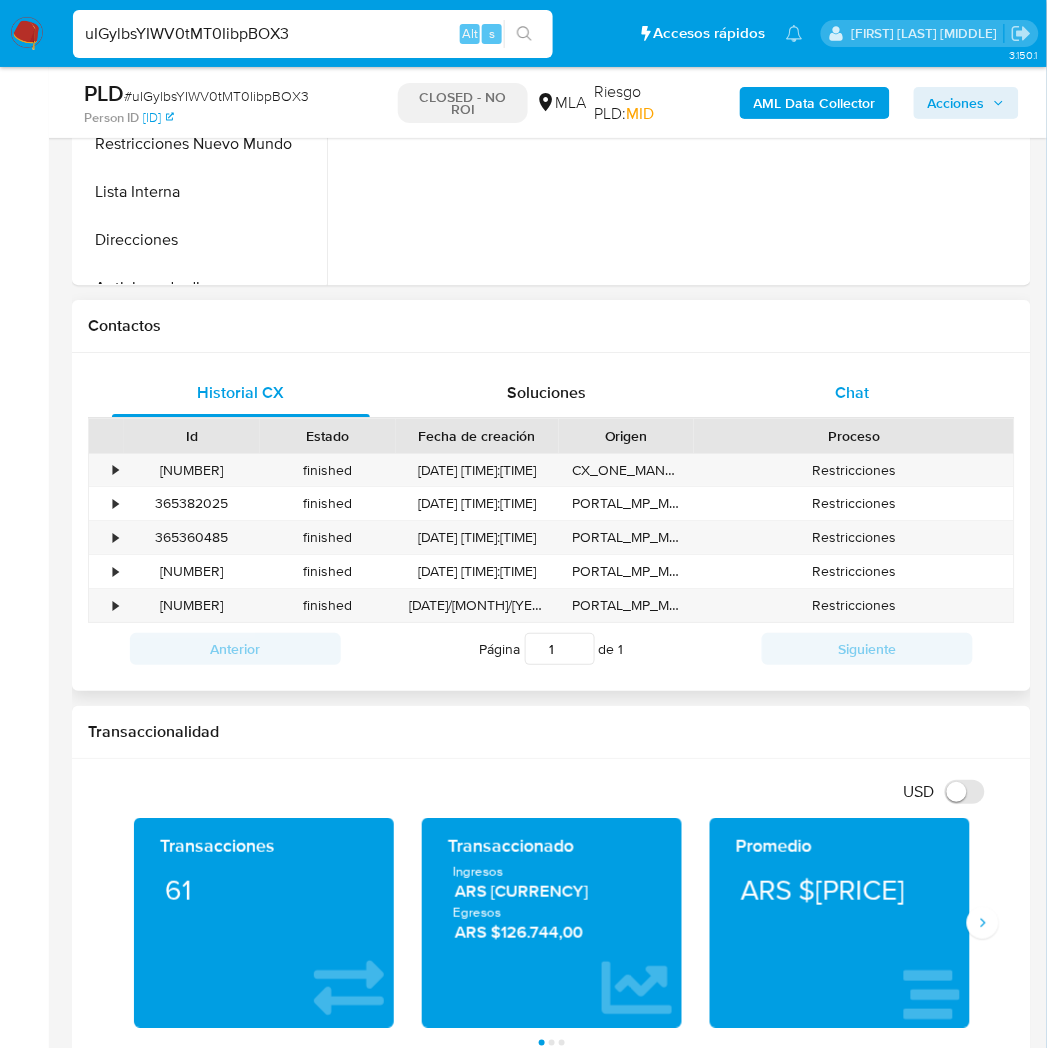 click on "Chat" at bounding box center [853, 392] 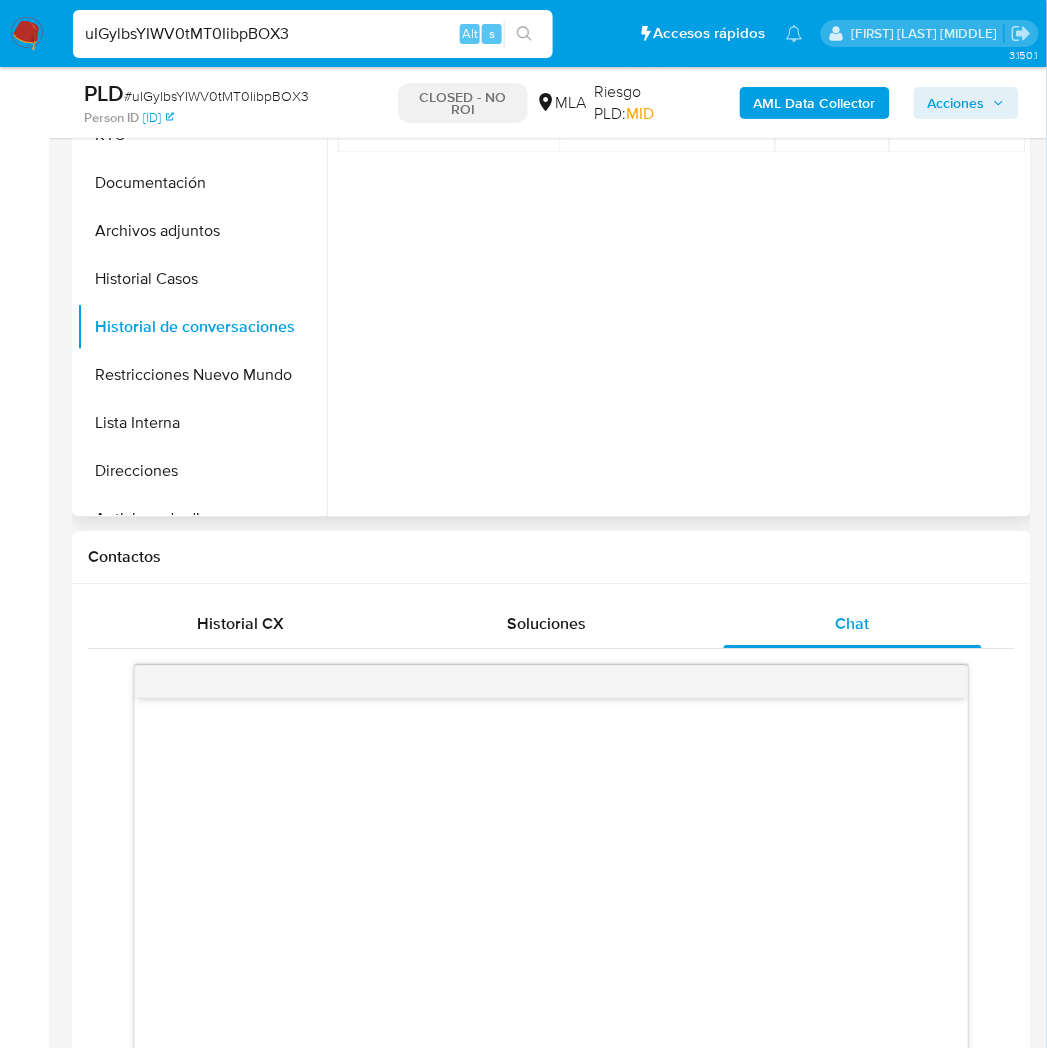 scroll, scrollTop: 333, scrollLeft: 0, axis: vertical 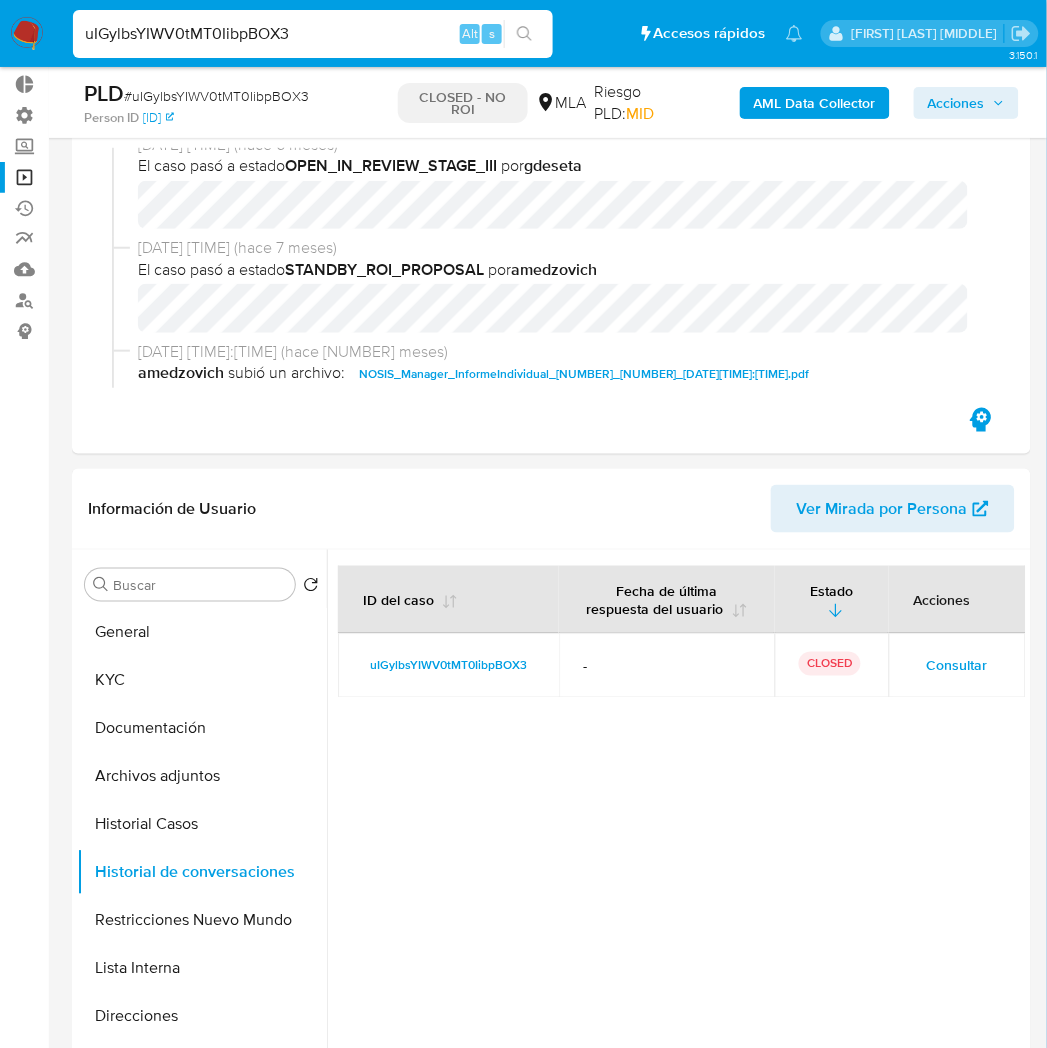 click on "uIGylbsYIWV0tMT0IibpBOX3" at bounding box center (313, 34) 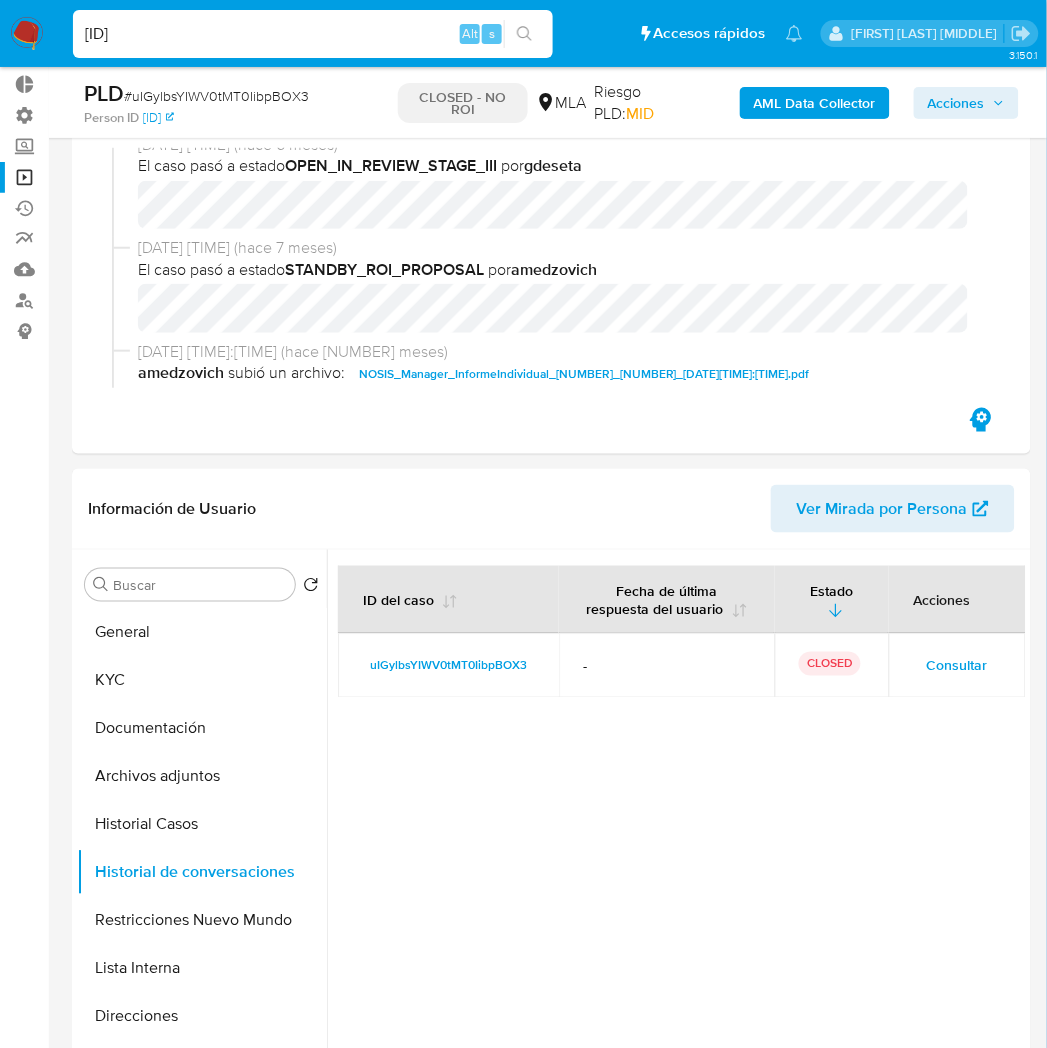type on "3Hs5GFA0BkZACaRGgGsEDgJA" 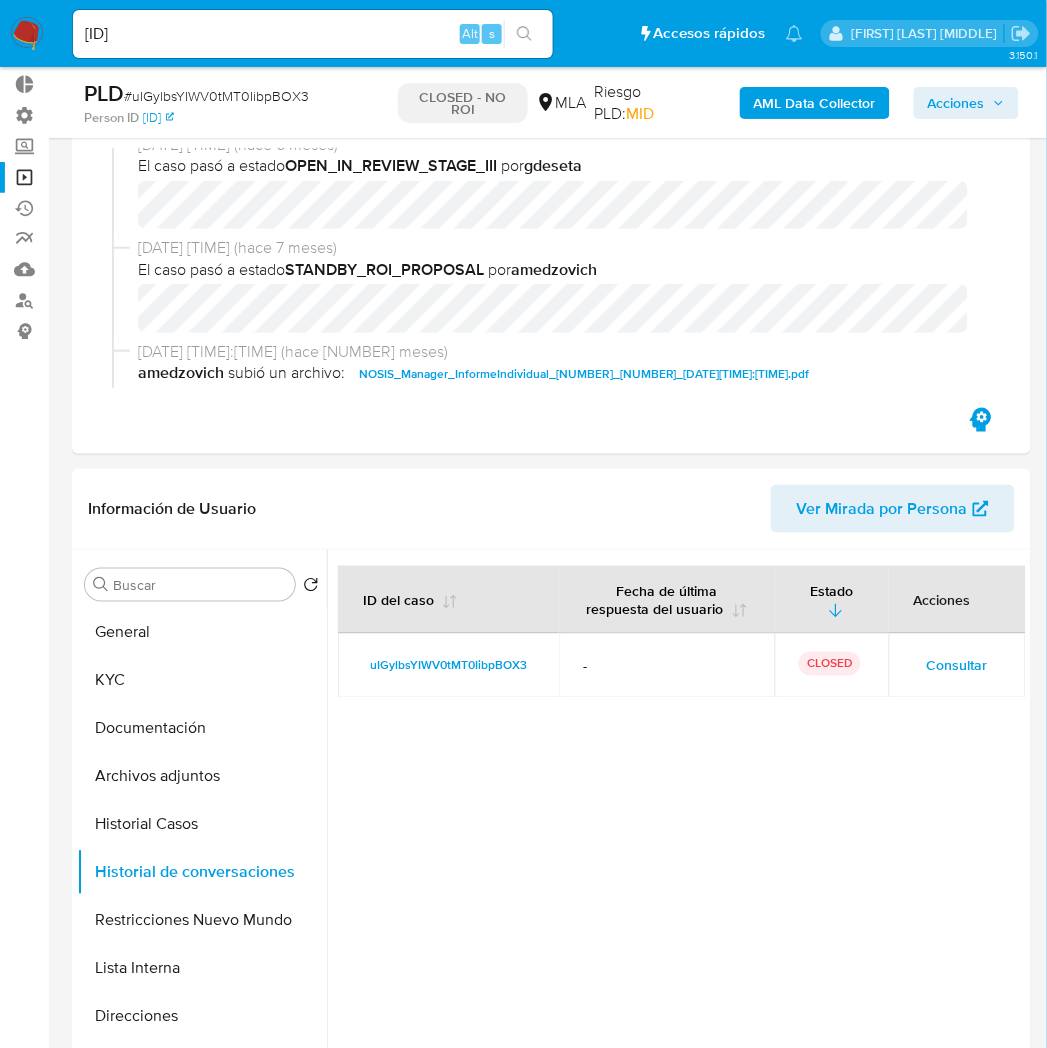 click on "3Hs5GFA0BkZACaRGgGsEDgJA" at bounding box center [313, 34] 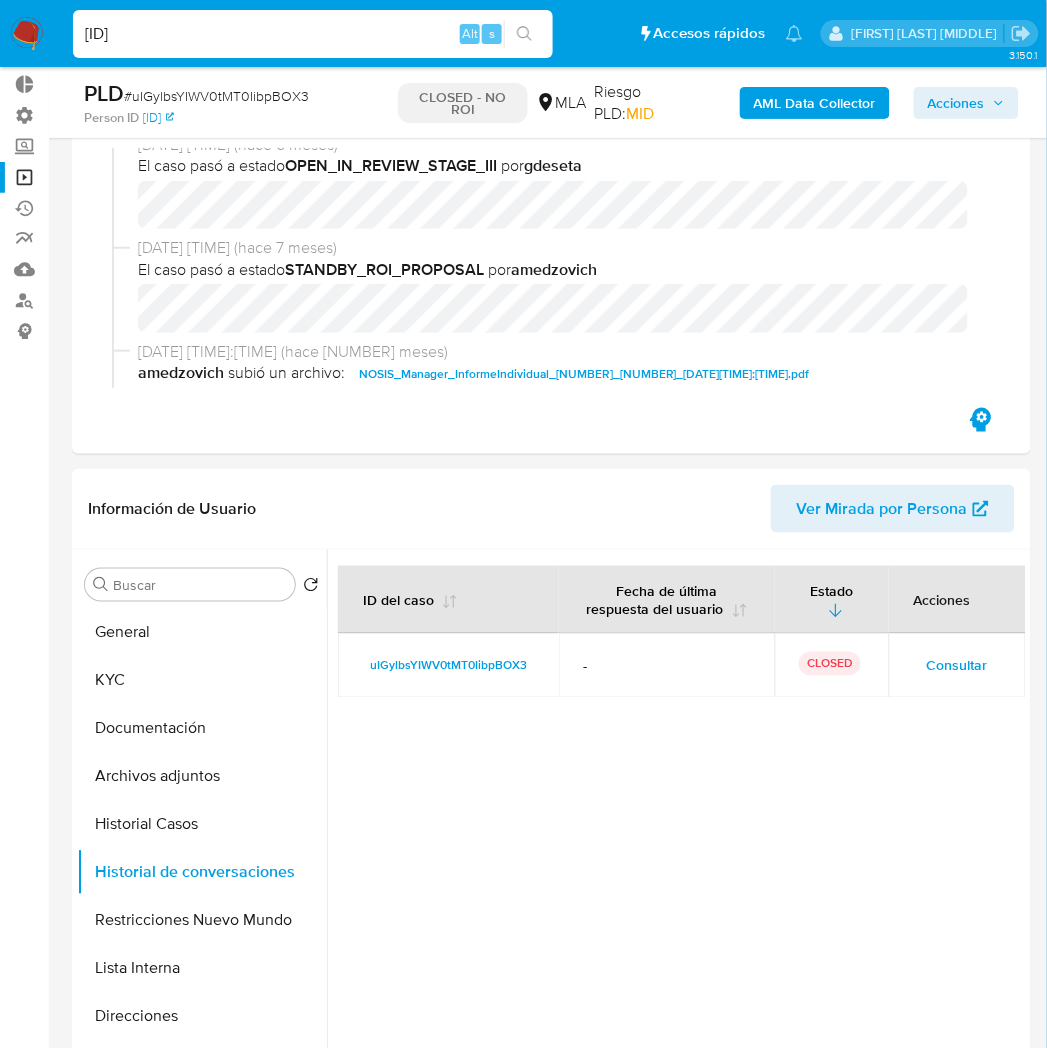 click on "3Hs5GFA0BkZACaRGgGsEDgJA" at bounding box center (313, 34) 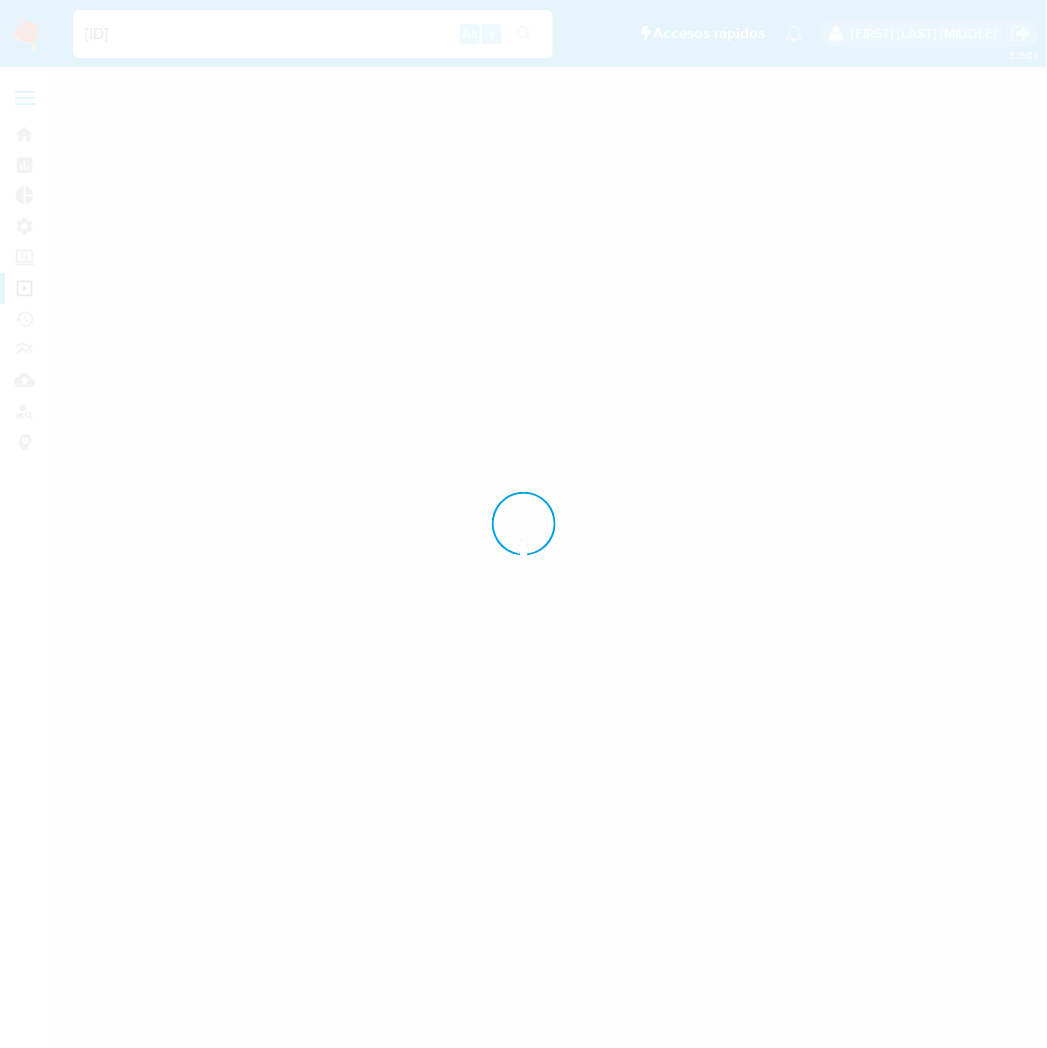 scroll, scrollTop: 0, scrollLeft: 0, axis: both 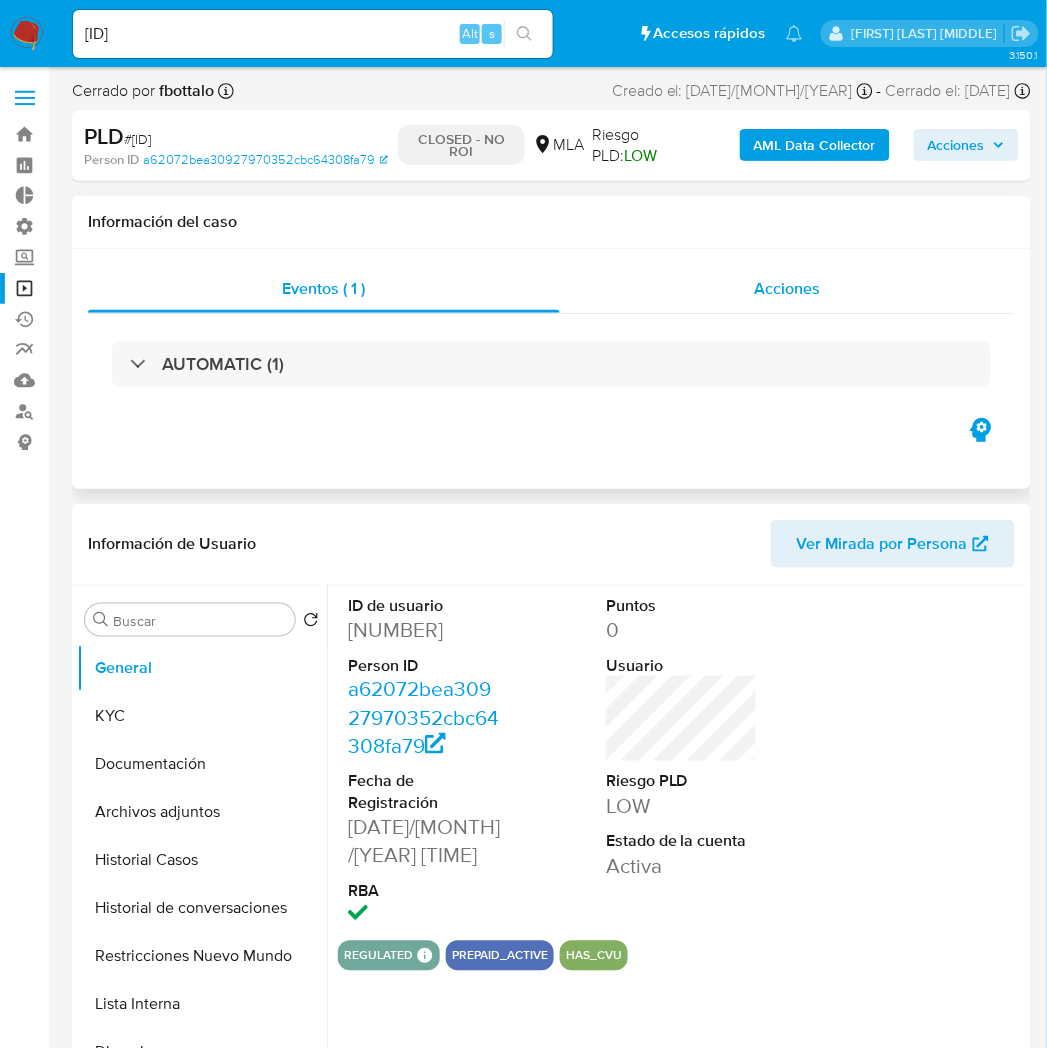 click on "Acciones" at bounding box center (787, 289) 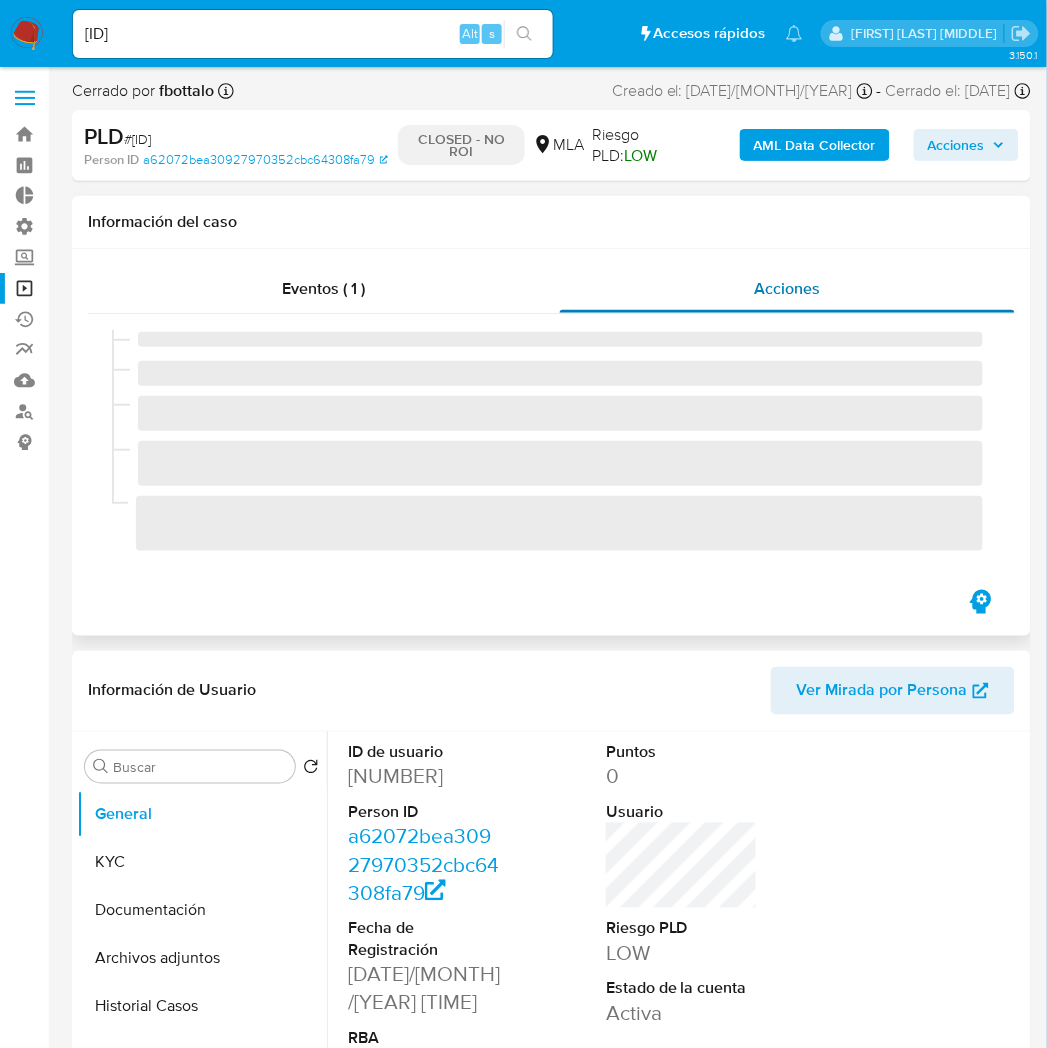 select on "10" 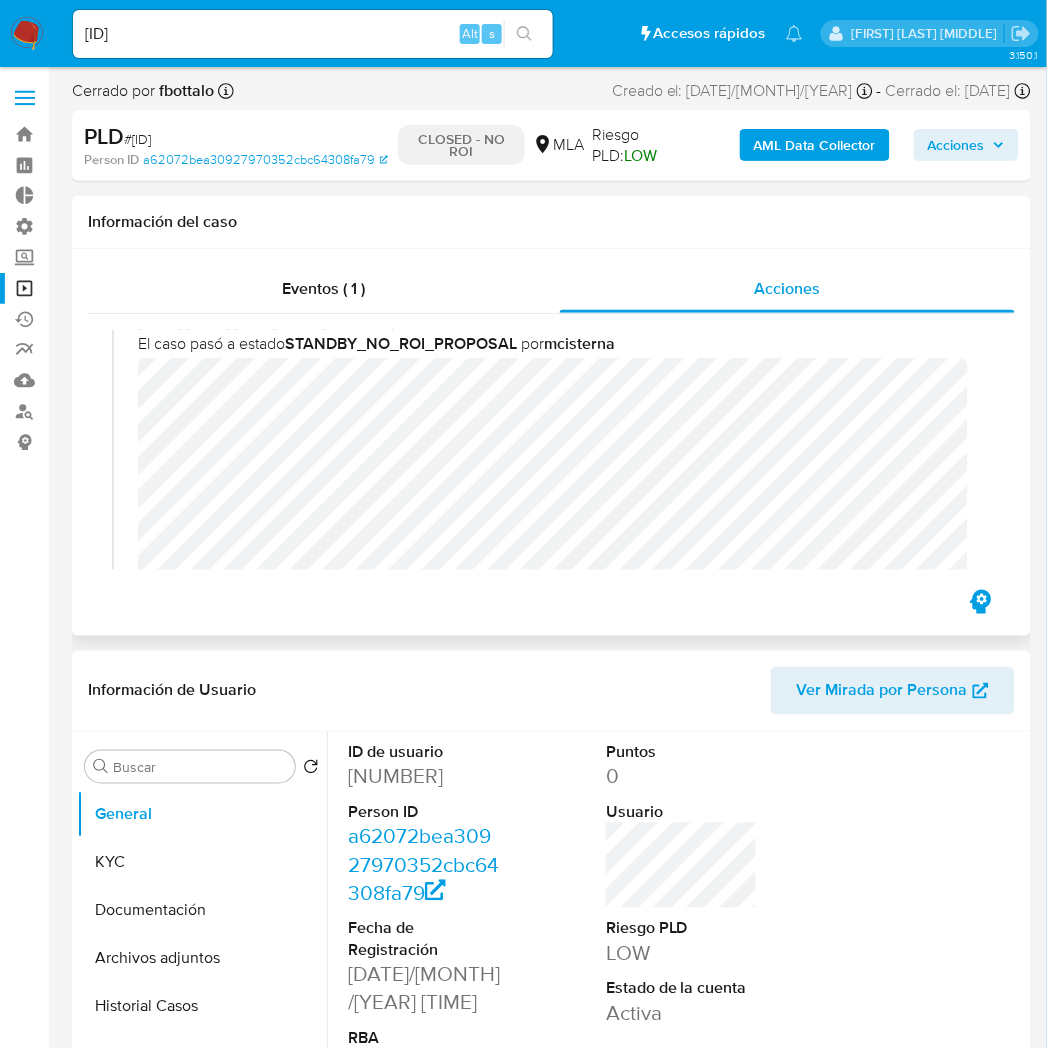 scroll, scrollTop: 333, scrollLeft: 0, axis: vertical 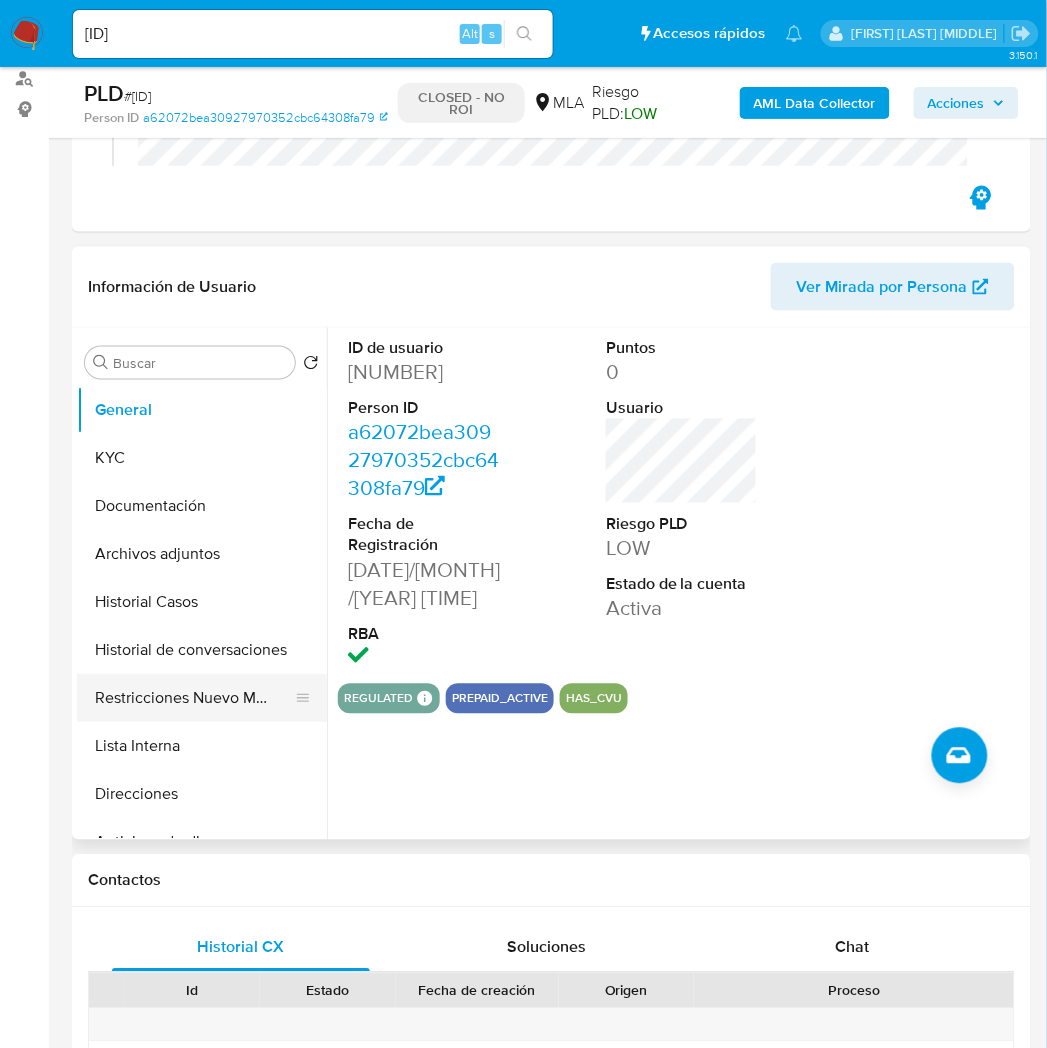 click on "Restricciones Nuevo Mundo" at bounding box center (194, 699) 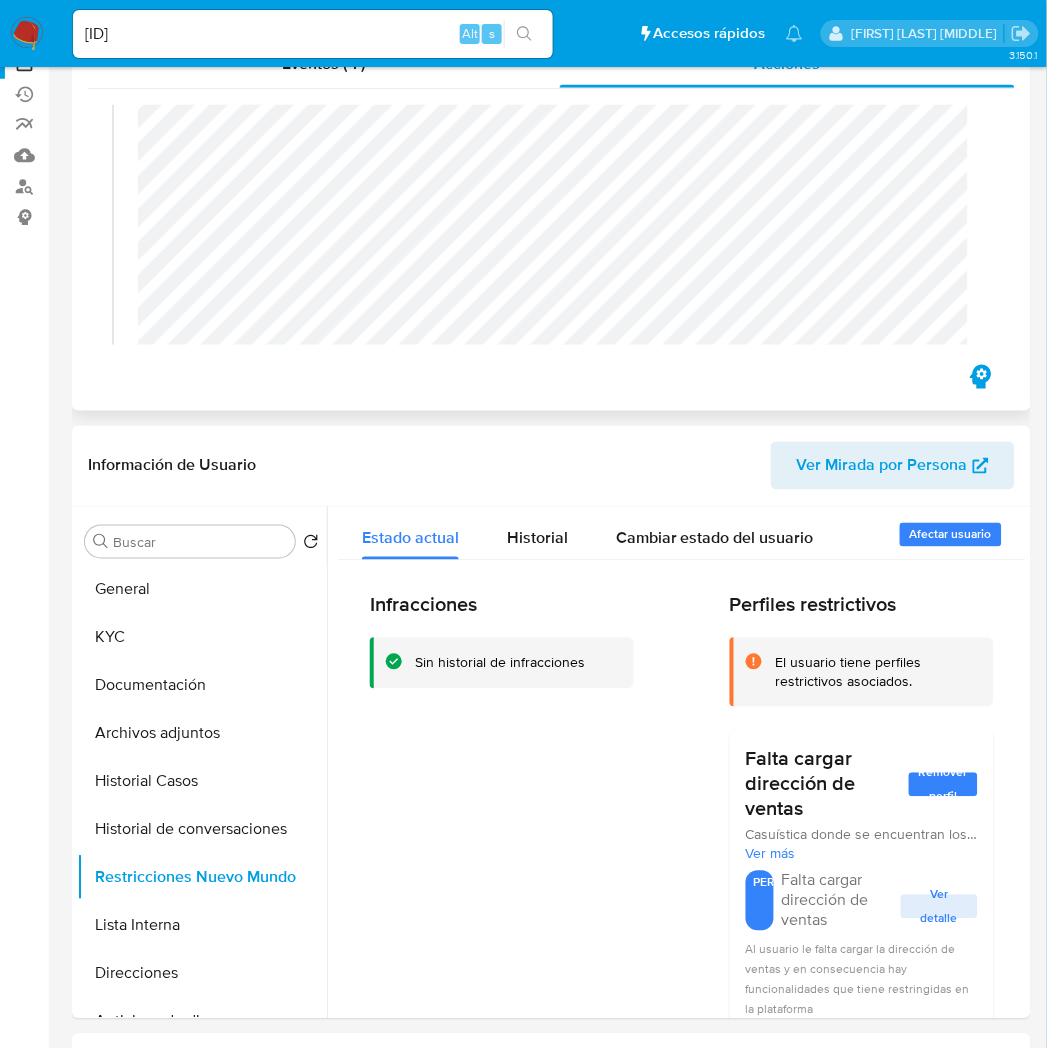 scroll, scrollTop: 0, scrollLeft: 0, axis: both 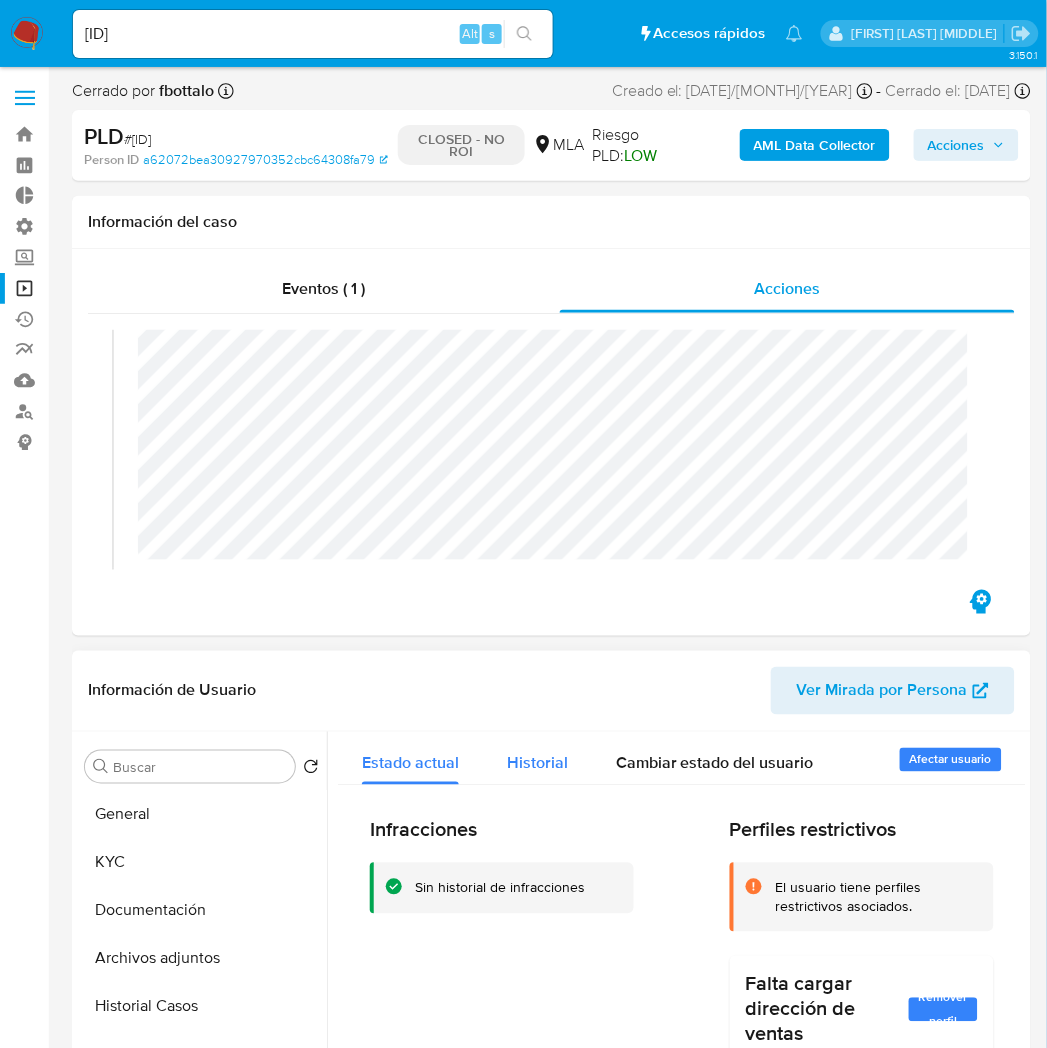 click on "Historial" at bounding box center (537, 763) 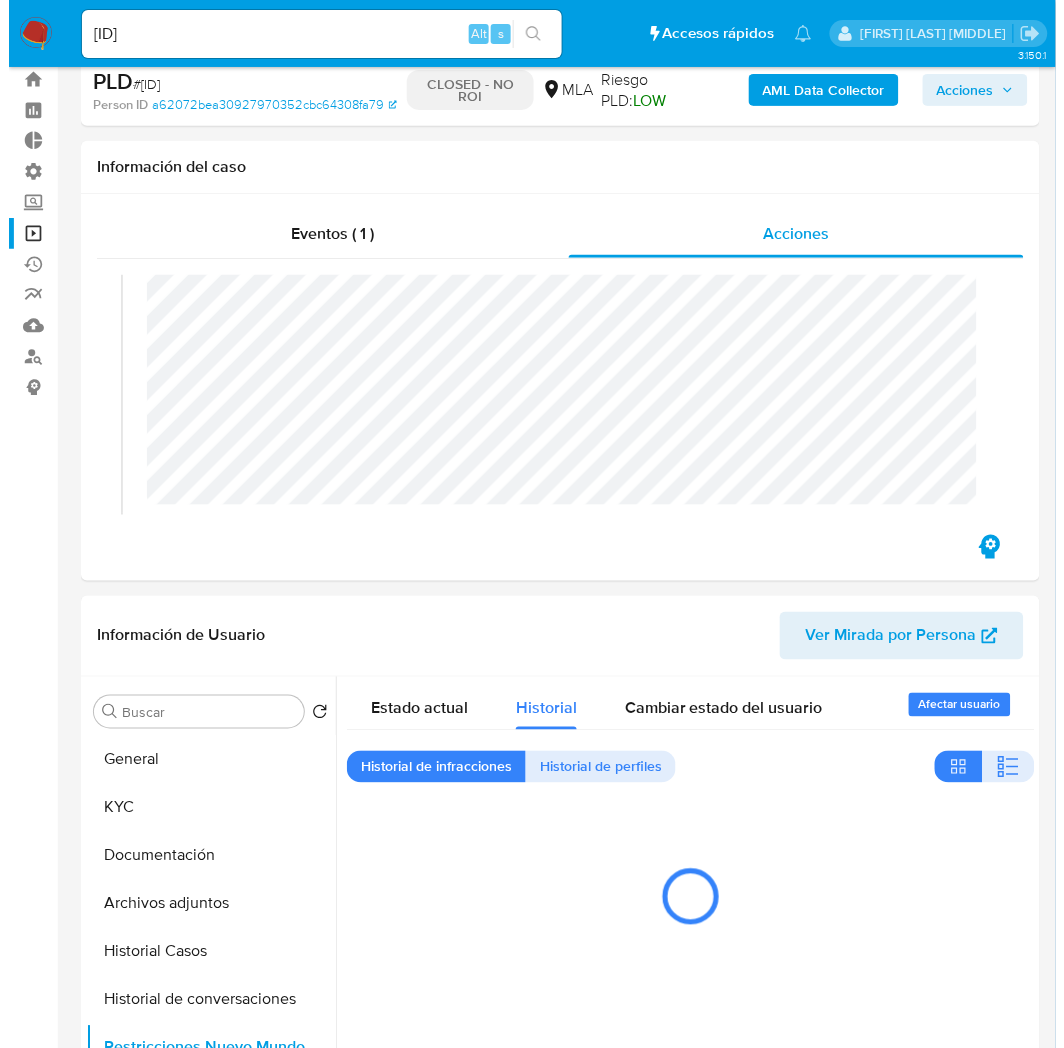 scroll, scrollTop: 111, scrollLeft: 0, axis: vertical 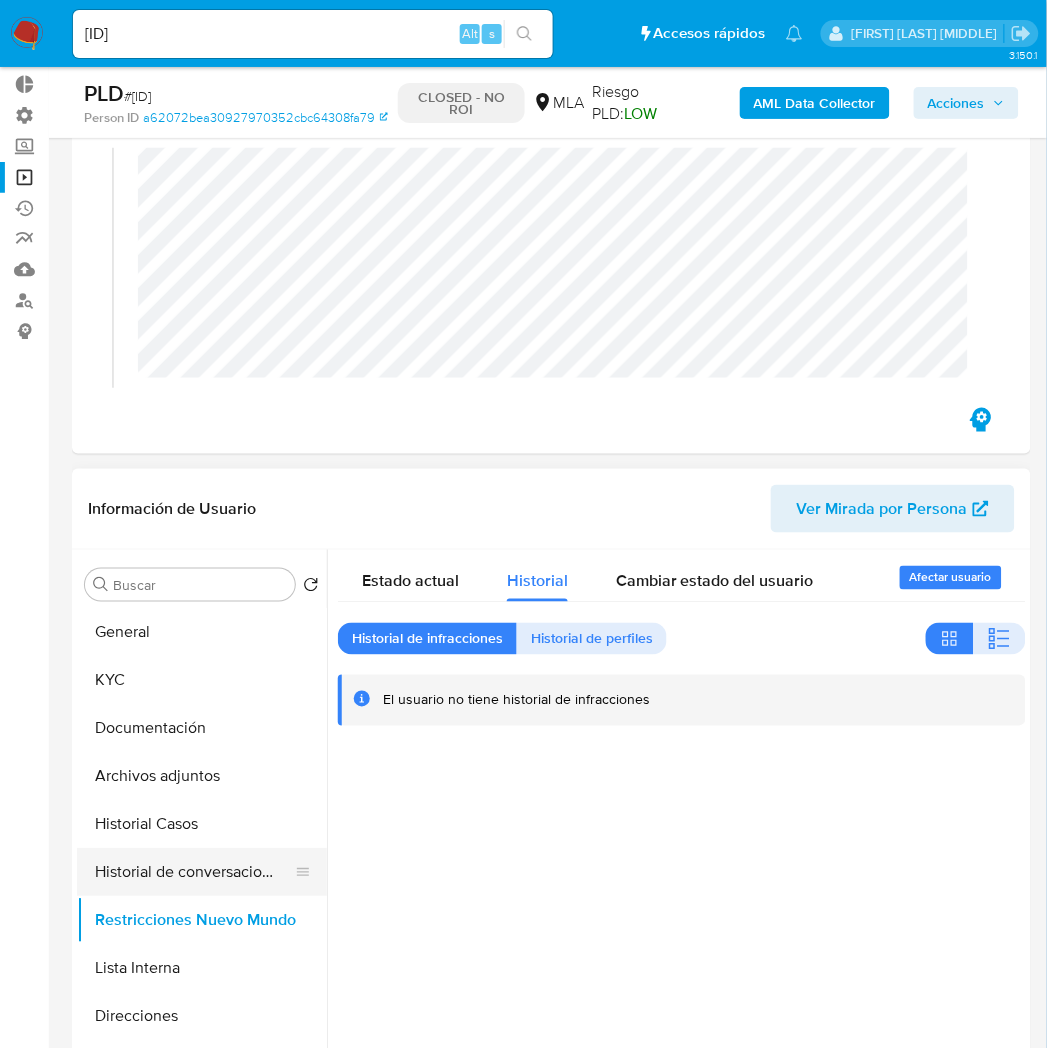 click on "Historial de conversaciones" at bounding box center (194, 873) 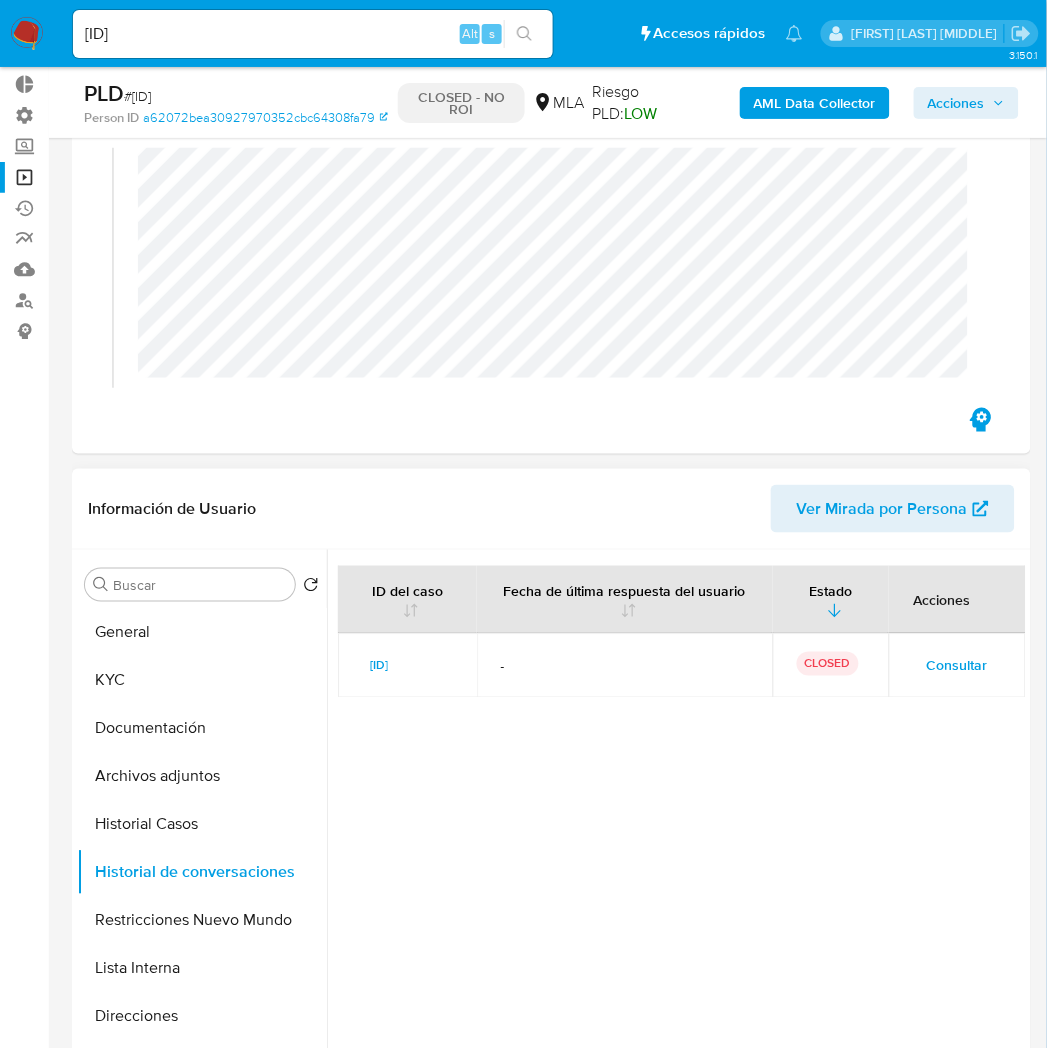 click on "Consultar" at bounding box center (957, 666) 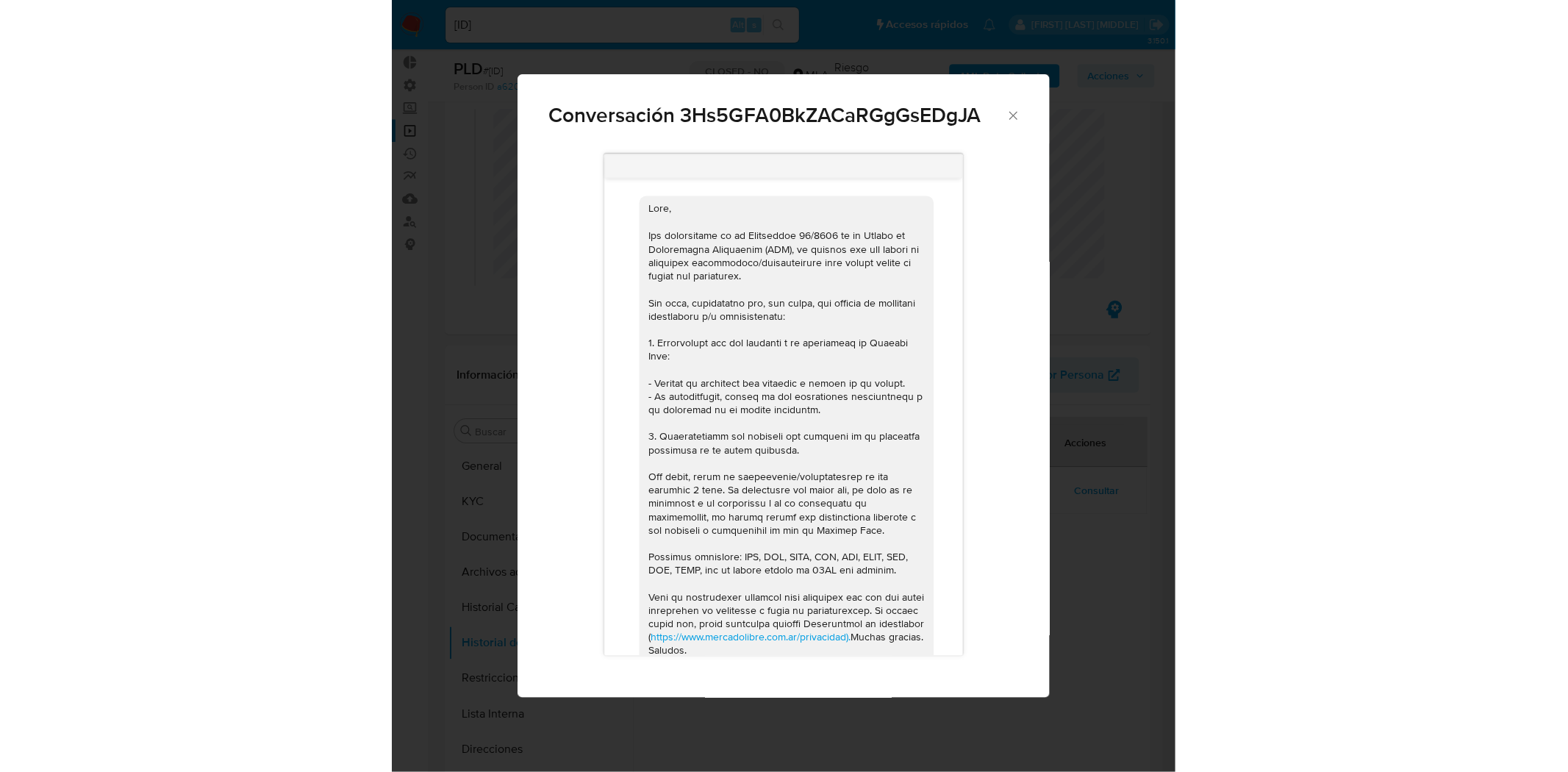 scroll, scrollTop: 75, scrollLeft: 0, axis: vertical 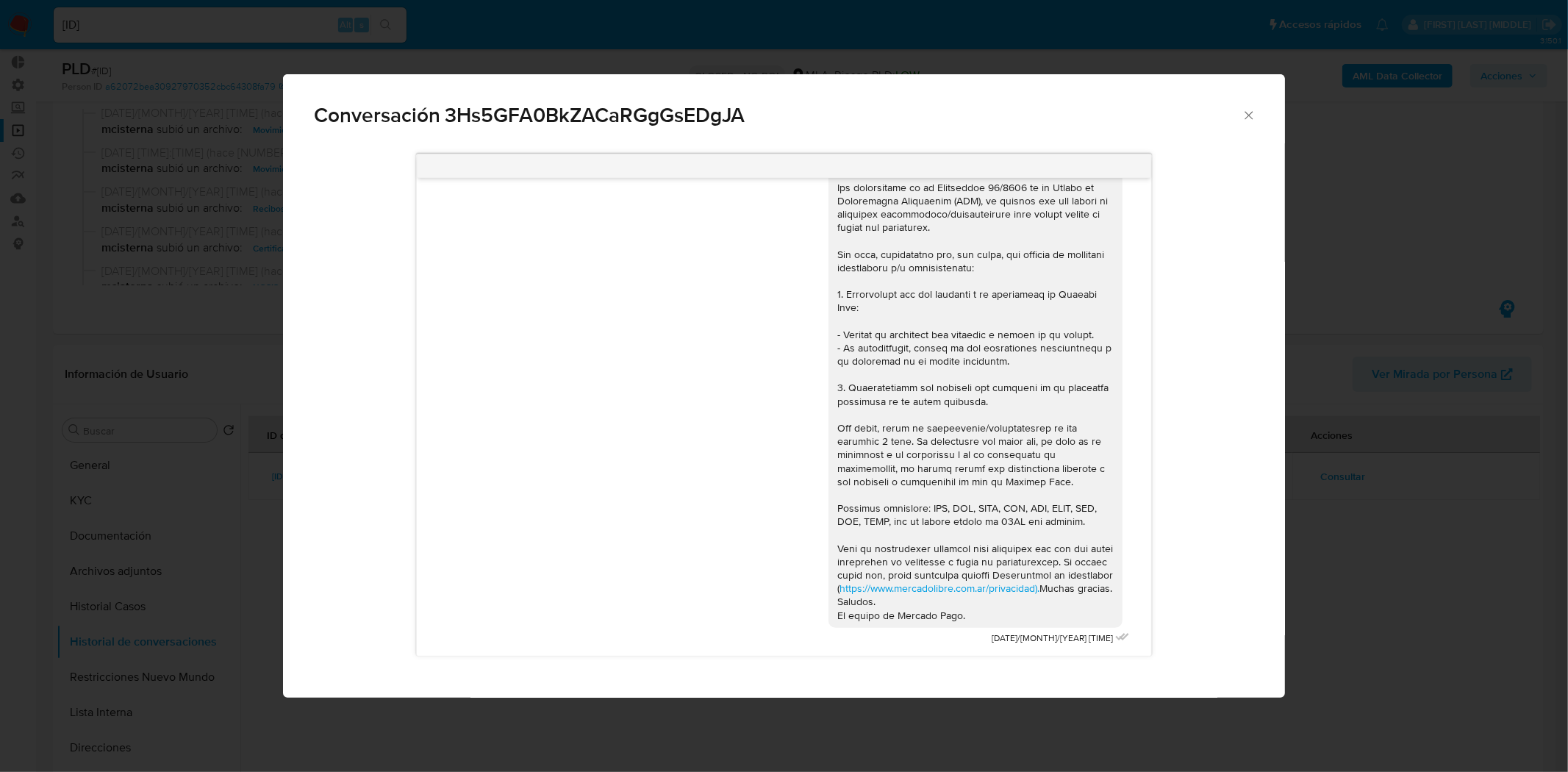 click 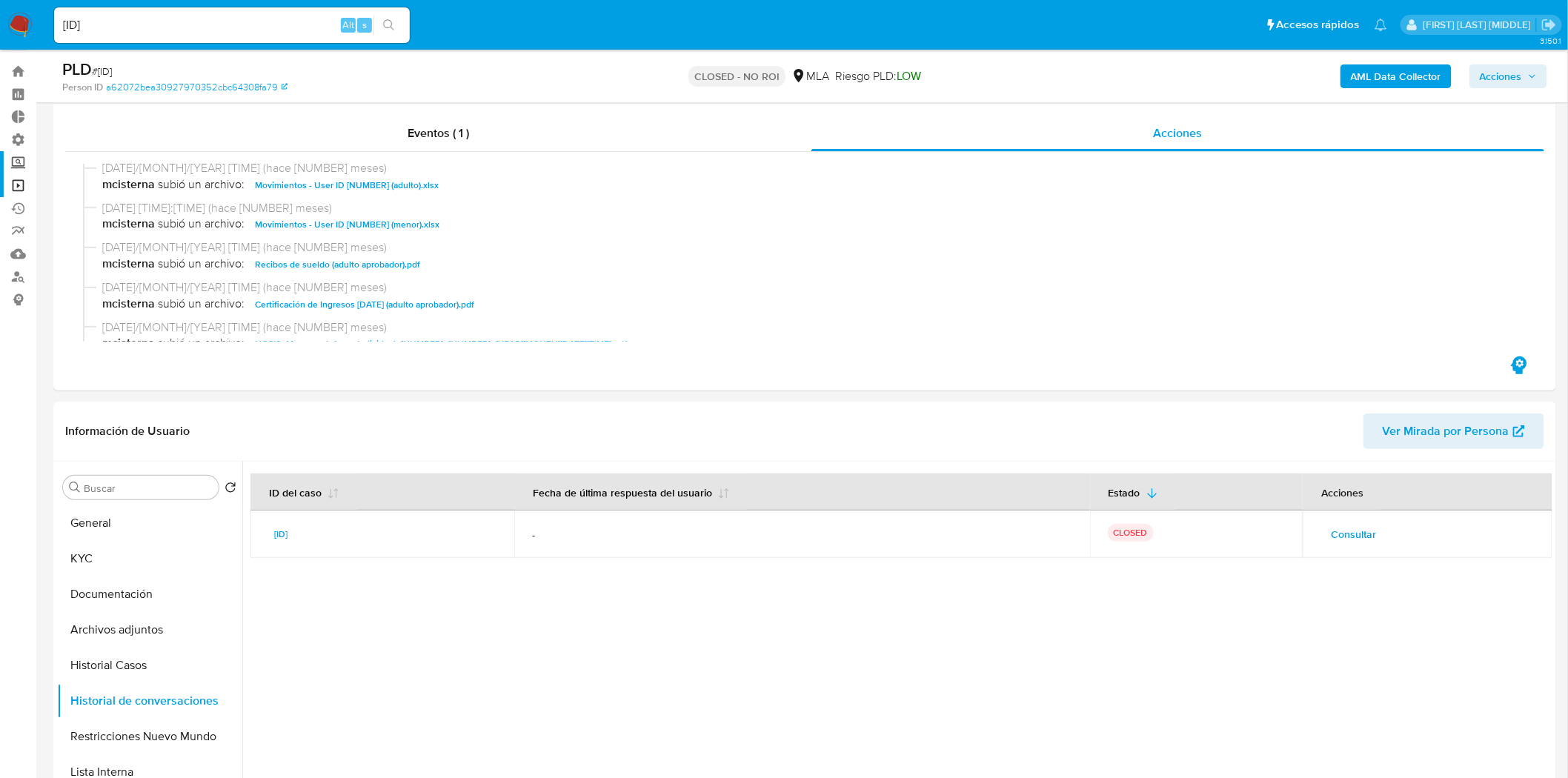 scroll, scrollTop: 0, scrollLeft: 0, axis: both 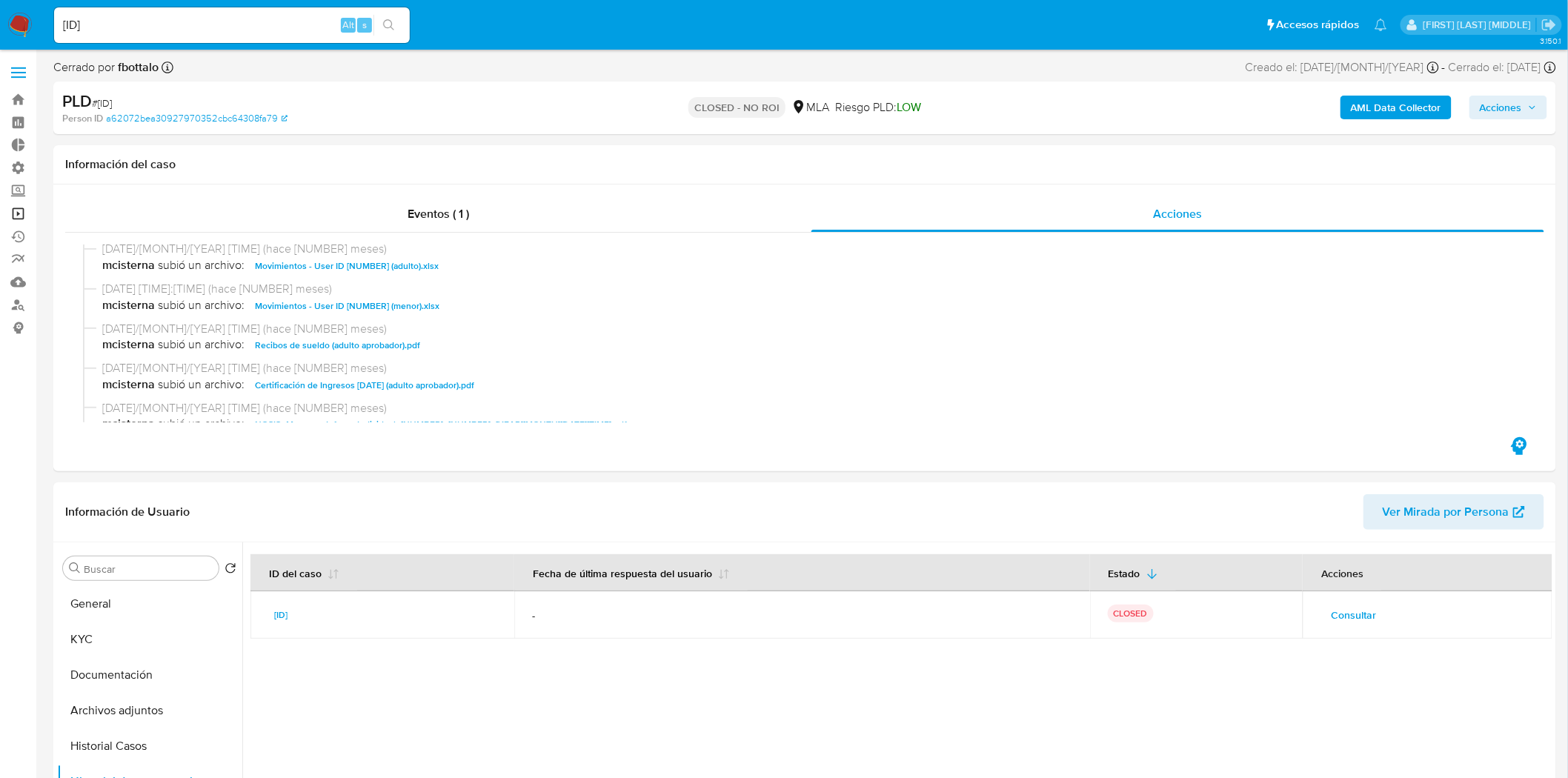 click on "Operaciones masivas" at bounding box center [88, 213] 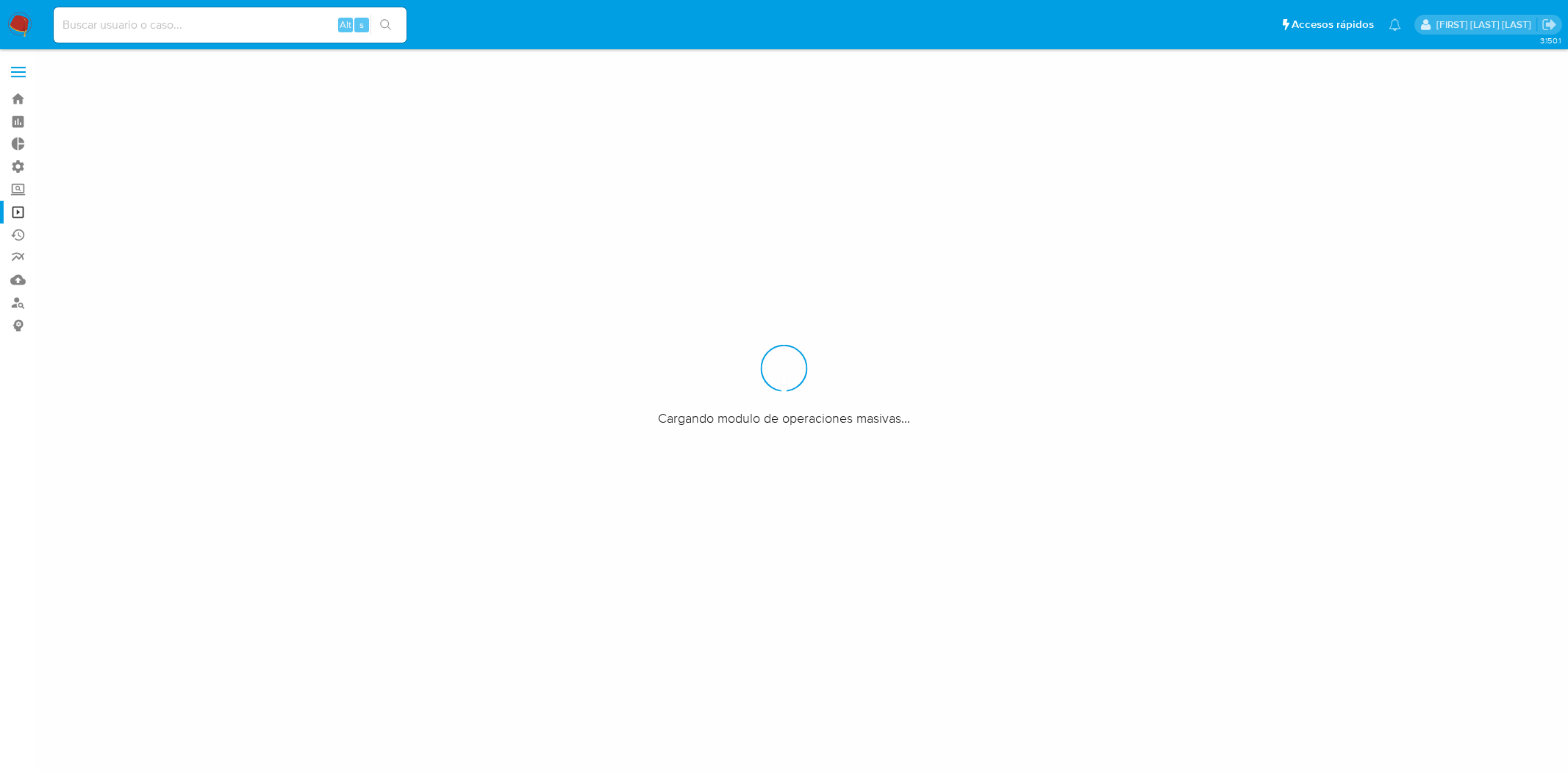 scroll, scrollTop: 0, scrollLeft: 0, axis: both 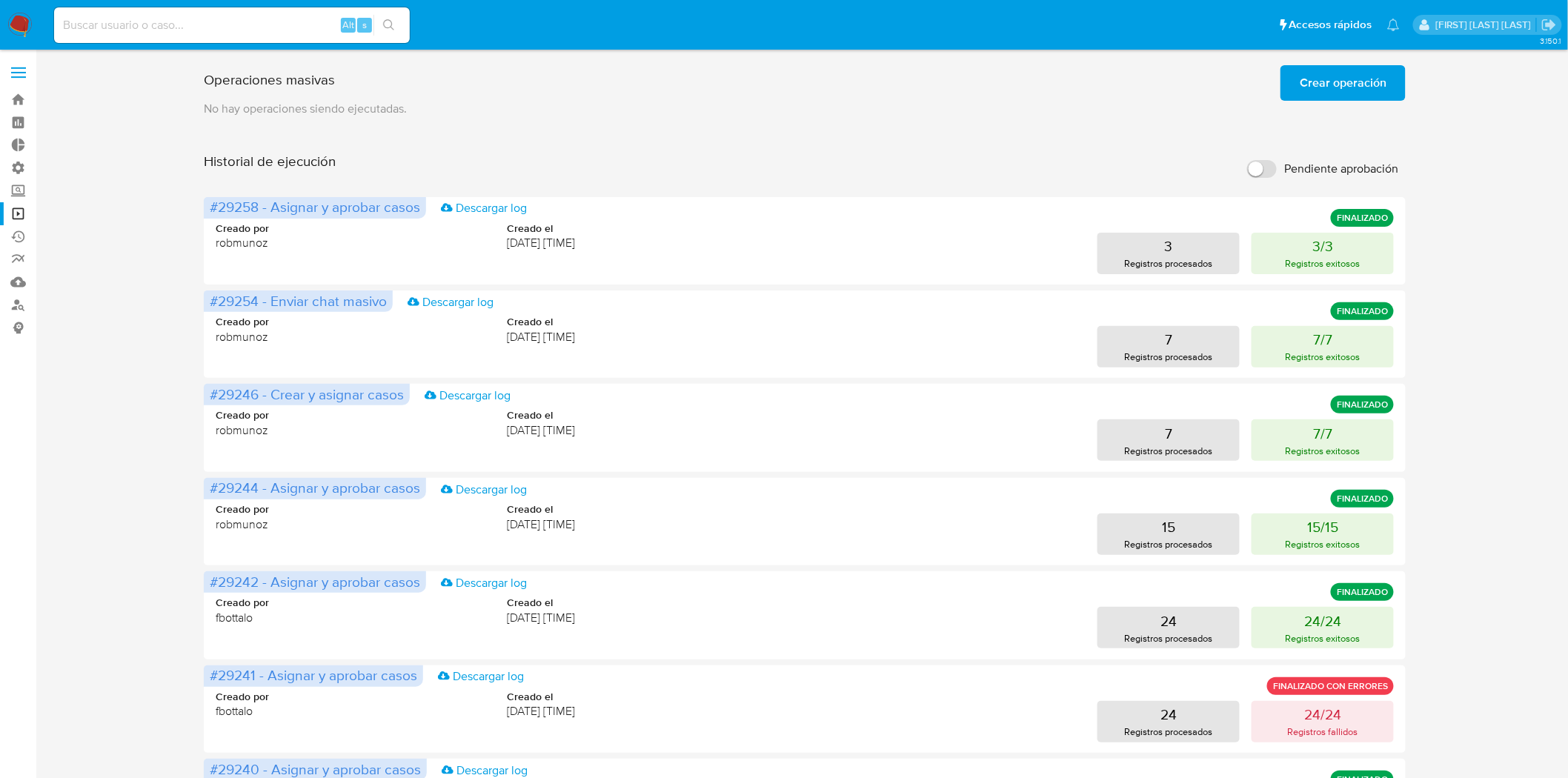 click on "Crear operación" at bounding box center (1343, 83) 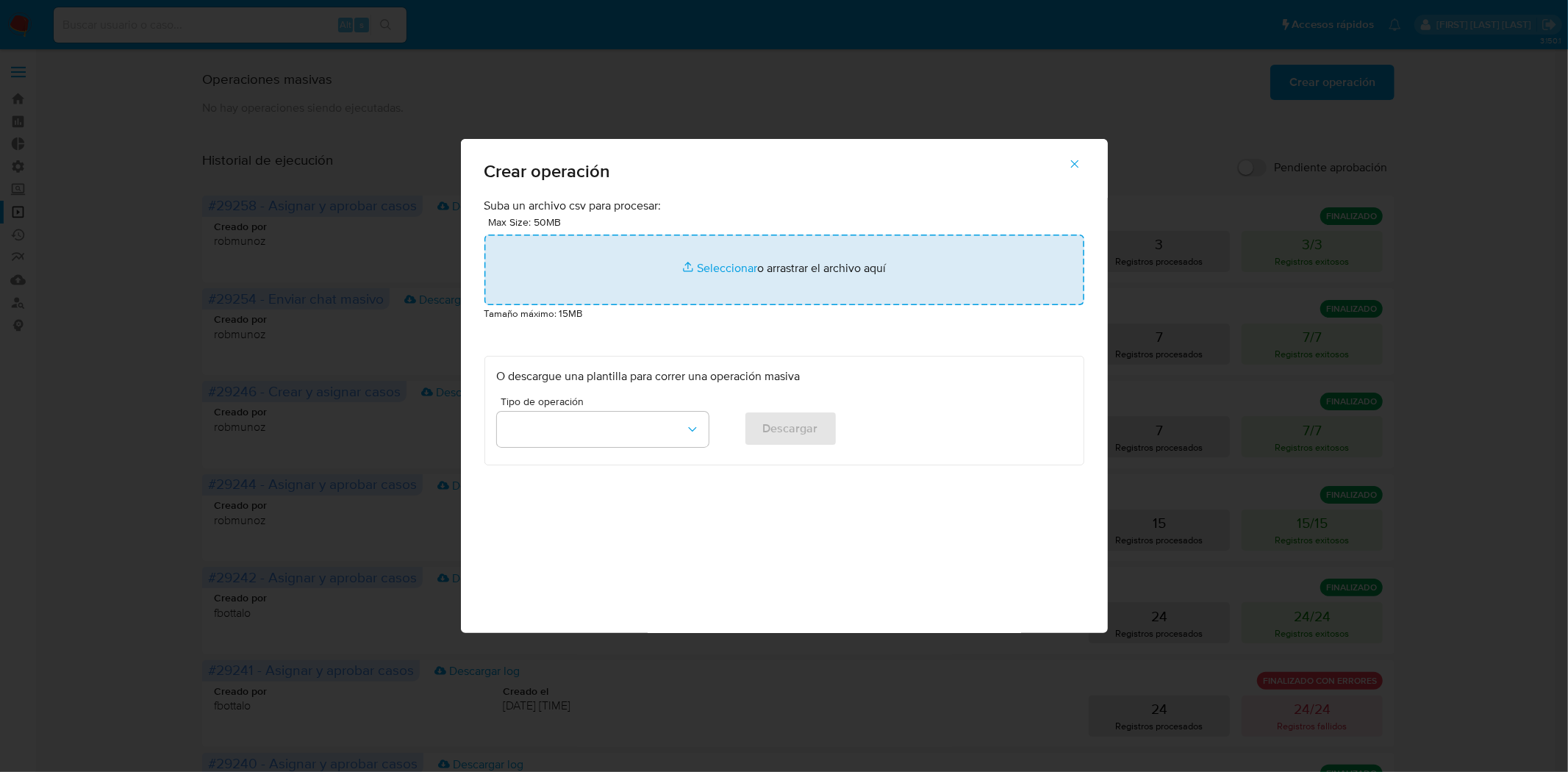 click at bounding box center (784, 270) 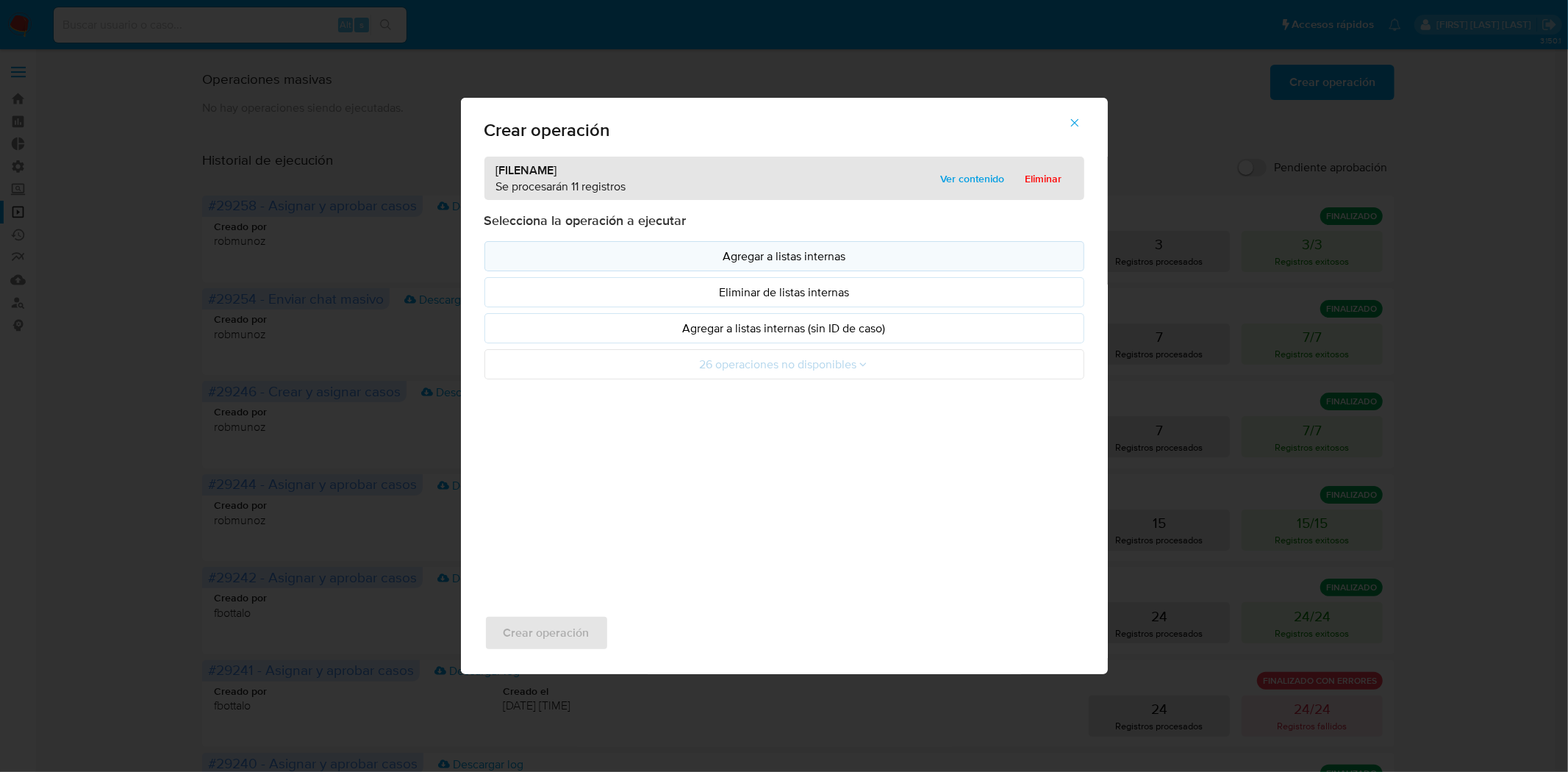 click on "Agregar a listas internas" at bounding box center [784, 256] 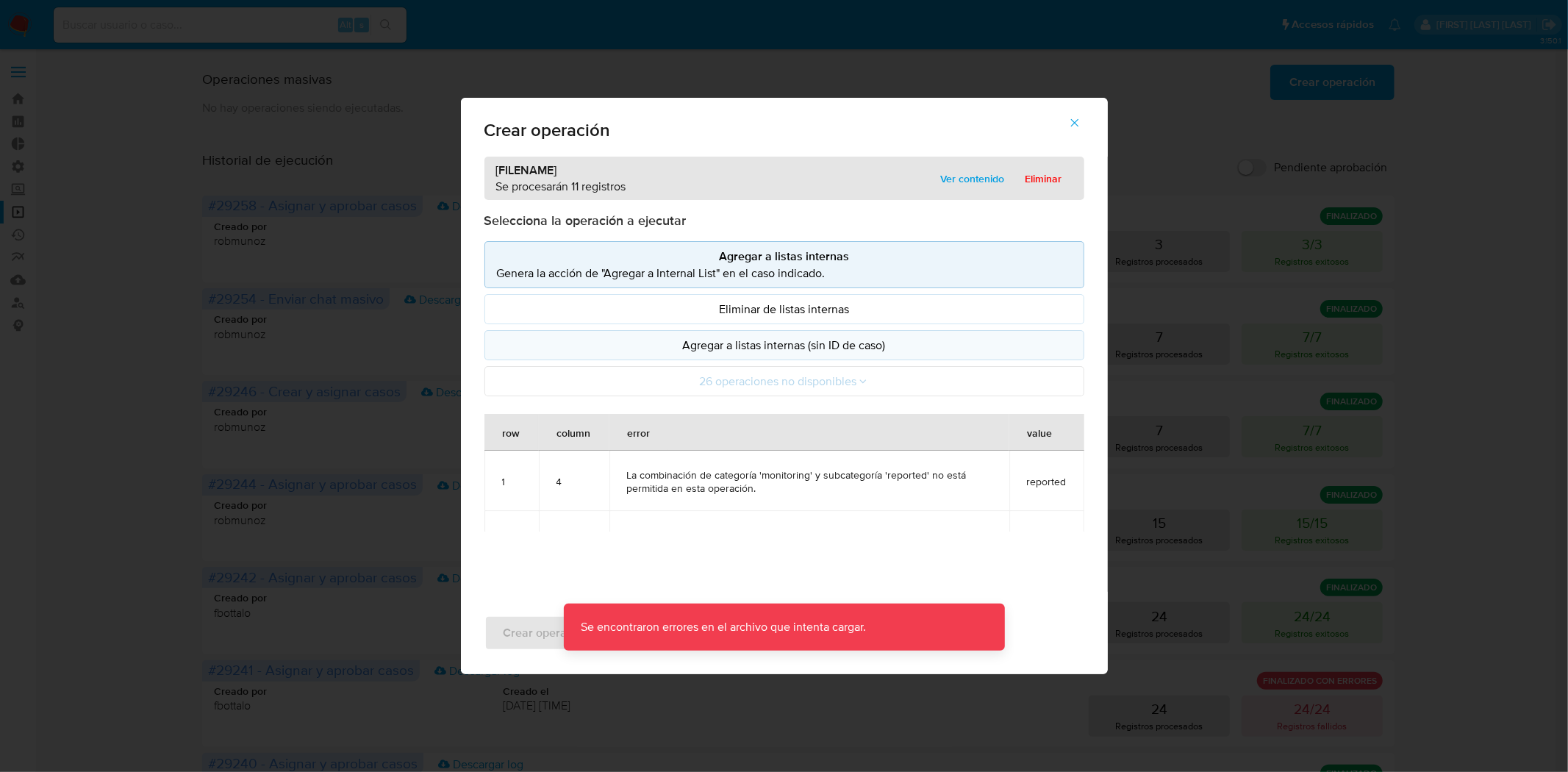 click on "Agregar a listas internas (sin ID de caso)" at bounding box center (784, 345) 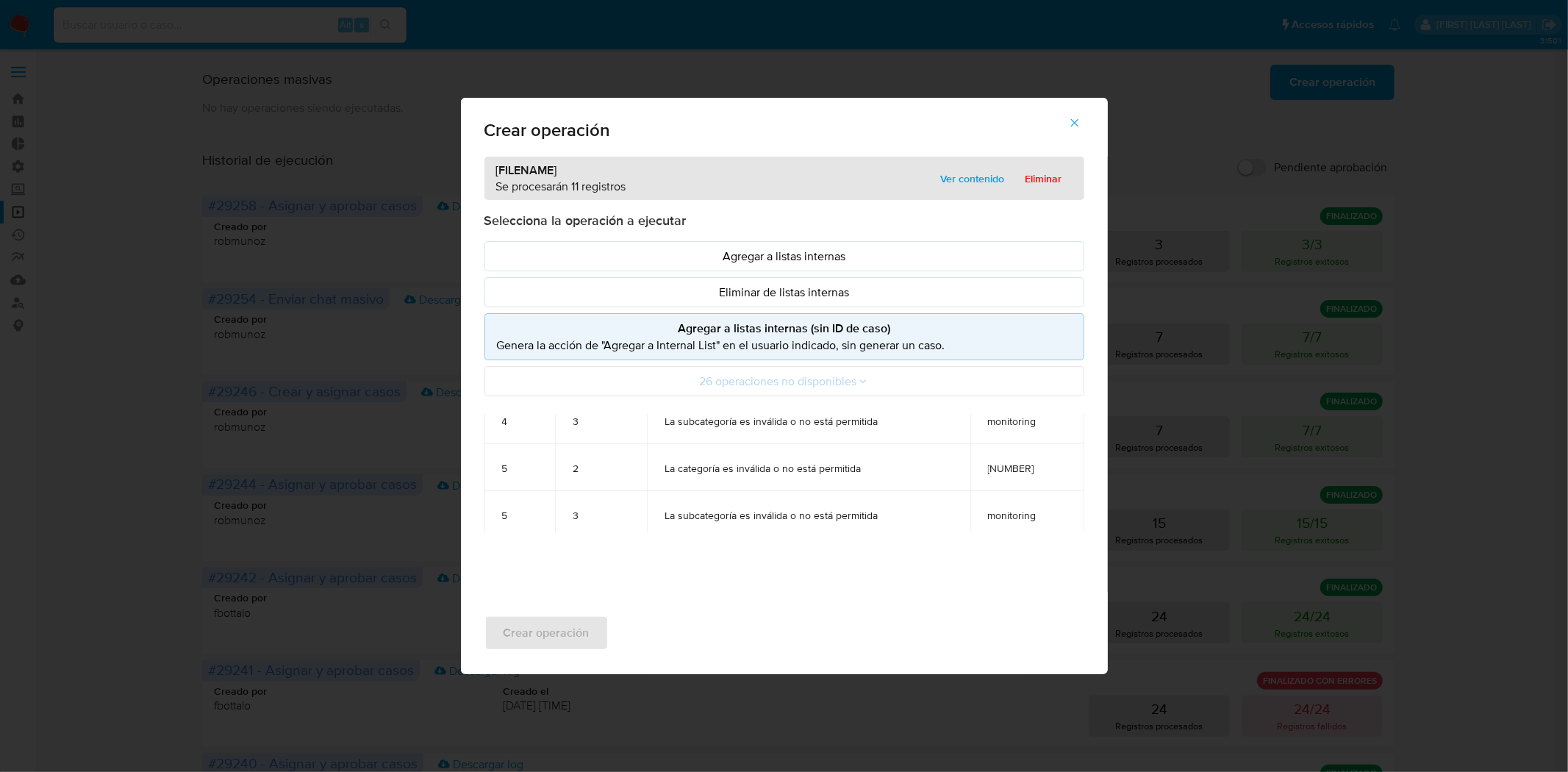 scroll, scrollTop: 408, scrollLeft: 0, axis: vertical 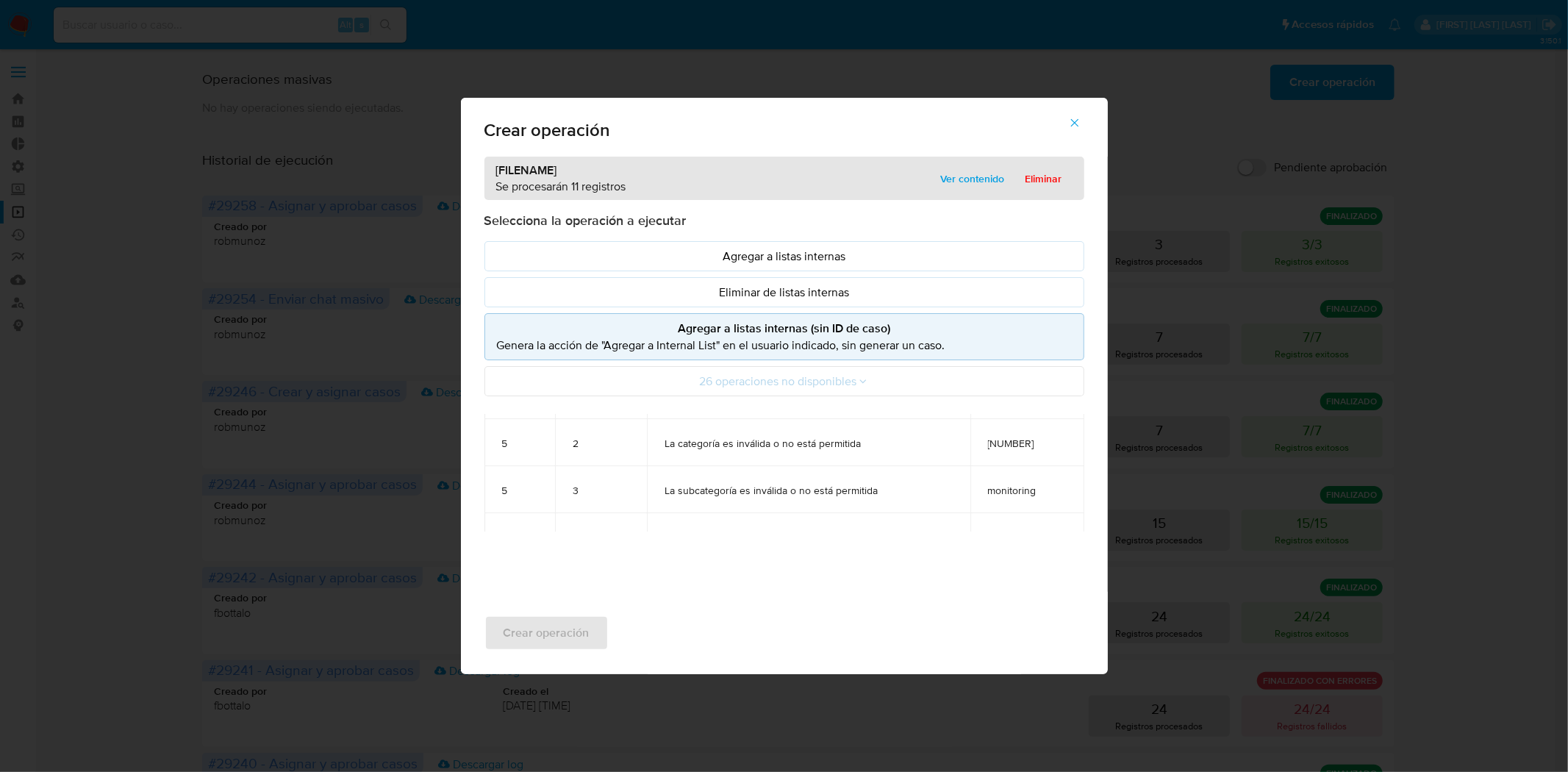 click at bounding box center (1075, 123) 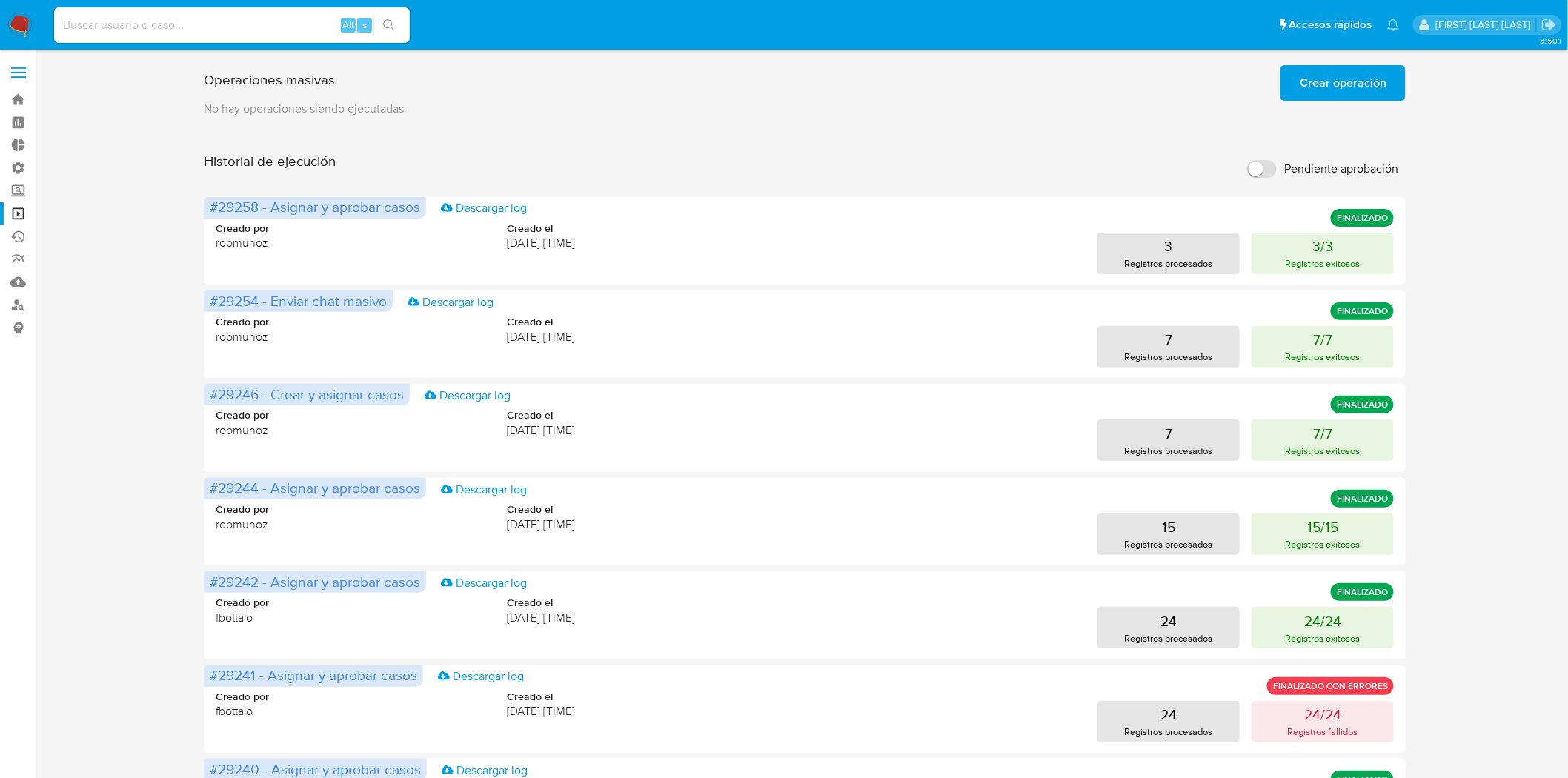 click on "Crear operación" at bounding box center [1343, 83] 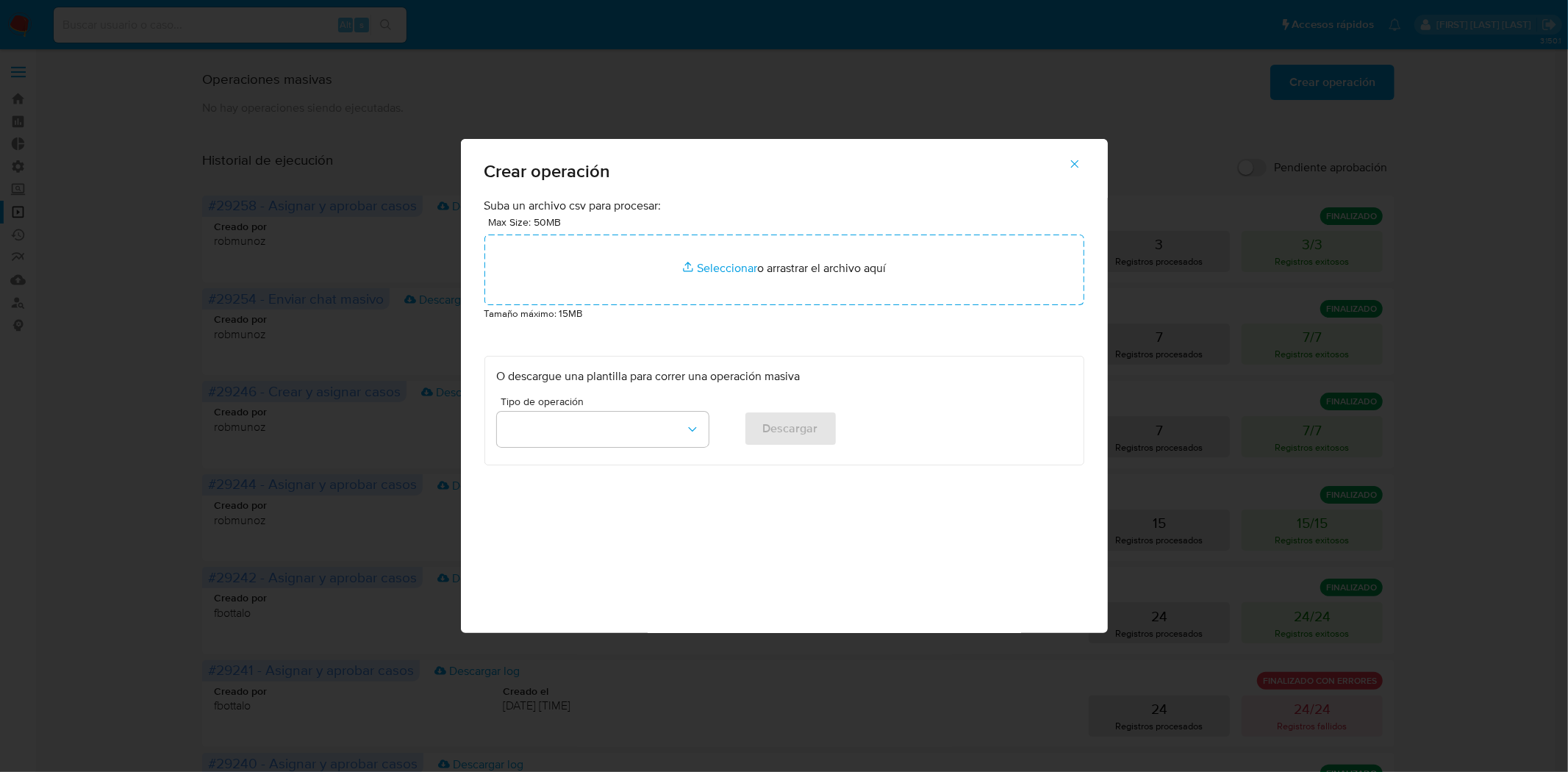 click on "Max Size: 50MB Seleccionar archivos Seleccionar  o arrastrar el archivo aquí" at bounding box center (784, 260) 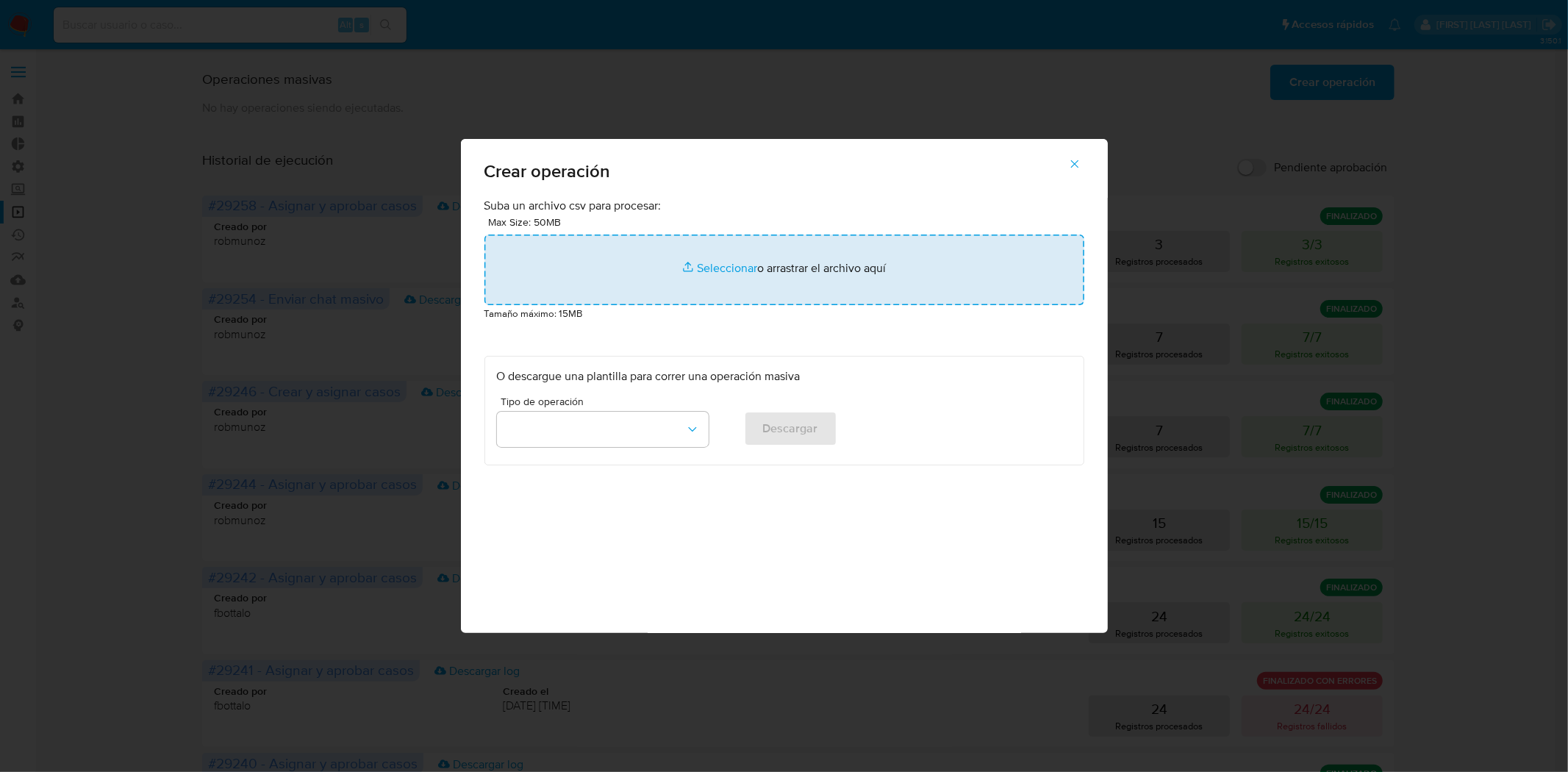 click at bounding box center [784, 270] 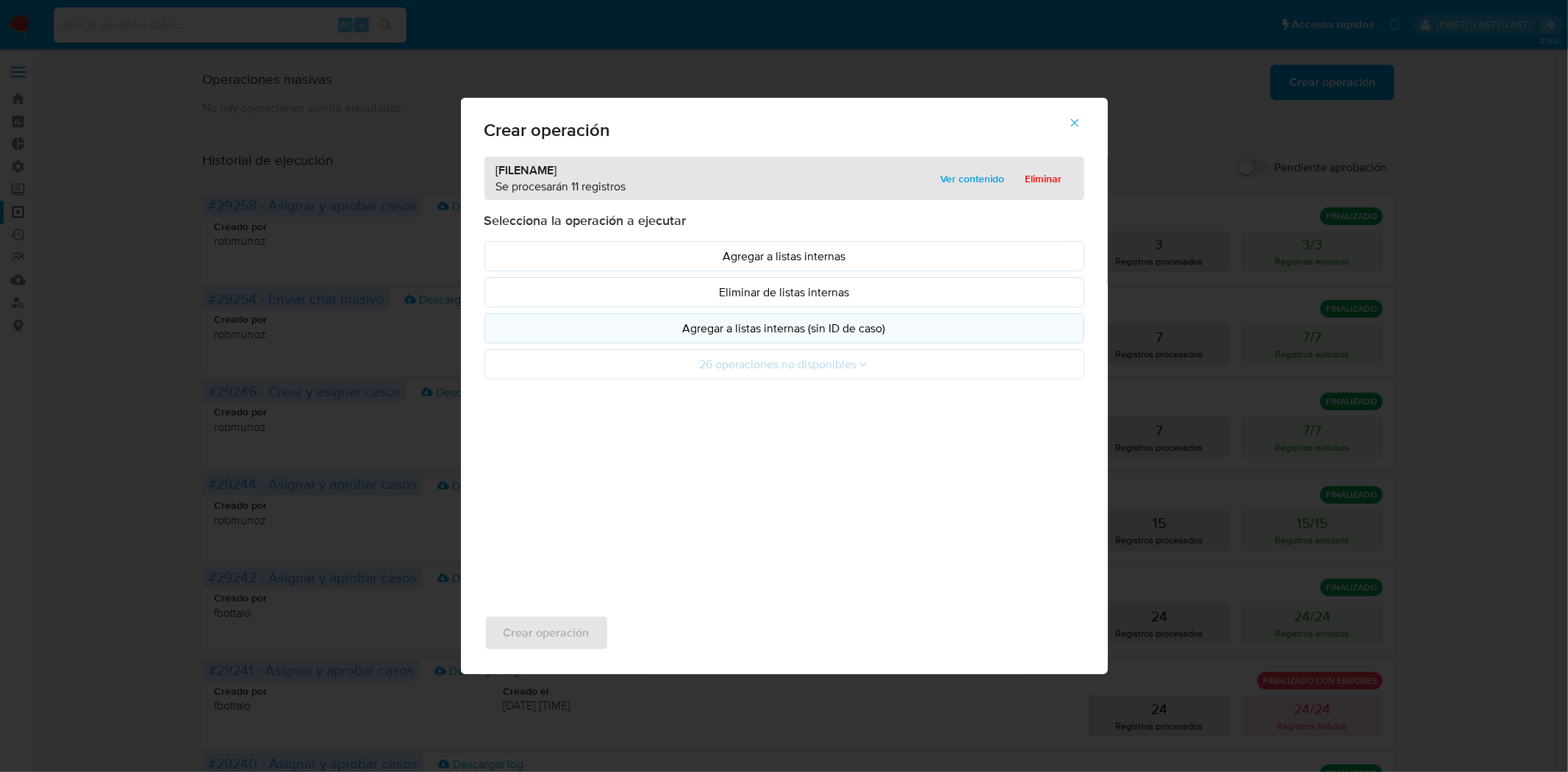 click on "Agregar a listas internas (sin ID de caso)" at bounding box center [784, 328] 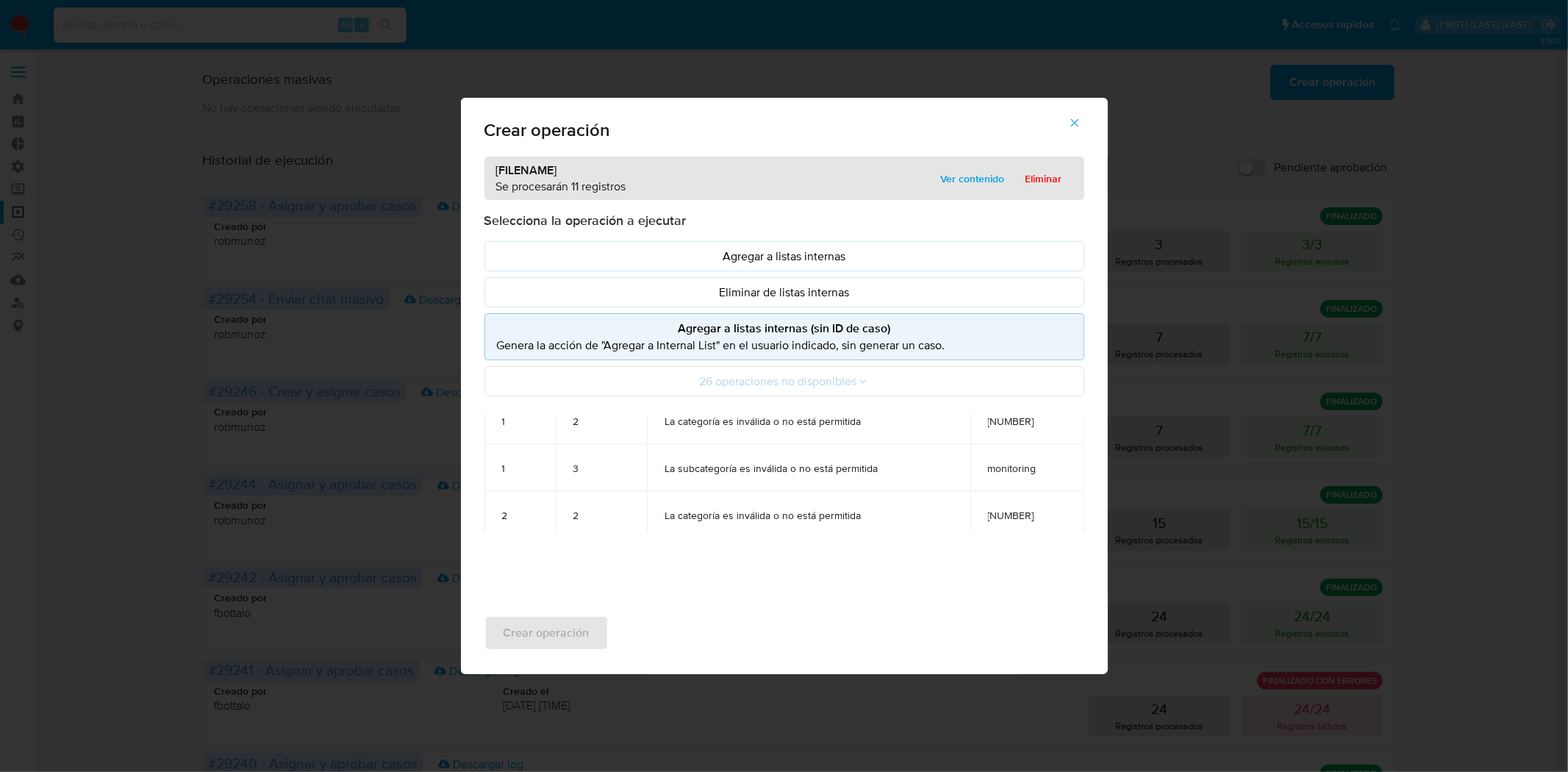 scroll, scrollTop: 82, scrollLeft: 0, axis: vertical 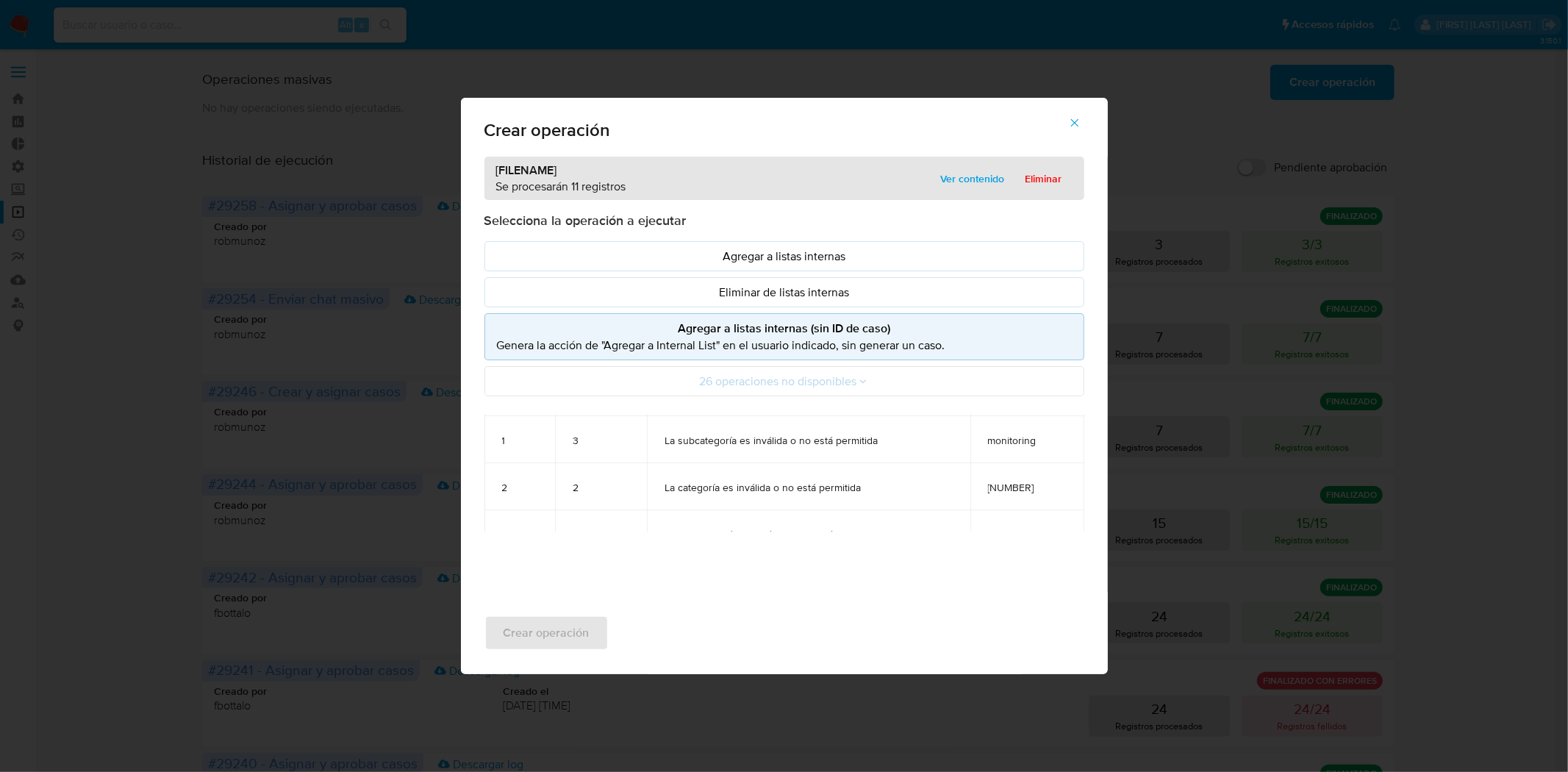 click 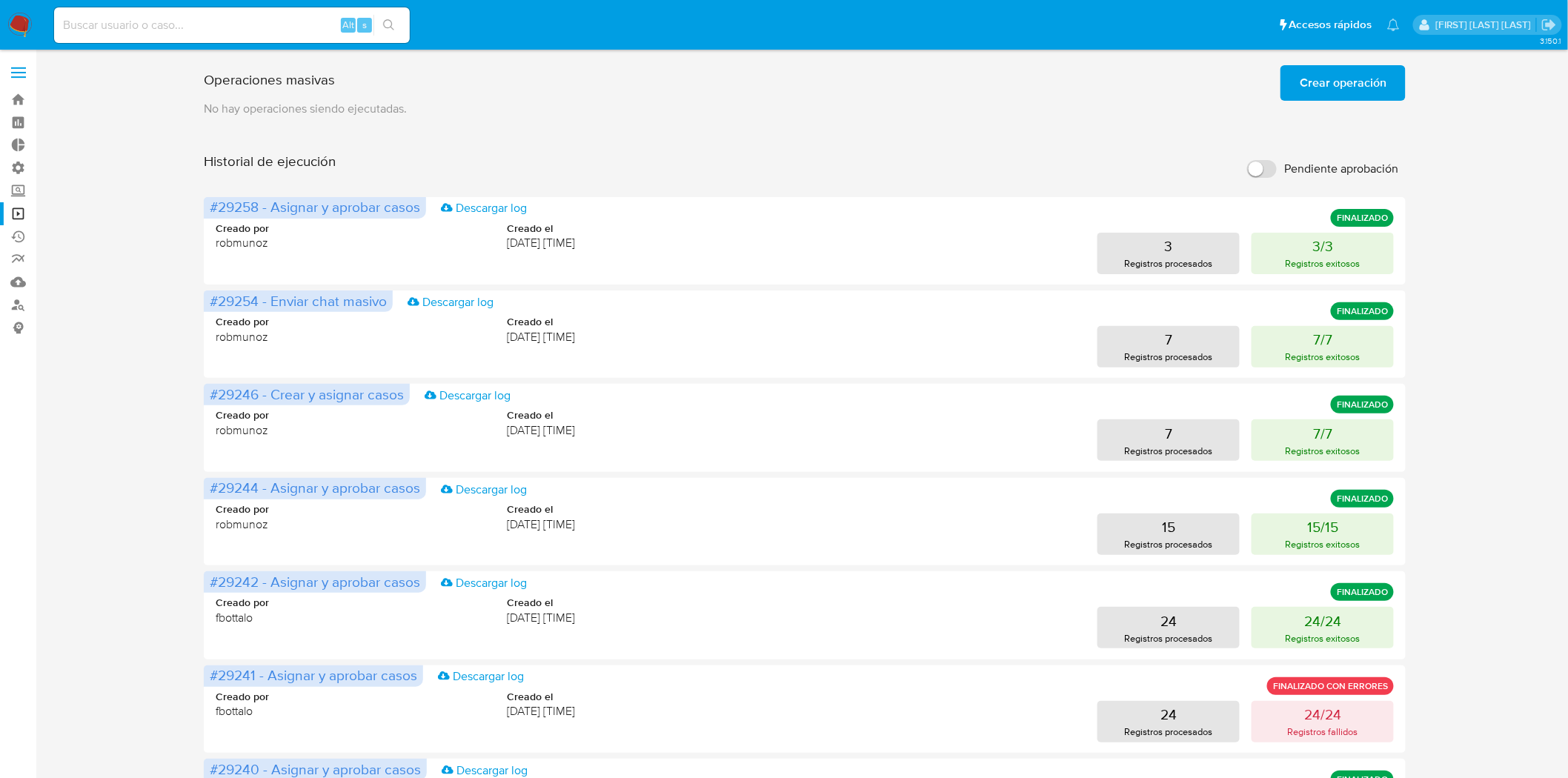 click on "Crear operación" at bounding box center (1343, 83) 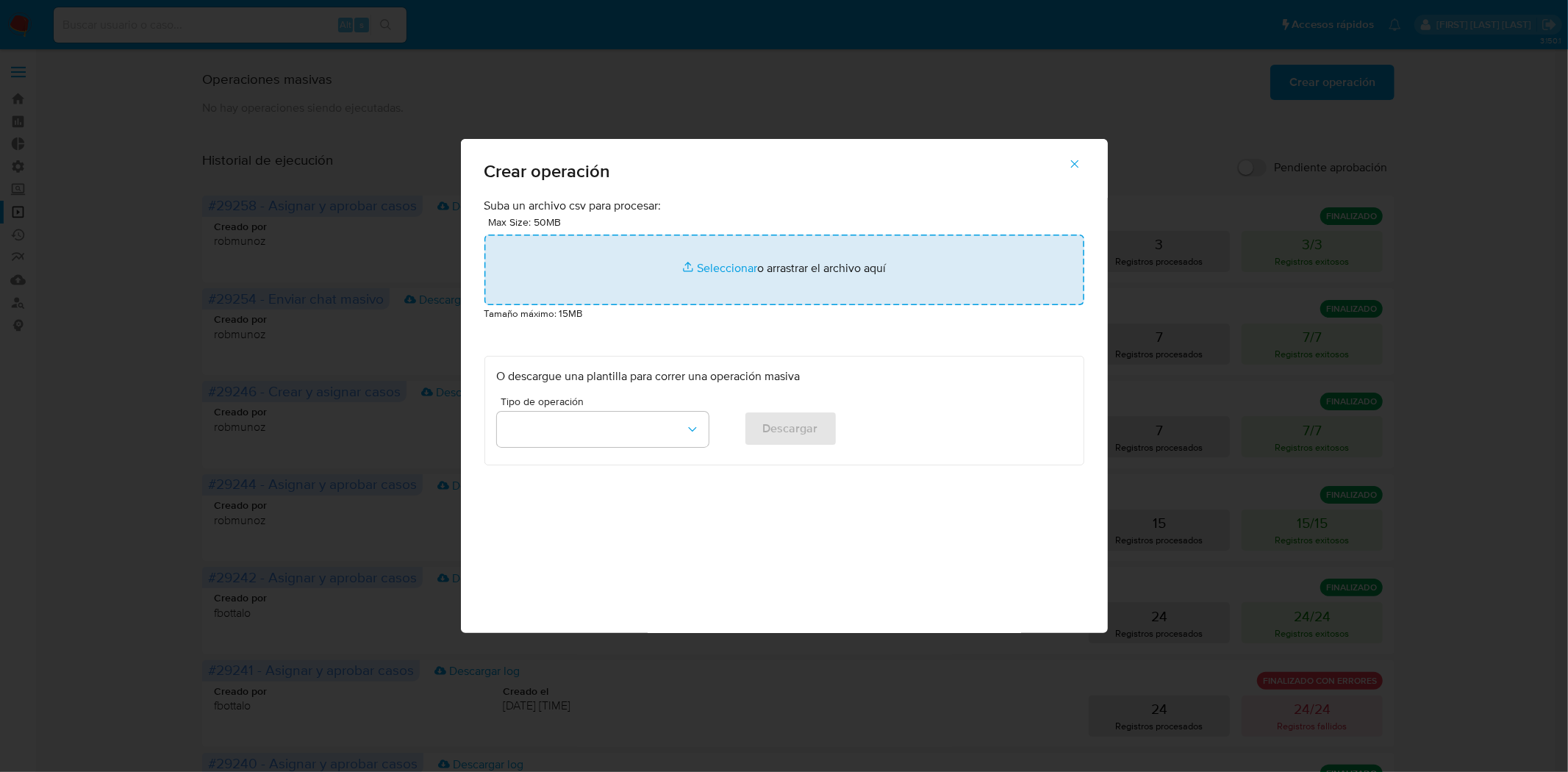 click at bounding box center [784, 270] 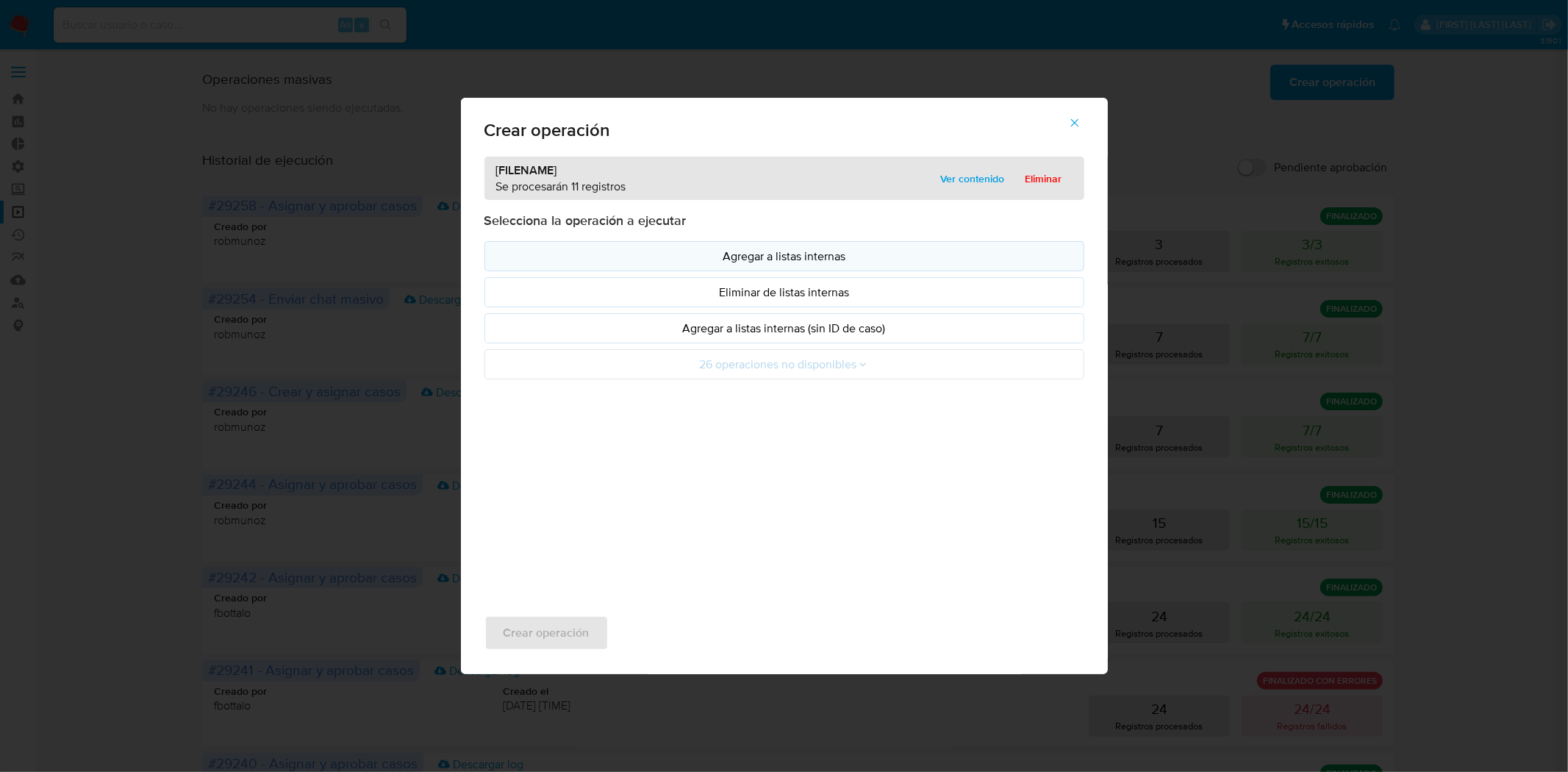 click on "Agregar a listas internas" at bounding box center [784, 256] 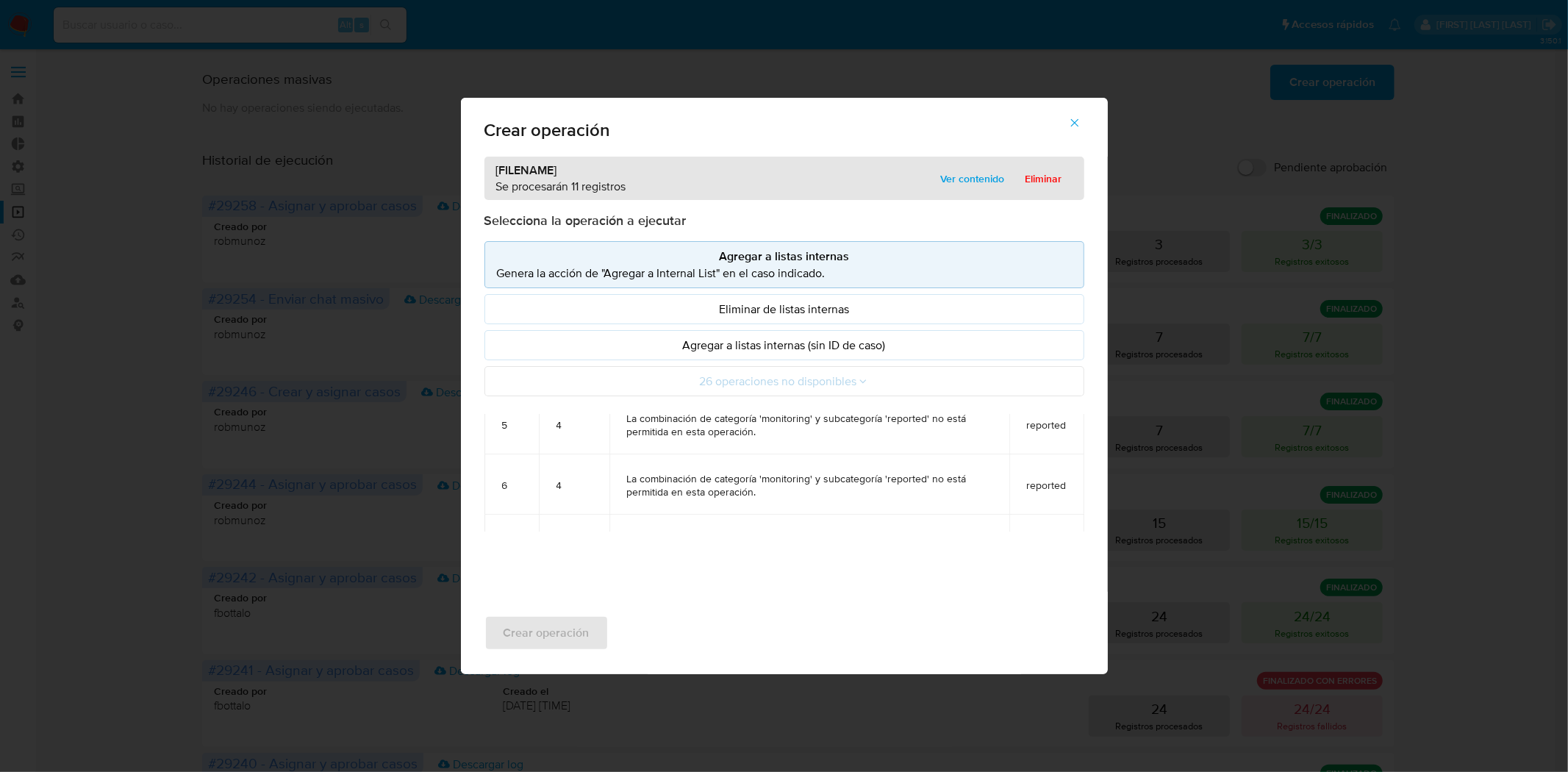 scroll, scrollTop: 326, scrollLeft: 0, axis: vertical 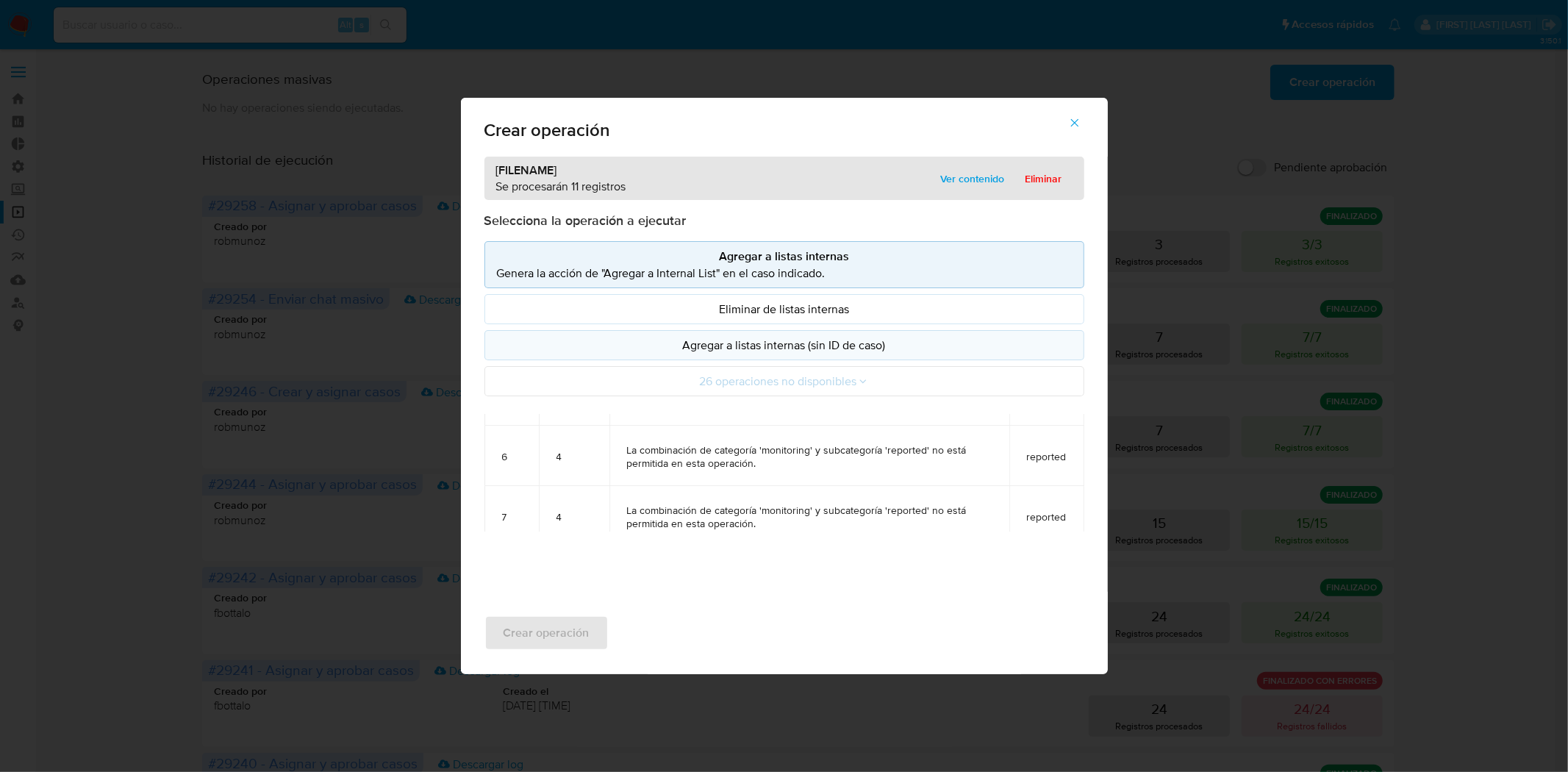 click on "Agregar a listas internas (sin ID de caso)" at bounding box center (784, 345) 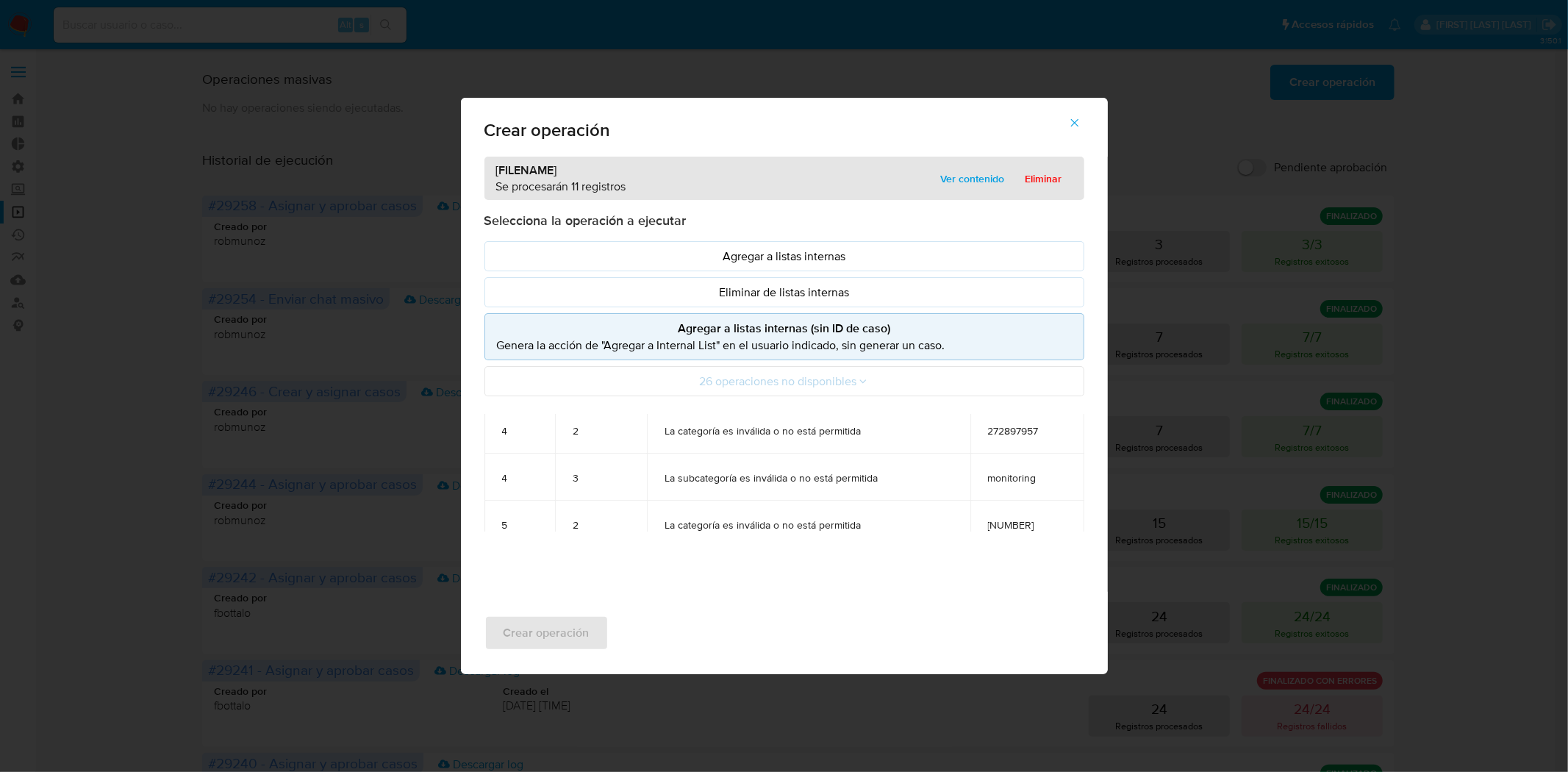 scroll, scrollTop: 274, scrollLeft: 0, axis: vertical 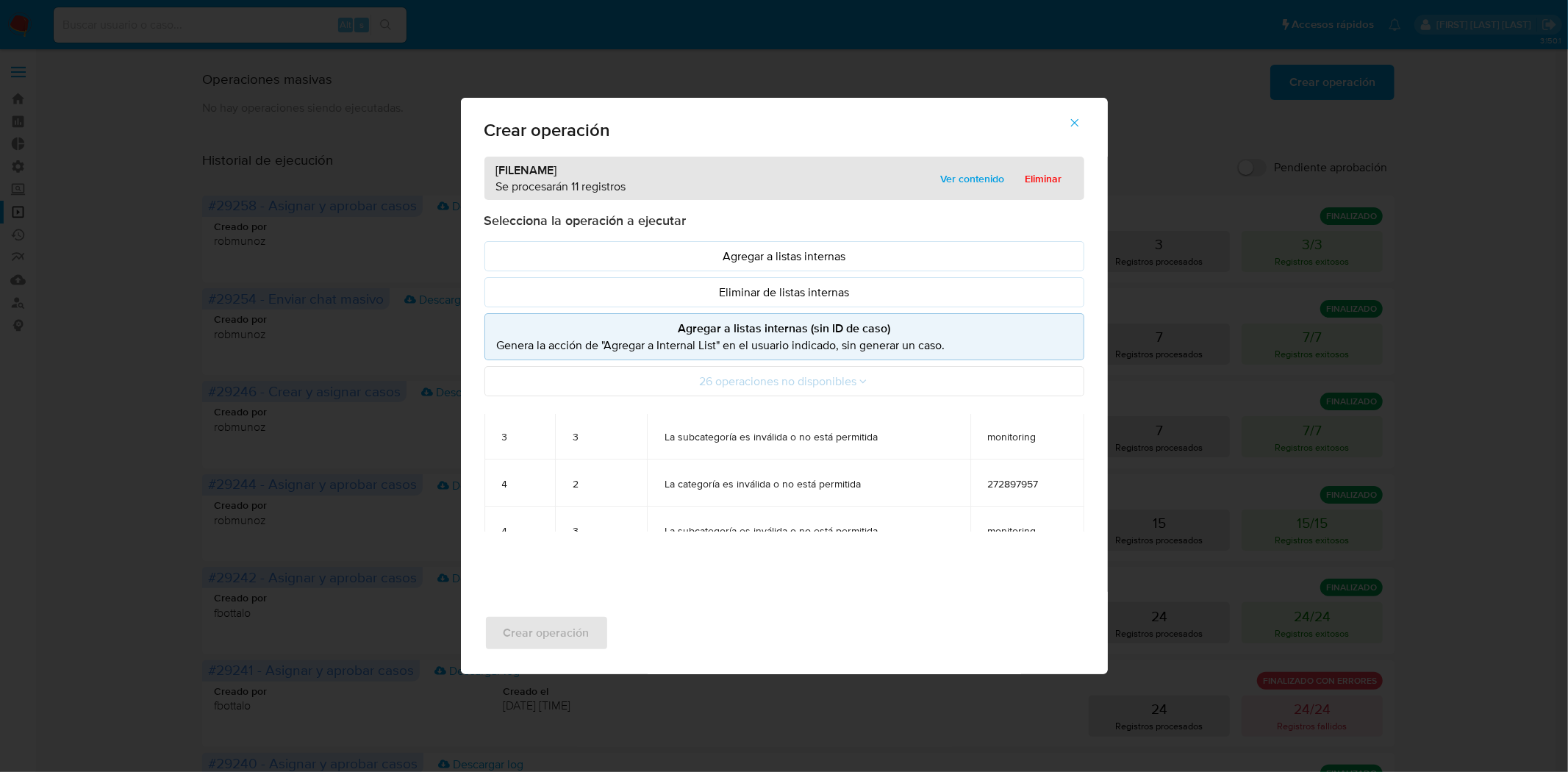 click 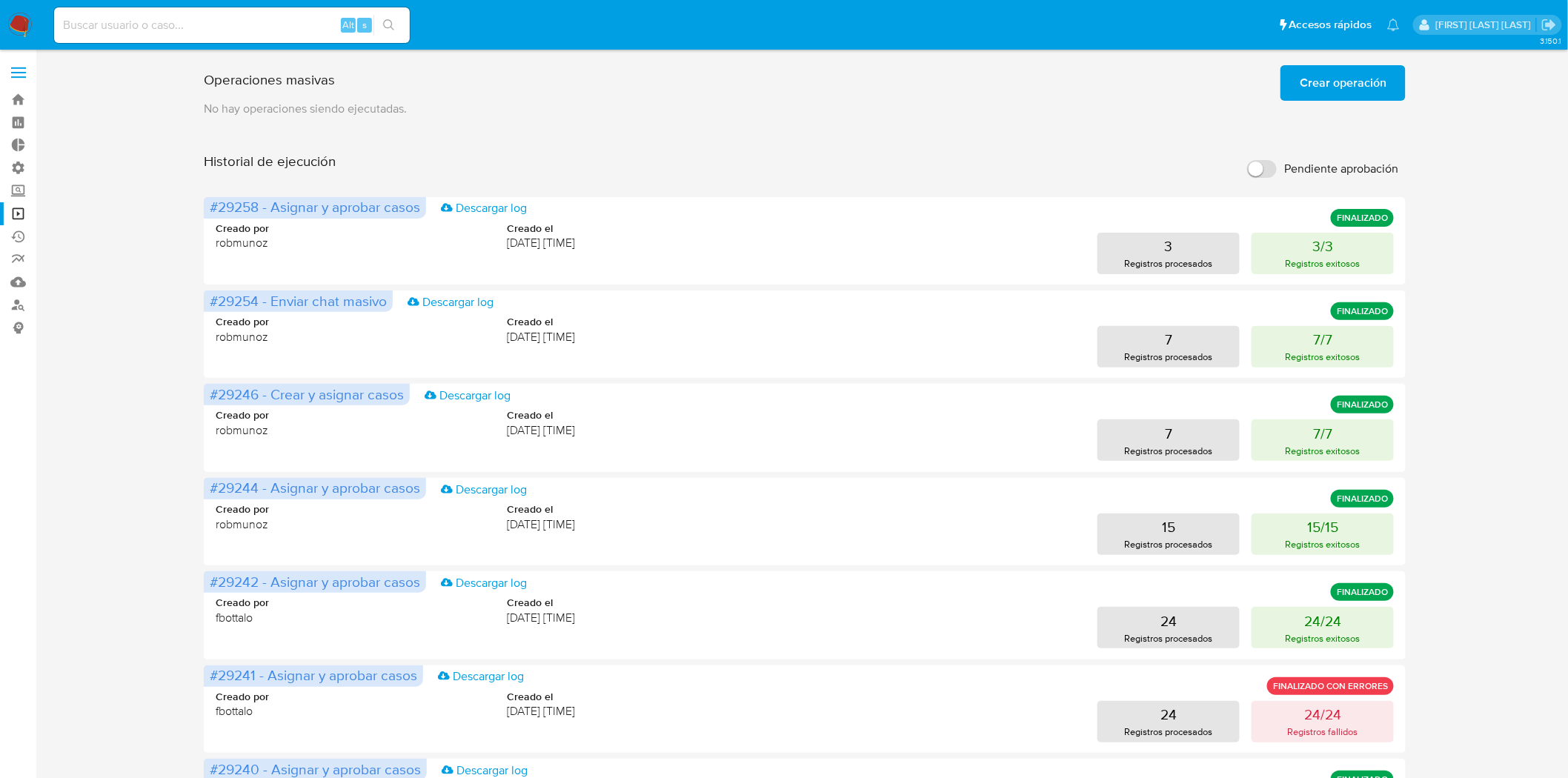 click on "Crear operación" at bounding box center [1343, 83] 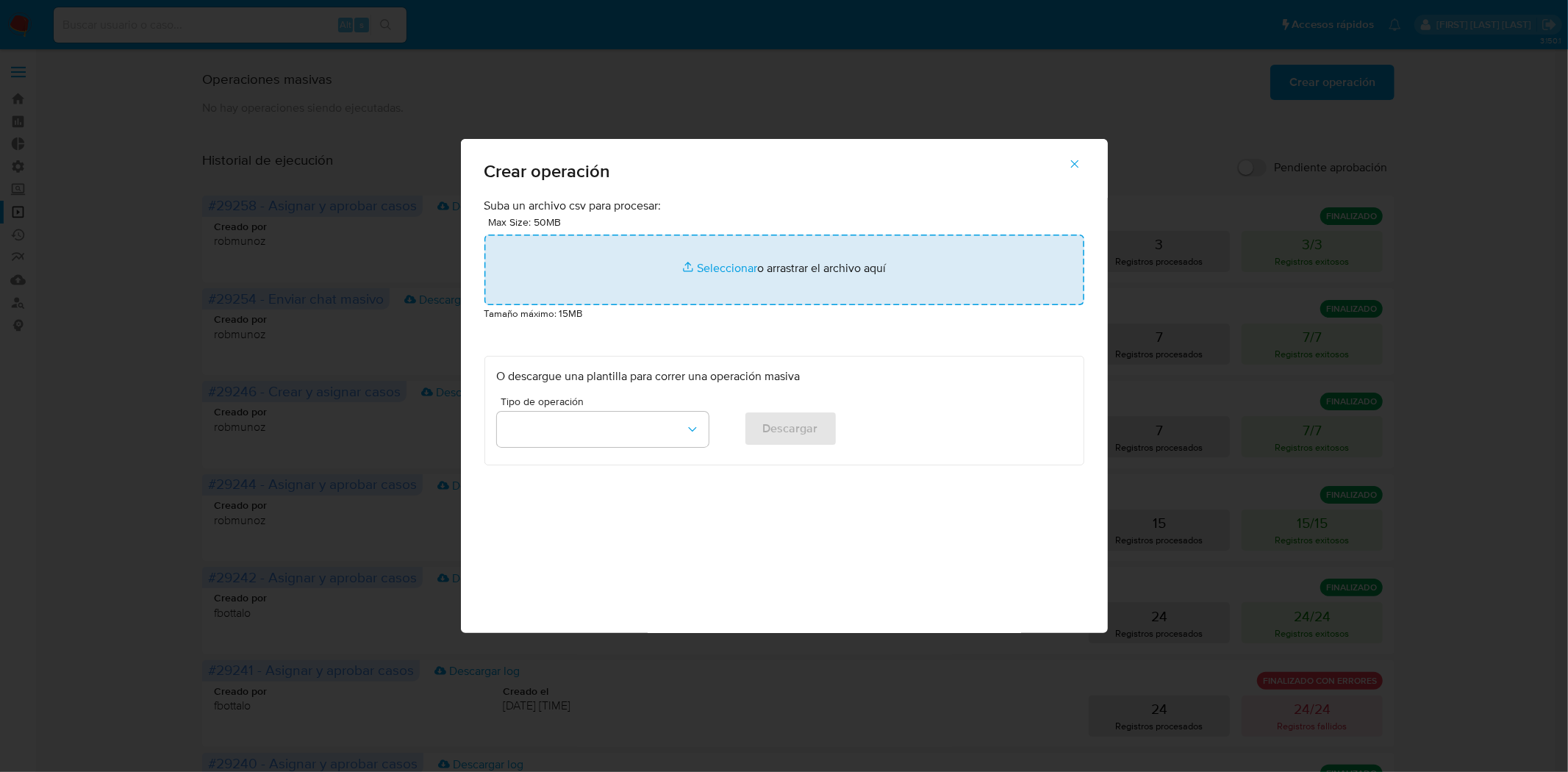 click at bounding box center [784, 270] 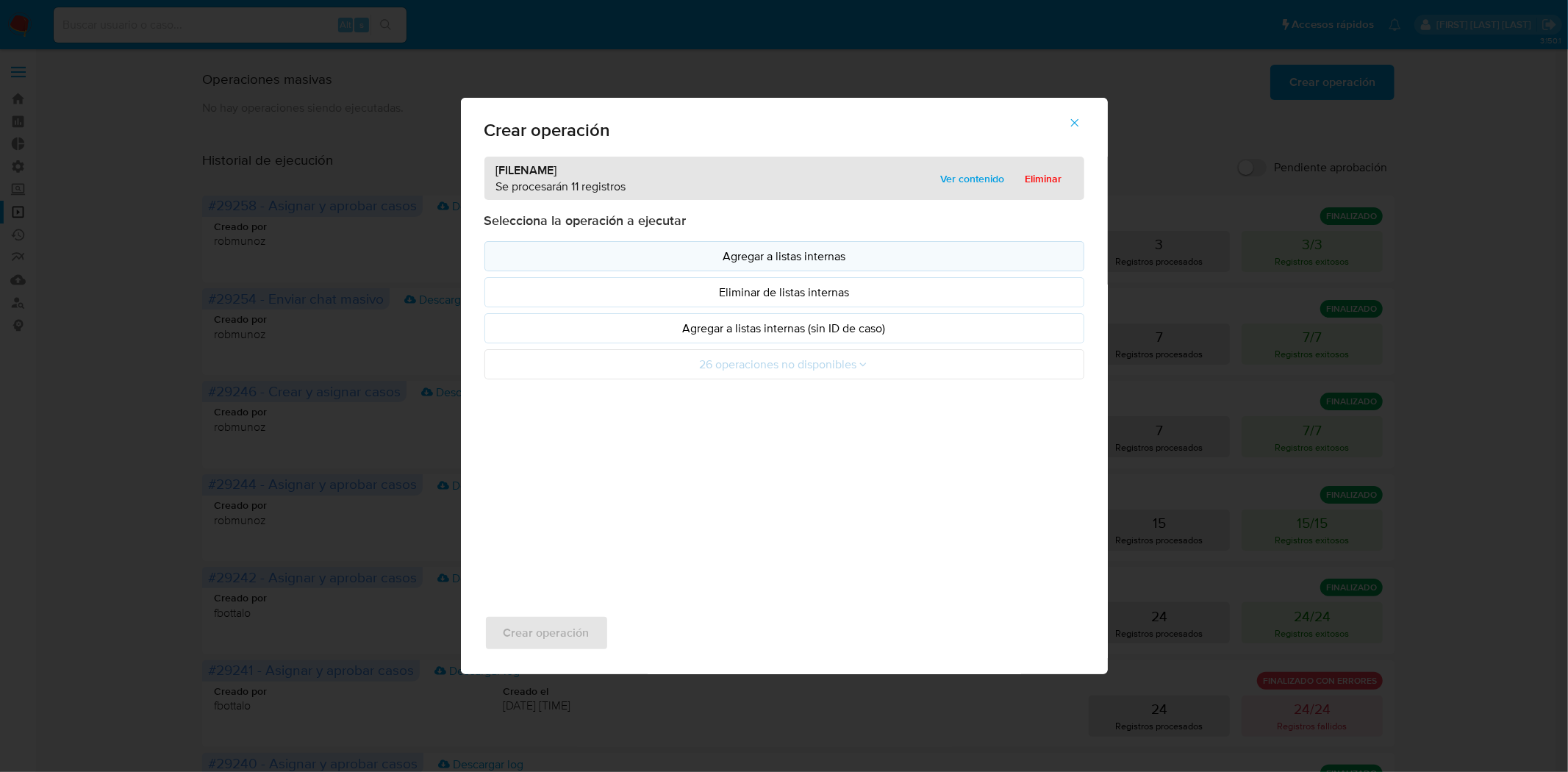 click on "Agregar a listas internas" at bounding box center [784, 256] 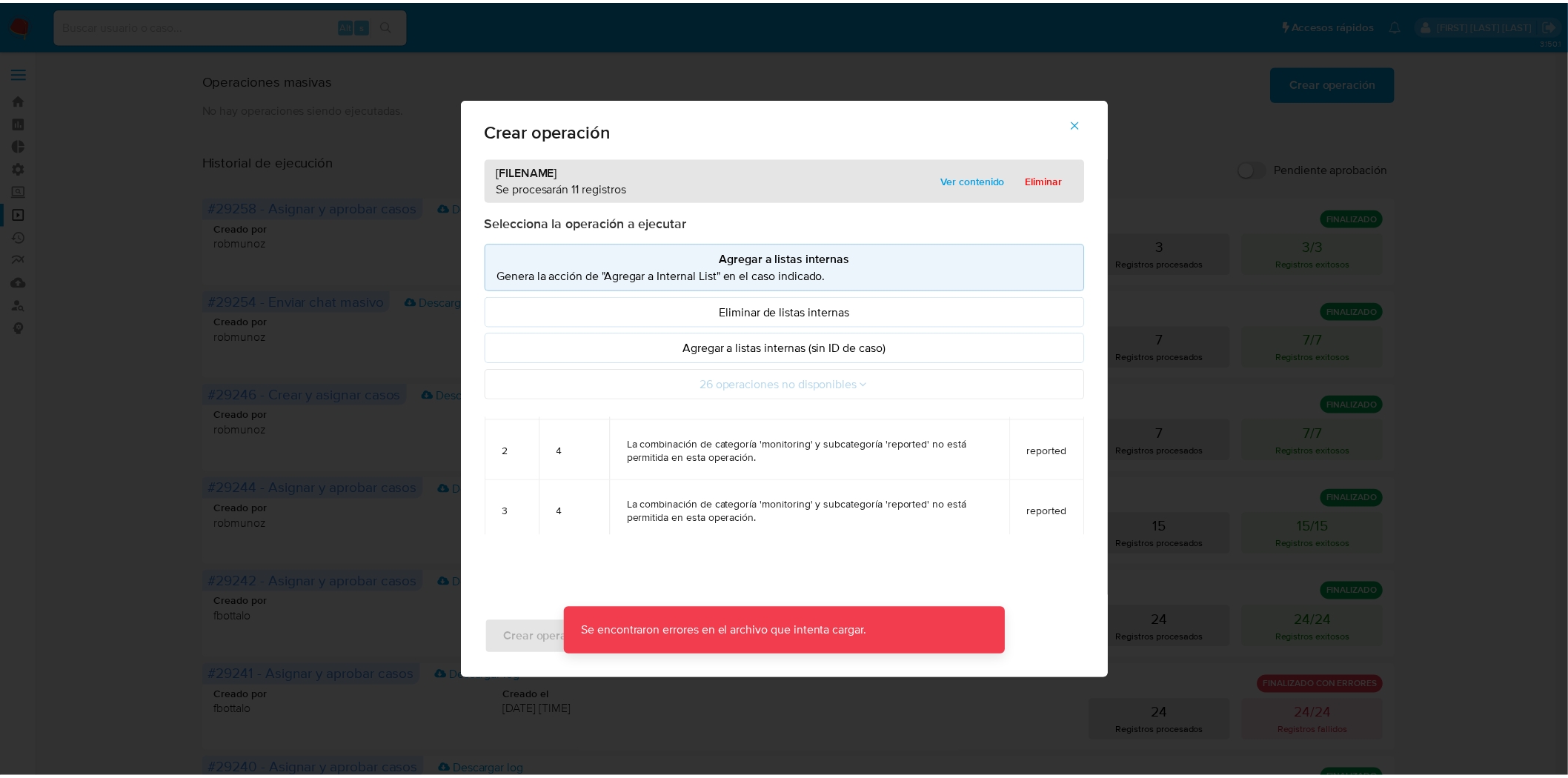 scroll, scrollTop: 247, scrollLeft: 0, axis: vertical 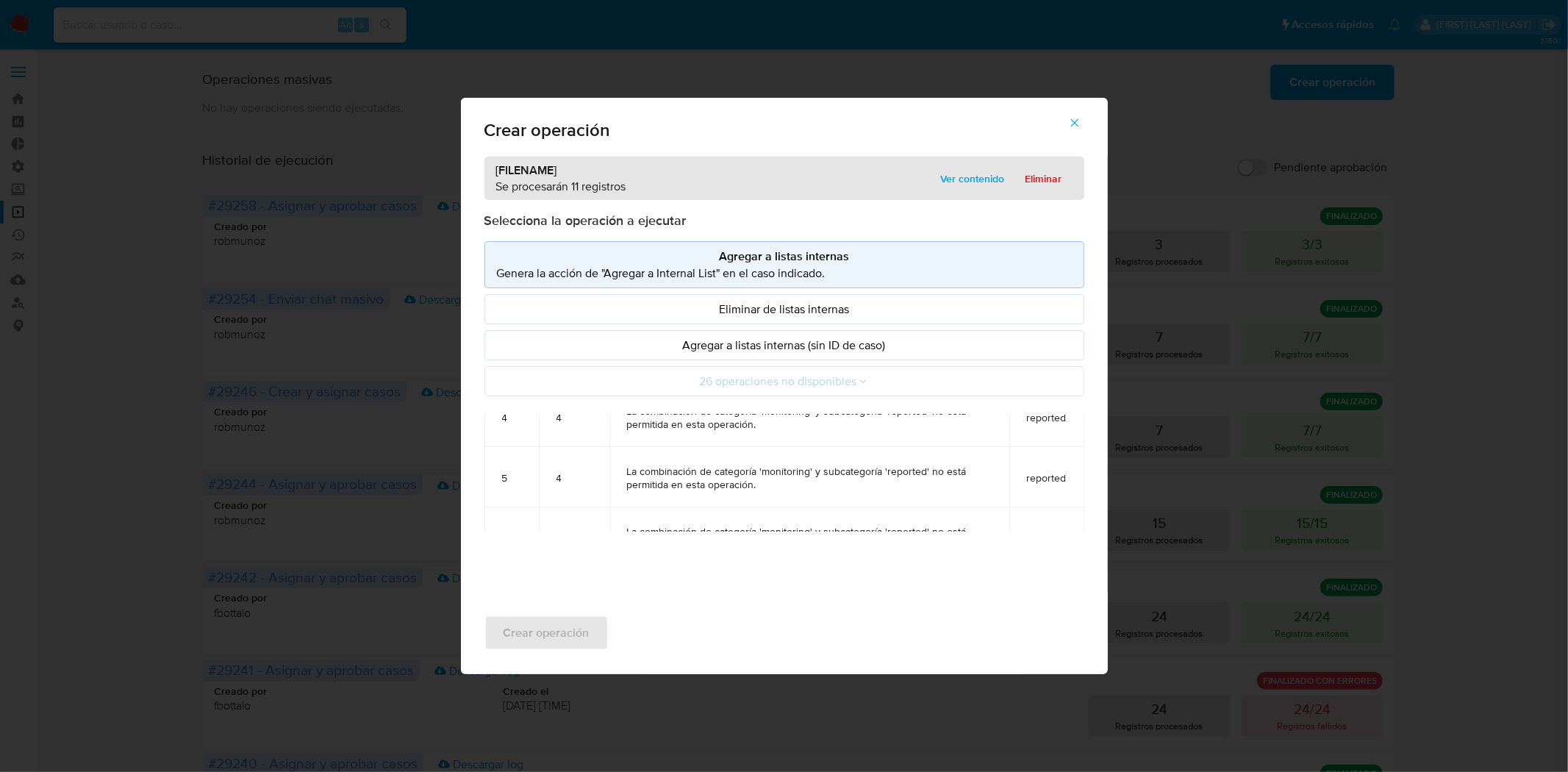 click on "Crear operación RSM Macro - Cerrar ROS - Paso1 (5).csv Se procesarán 11 registros Ver contenido Eliminar Selecciona la operación a ejecutar Agregar a listas internas Genera la acción de "Agregar a Internal List" en el caso indicado. Eliminar de listas internas Agregar a listas internas (sin ID de caso) 26 operaciones no disponibles row column error value 1 4 La combinación de categoría 'monitoring' y subcategoría 'reported' no está permitida en esta operación. reported 2 4 La combinación de categoría 'monitoring' y subcategoría 'reported' no está permitida en esta operación. reported 3 4 La combinación de categoría 'monitoring' y subcategoría 'reported' no está permitida en esta operación. reported 4 4 La combinación de categoría 'monitoring' y subcategoría 'reported' no está permitida en esta operación. reported 5 4 La combinación de categoría 'monitoring' y subcategoría 'reported' no está permitida en esta operación. reported 6 4 reported 7 4 reported 8 4 reported 9 4 reported 4" at bounding box center [784, 386] 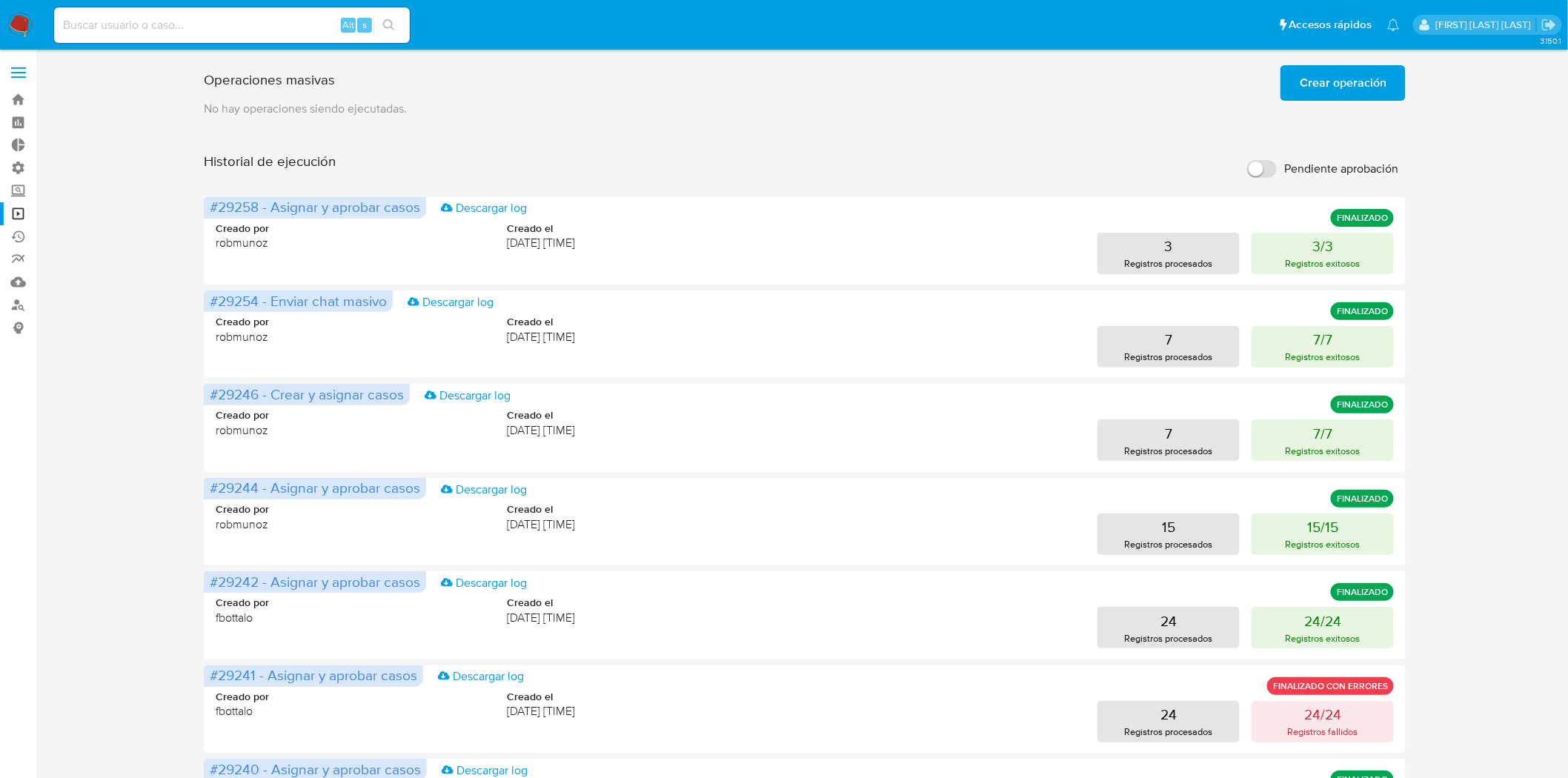 click on "Crear operación" at bounding box center [1343, 83] 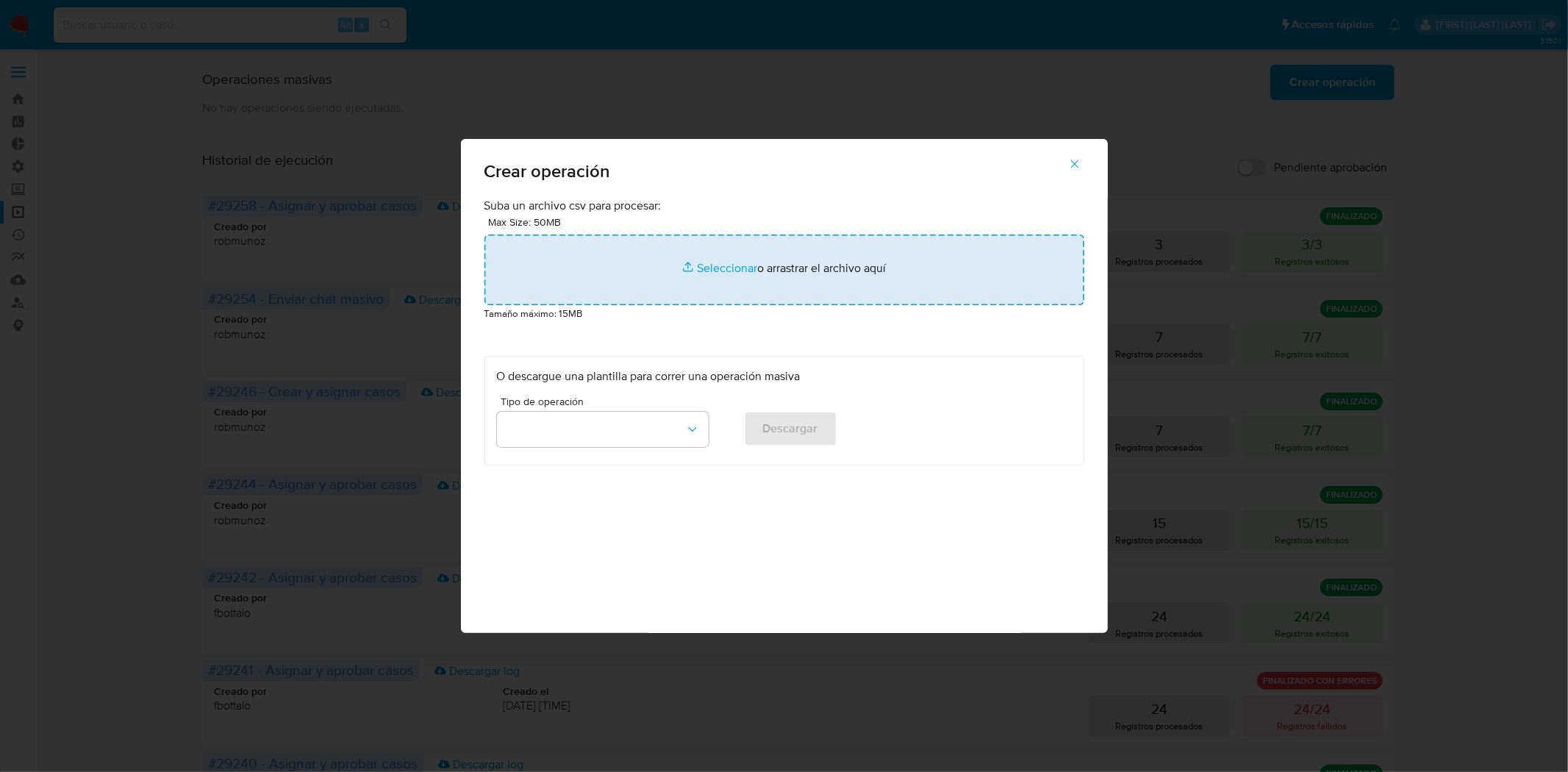 click at bounding box center (784, 270) 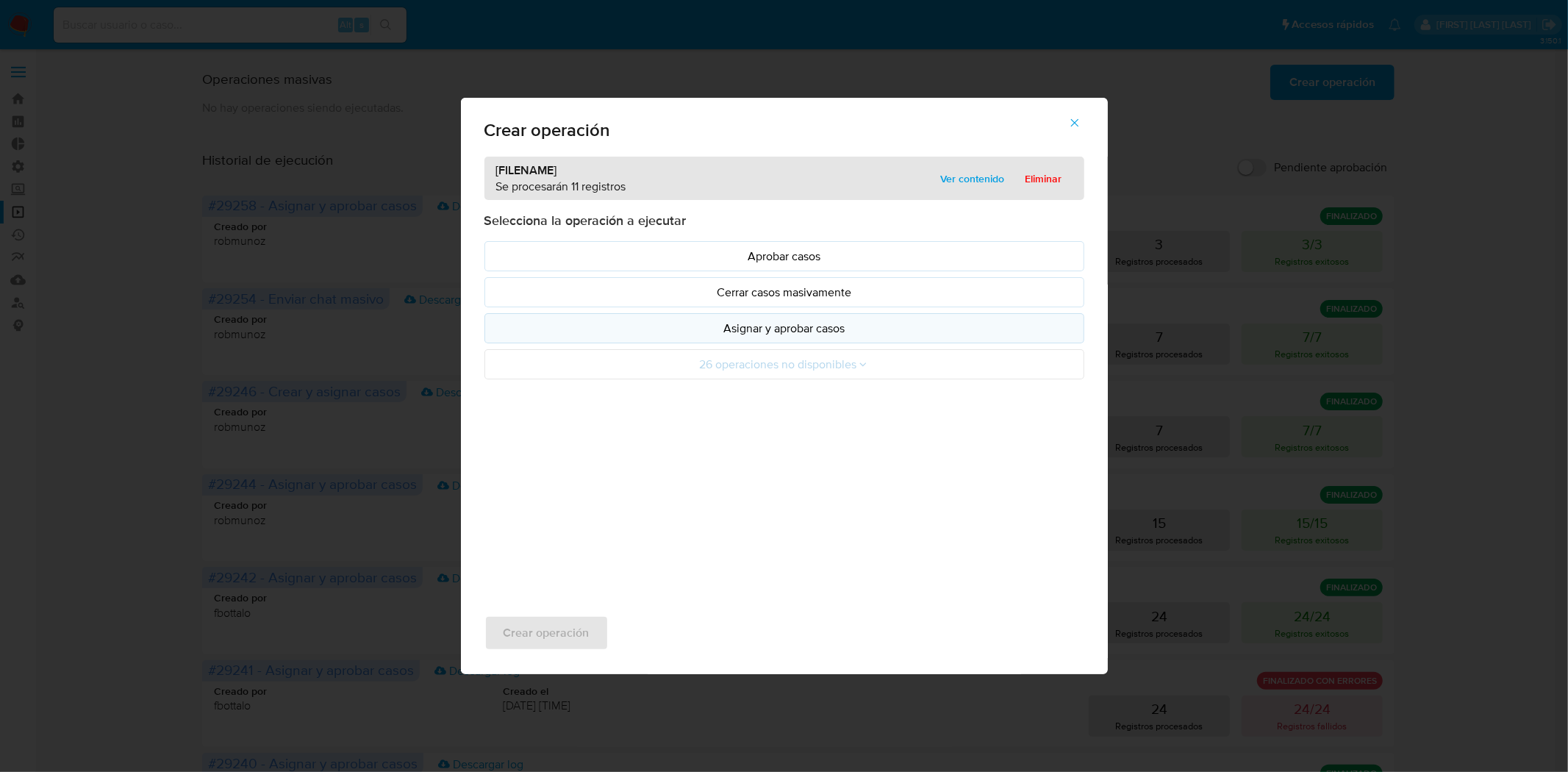 drag, startPoint x: 825, startPoint y: 277, endPoint x: 759, endPoint y: 329, distance: 84.02381 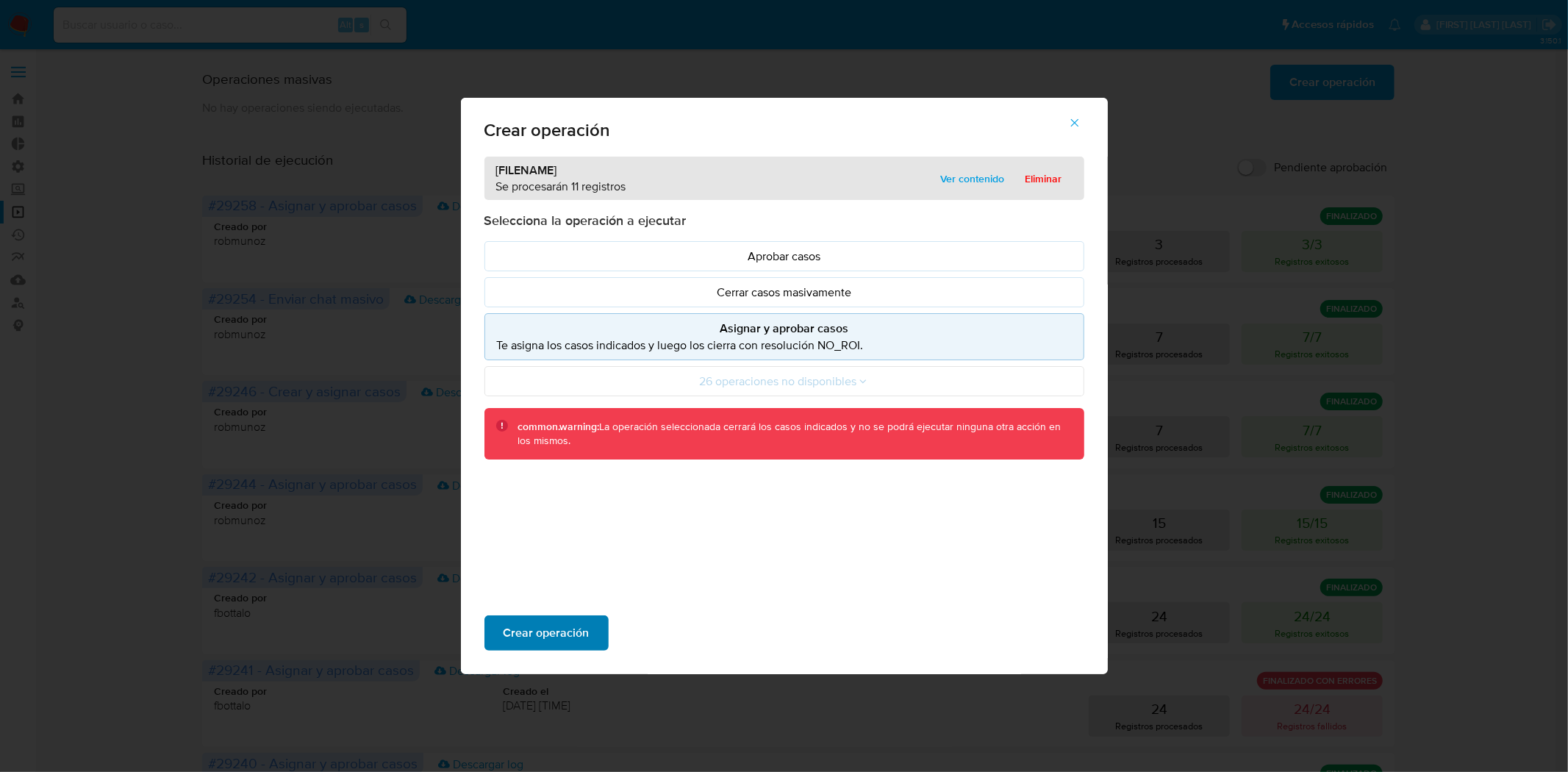 click on "Crear operación" at bounding box center [546, 633] 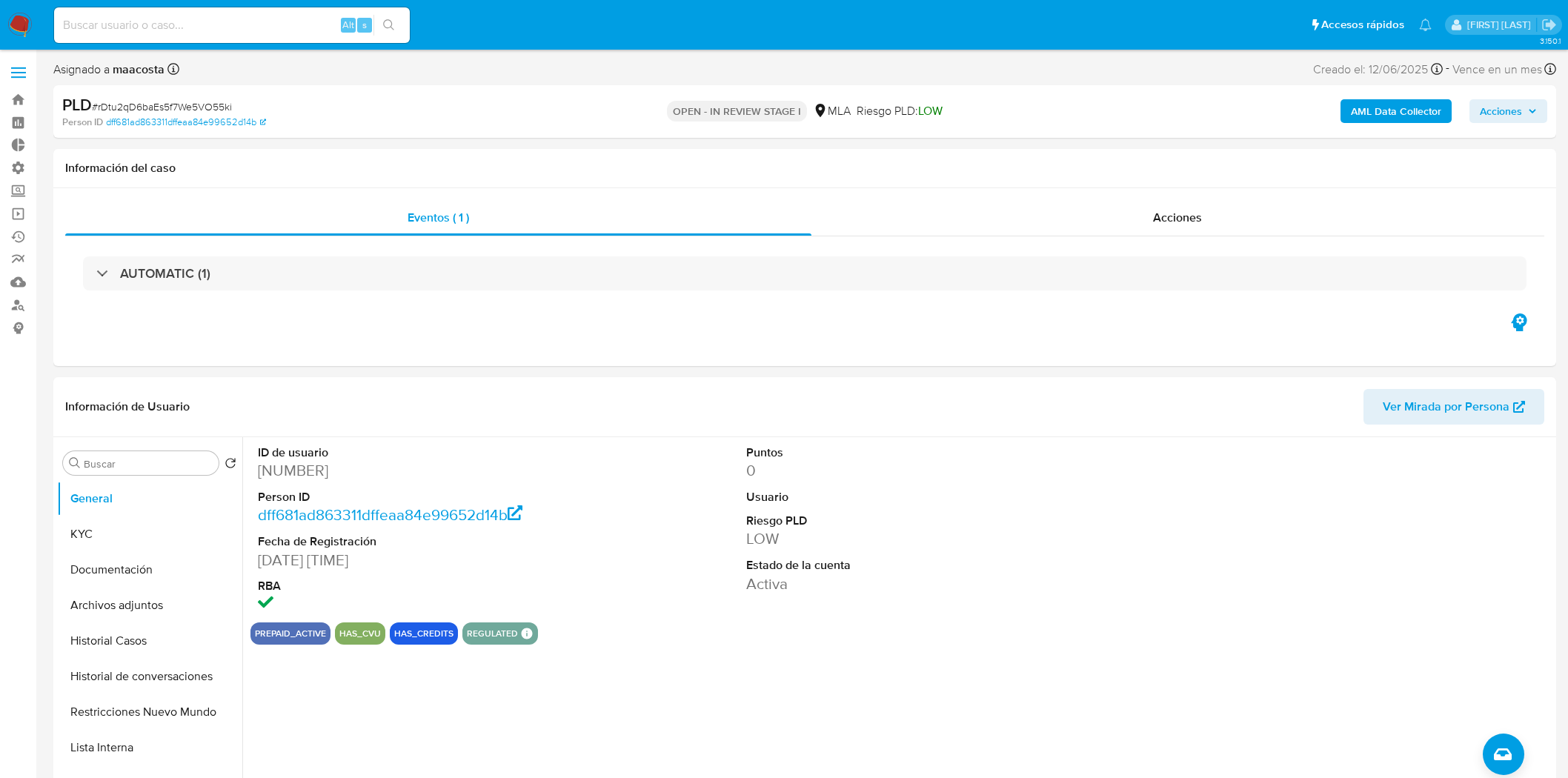select on "10" 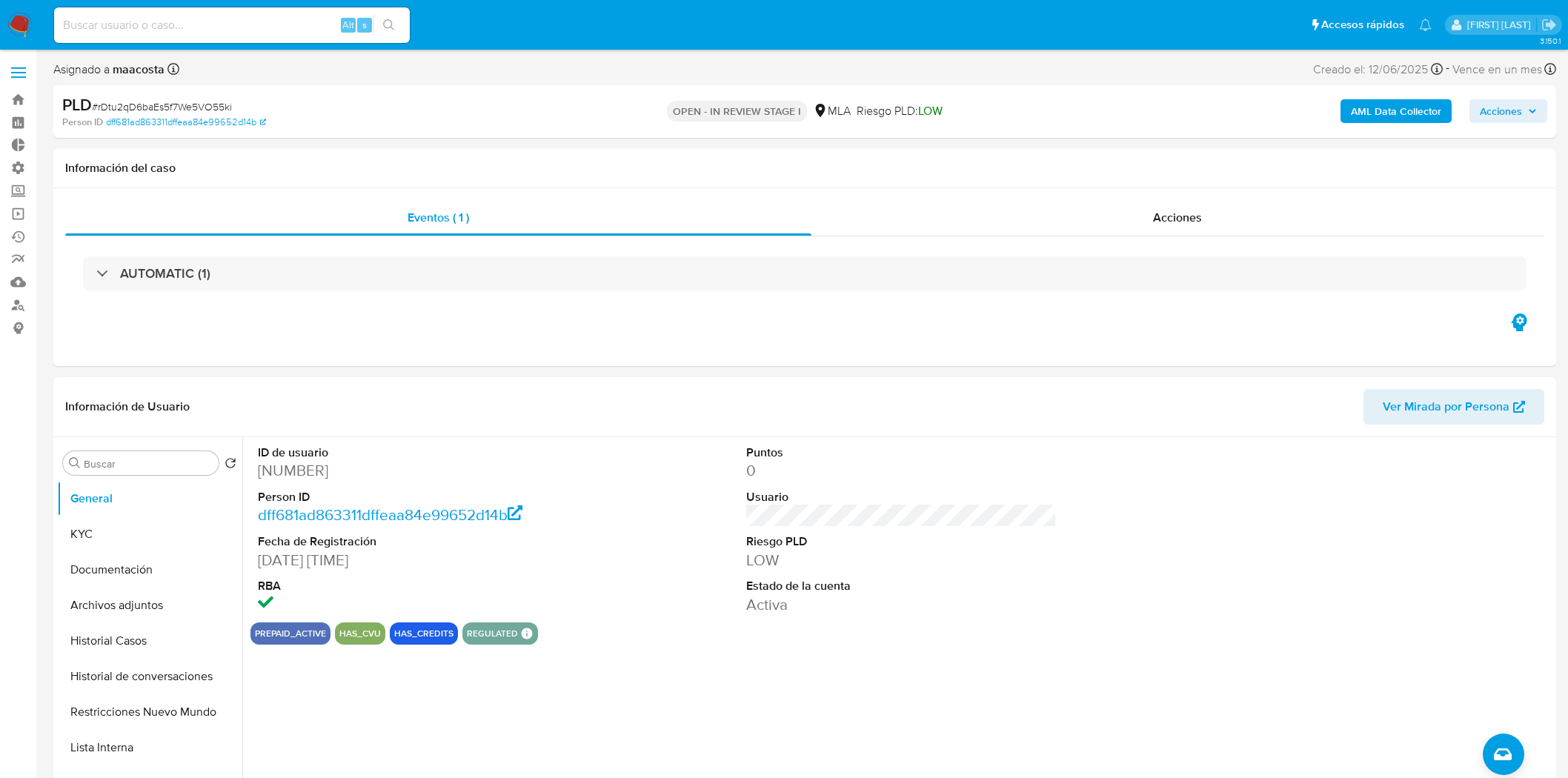 scroll, scrollTop: 0, scrollLeft: 0, axis: both 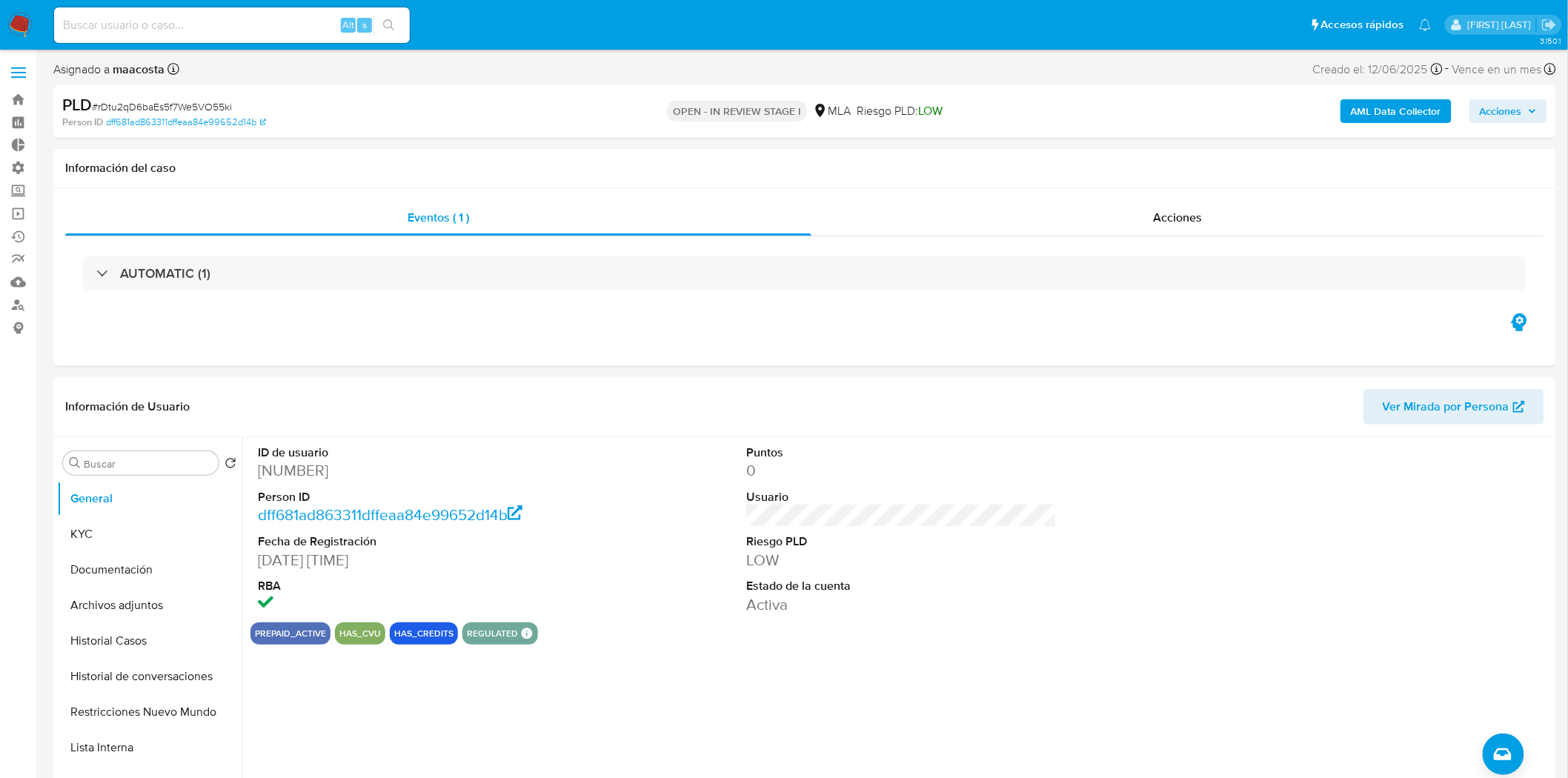 click at bounding box center [20, 25] 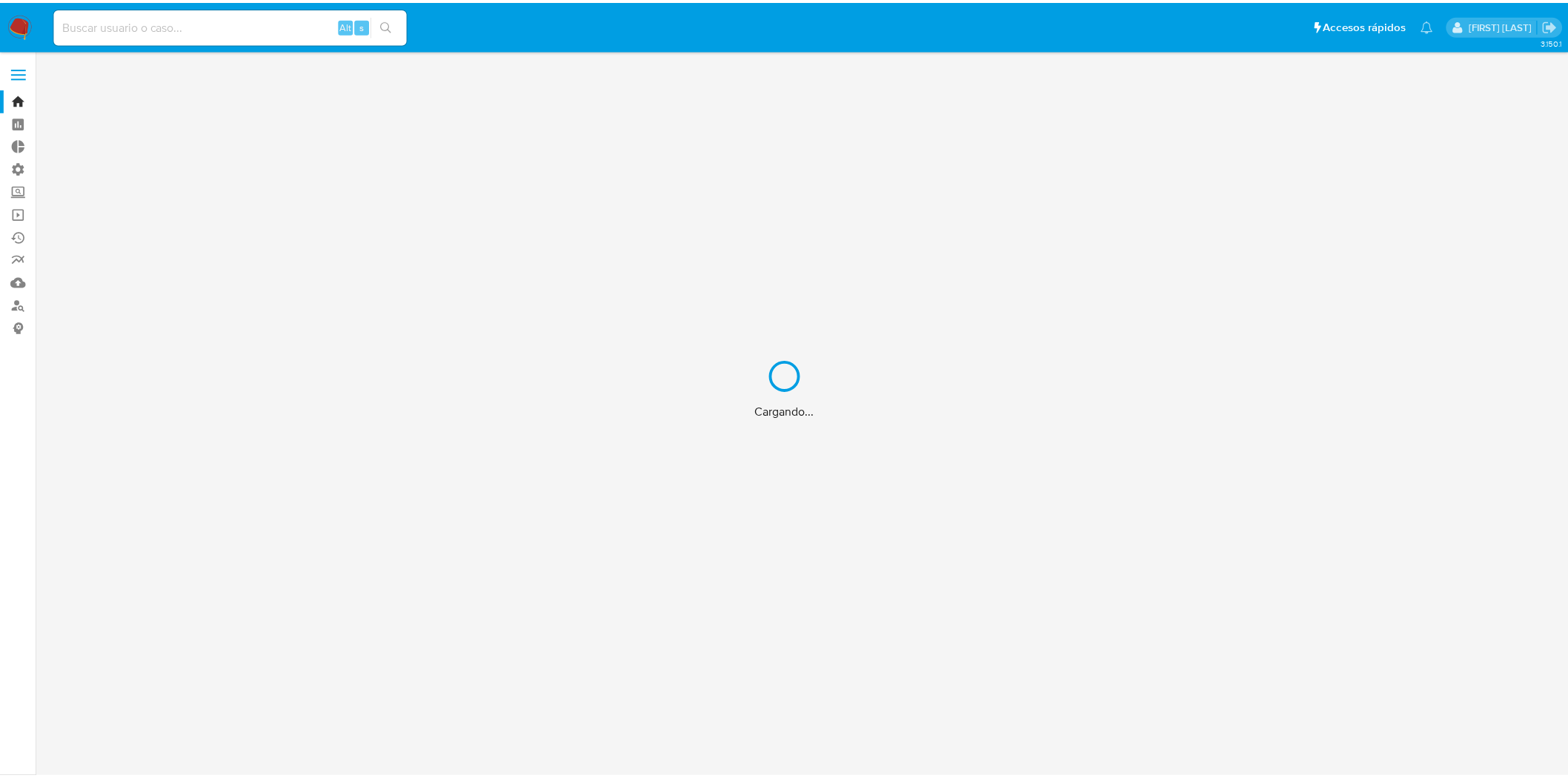 scroll, scrollTop: 0, scrollLeft: 0, axis: both 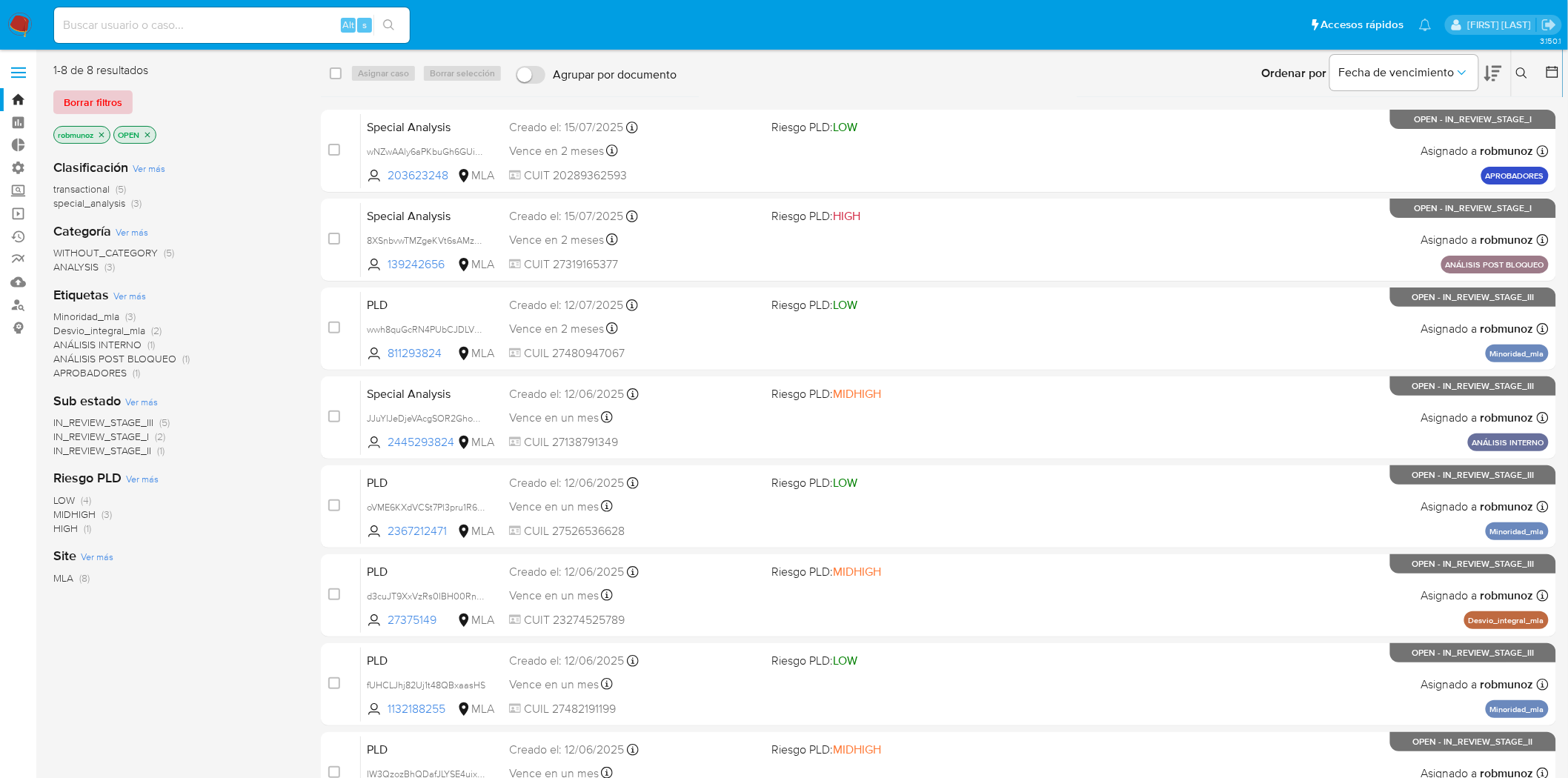 click on "Borrar filtros" at bounding box center [93, 102] 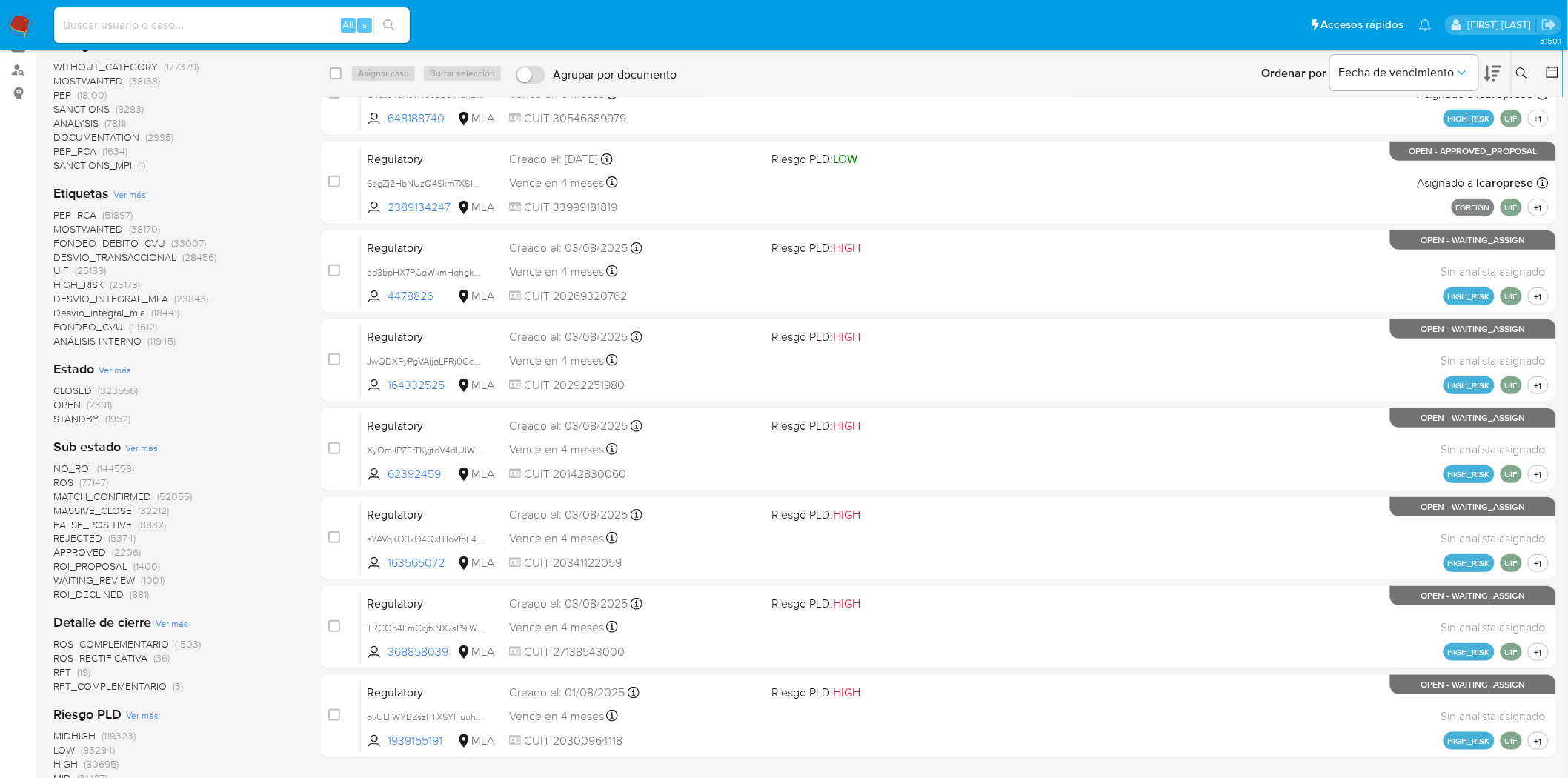 scroll, scrollTop: 329, scrollLeft: 0, axis: vertical 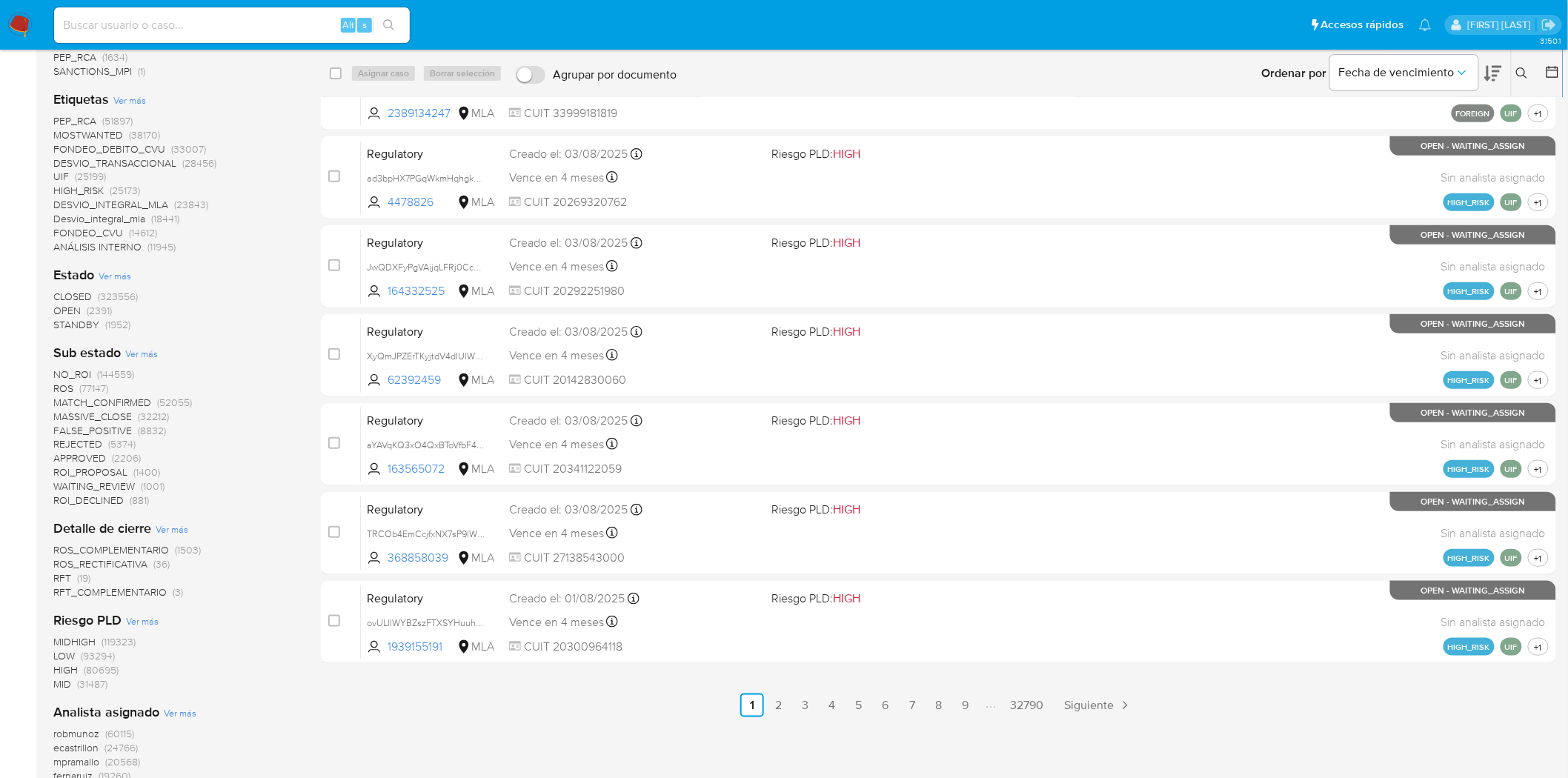 click on "ROS" at bounding box center (63, 388) 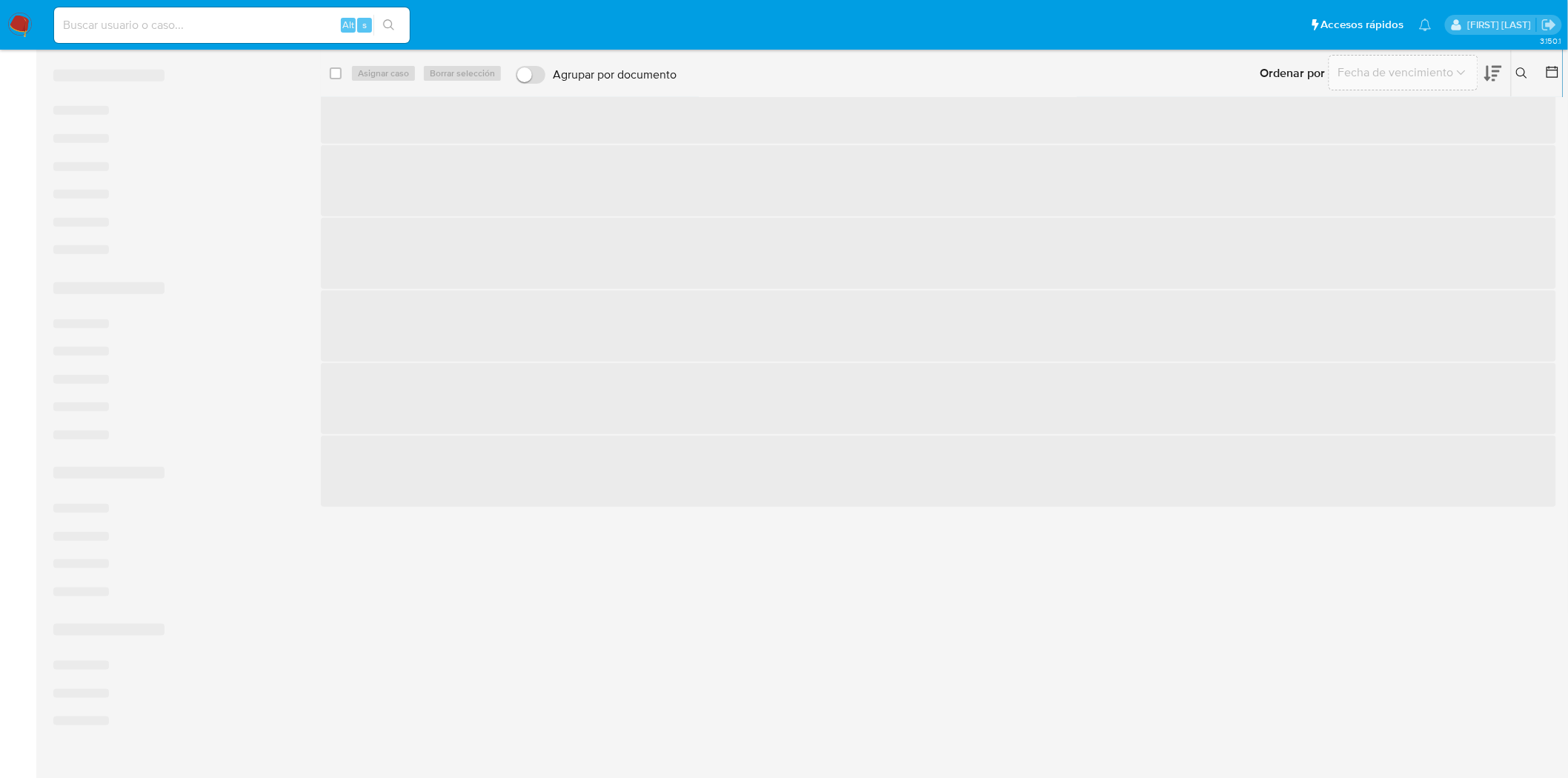 scroll, scrollTop: 277, scrollLeft: 0, axis: vertical 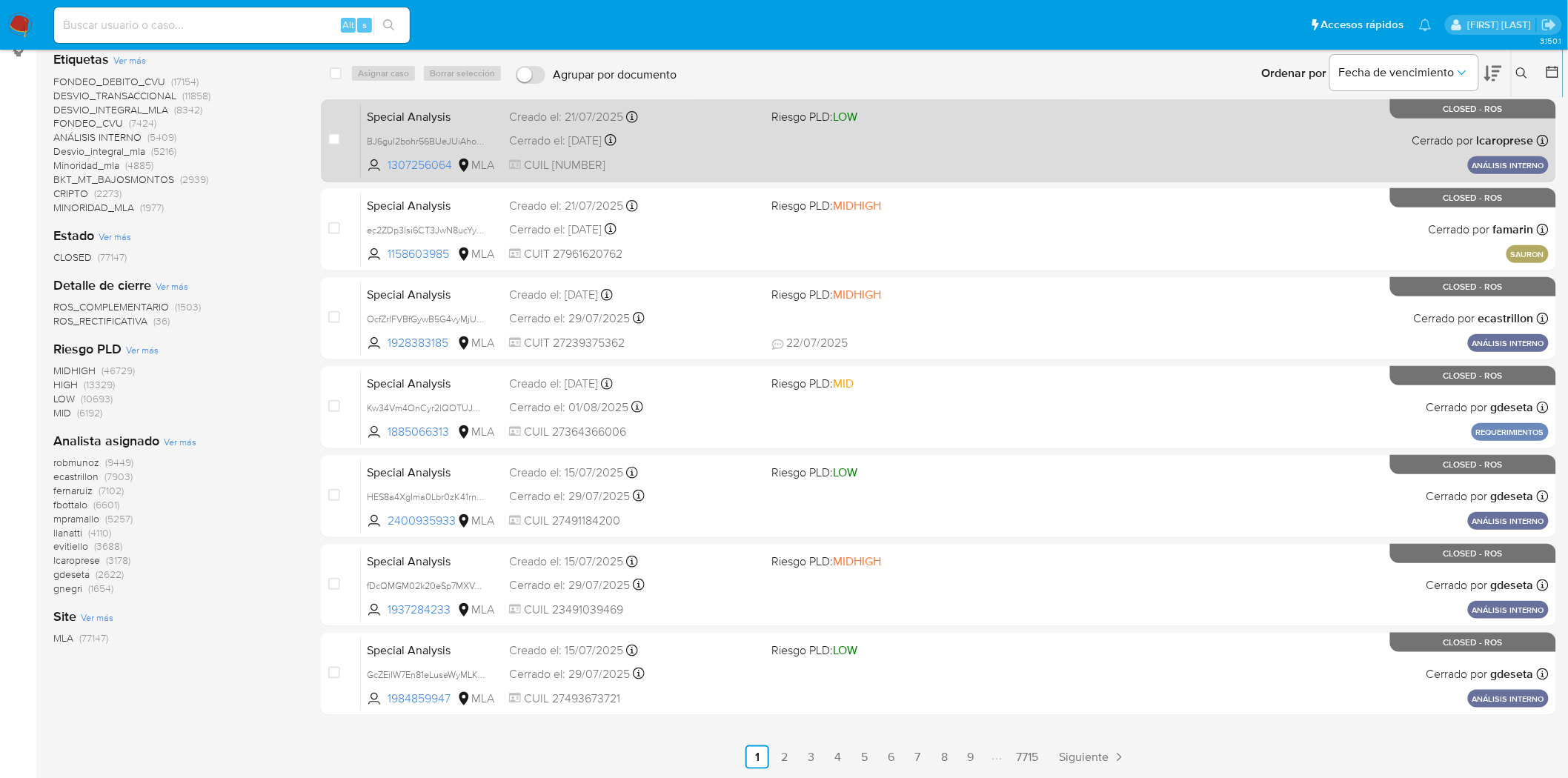 click on "Special Analysis BJ6guI2bohr56BUeJUiAho4N 1307256064 MLA Riesgo PLD:  LOW Creado el: 21/07/2025   Creado el: 21/07/2025 12:54:24 Cerrado el: 07/08/2025   Cerrado el: 07/08/2025 13:55:10 CUIL   27191366439 Cerrado por   lcaroprese   Asignado el: 21/07/2025 12:54:24 ANÁLISIS INTERNO CLOSED - ROS" at bounding box center (954, 140) 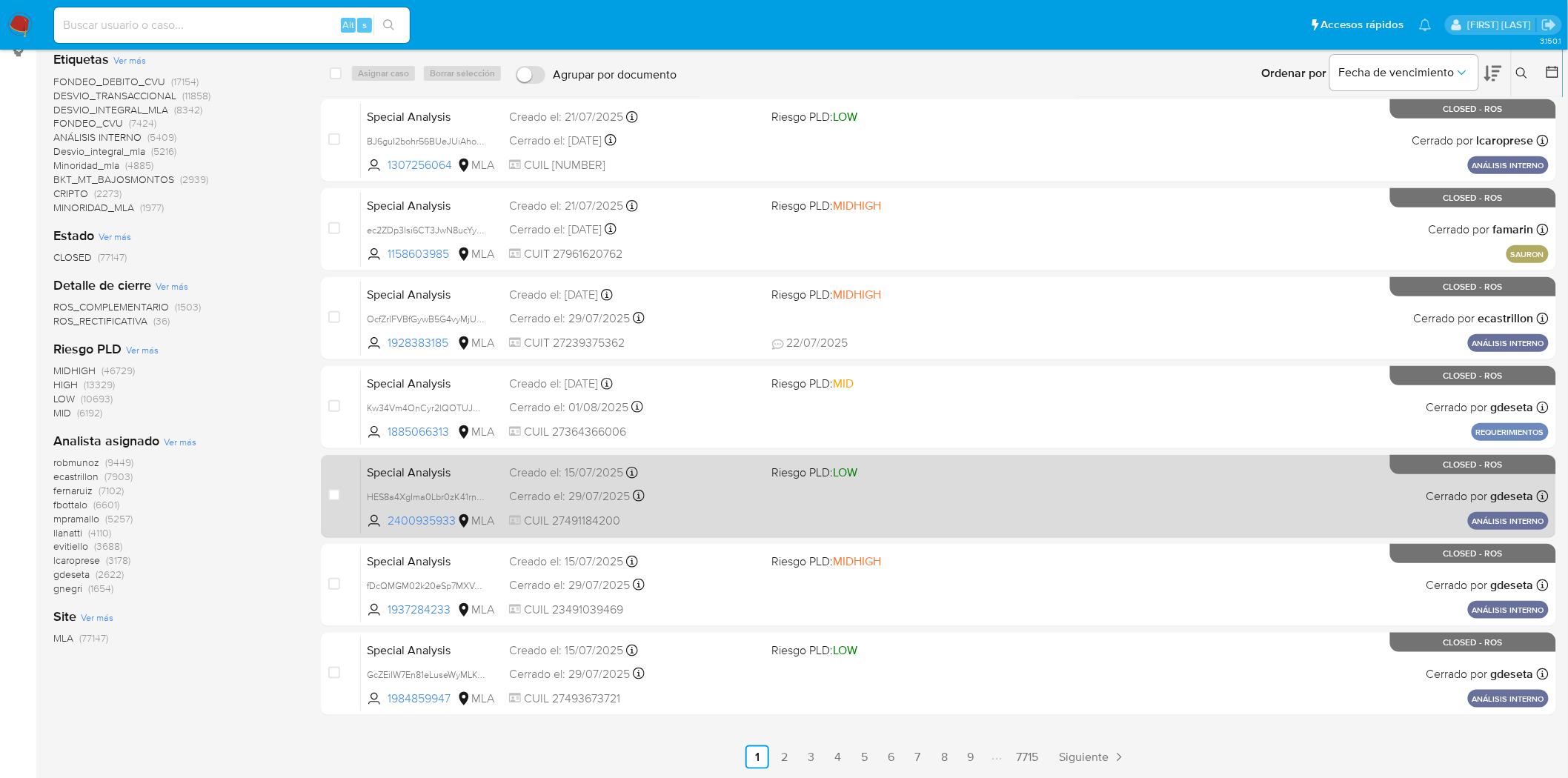 click on "Special Analysis HES8a4XgIma0Lbr0zK41rnxY 2400935933 MLA Riesgo PLD:  LOW Creado el: 15/07/2025   Creado el: 15/07/2025 09:15:09 Cerrado el: 29/07/2025   Cerrado el: 29/07/2025 14:50:31 CUIL   27491184200 Cerrado por   gdeseta   Asignado el: 15/07/2025 09:15:09 ANÁLISIS INTERNO CLOSED - ROS" at bounding box center [954, 496] 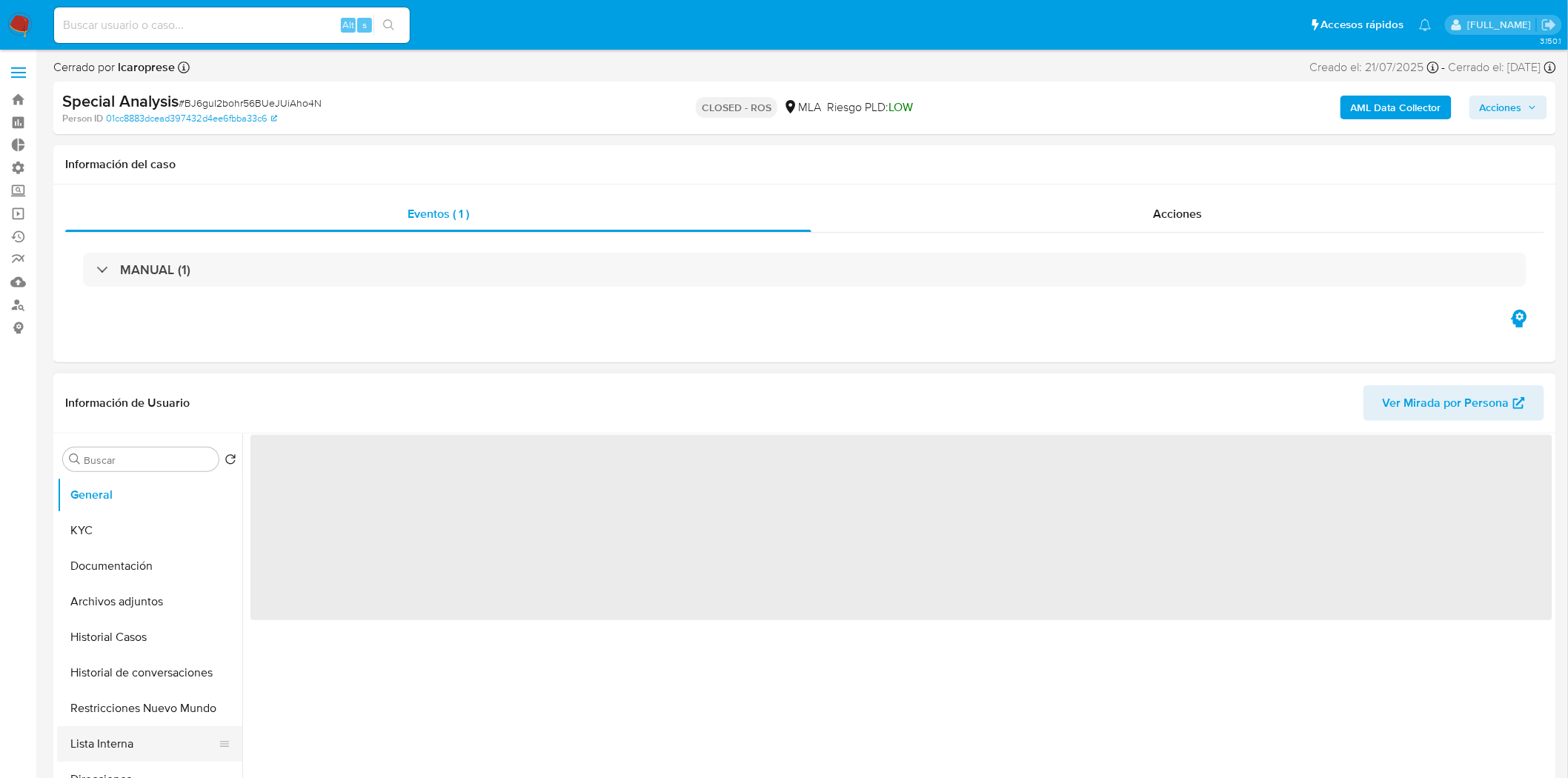scroll, scrollTop: 164, scrollLeft: 0, axis: vertical 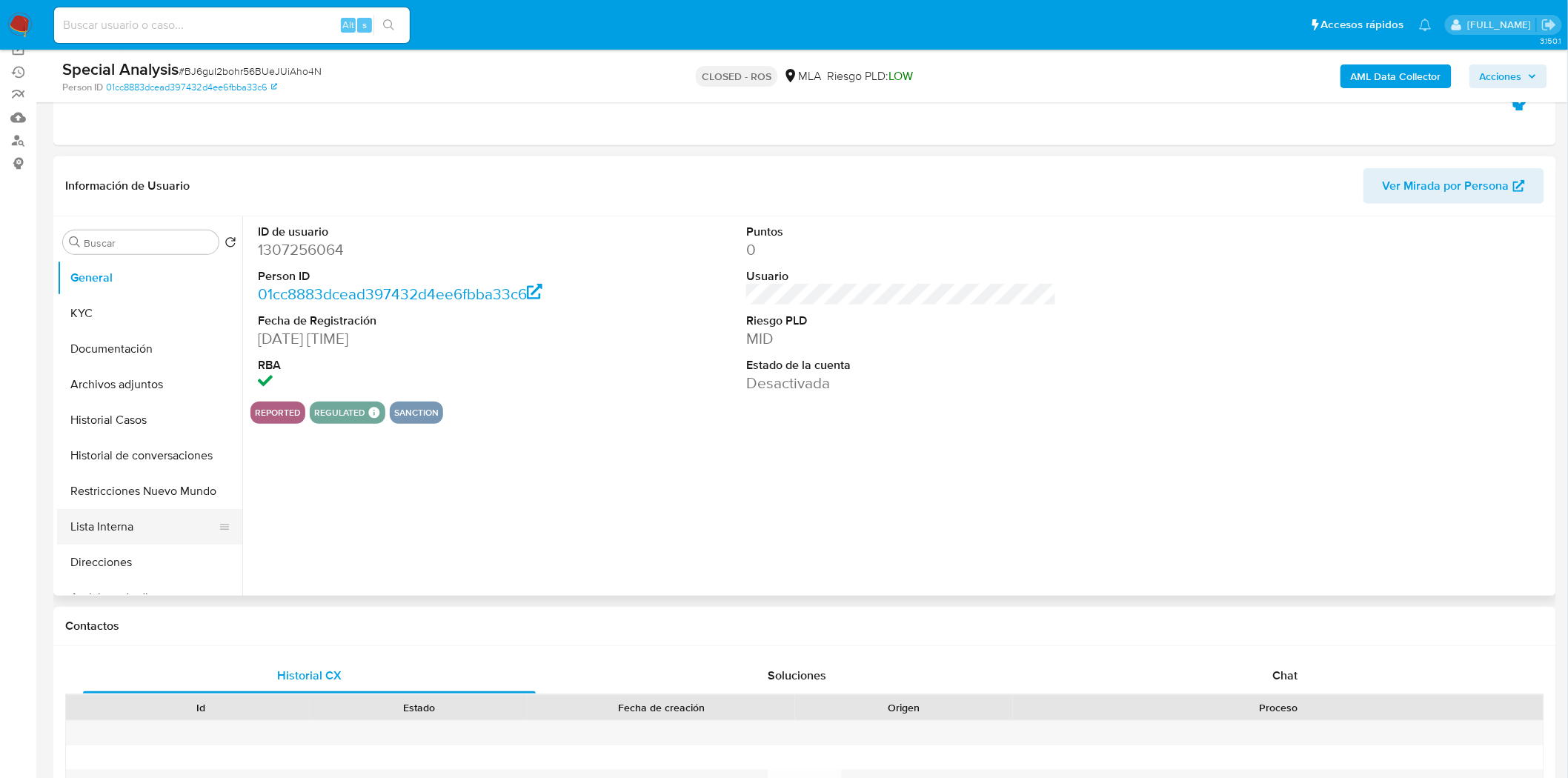 select on "10" 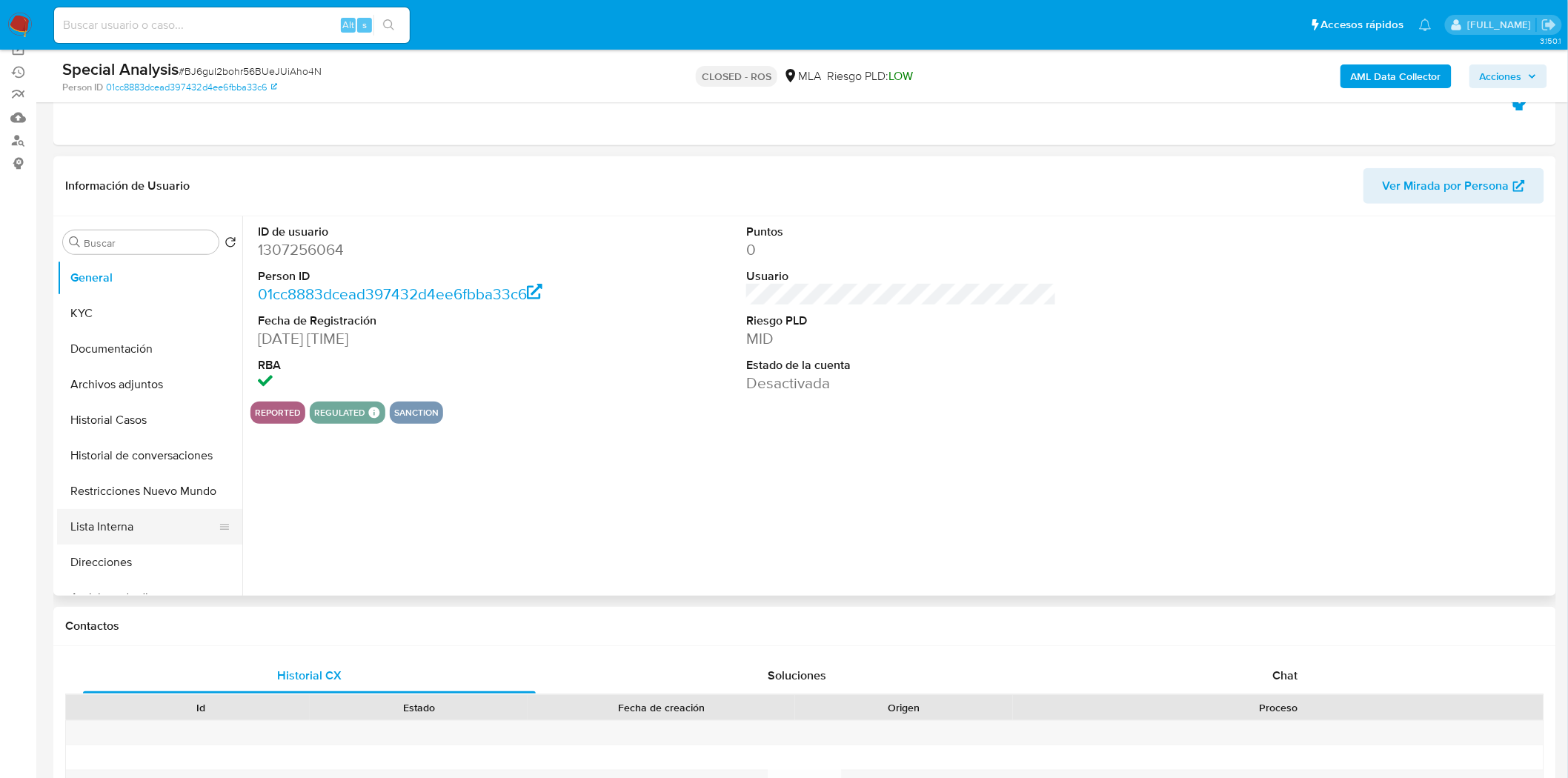 click on "Lista Interna" at bounding box center (144, 527) 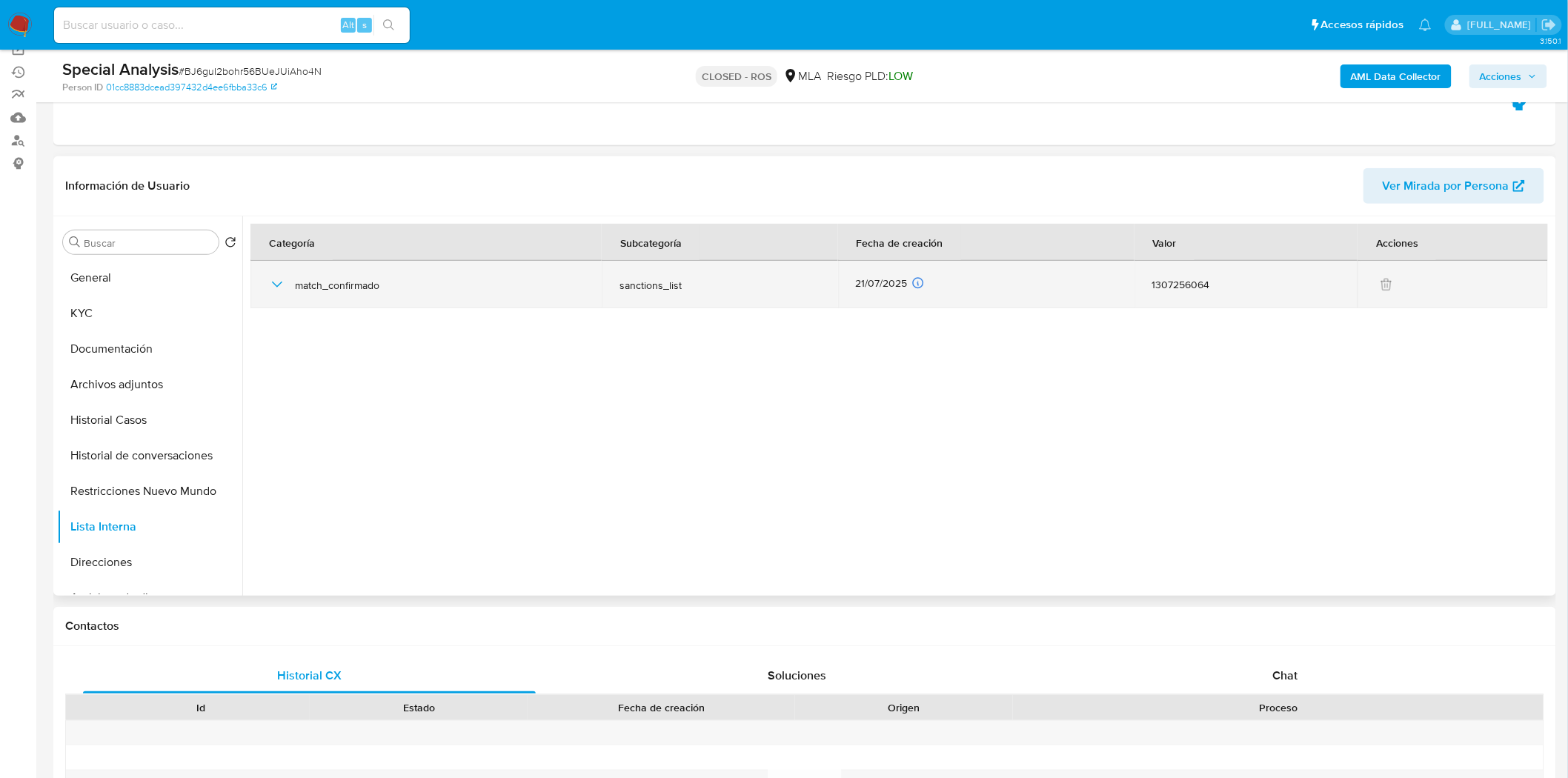 click 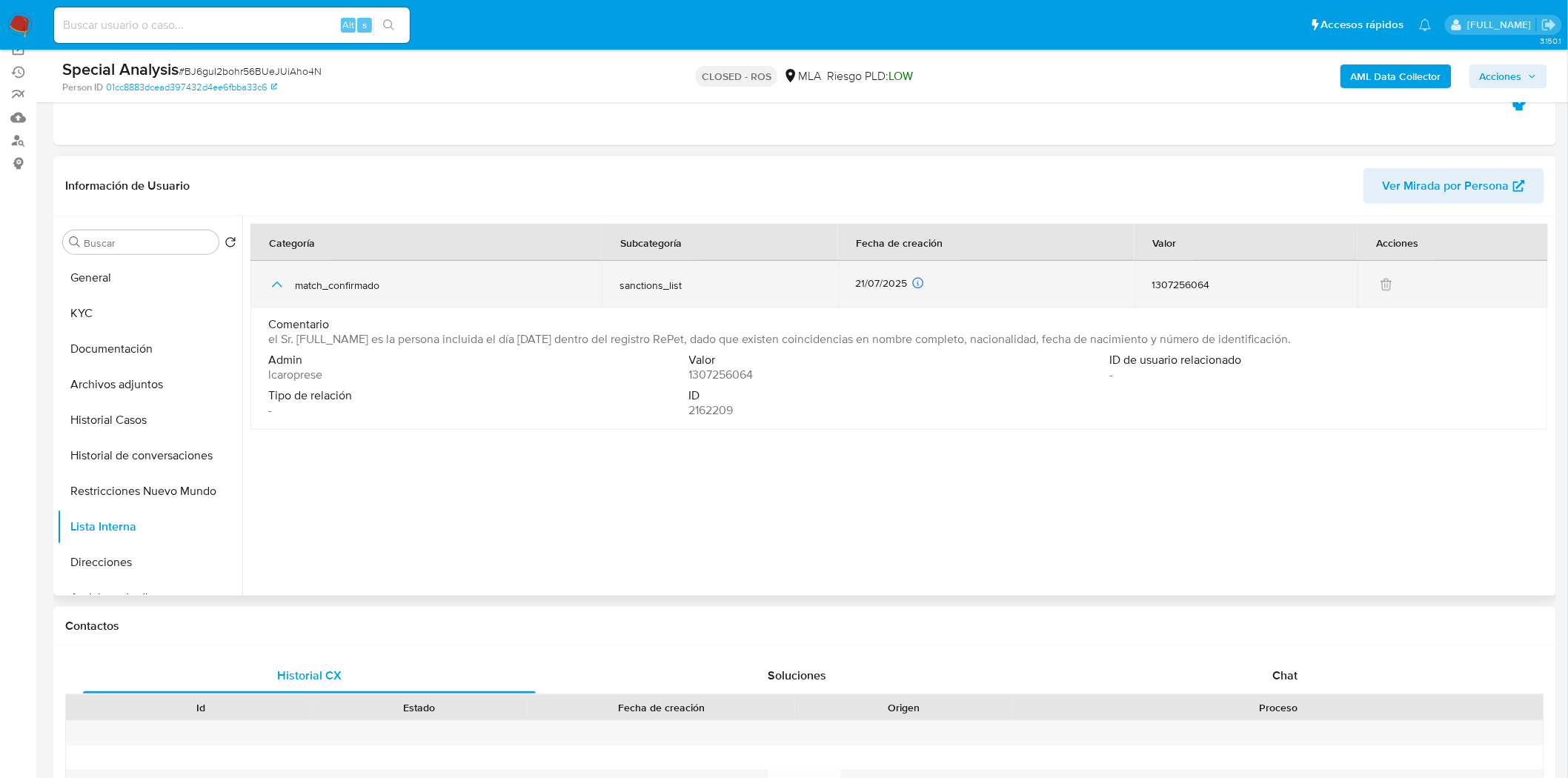 click 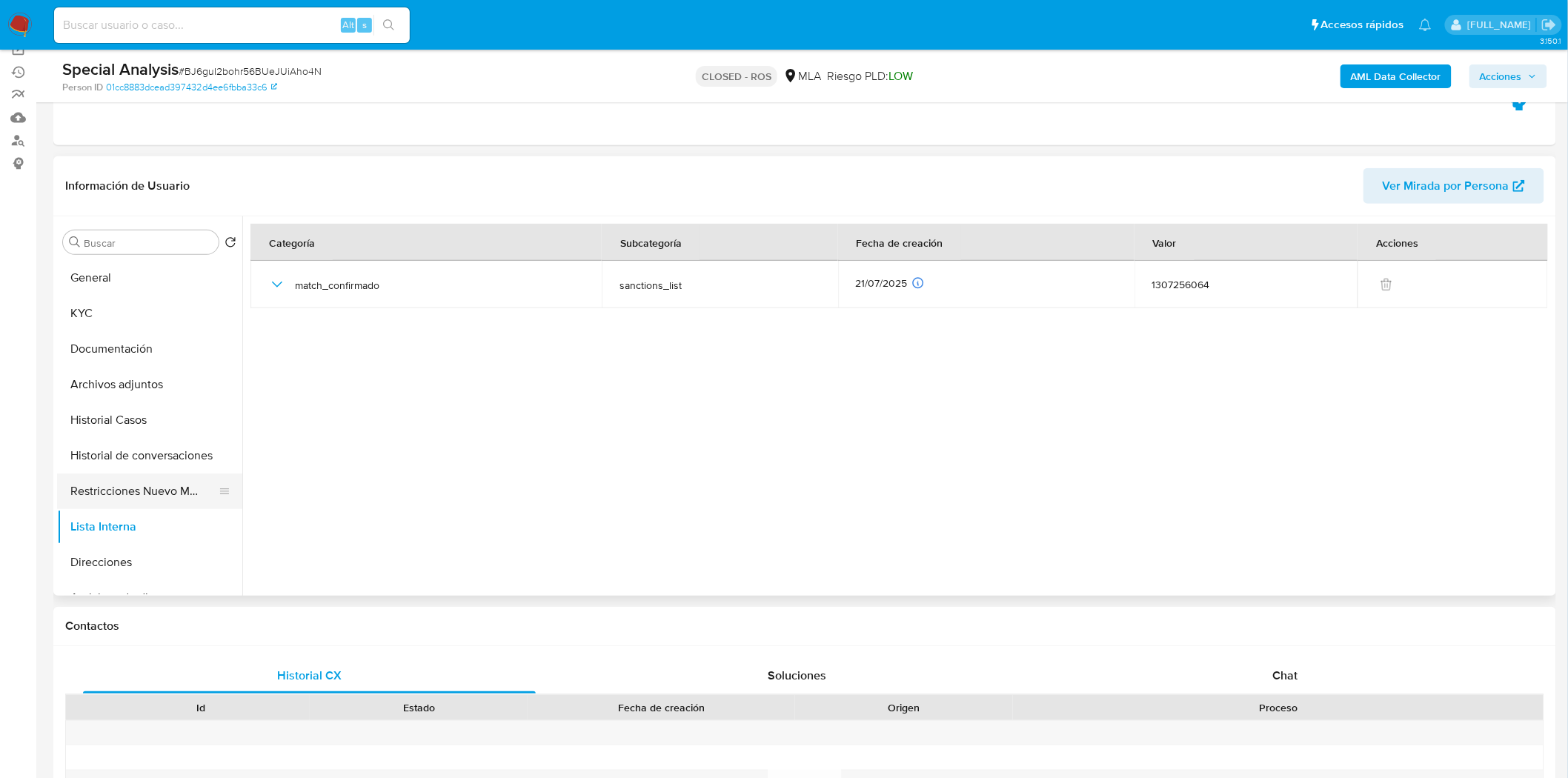 click on "Restricciones Nuevo Mundo" at bounding box center (144, 491) 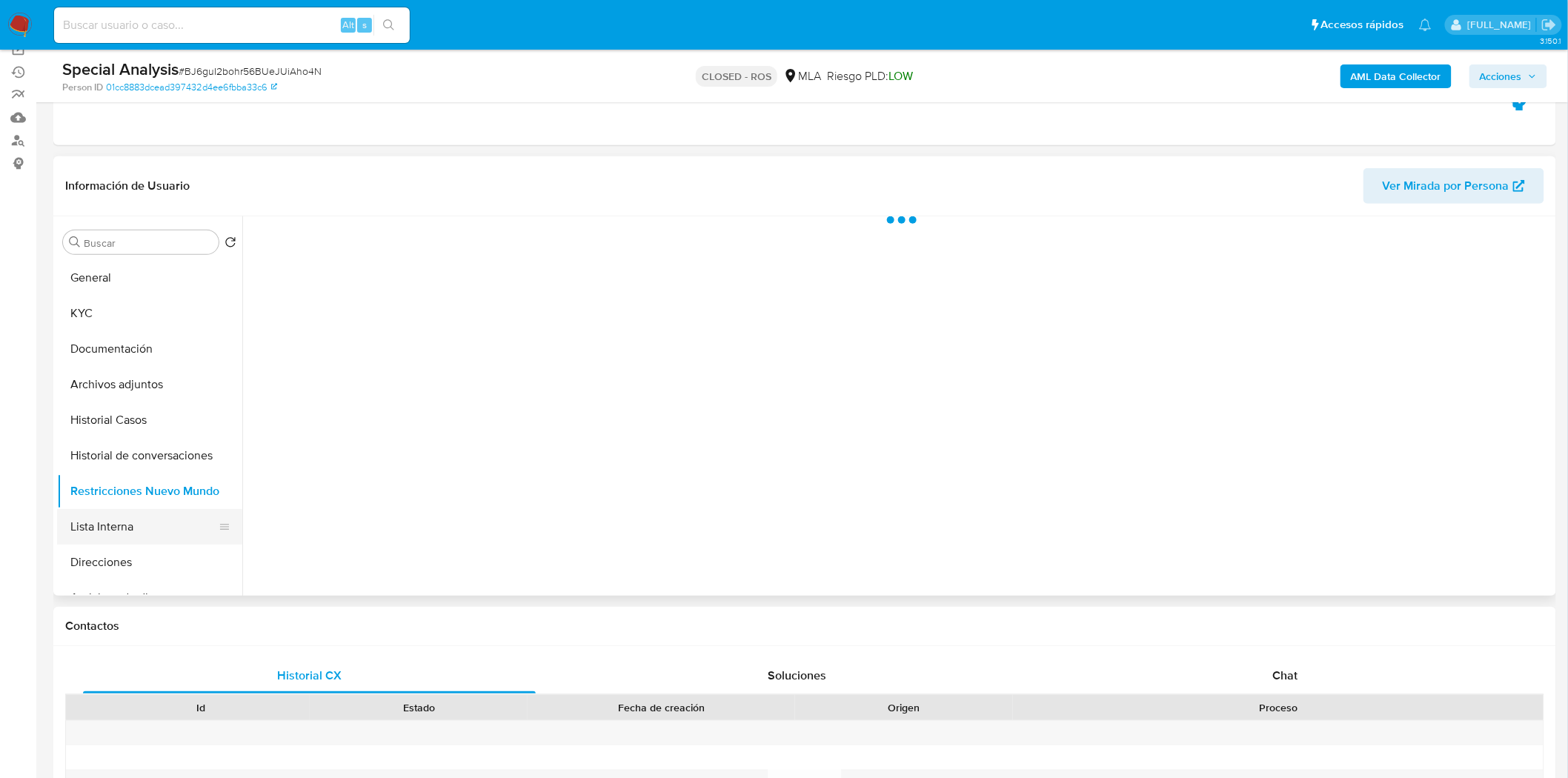 click on "Lista Interna" at bounding box center (144, 527) 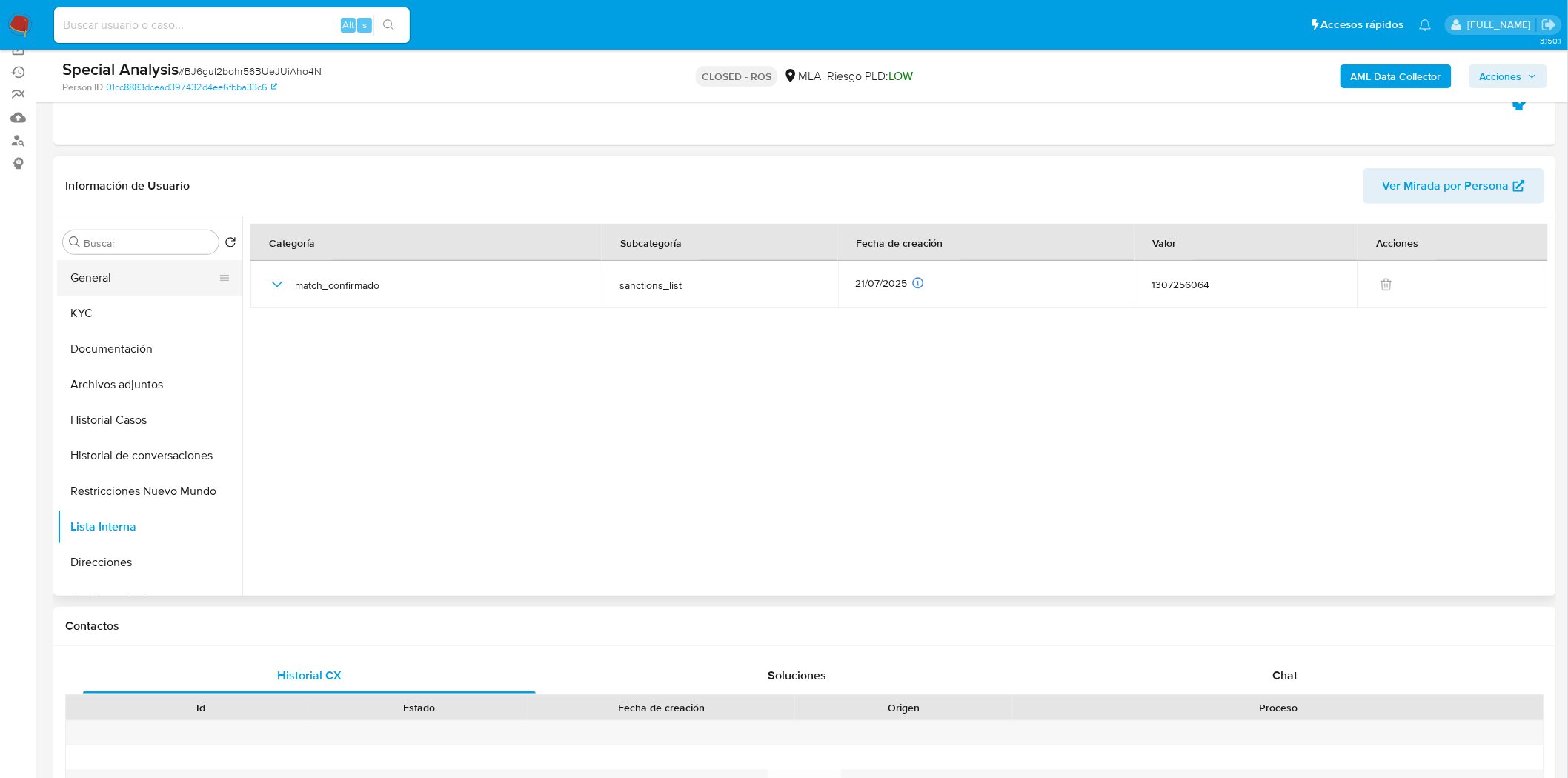 click on "General" at bounding box center [144, 278] 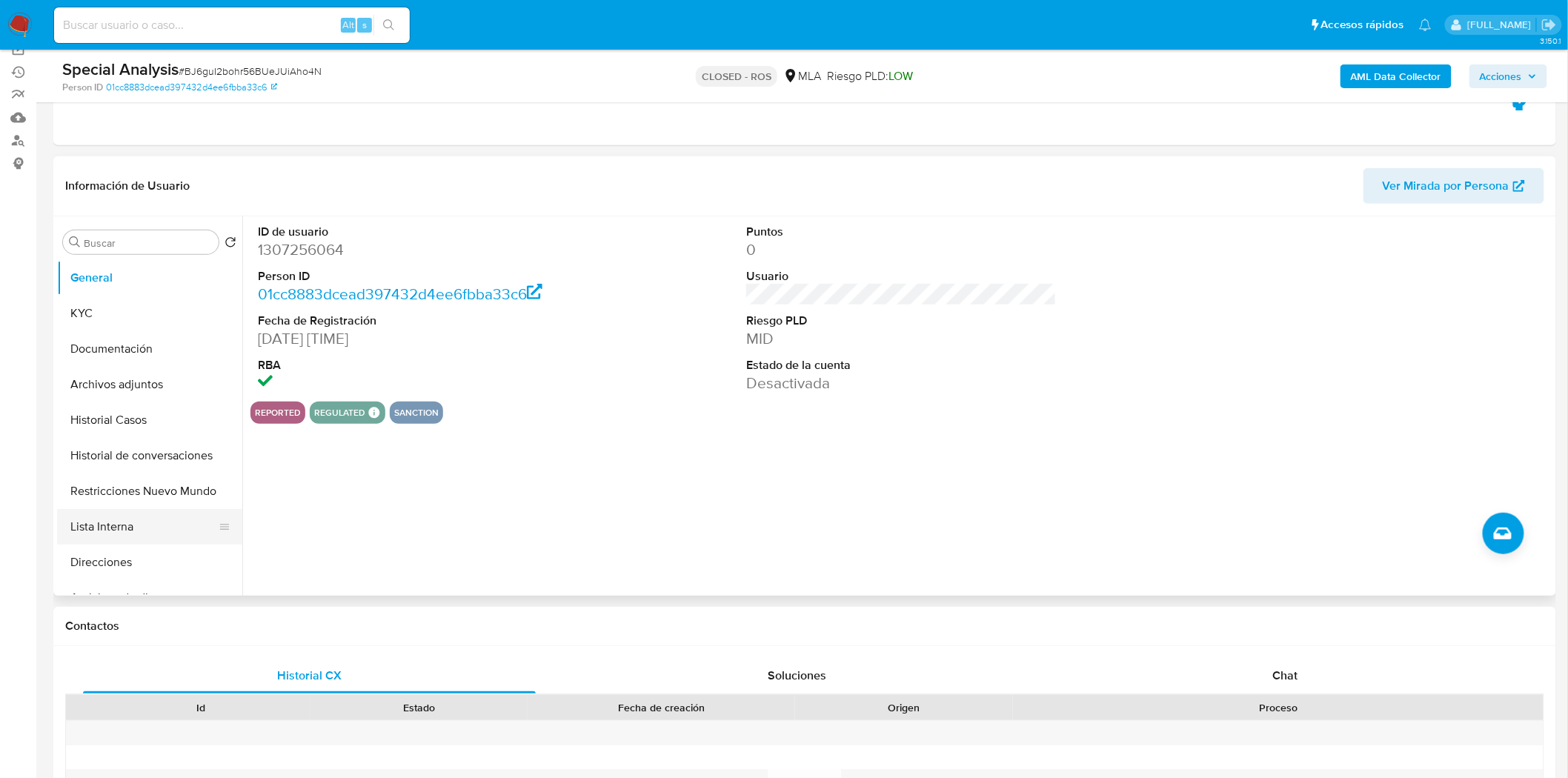 click on "Lista Interna" at bounding box center [144, 527] 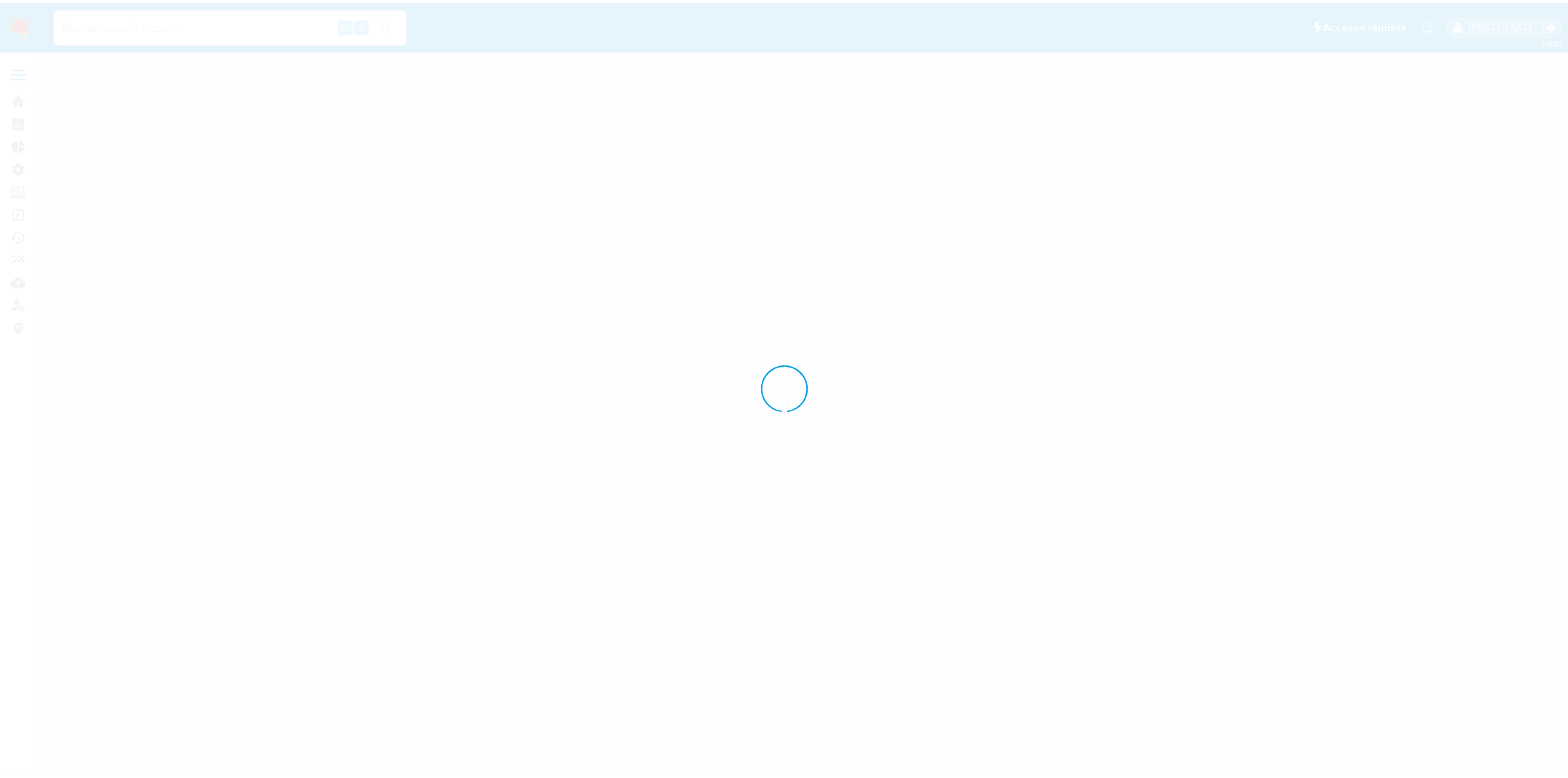 scroll, scrollTop: 0, scrollLeft: 0, axis: both 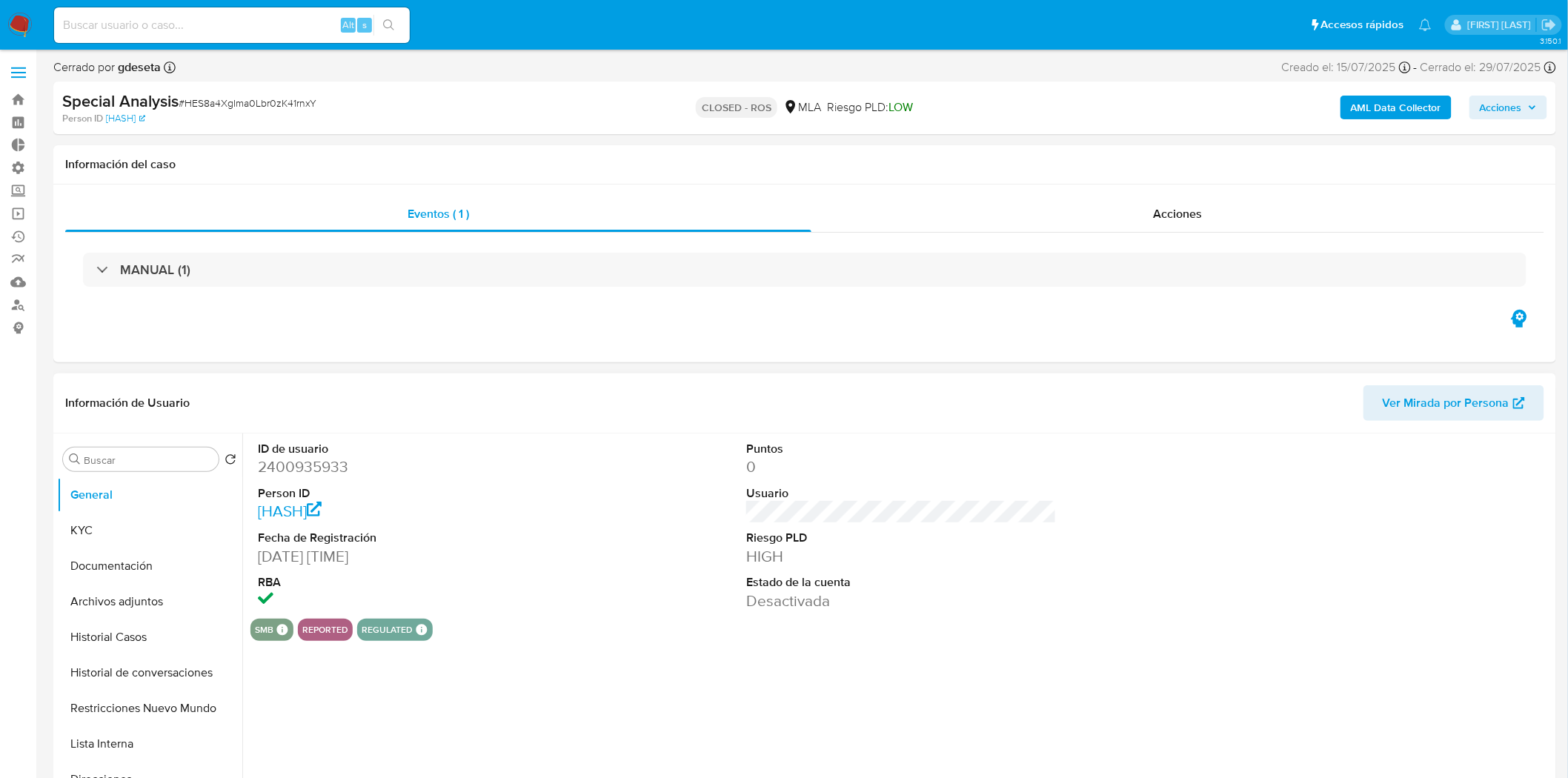 select on "10" 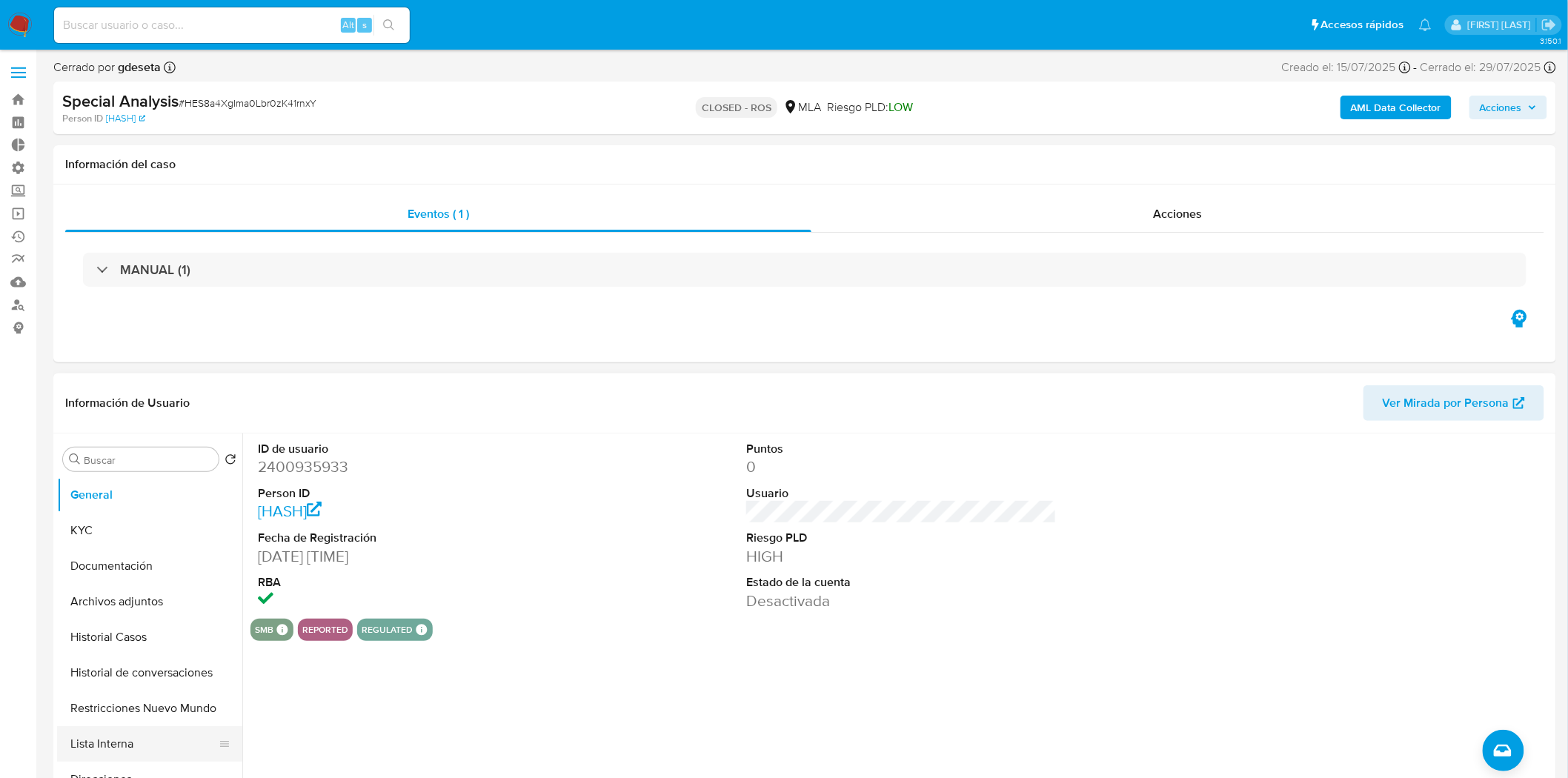 click on "Lista Interna" at bounding box center [144, 744] 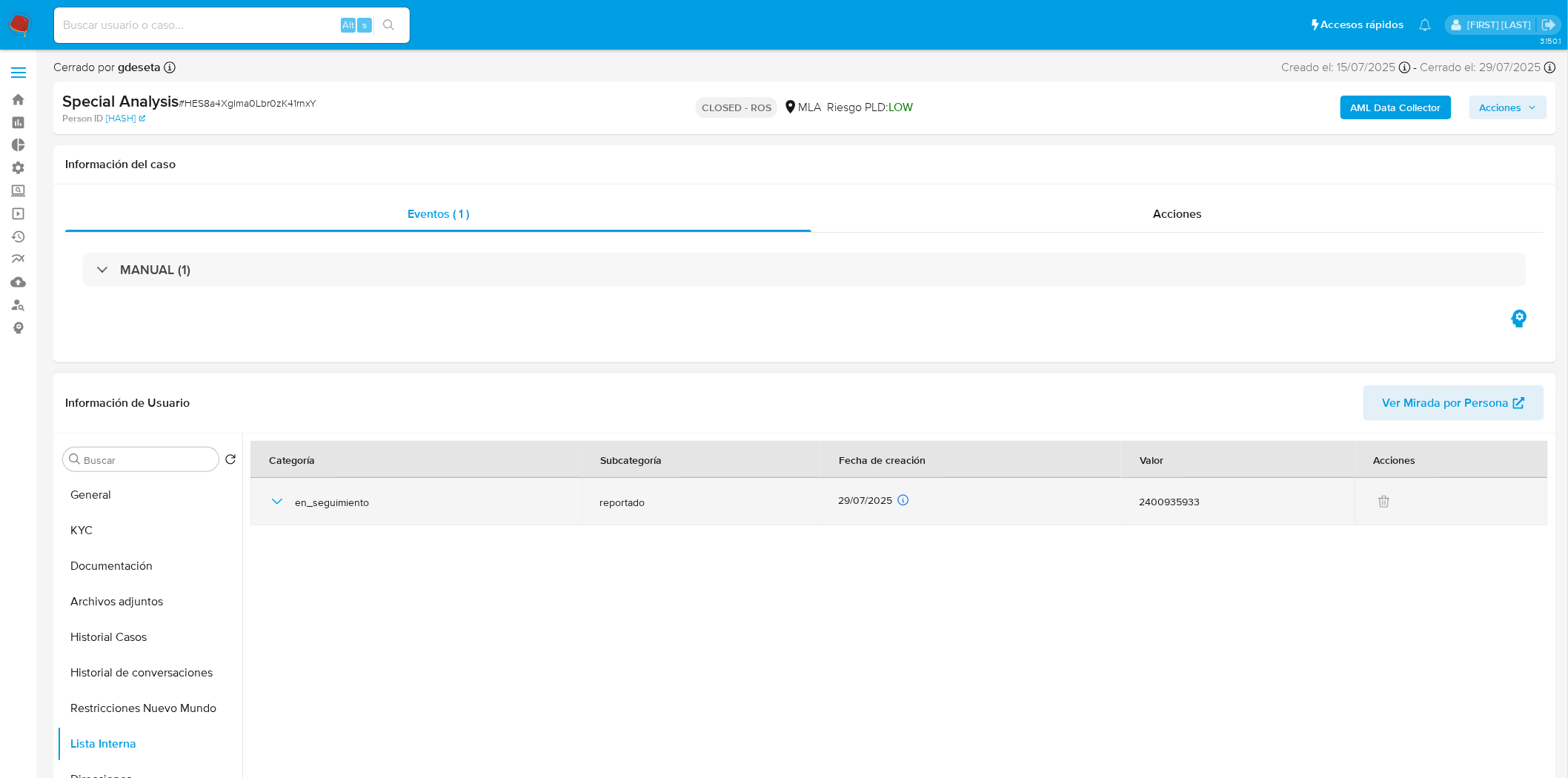click 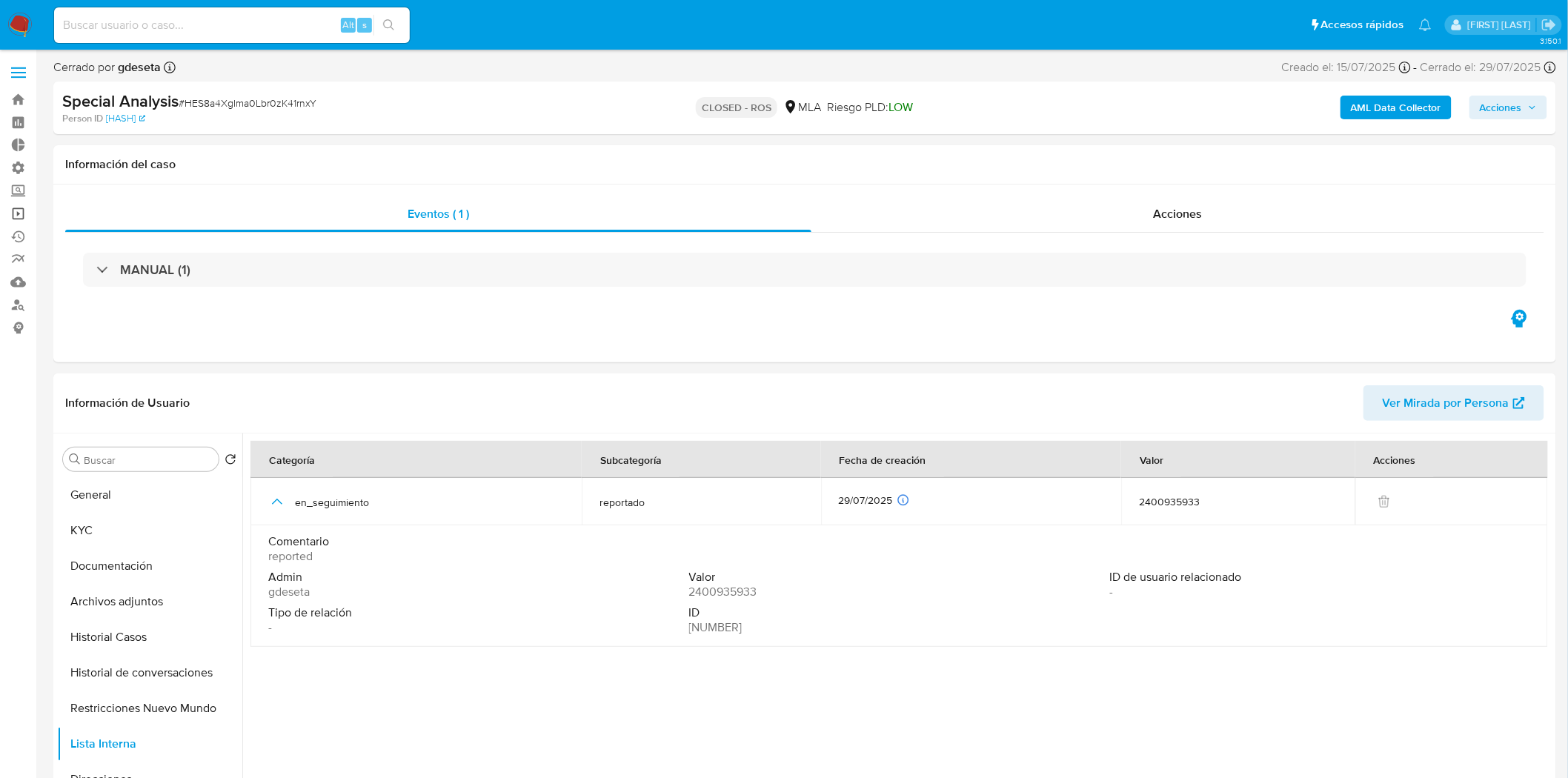 click on "Operaciones masivas" at bounding box center [88, 213] 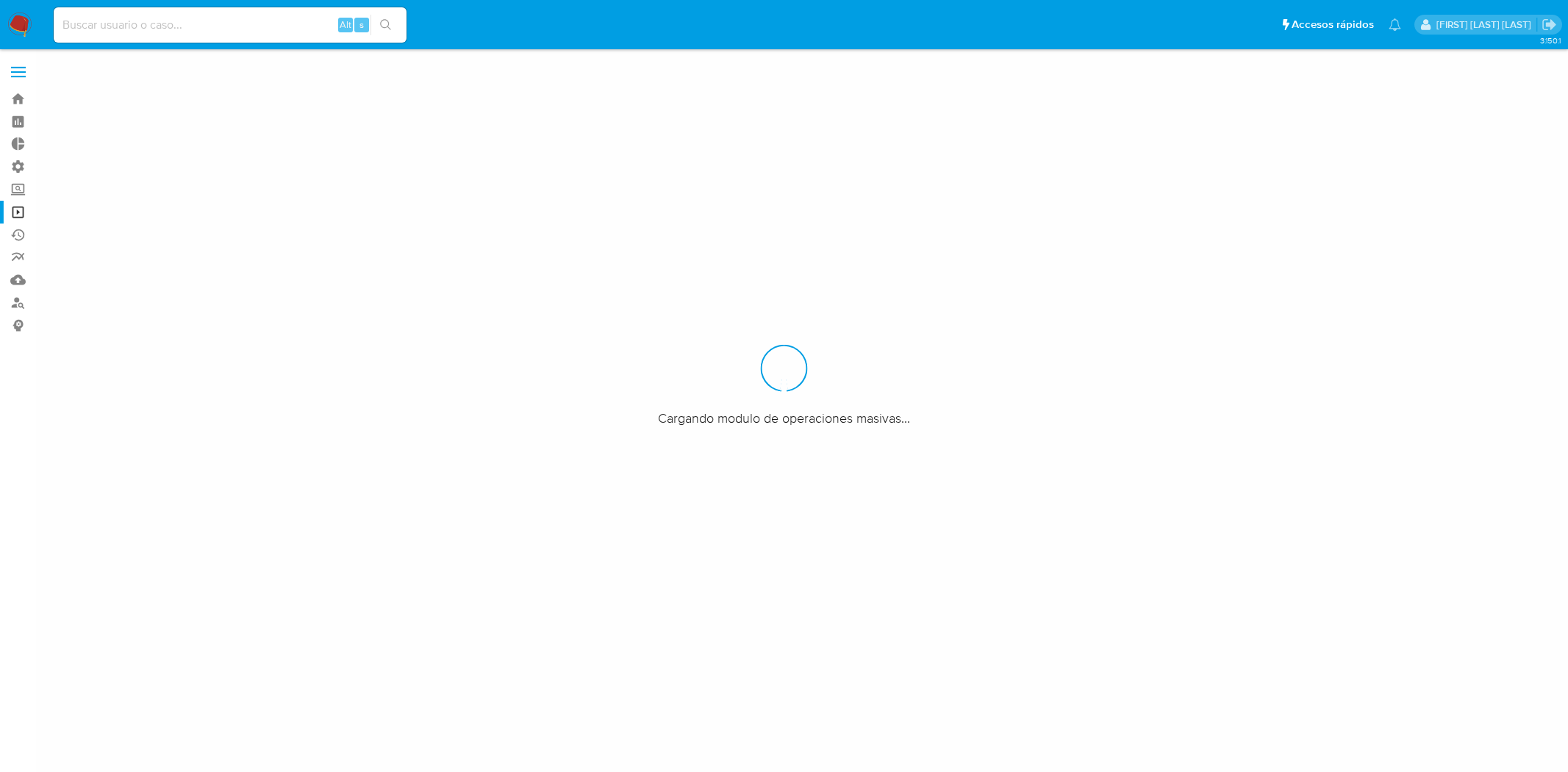 scroll, scrollTop: 0, scrollLeft: 0, axis: both 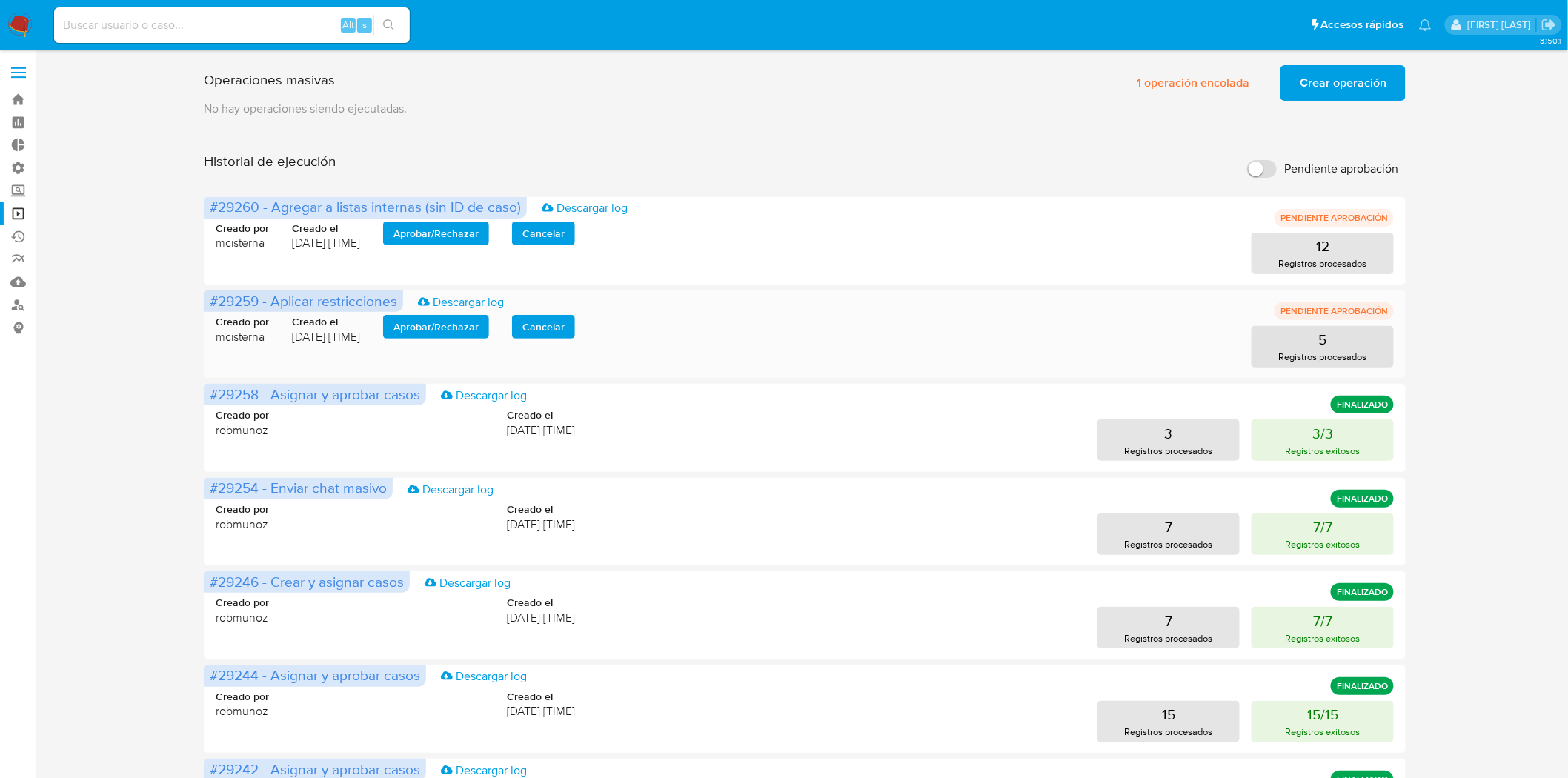 click on "Aprobar  /  Rechazar" at bounding box center [436, 327] 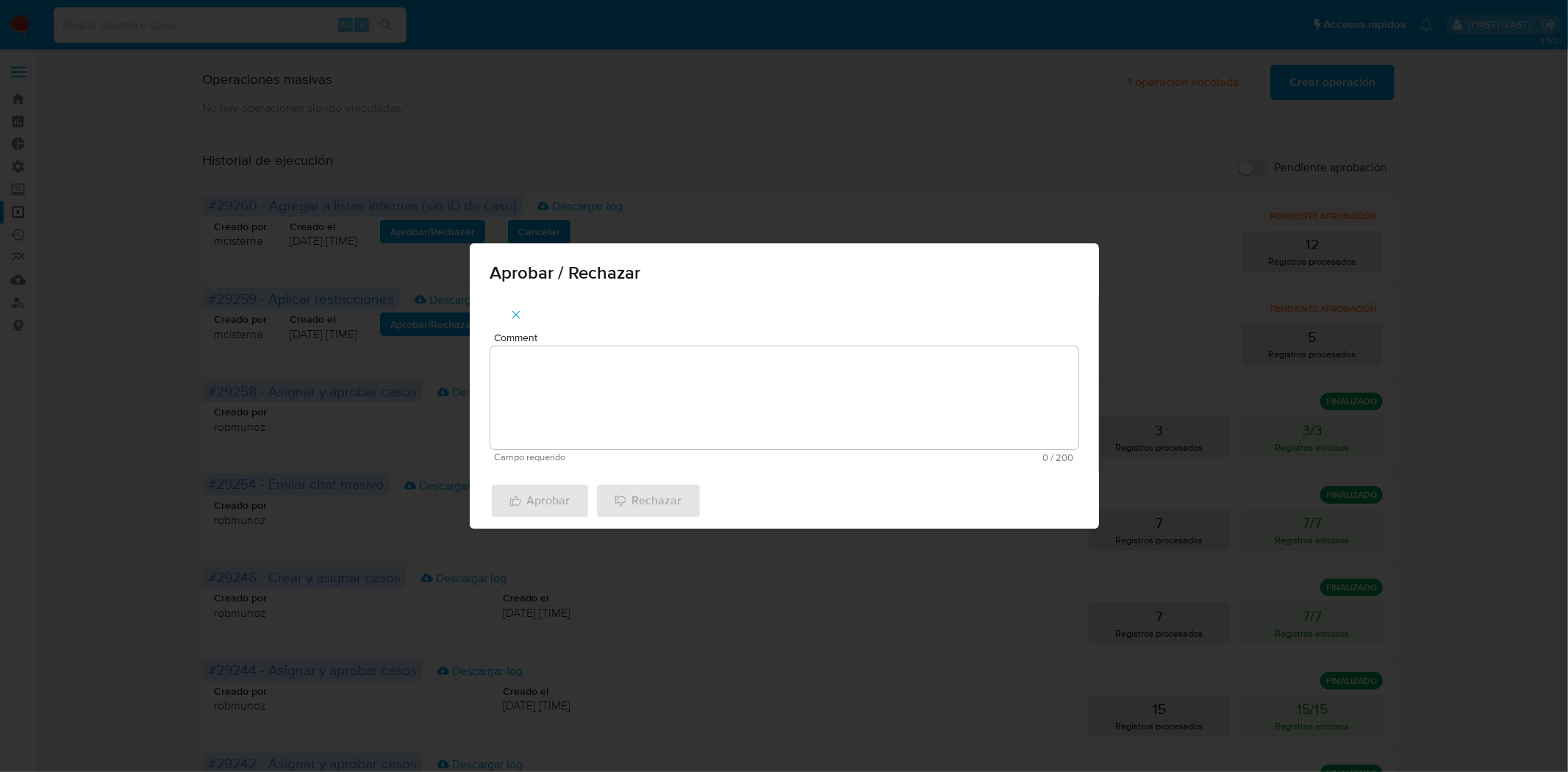 click on "Comment" at bounding box center [784, 398] 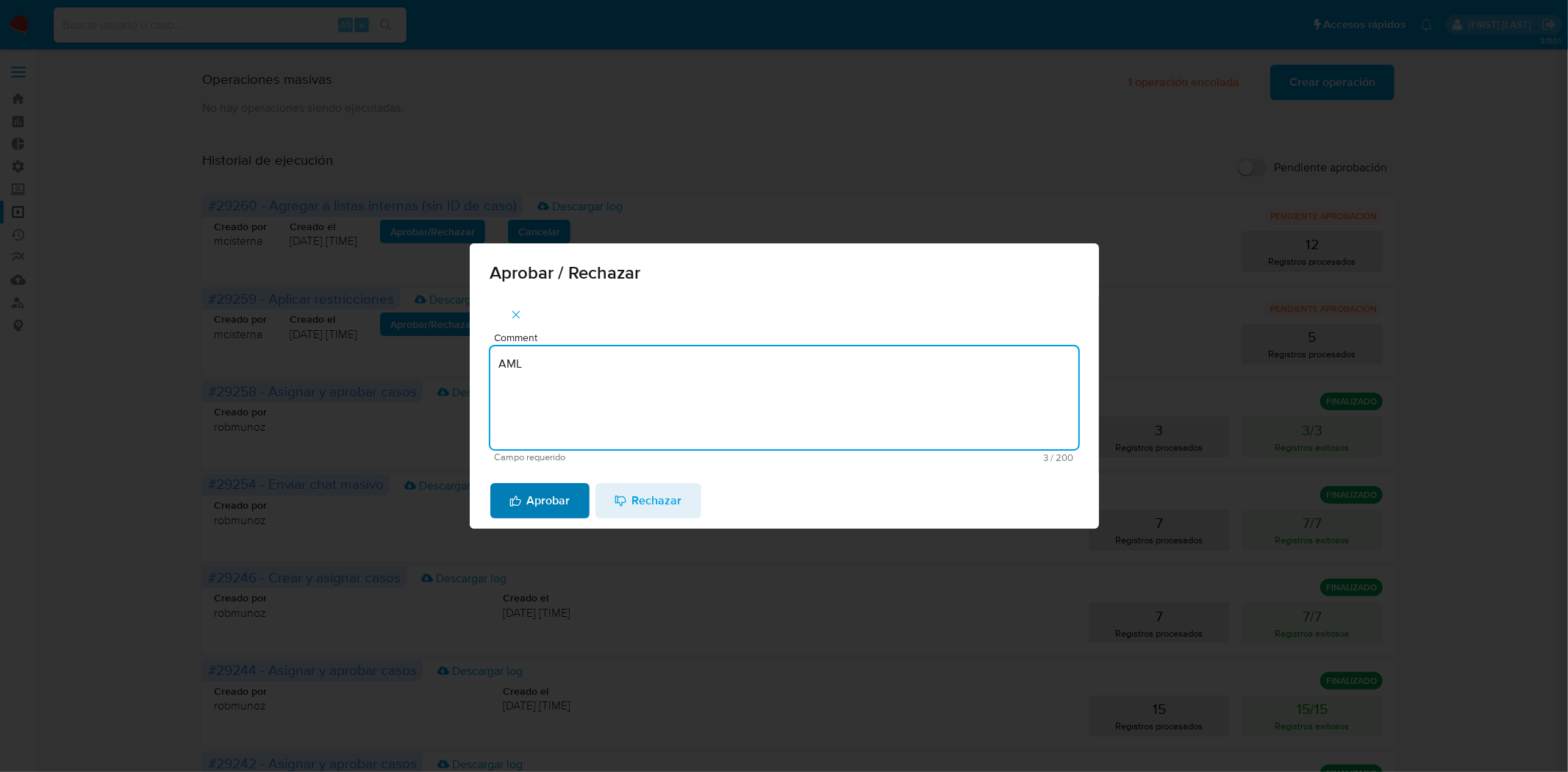 type on "AML" 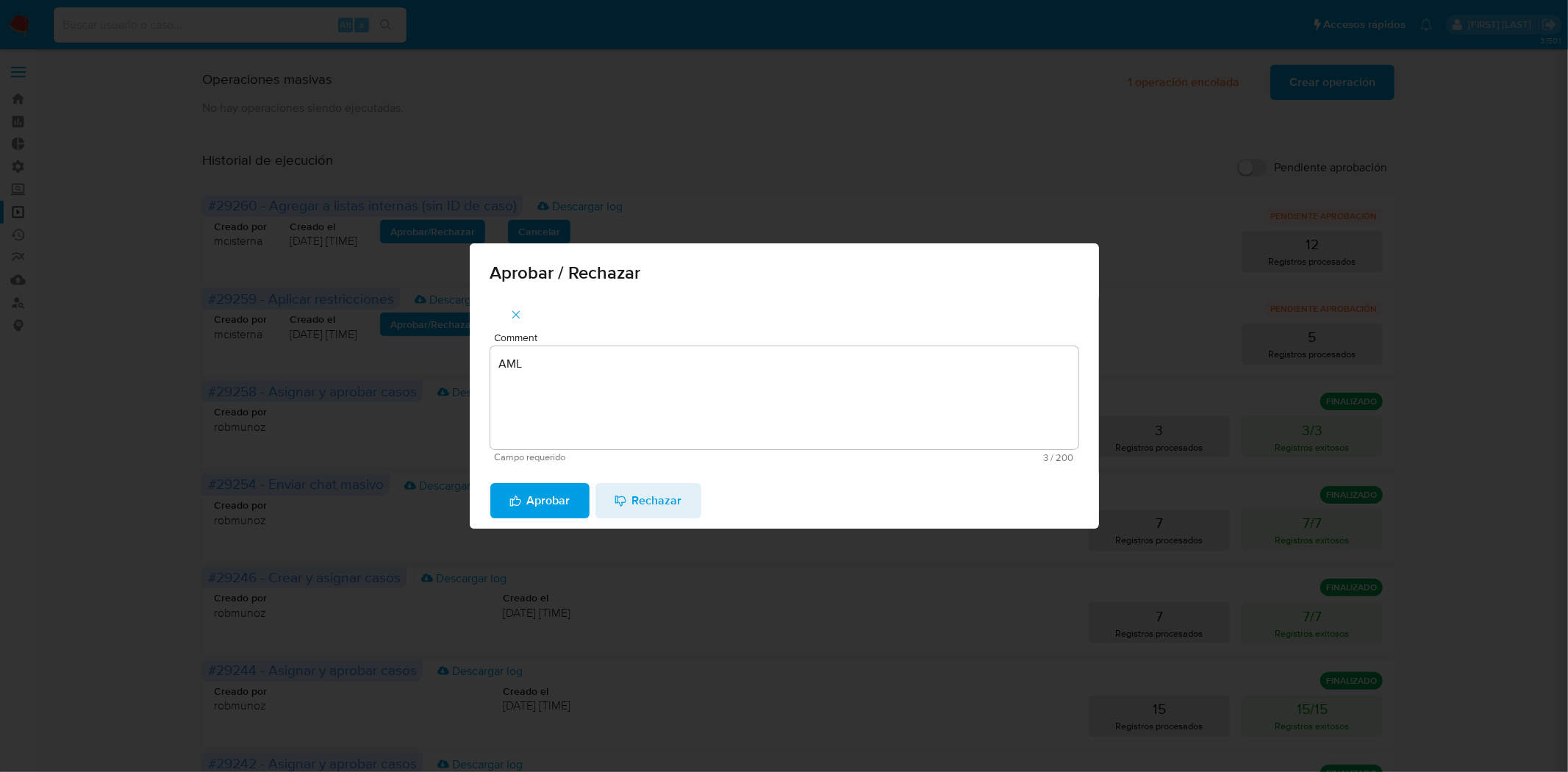 click on "Aprobar" at bounding box center (540, 501) 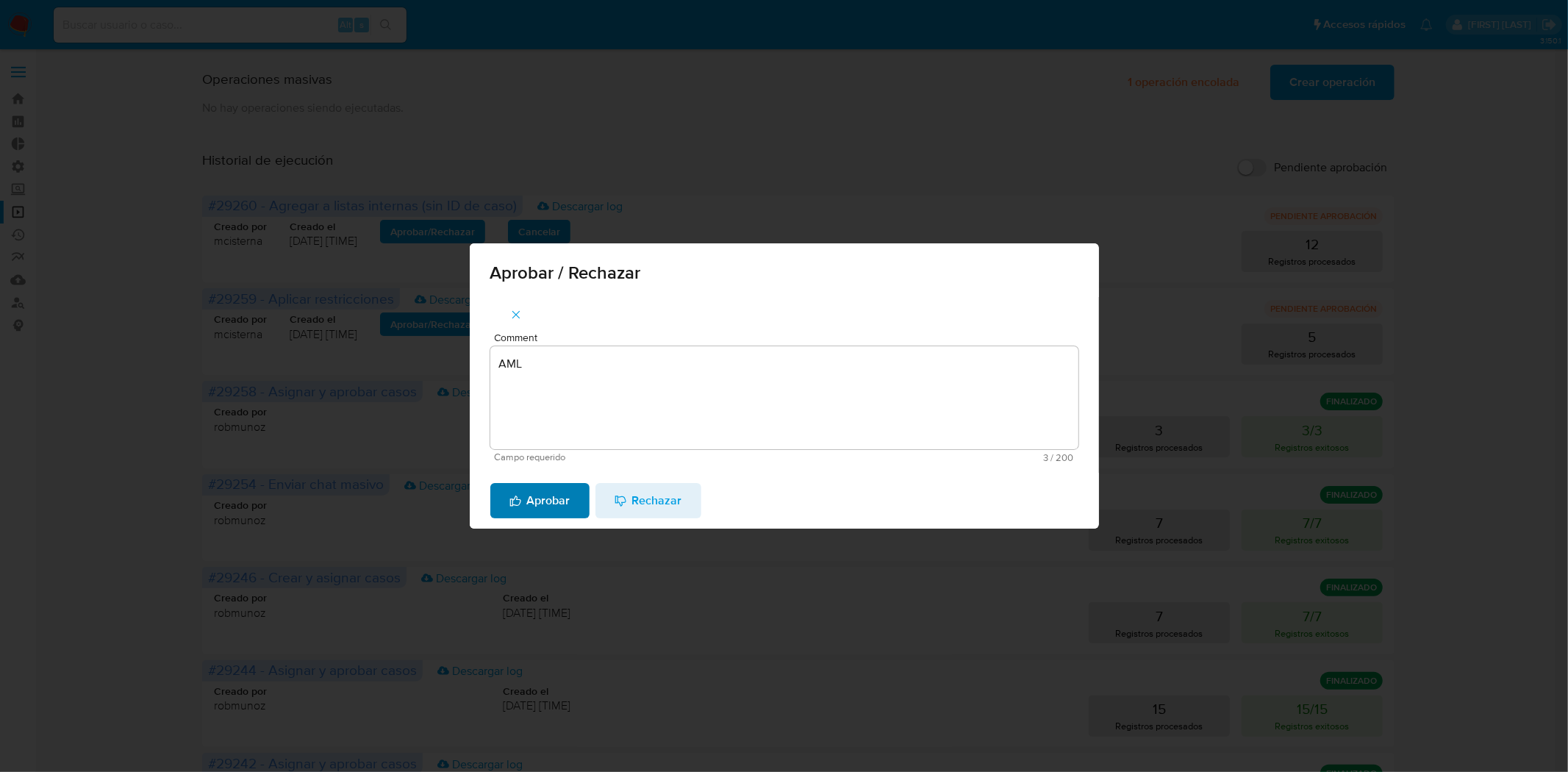 type 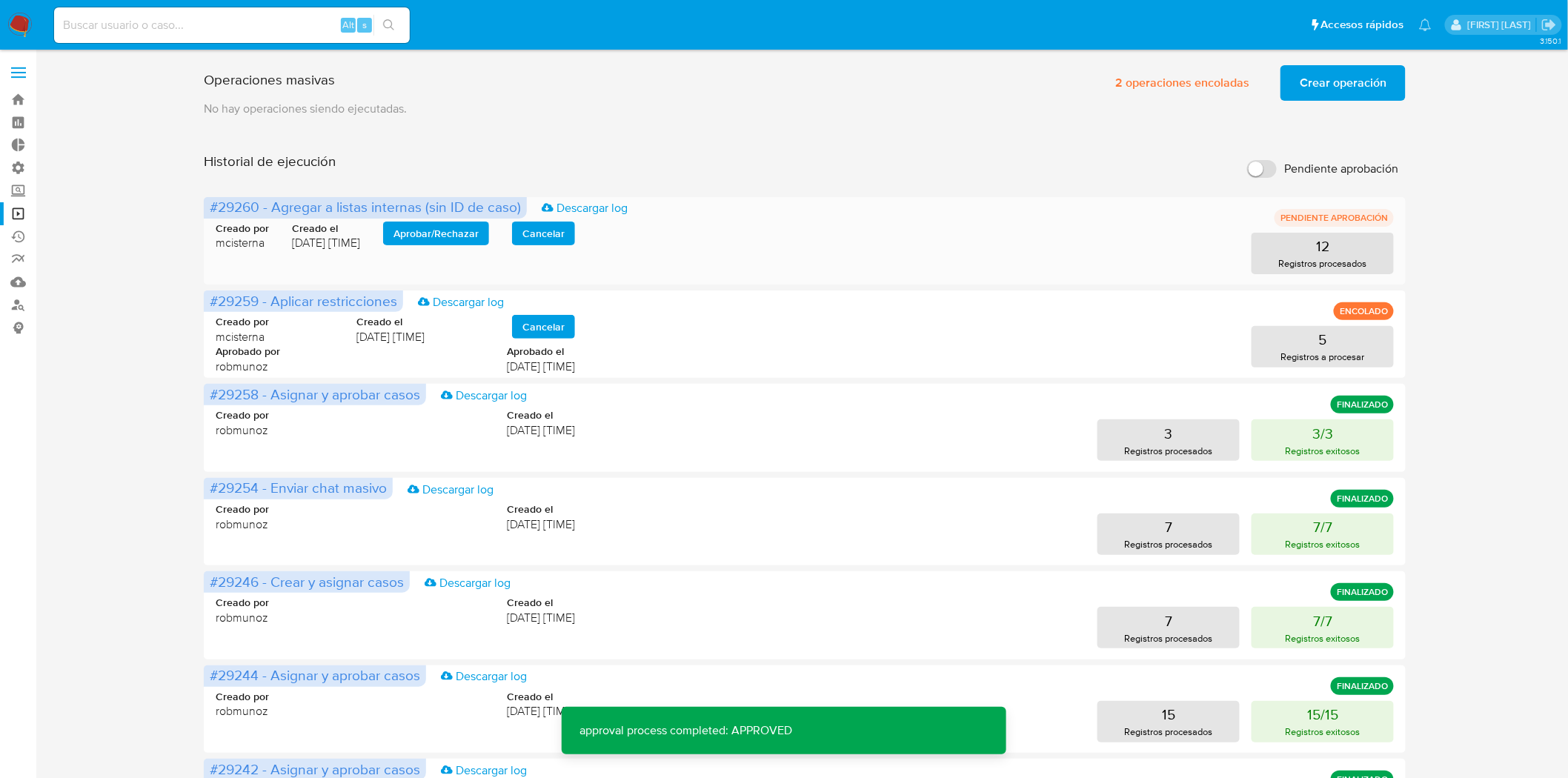 click on "Aprobar  /  Rechazar" at bounding box center [436, 233] 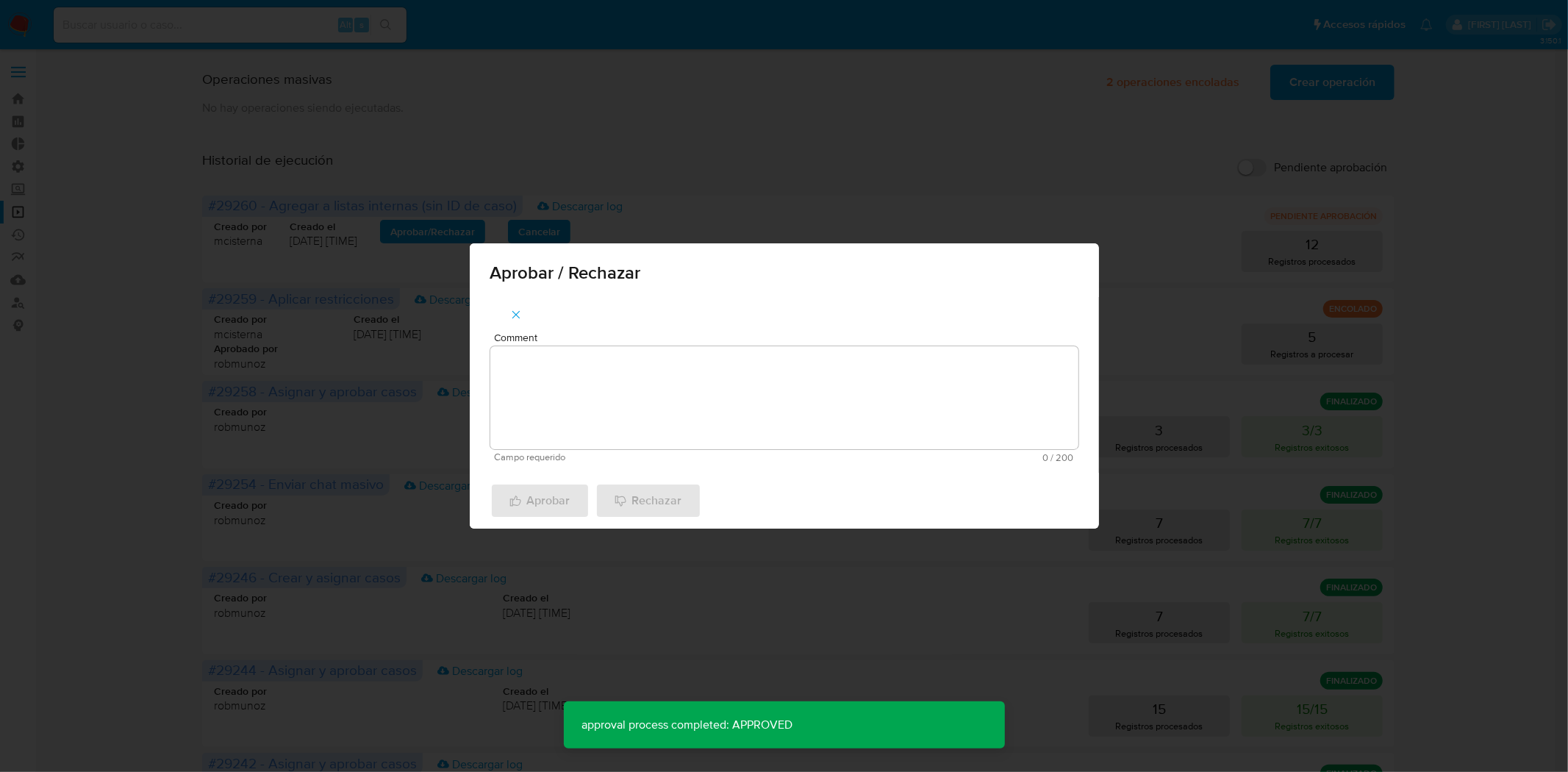click on "Comment" at bounding box center [784, 398] 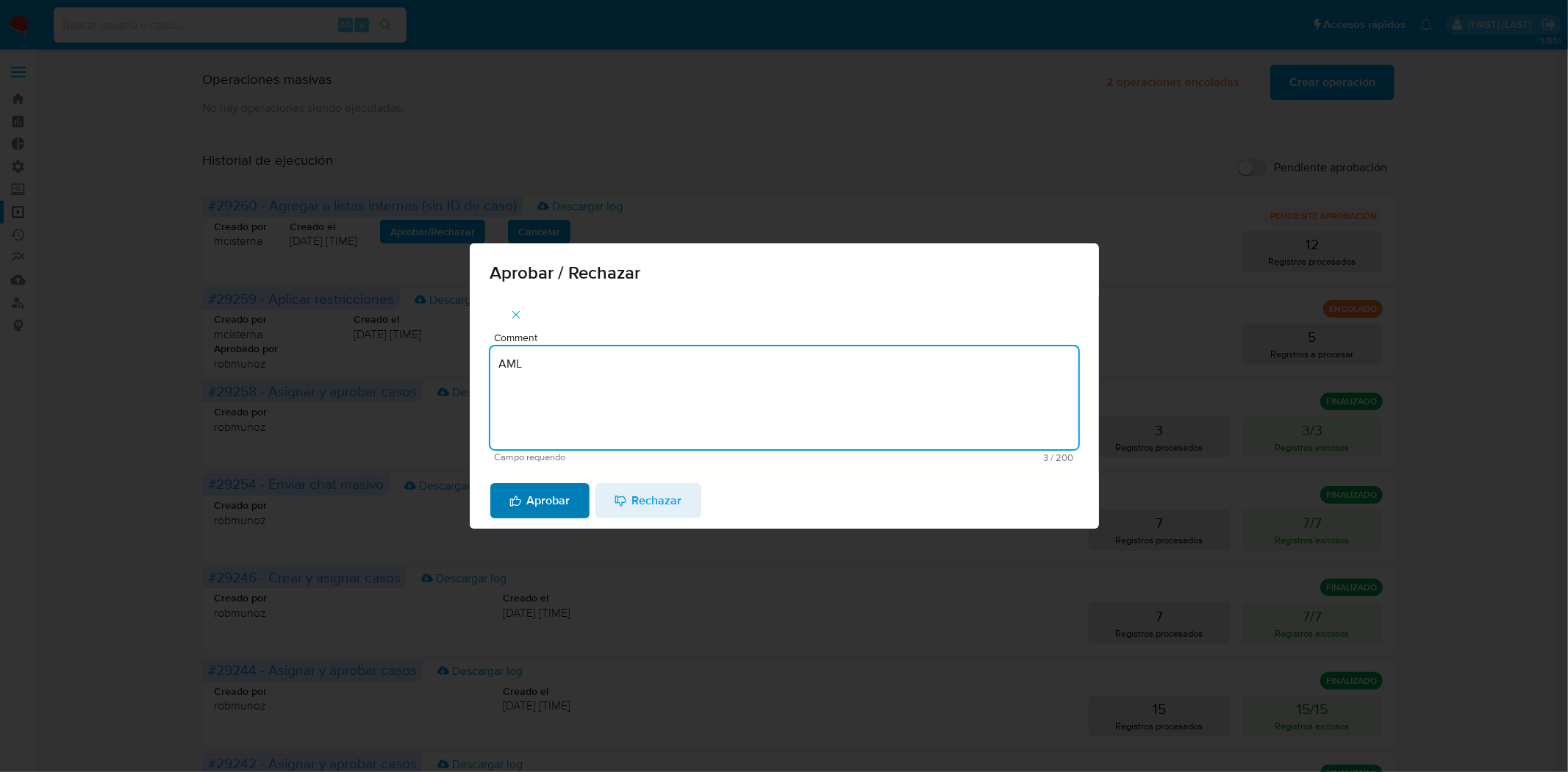 type on "AML" 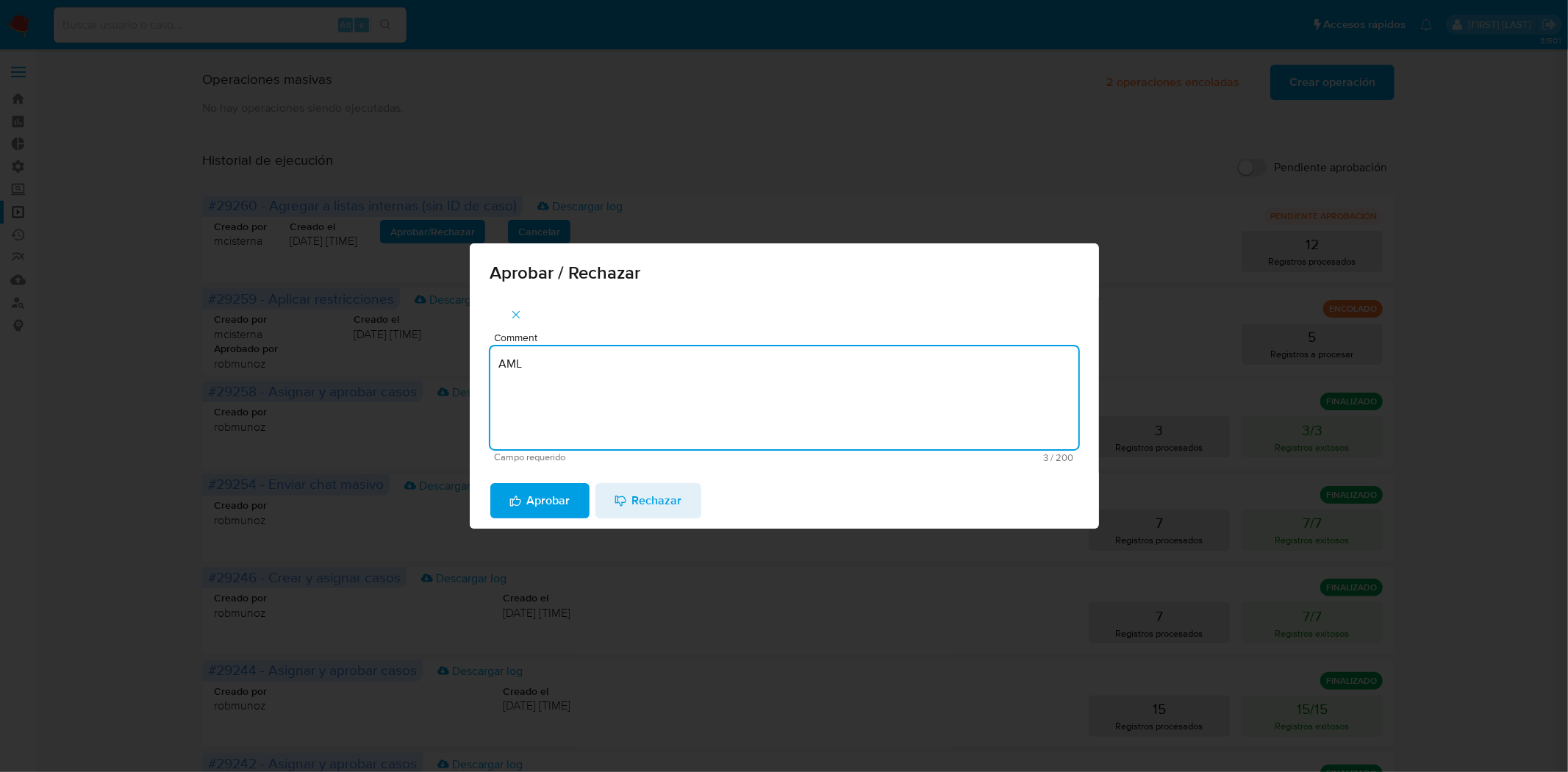 click on "Aprobar" at bounding box center [540, 501] 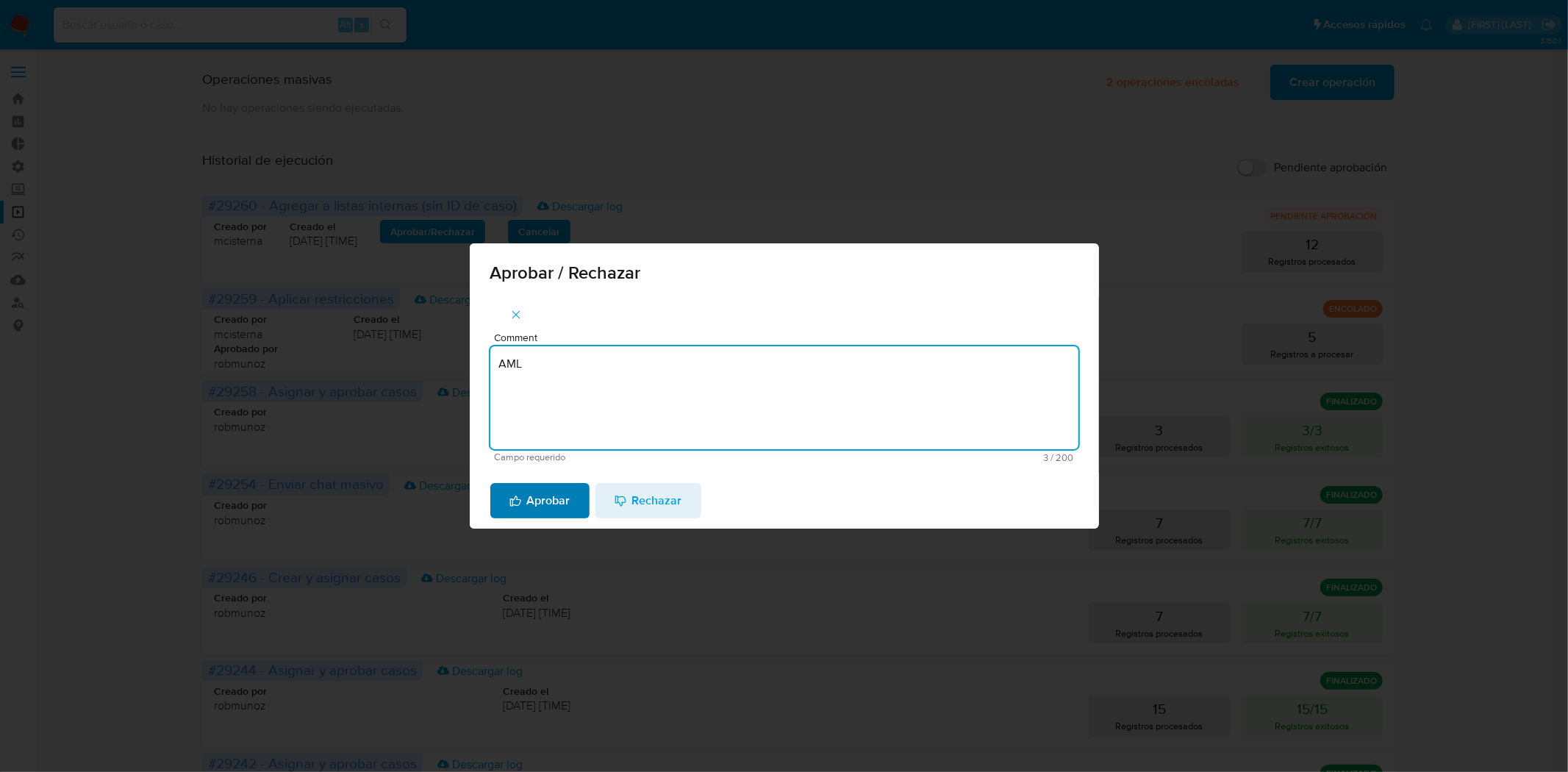type 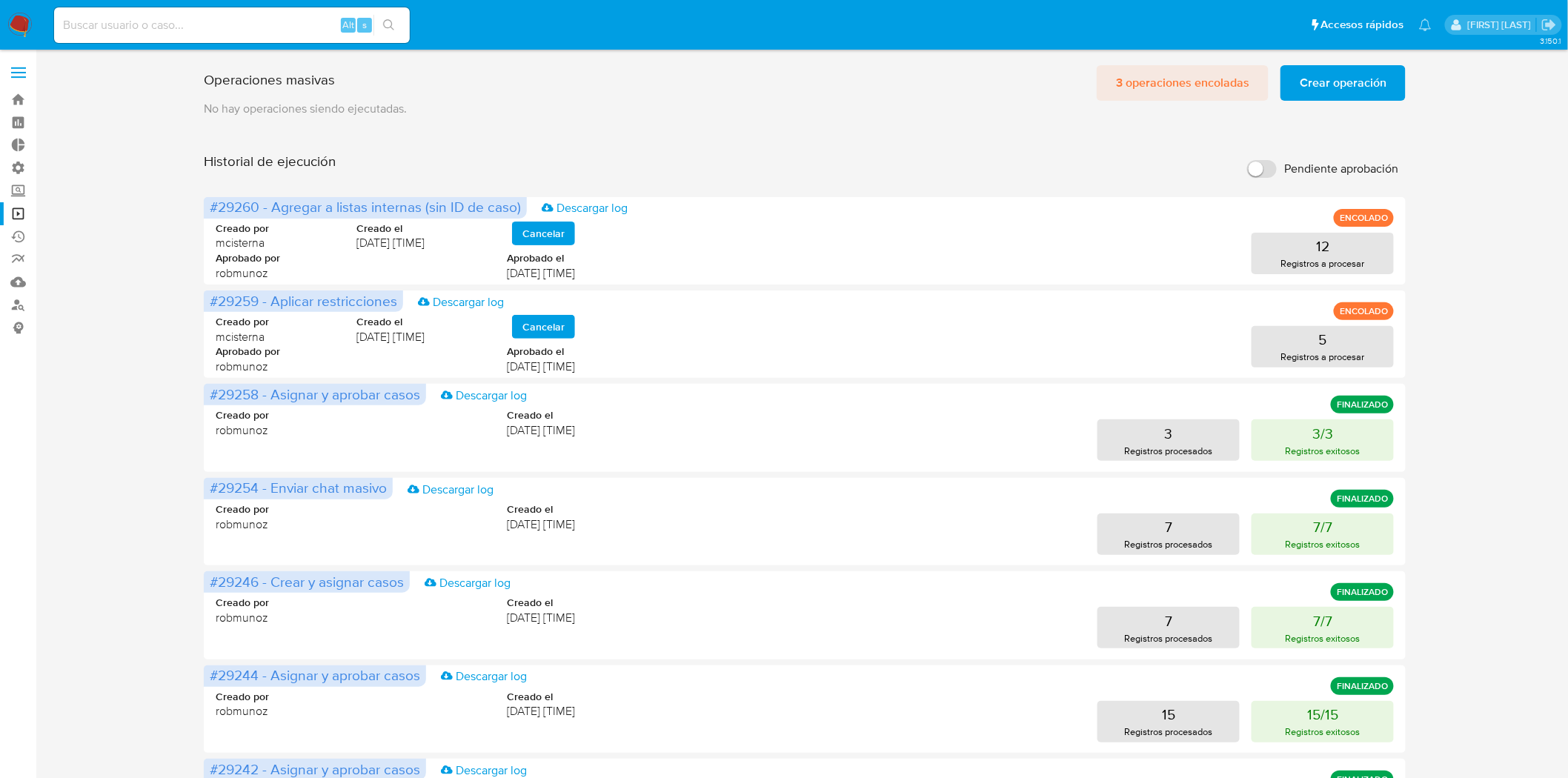 click on "3 operaciones encoladas" at bounding box center [1183, 83] 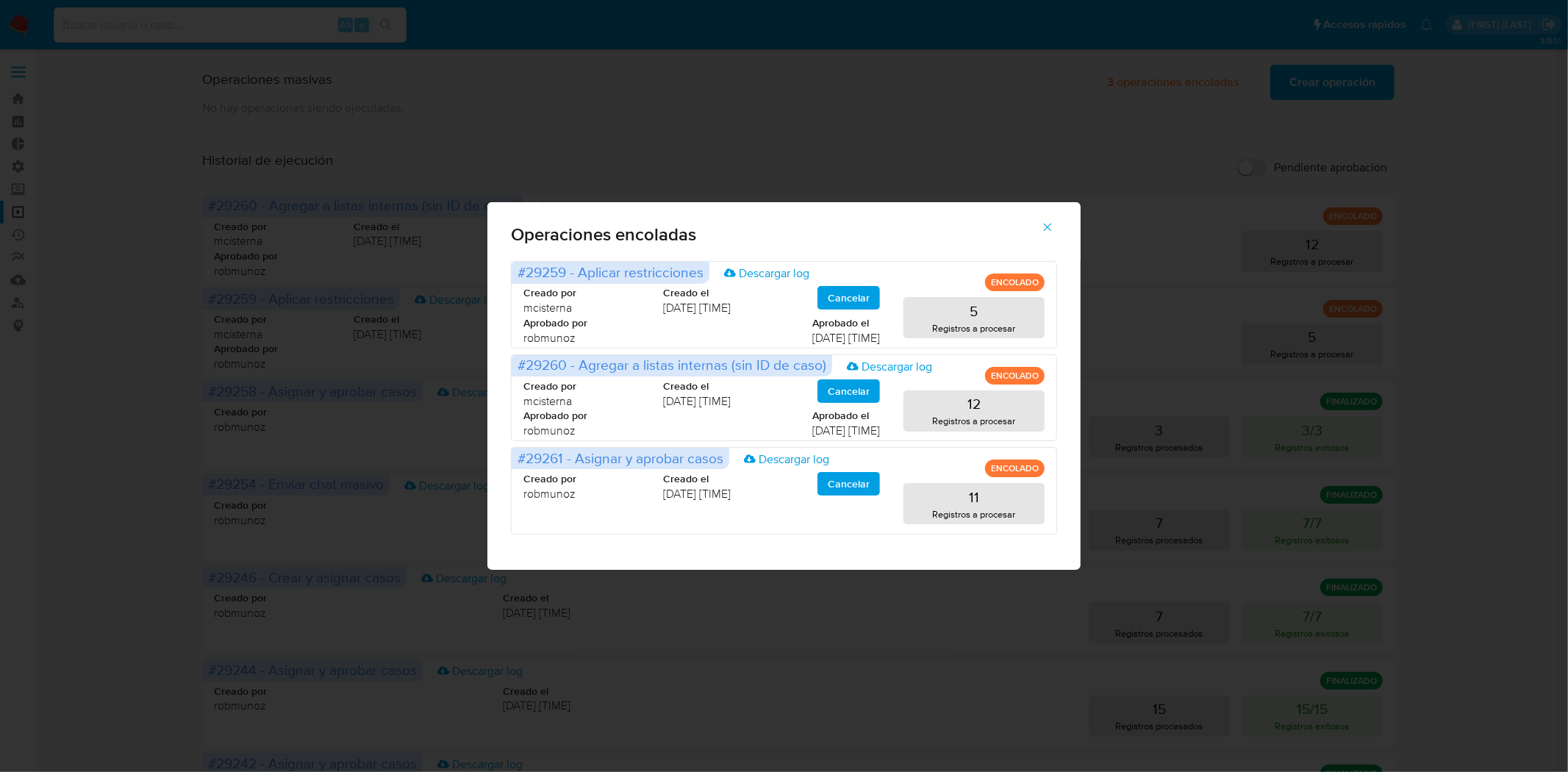 click on "Operaciones encoladas #29259 - Aplicar restricciones   Descargar log ENCOLADO Creado por mcisterna Creado el 08/08/2025 16:09:09 Cancelar Aprobado   por robmunoz Aprobado   el 08/08/2025 16:18:46 5 Registros a procesar #29260 - Agregar a listas internas (sin ID de caso)   Descargar log ENCOLADO Creado por mcisterna Creado el 08/08/2025 16:09:18 Cancelar Aprobado   por robmunoz Aprobado   el 08/08/2025 16:18:51 12 Registros a procesar #29261 - Asignar y aprobar casos   Descargar log ENCOLADO Creado por robmunoz Creado el 08/08/2025 16:18:26 Cancelar 11 Registros a procesar" at bounding box center (784, 386) 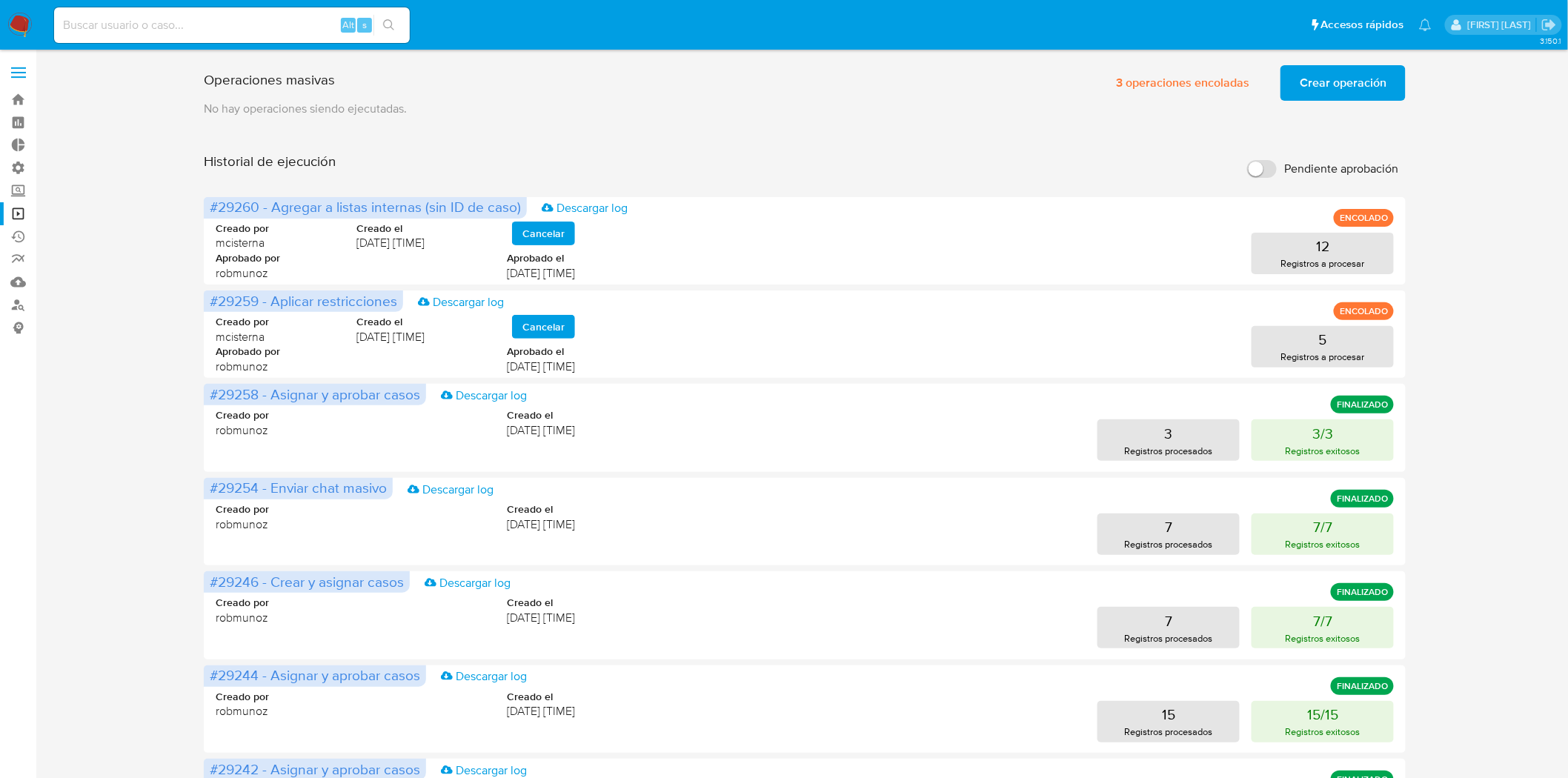click on "Crear operación" at bounding box center [1343, 83] 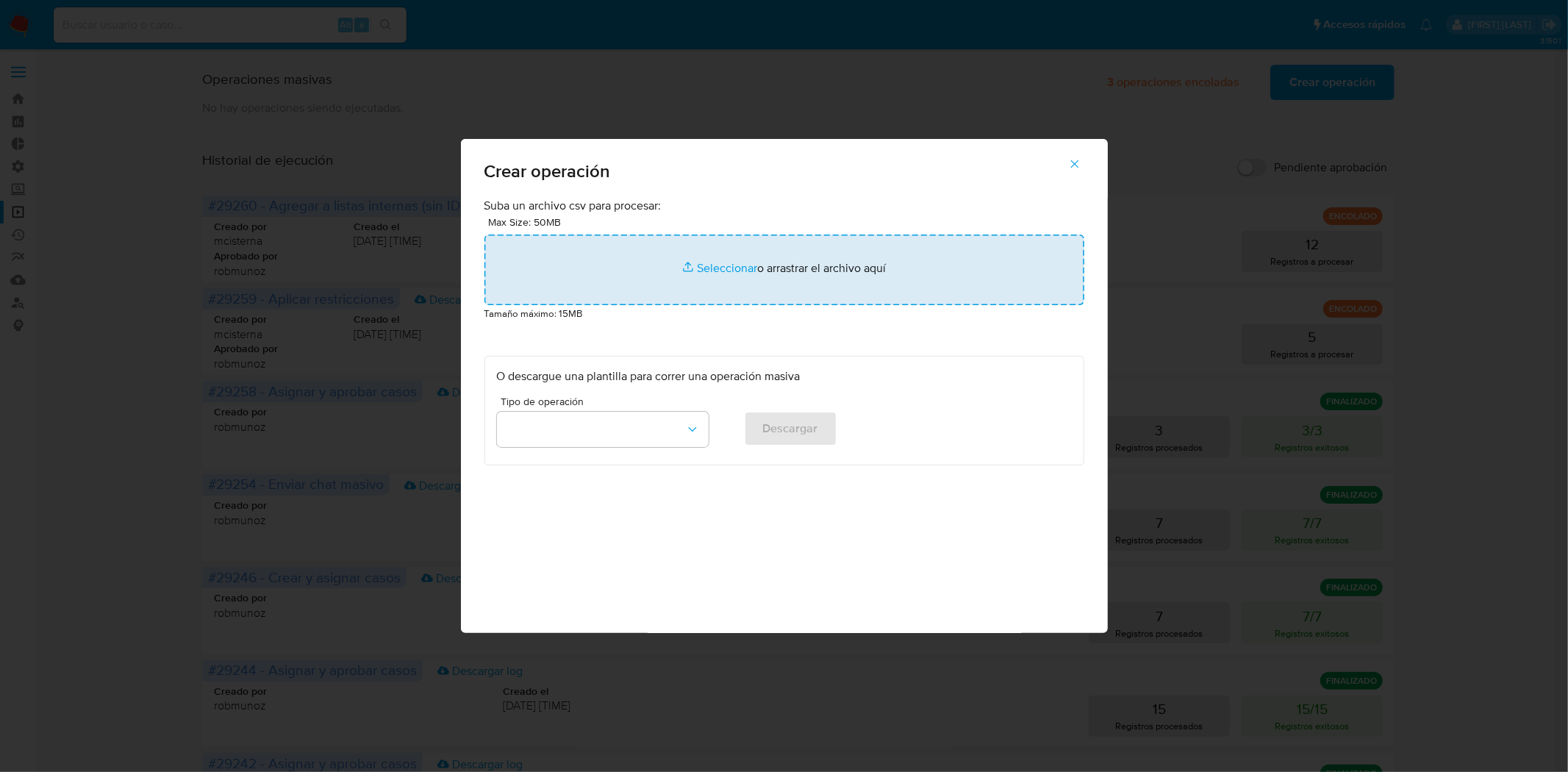 click at bounding box center [784, 270] 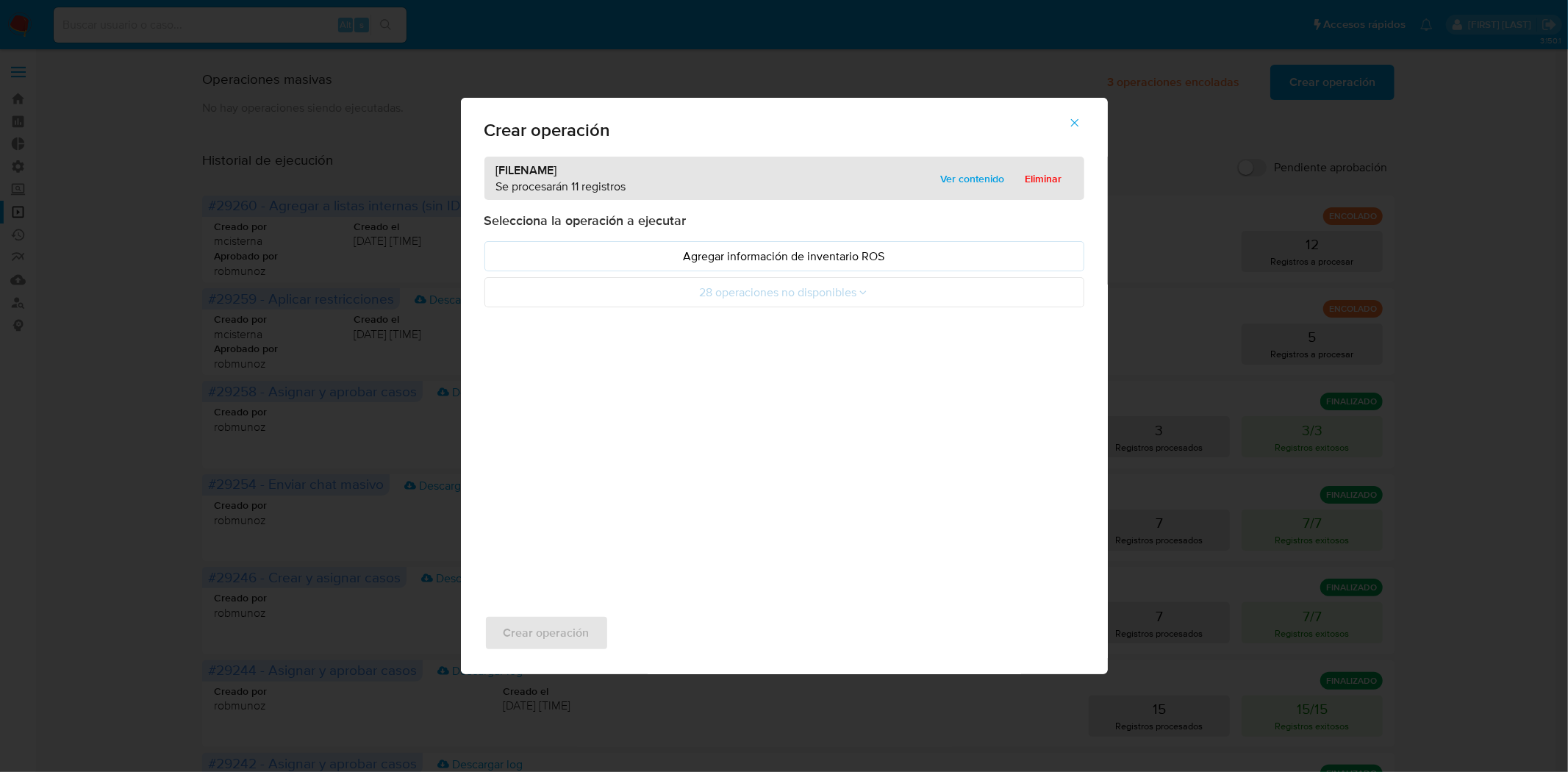 click on "Agregar información de inventario ROS" at bounding box center (784, 256) 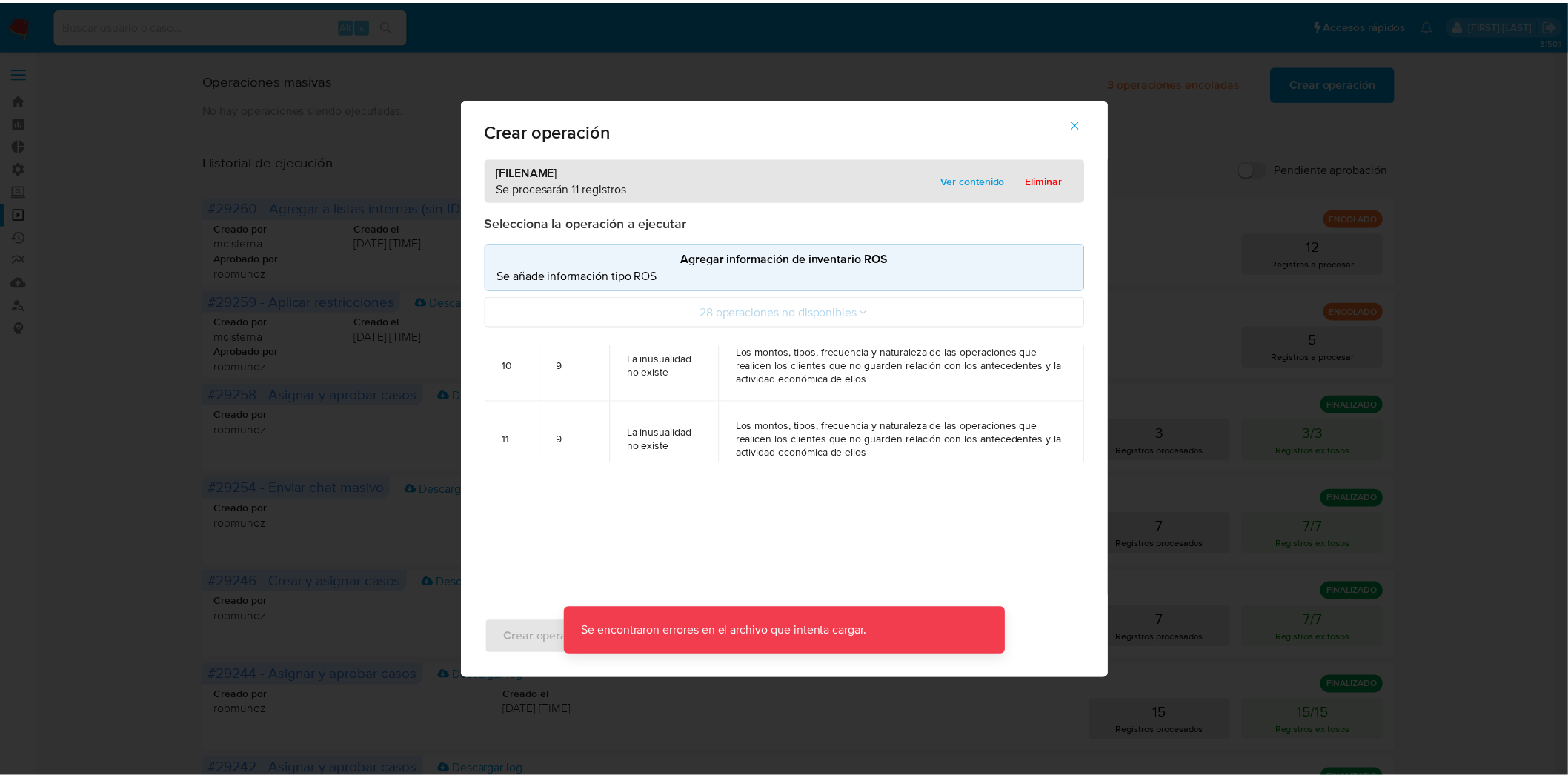scroll, scrollTop: 67, scrollLeft: 0, axis: vertical 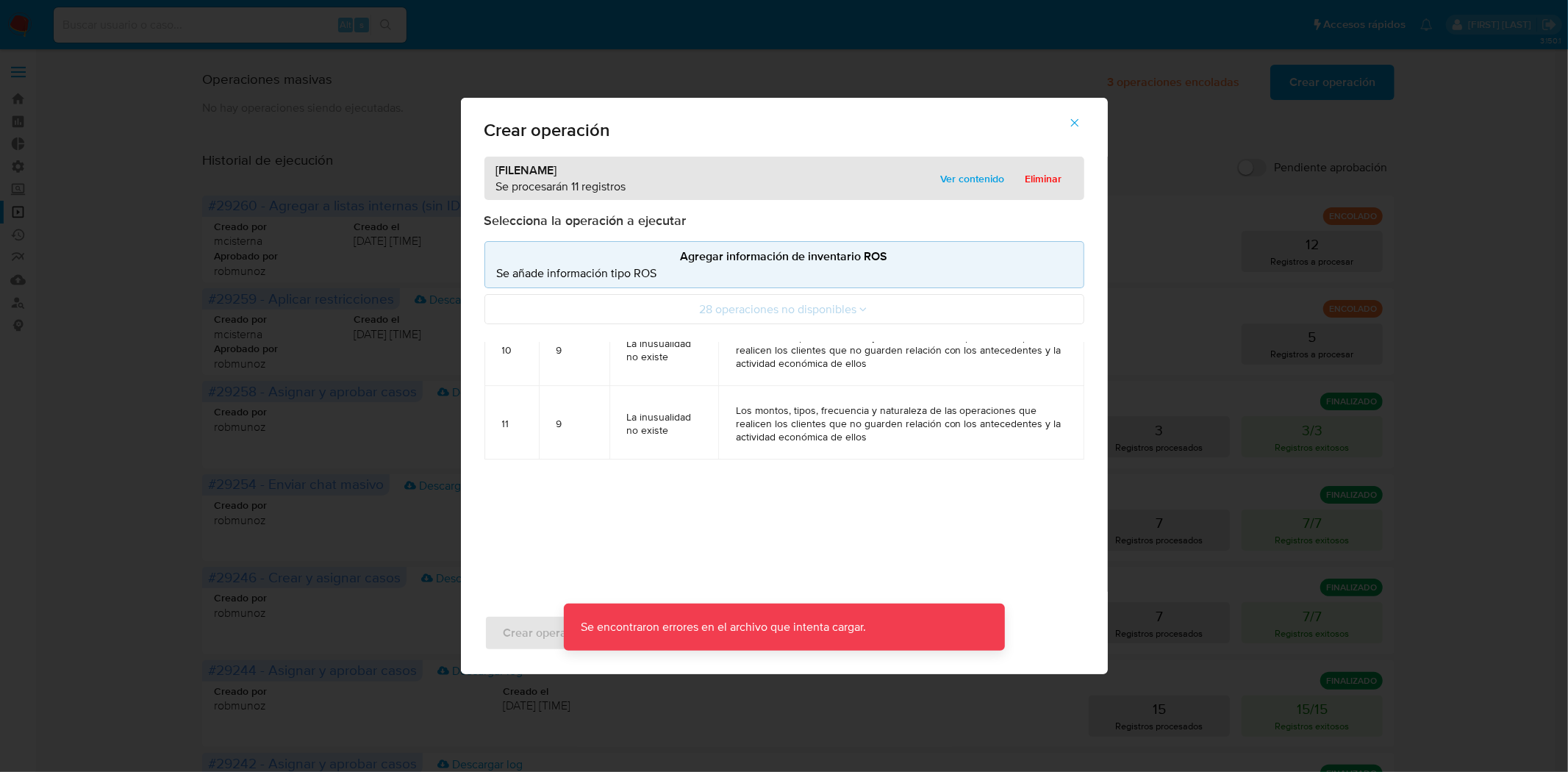 click 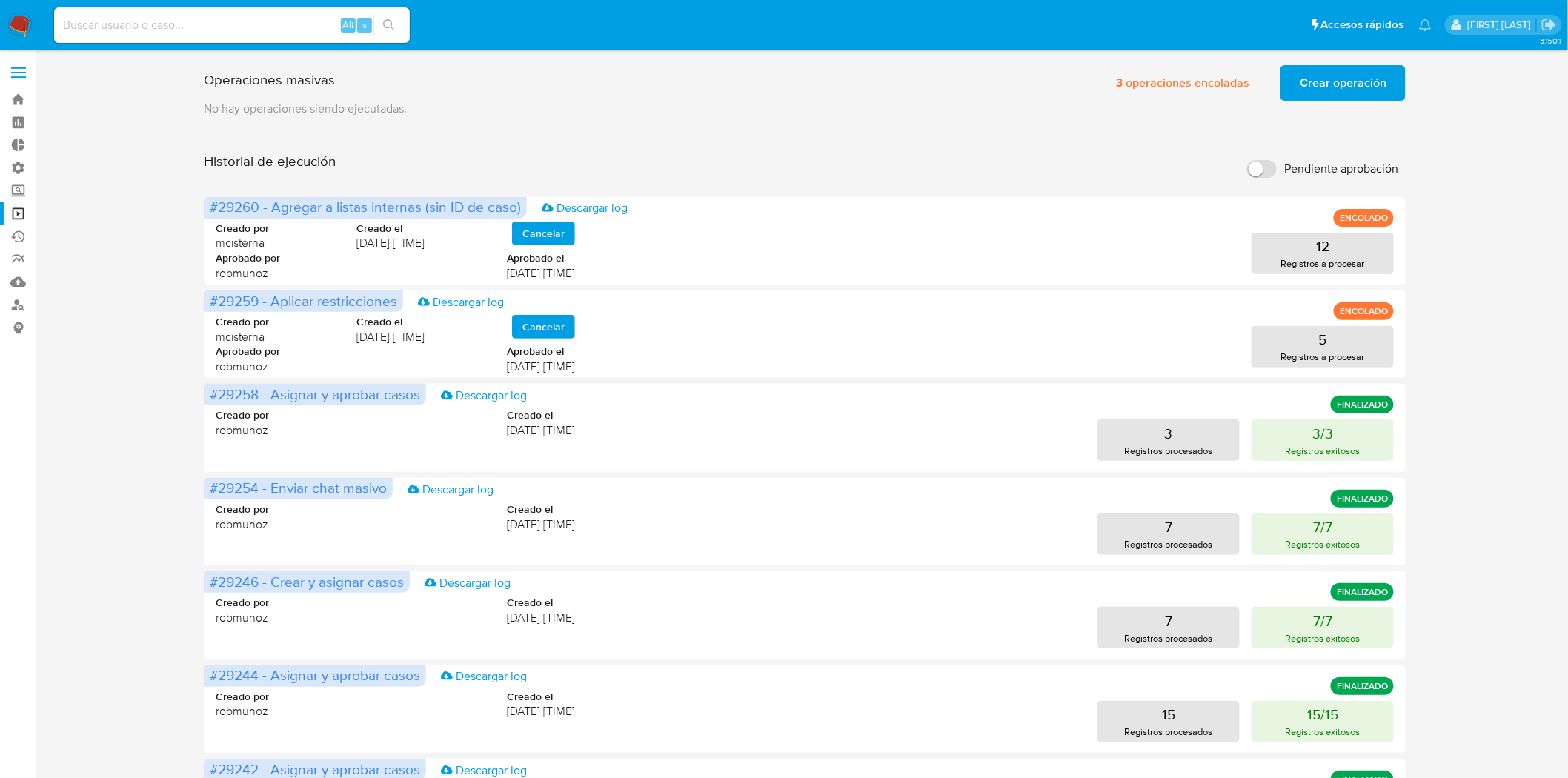 drag, startPoint x: 999, startPoint y: 124, endPoint x: 1012, endPoint y: 124, distance: 13 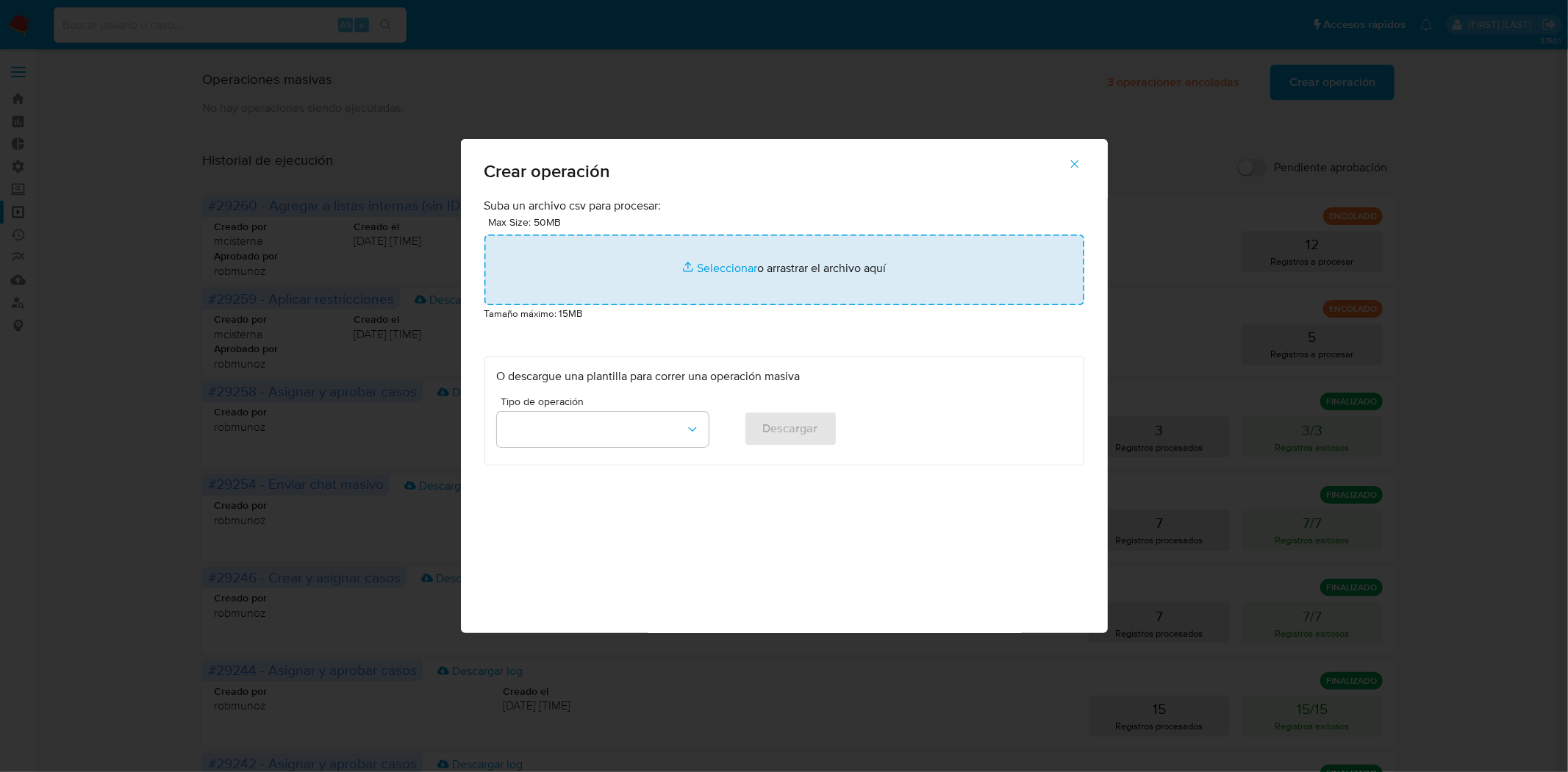 click at bounding box center [784, 270] 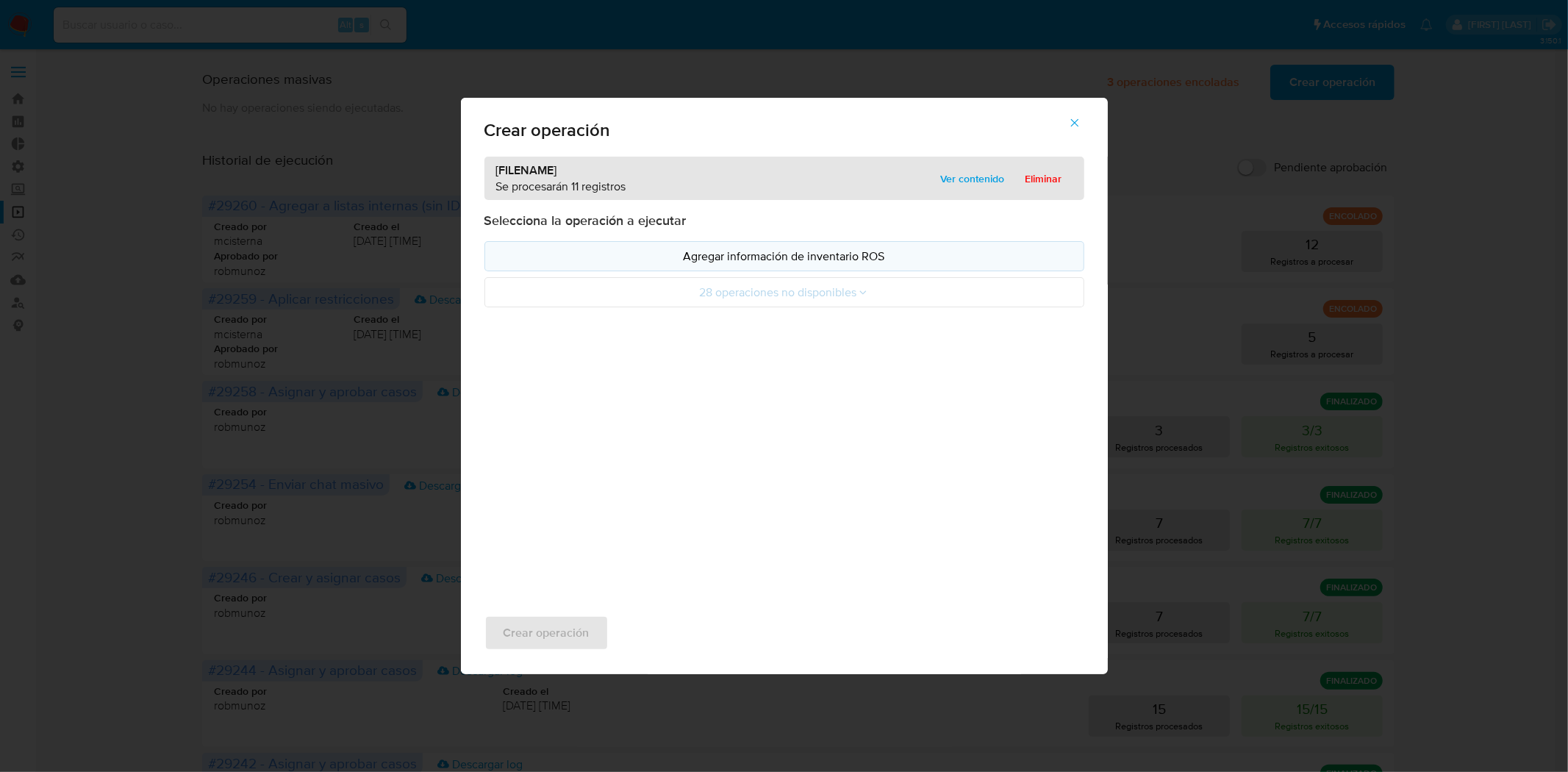 click on "Agregar información de inventario ROS" at bounding box center [784, 256] 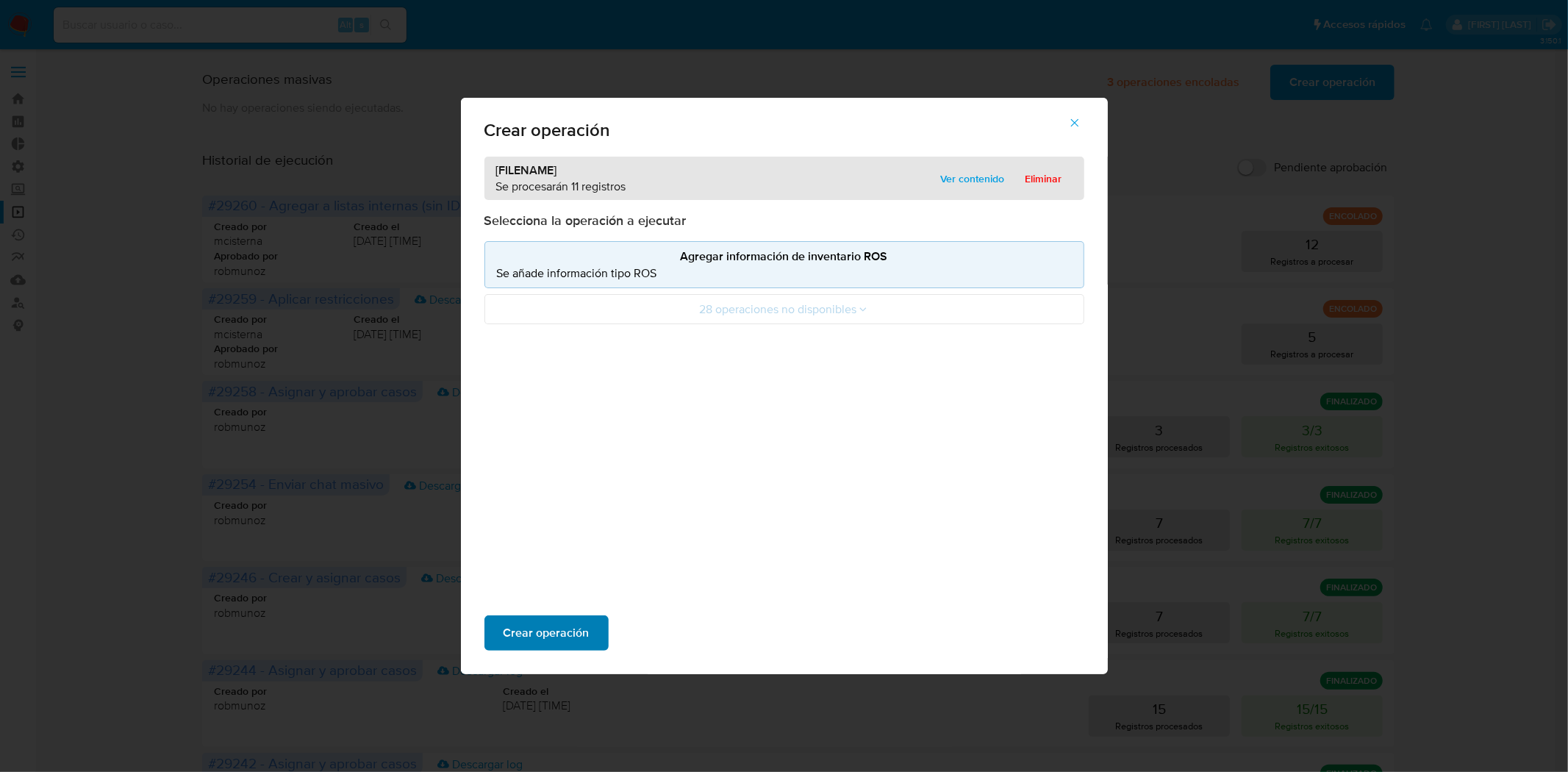 click on "Crear operación" at bounding box center (546, 633) 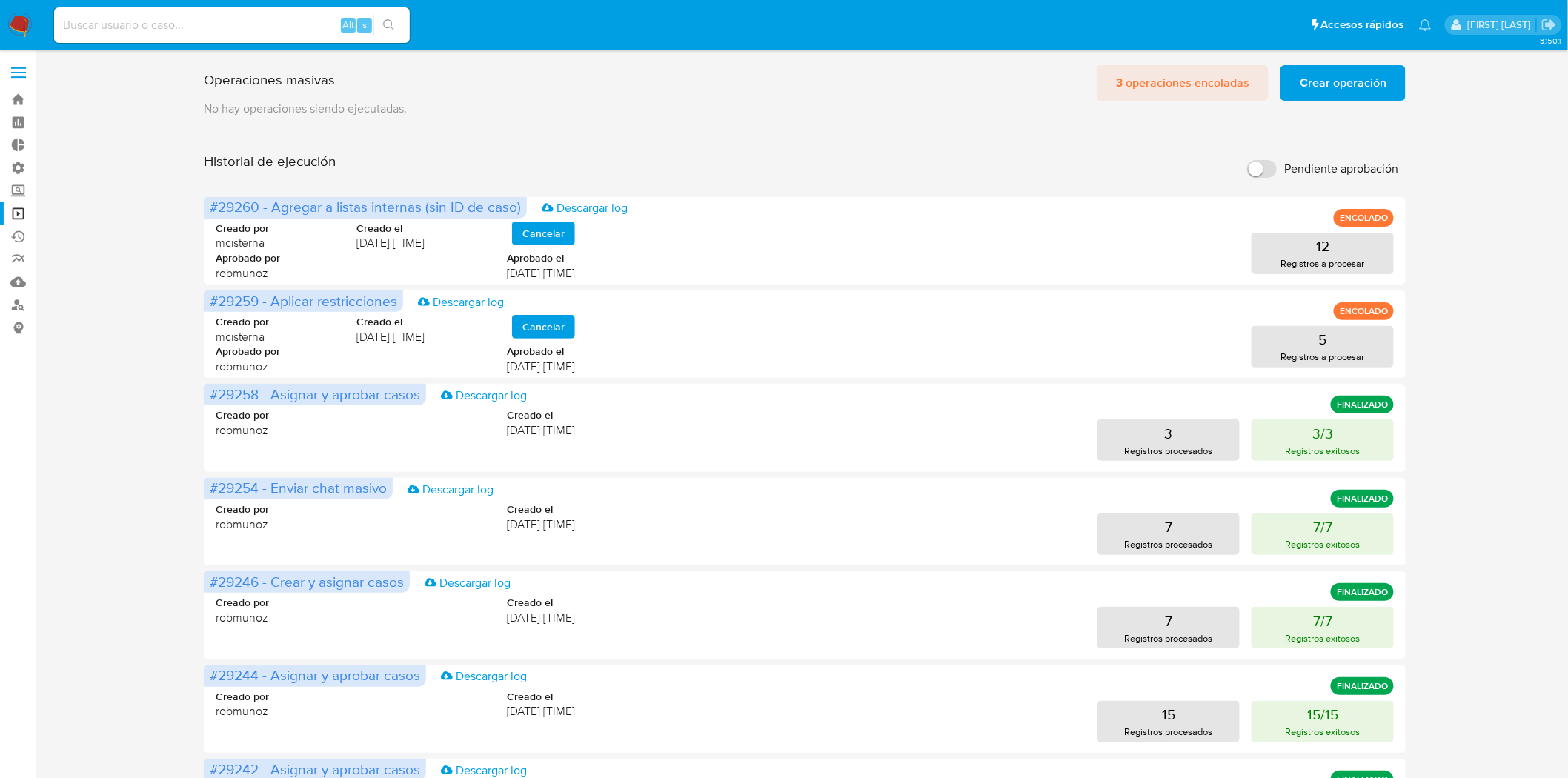 click on "3 operaciones encoladas" at bounding box center [1183, 83] 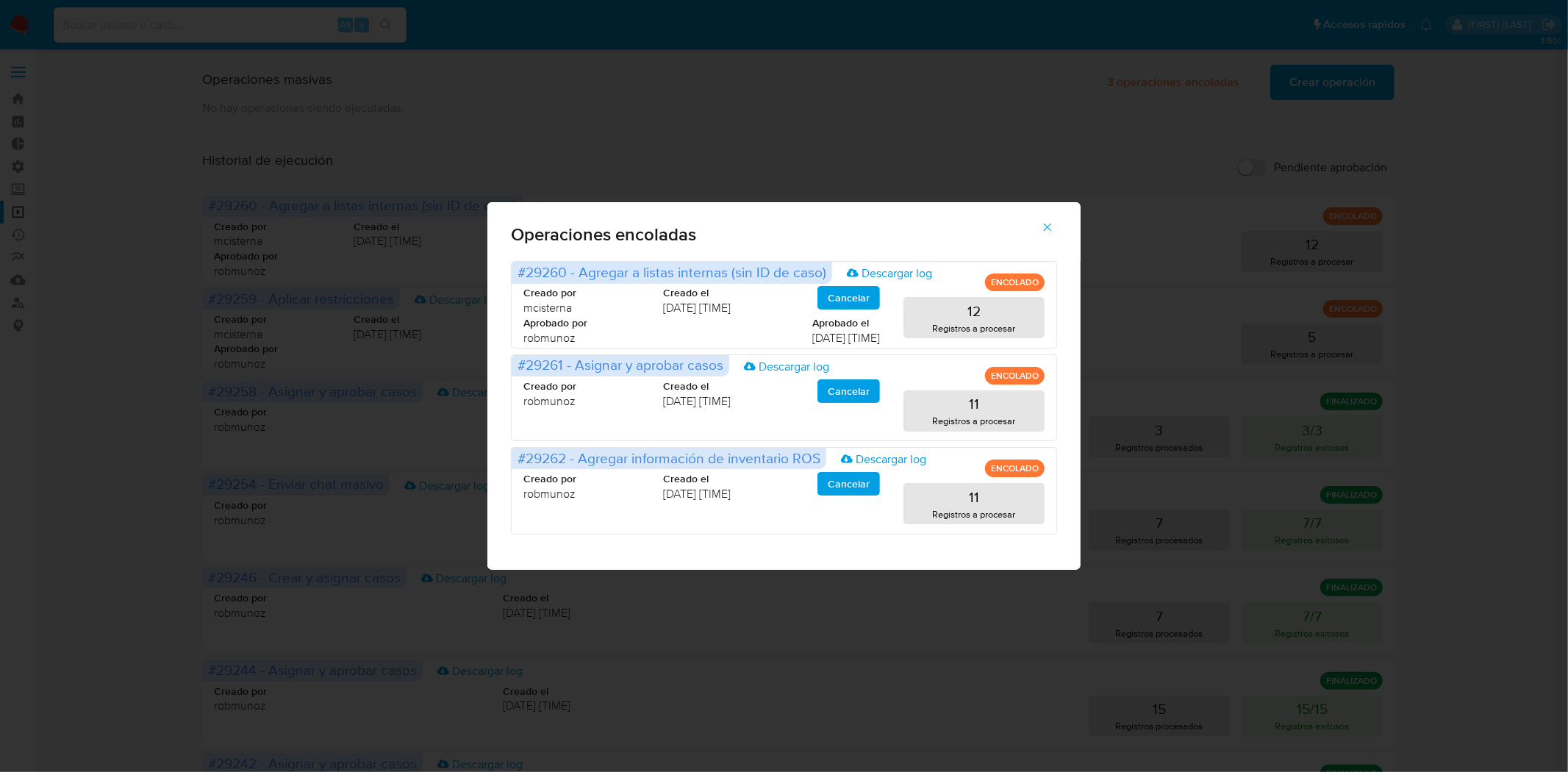 click 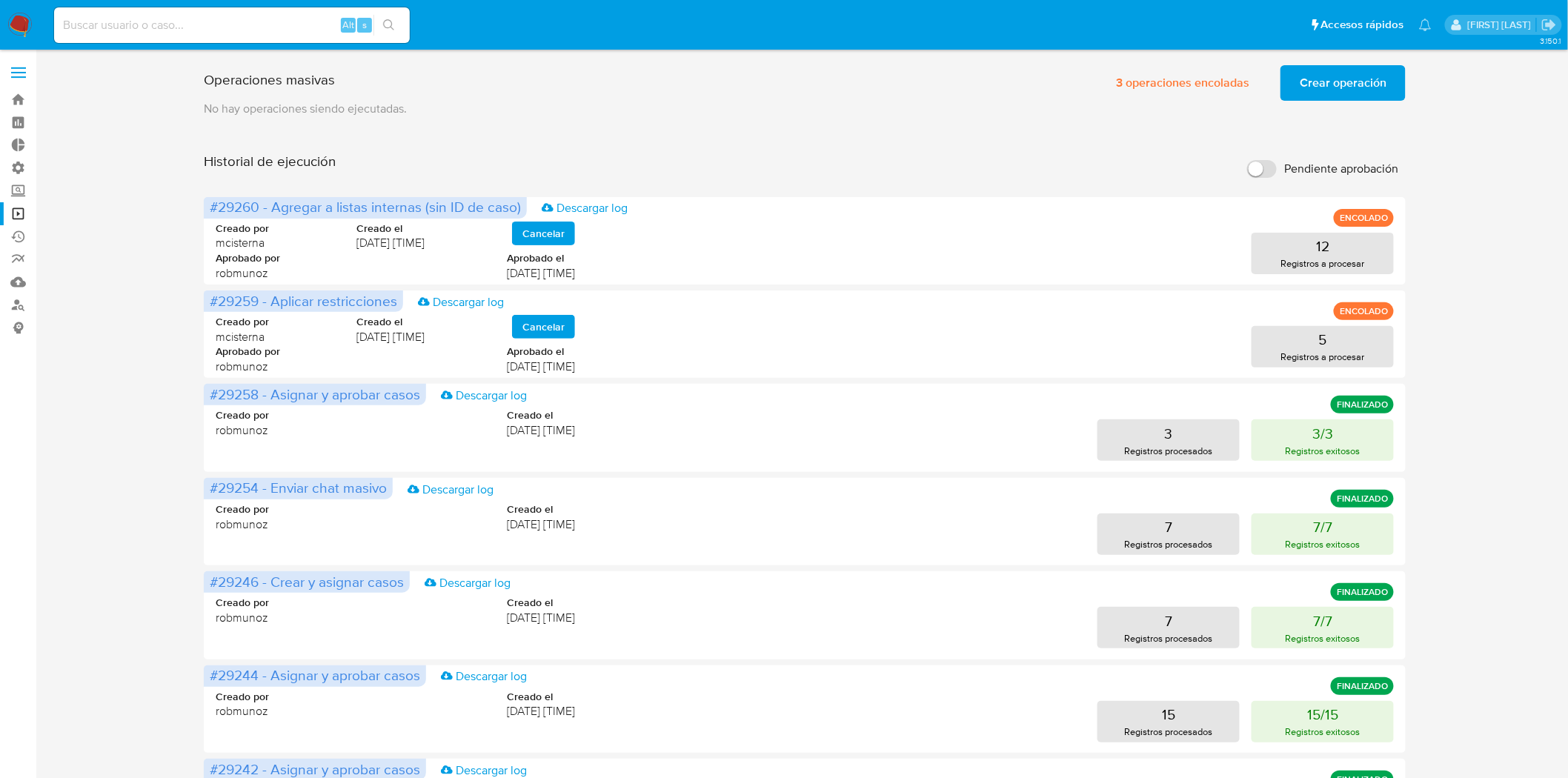 click on "Crear operación" at bounding box center (1343, 83) 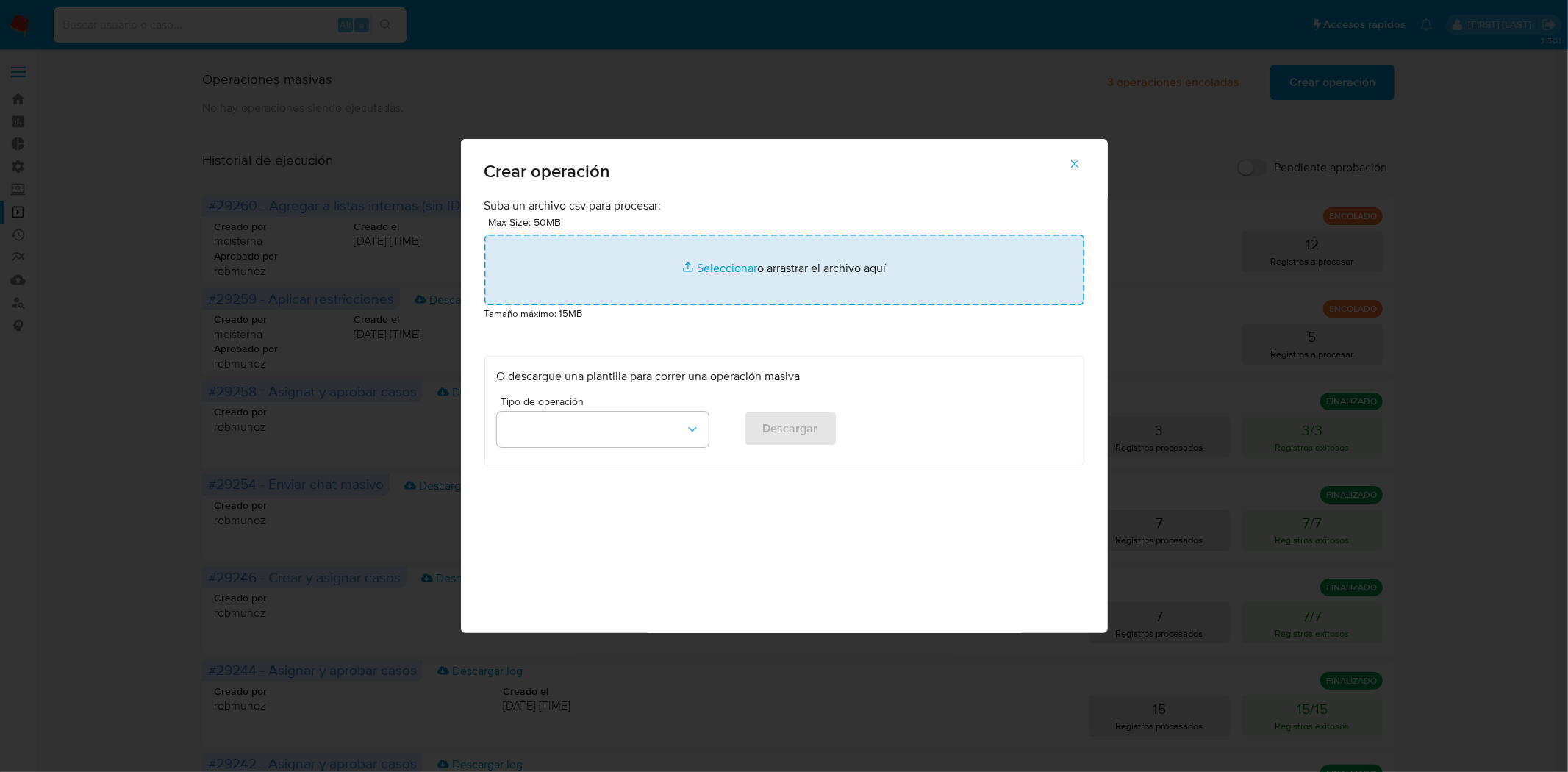 click at bounding box center (784, 270) 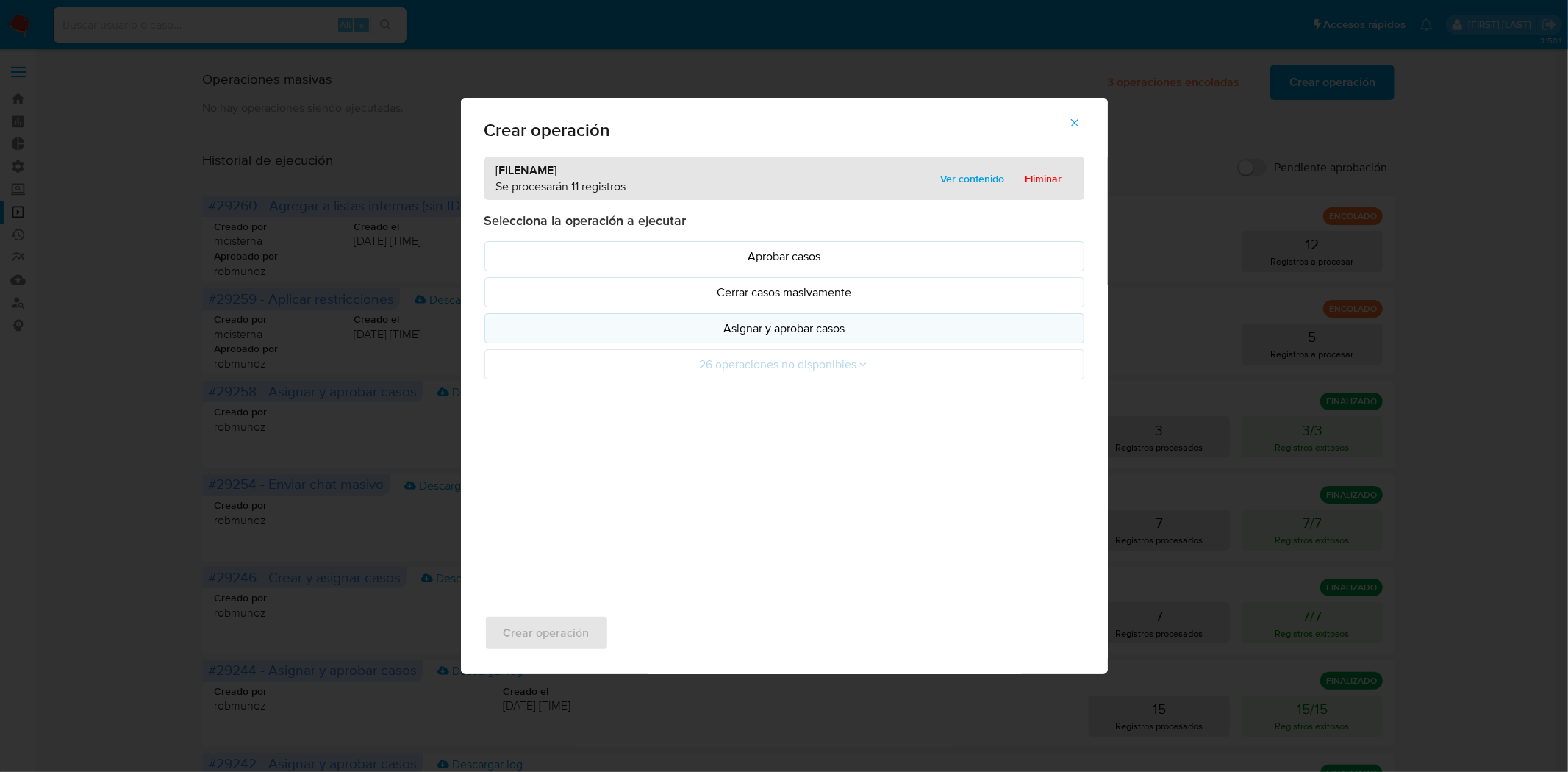 click on "Asignar y aprobar casos" at bounding box center [784, 328] 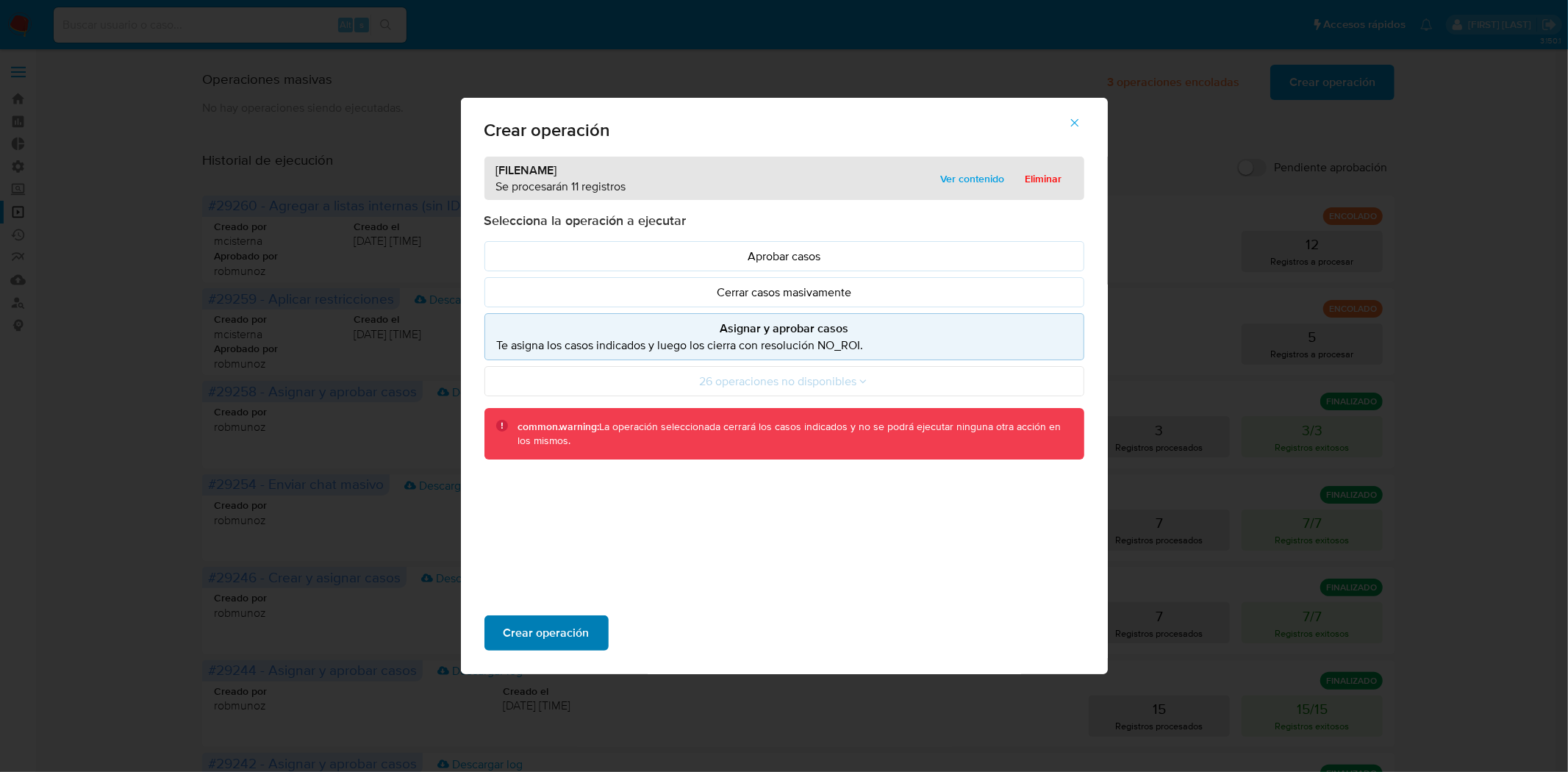 click on "Crear operación" at bounding box center [546, 633] 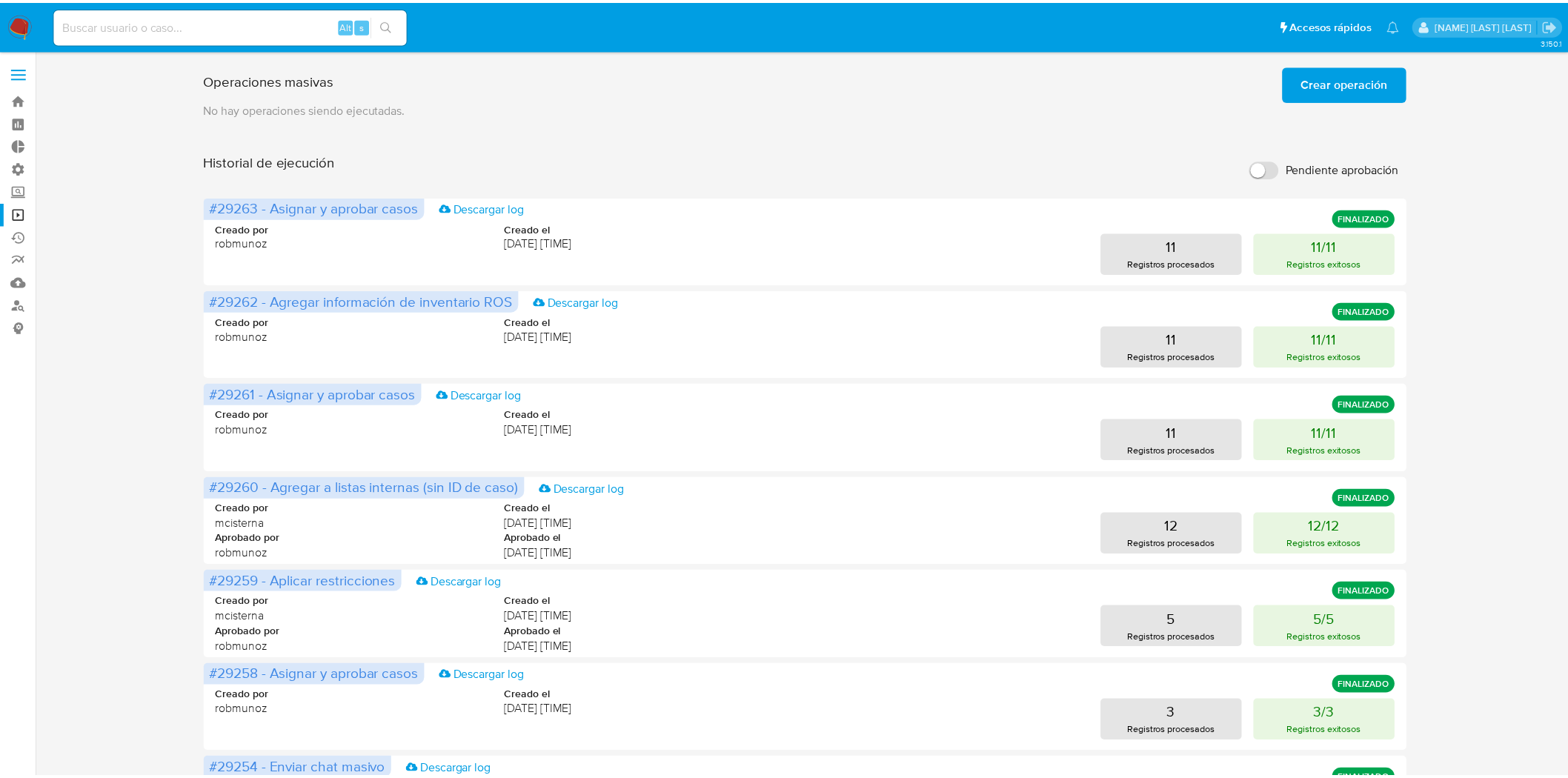 scroll, scrollTop: 0, scrollLeft: 0, axis: both 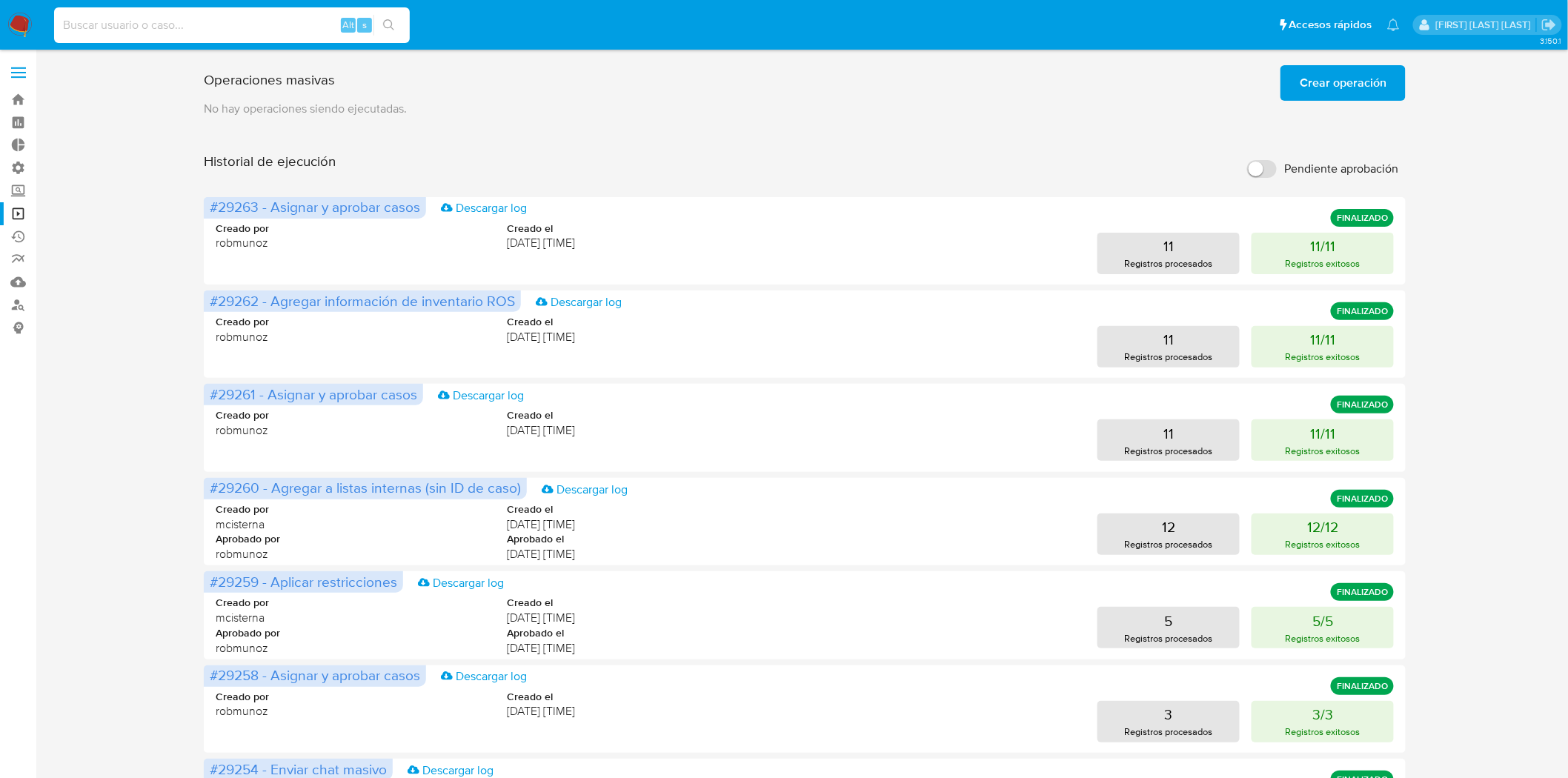 click at bounding box center [232, 25] 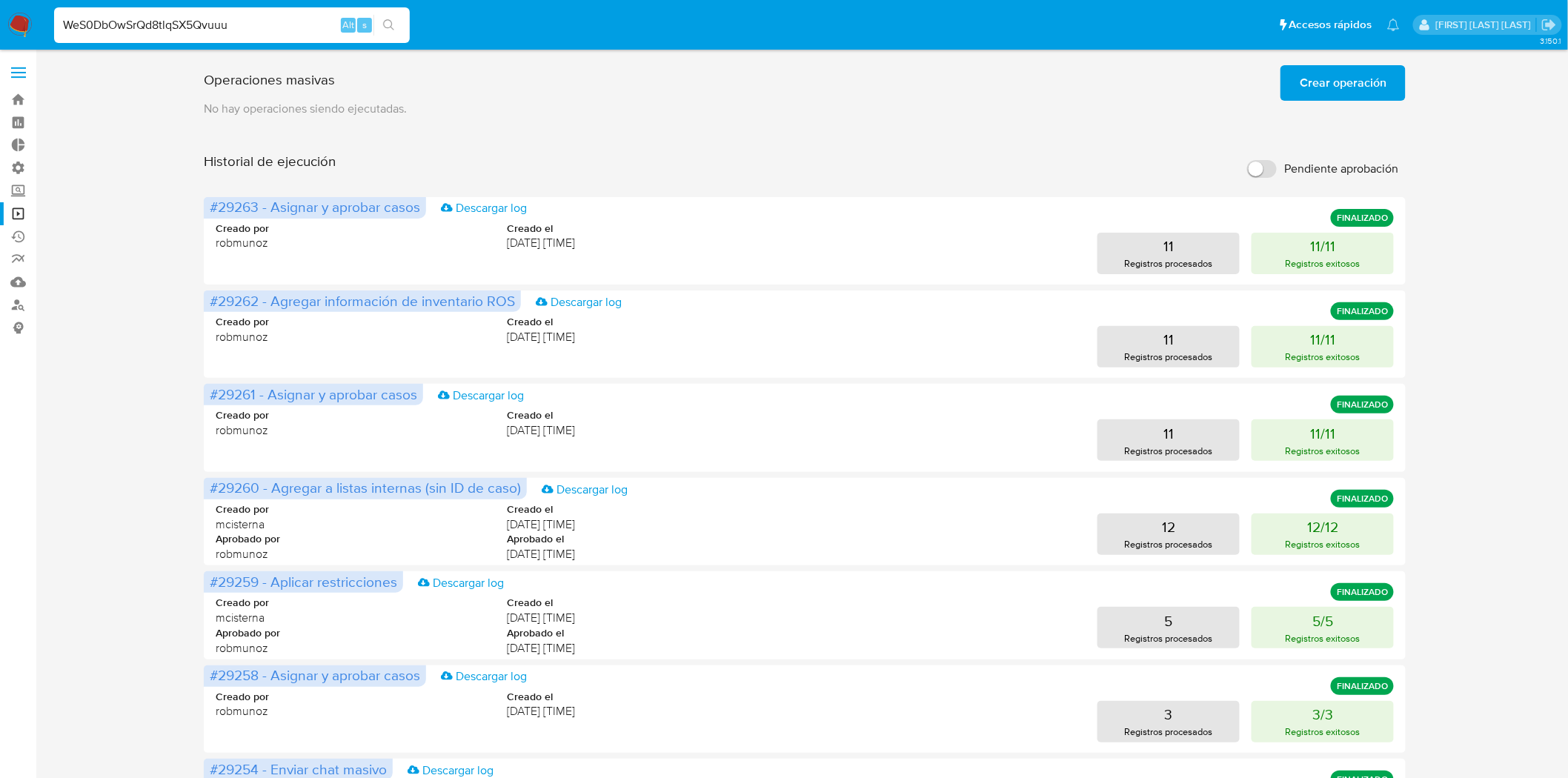 type on "WeS0DbOwSrQd8tlqSX5Qvuuu" 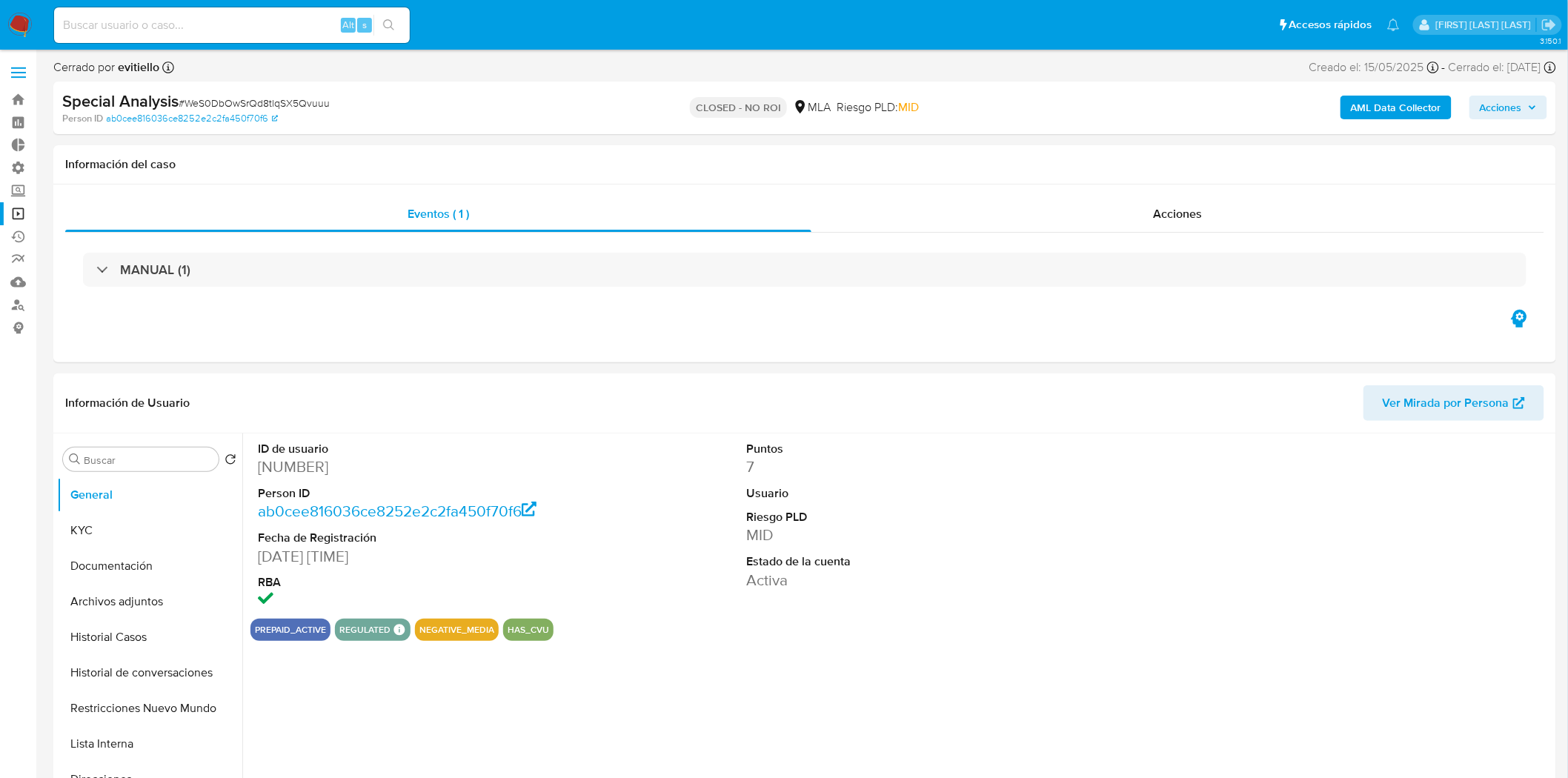 select on "10" 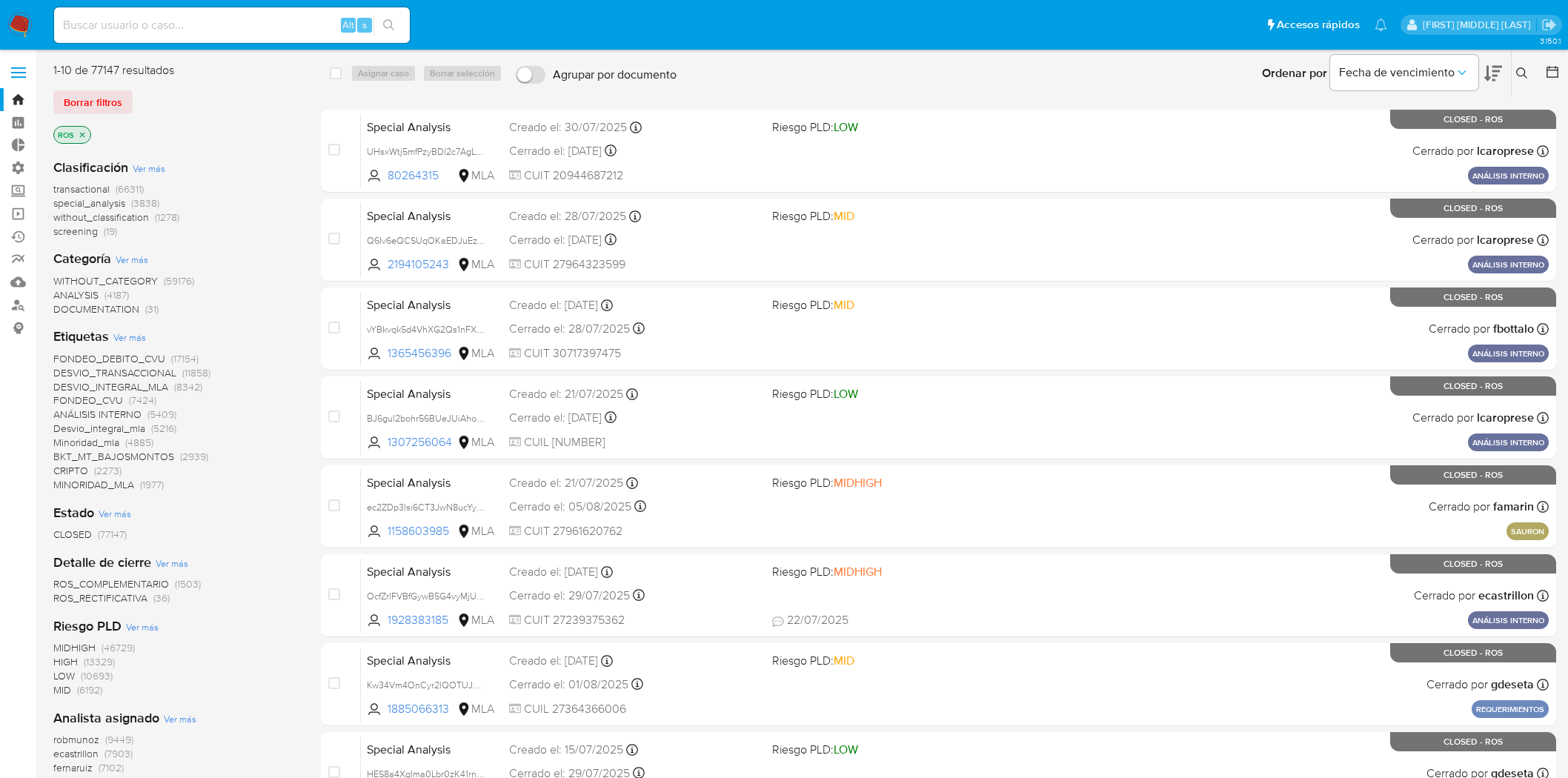 scroll, scrollTop: 277, scrollLeft: 0, axis: vertical 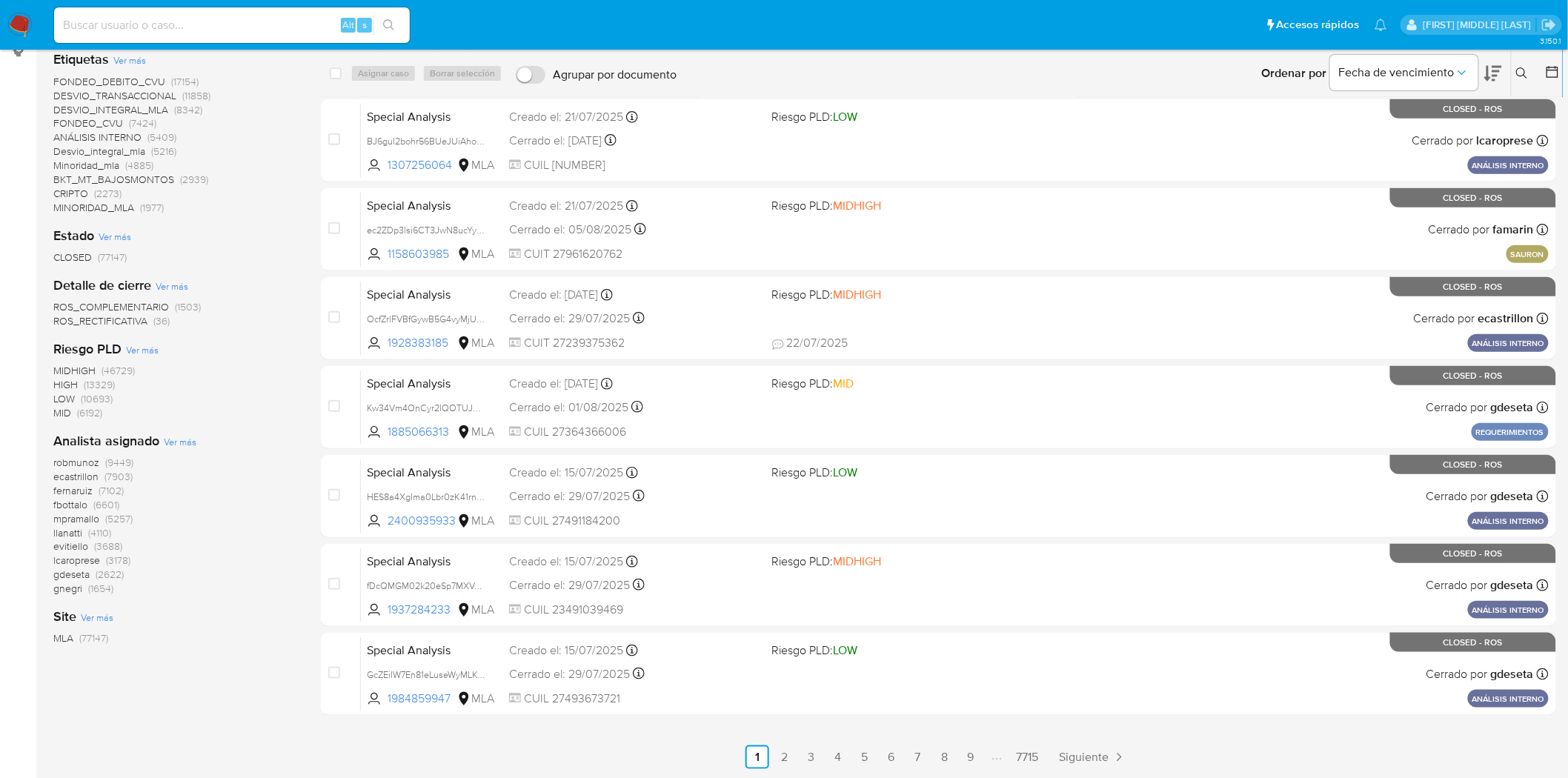 click on "Alt s" at bounding box center (232, 25) 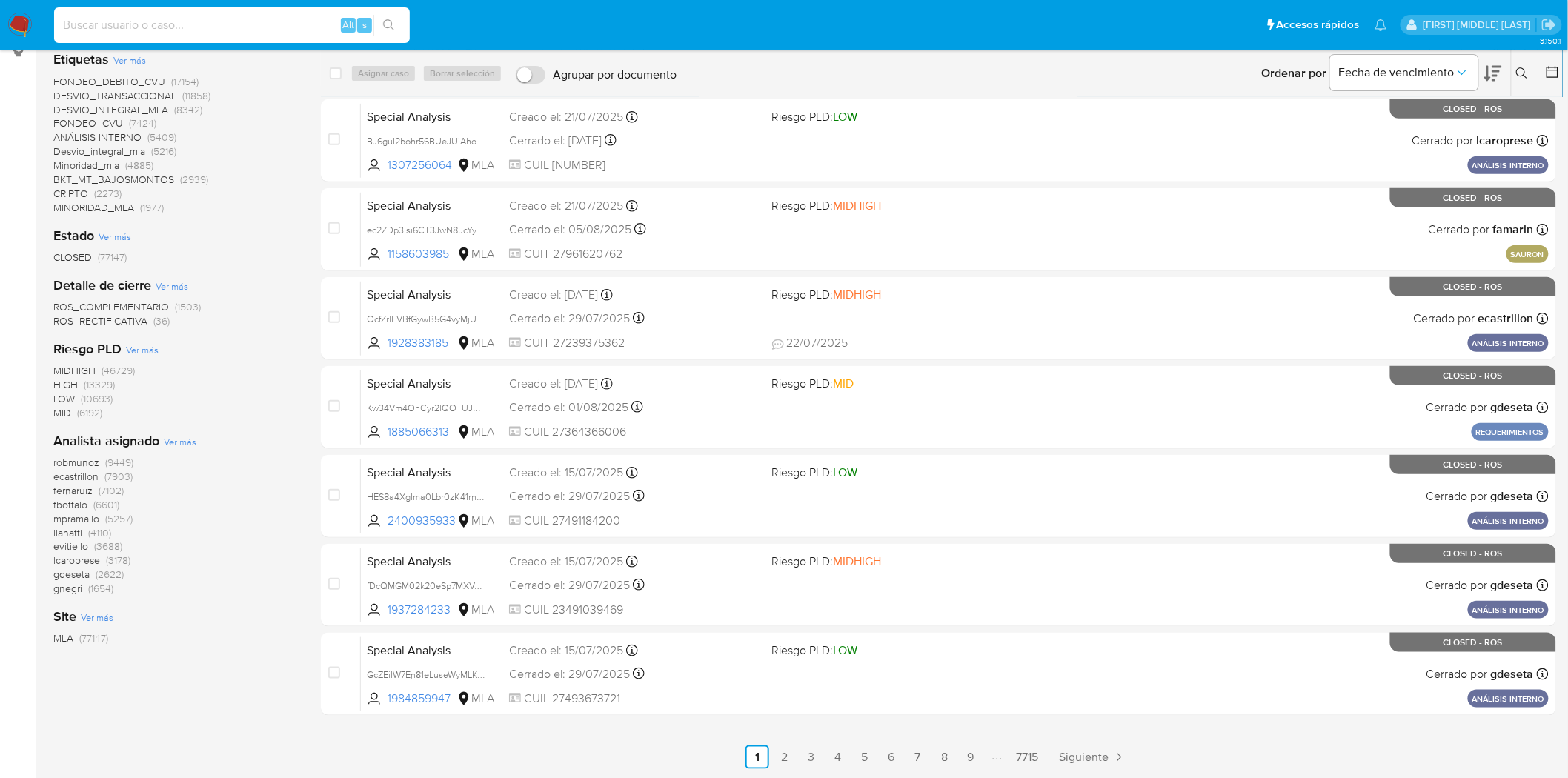 click at bounding box center (232, 25) 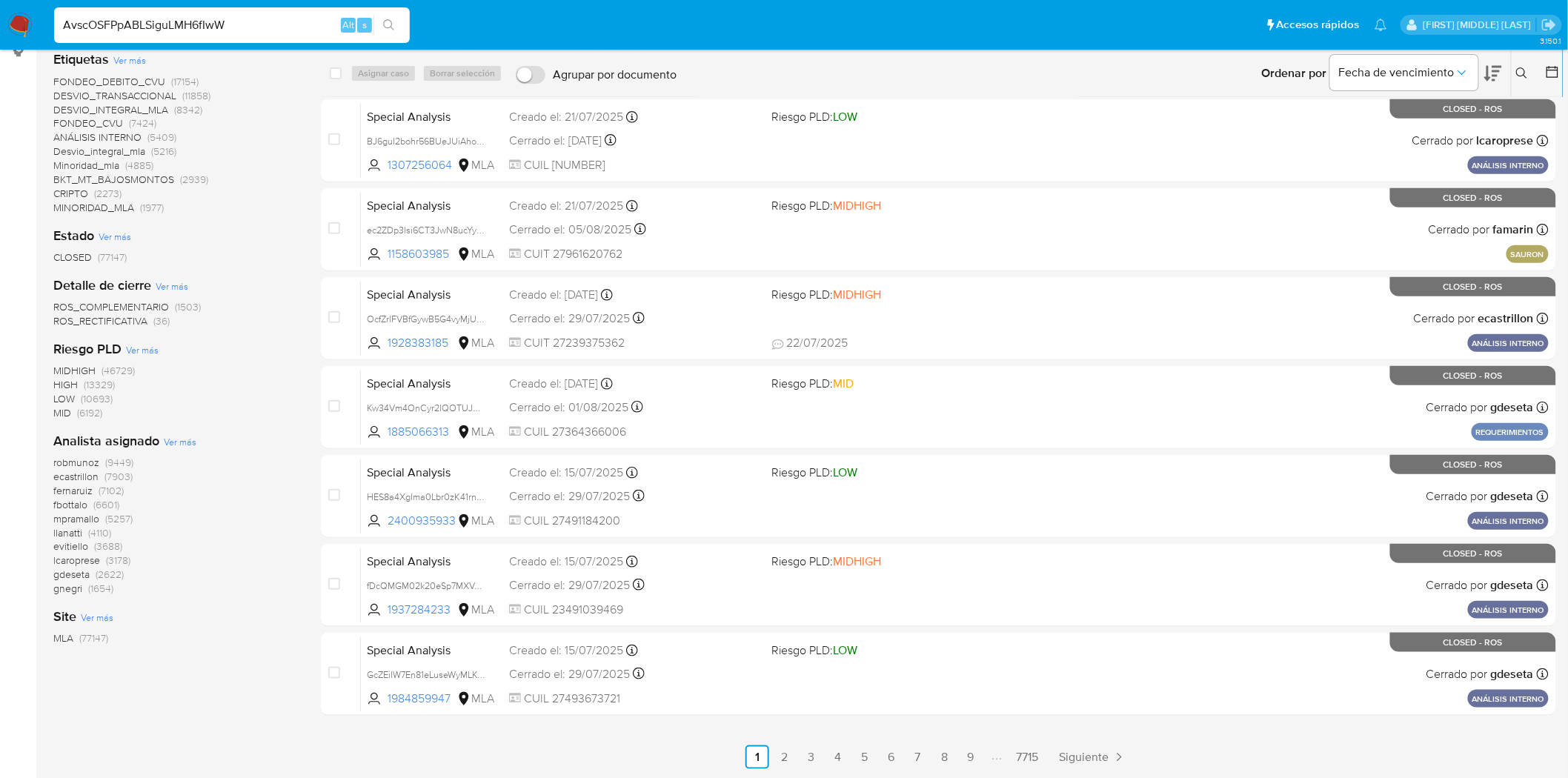 type on "AvscOSFPpABLSiguLMH6fIwW" 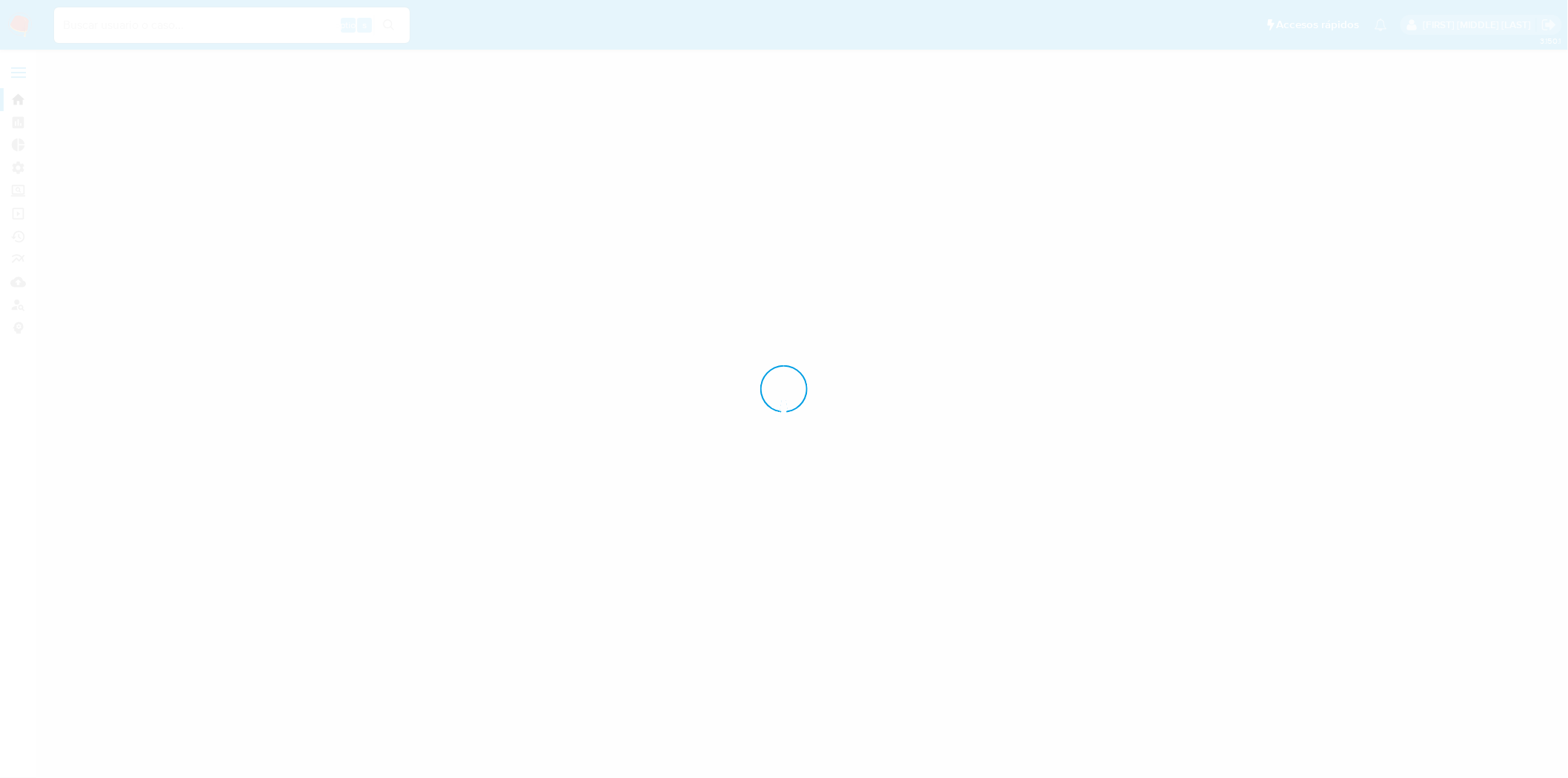 scroll, scrollTop: 0, scrollLeft: 0, axis: both 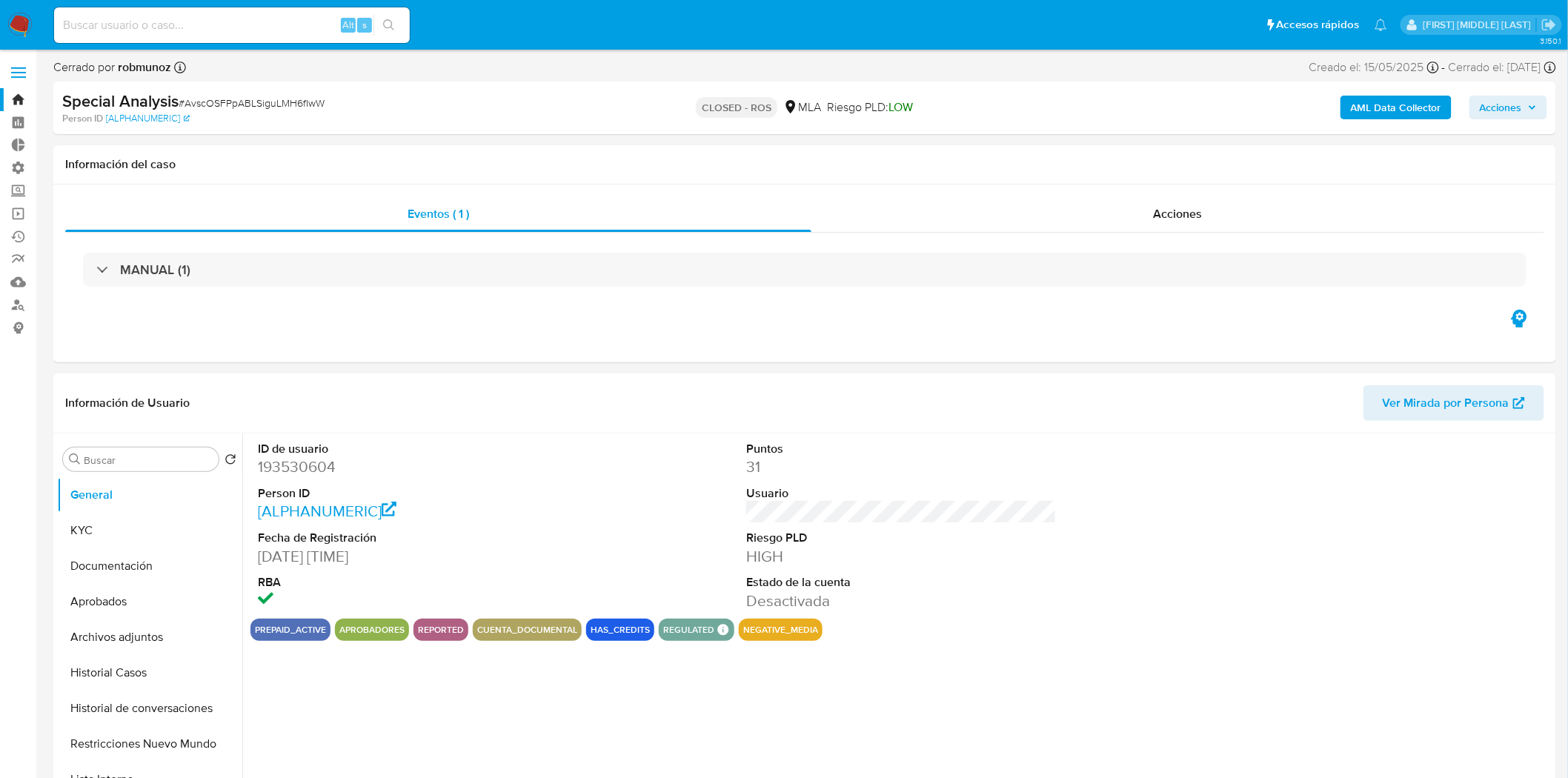 select on "10" 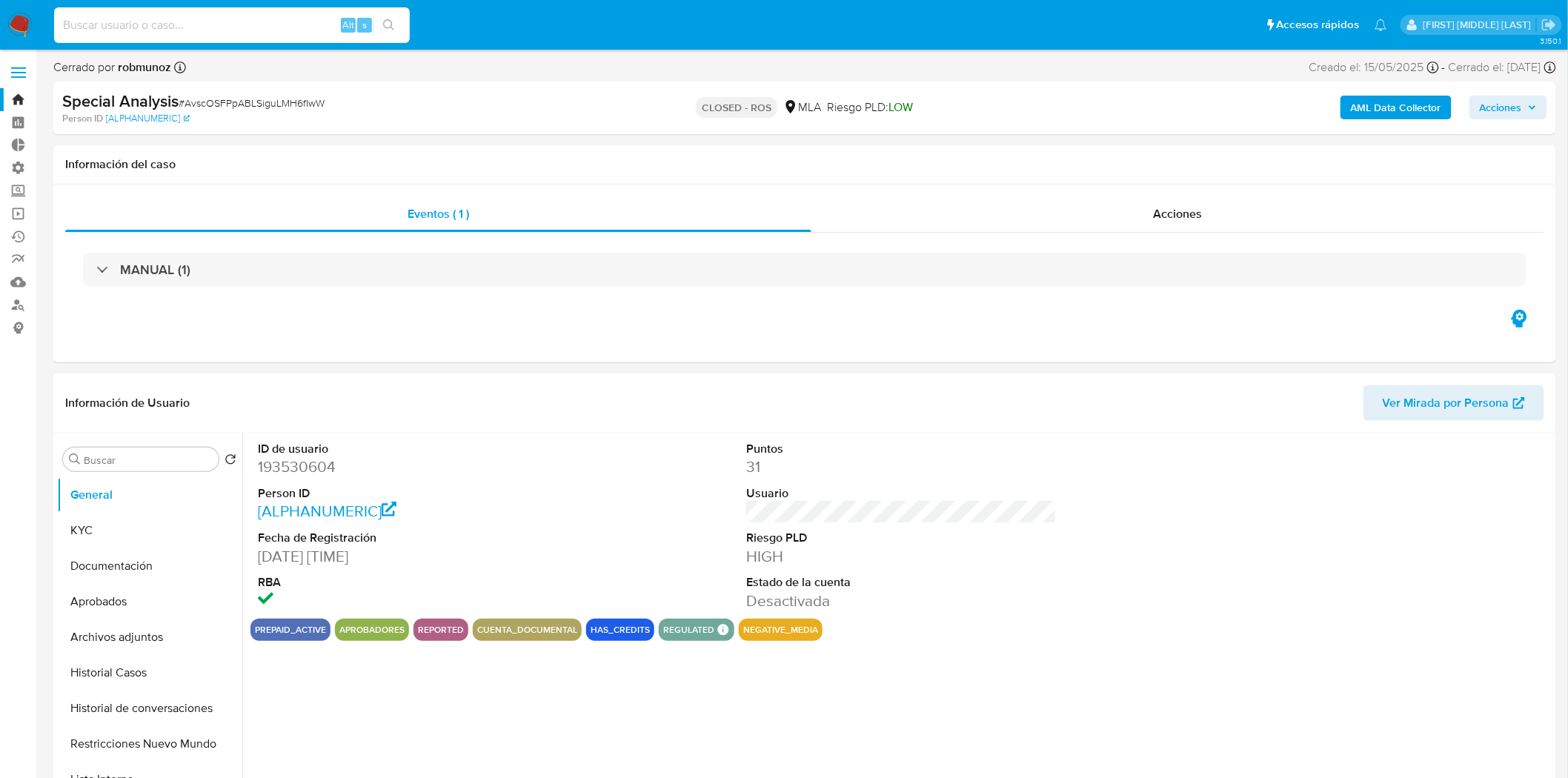 click at bounding box center (232, 25) 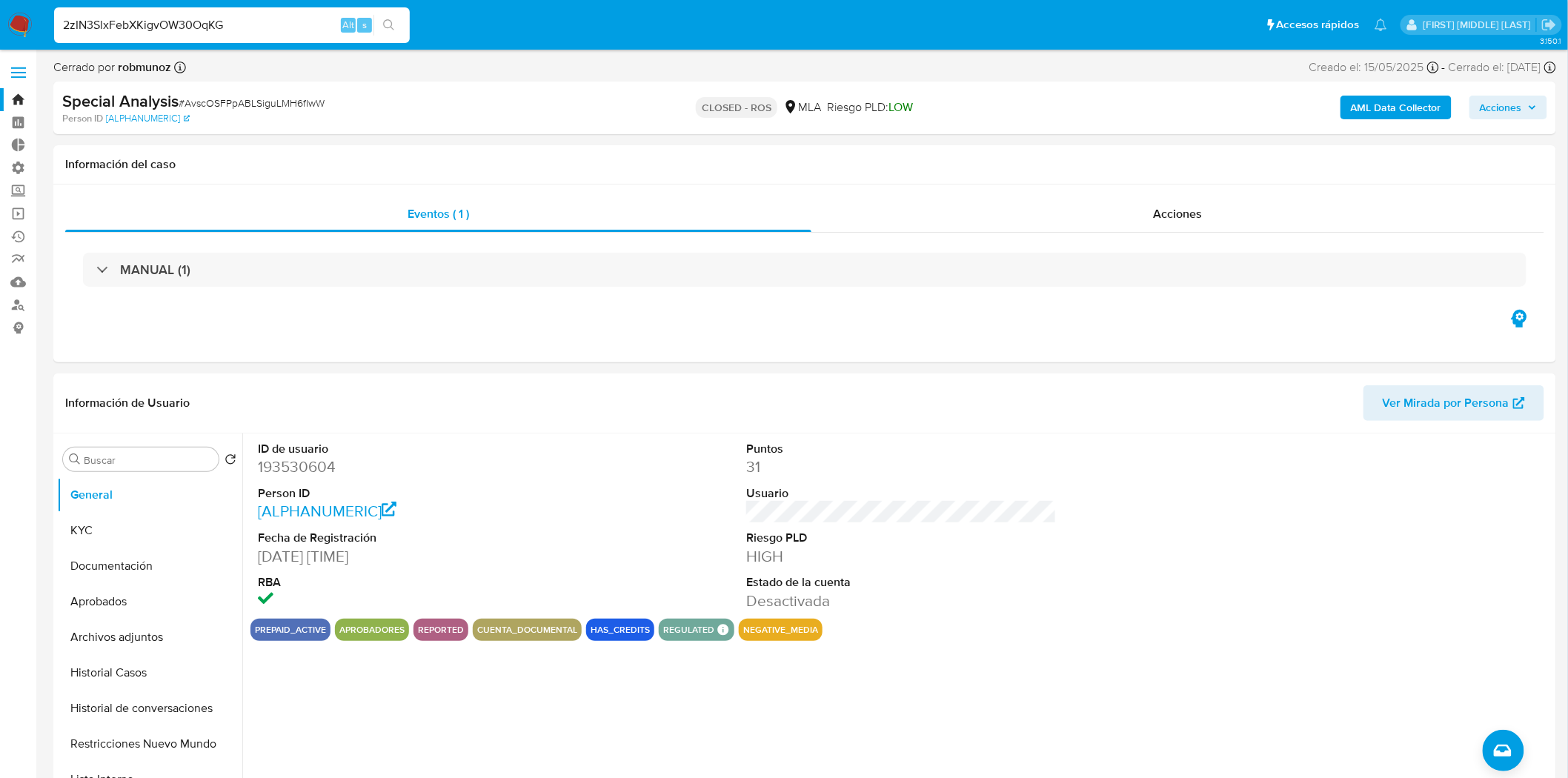 type on "2zIN3SlxFebXKigvOW30OqKG" 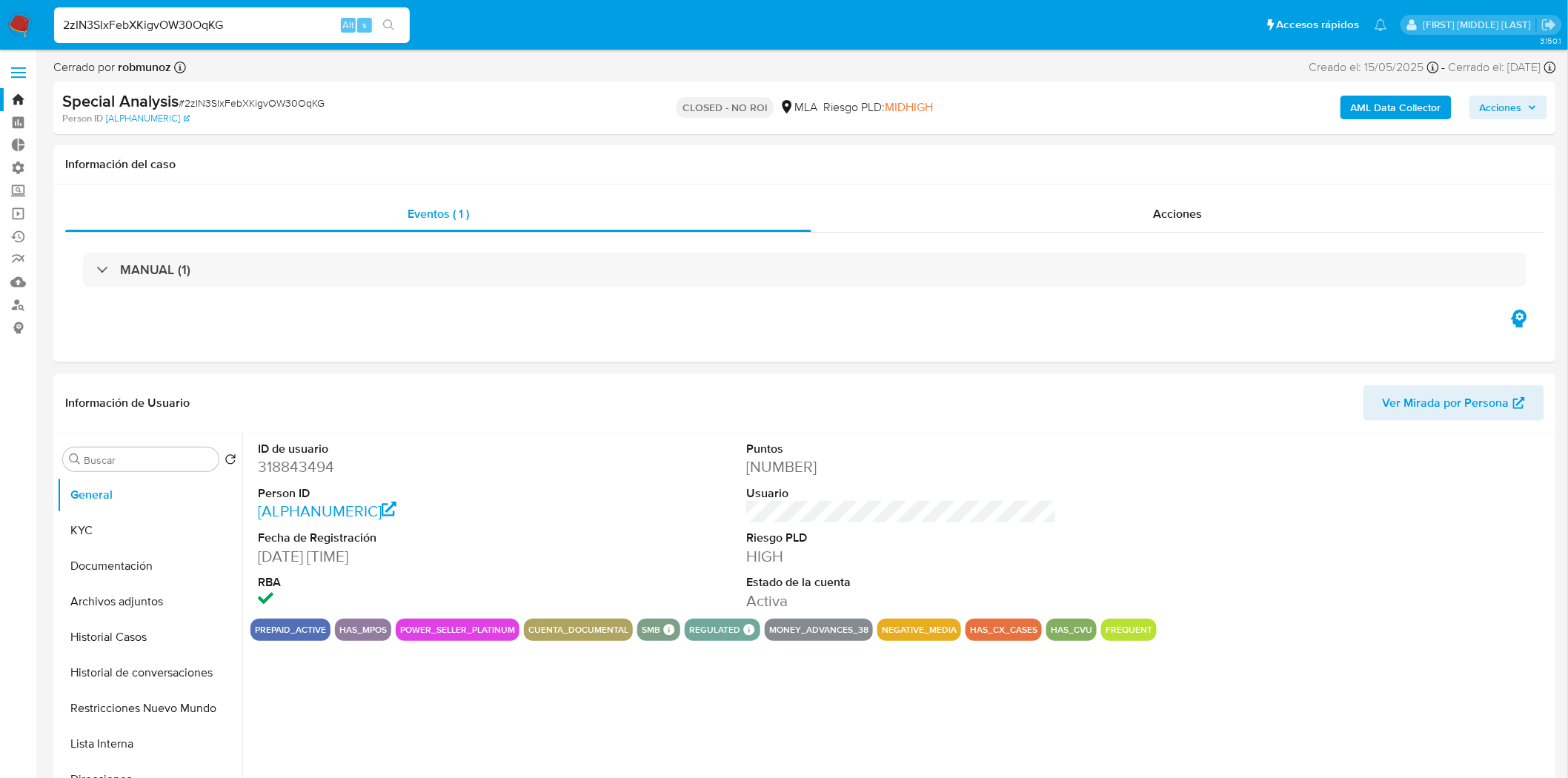 select on "10" 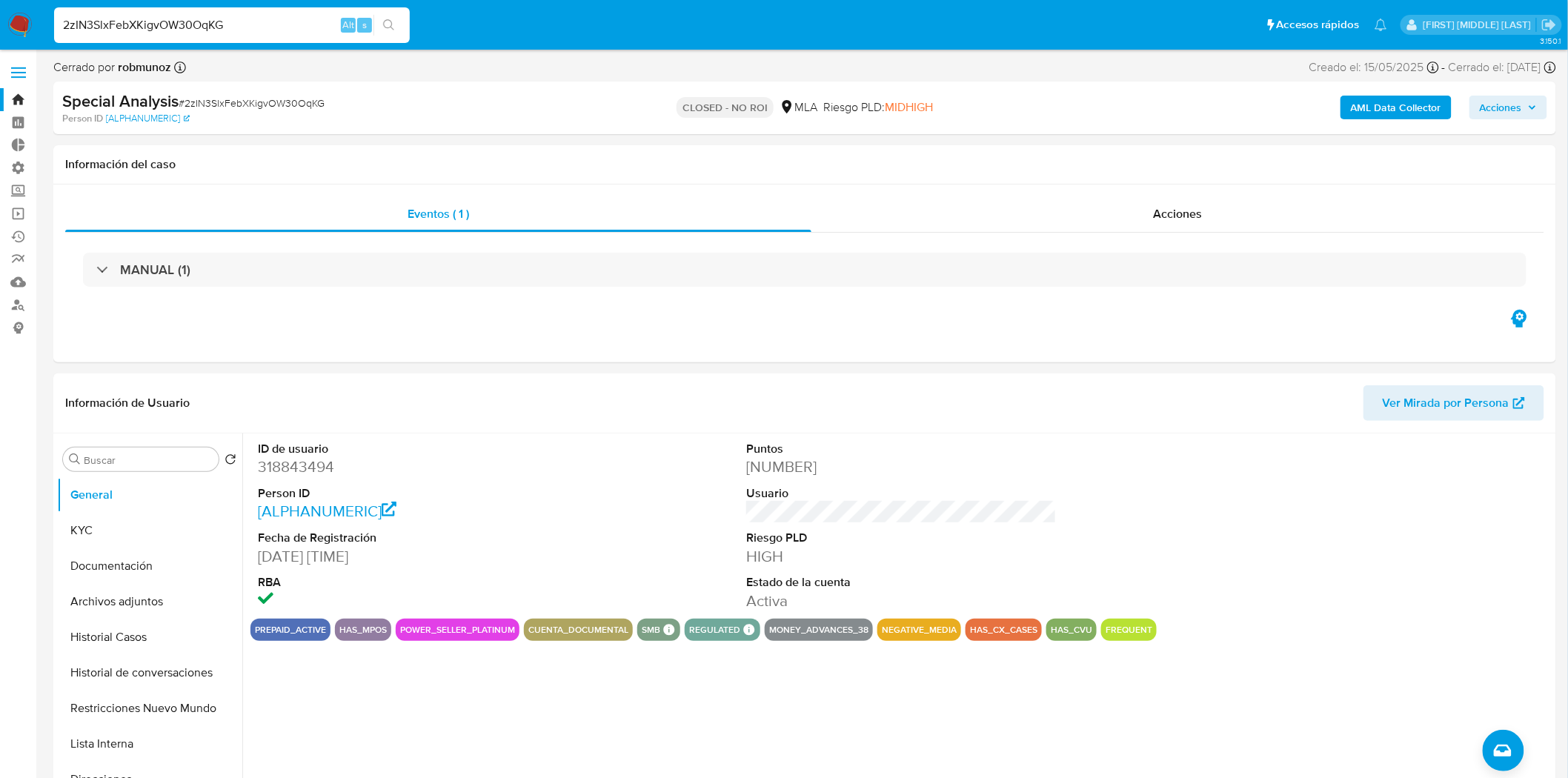 click on "2zIN3SlxFebXKigvOW30OqKG" at bounding box center (232, 25) 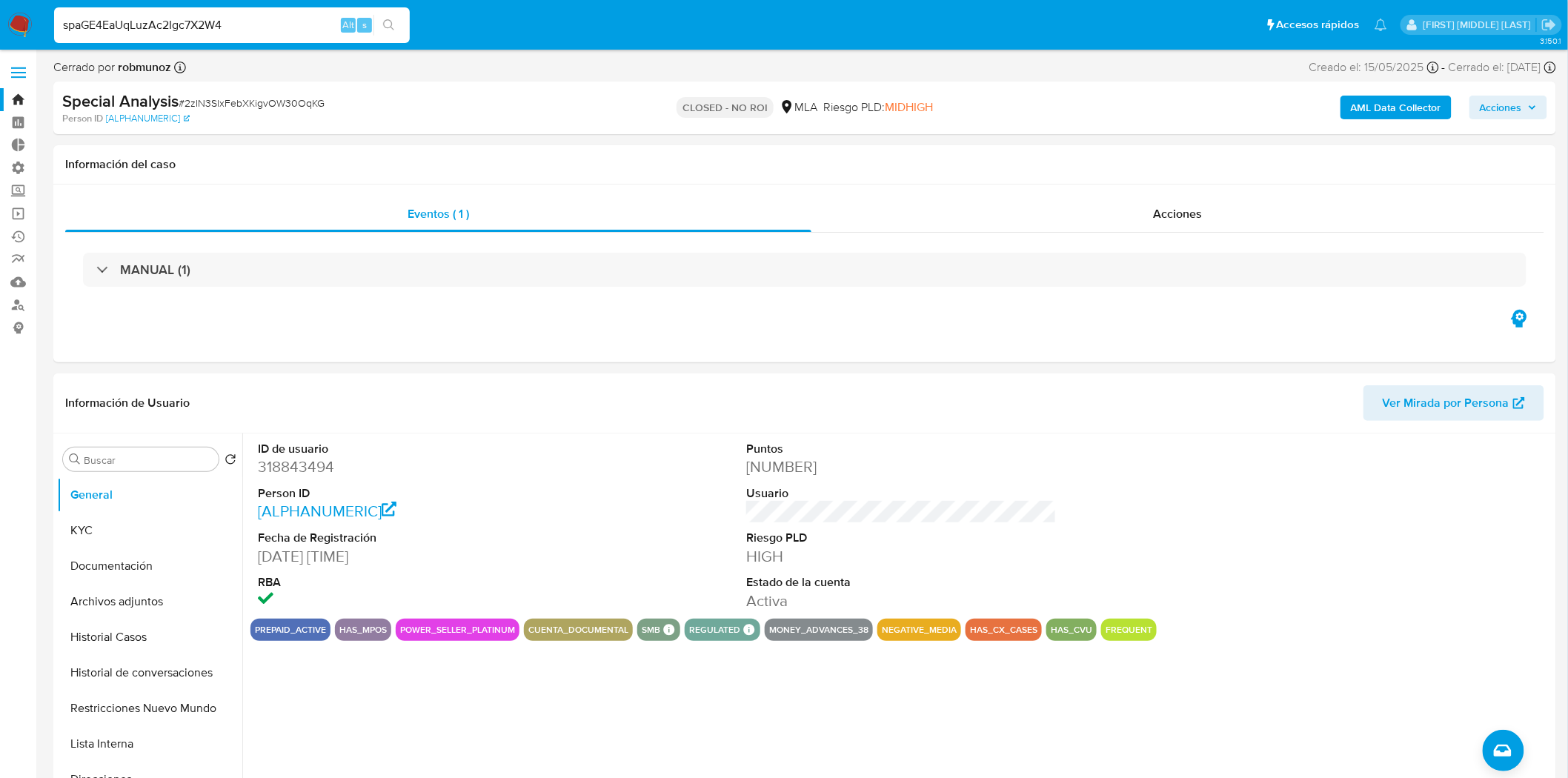 type on "spaGE4EaUqLuzAc2Igc7X2W4" 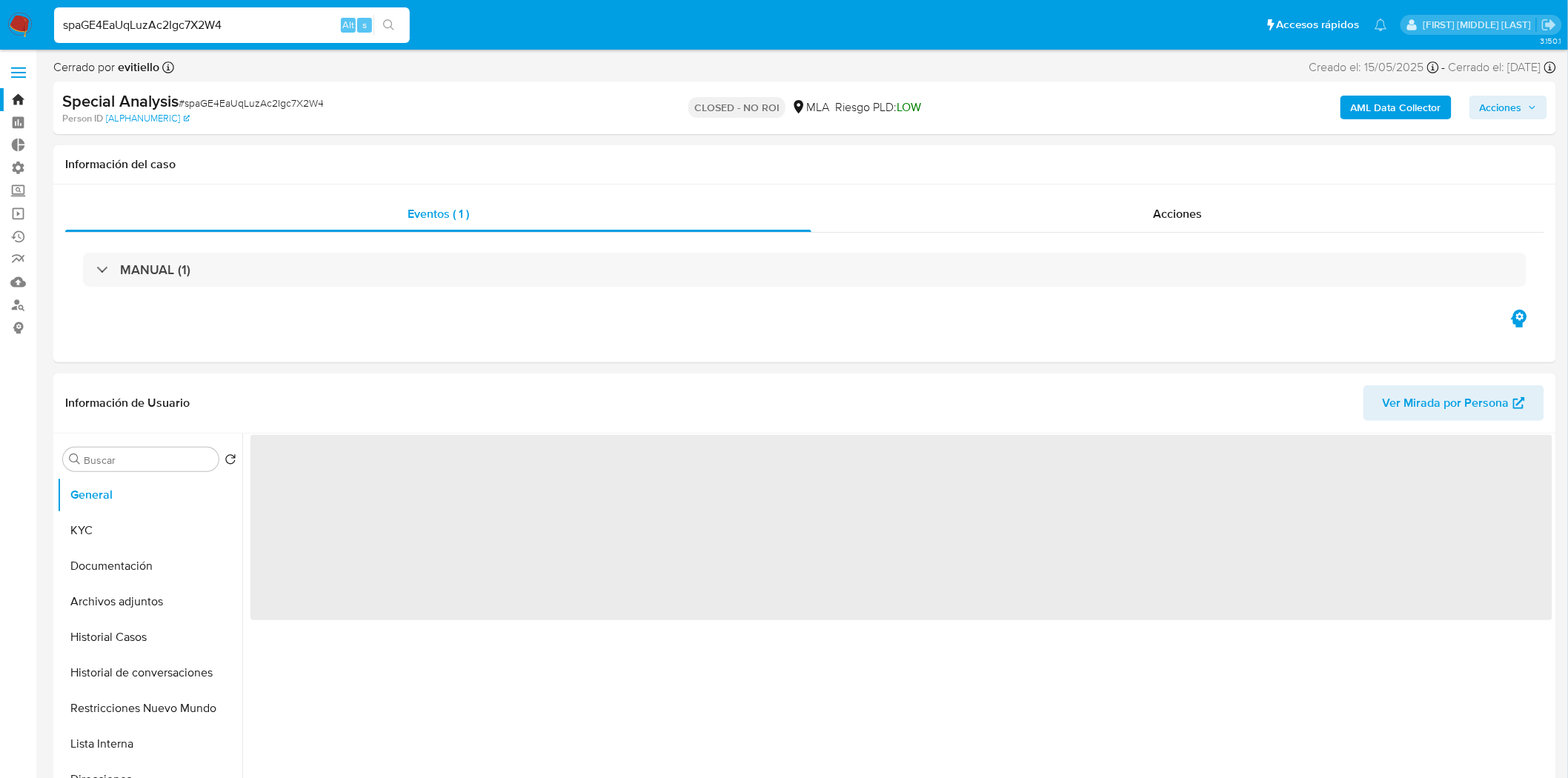 select on "10" 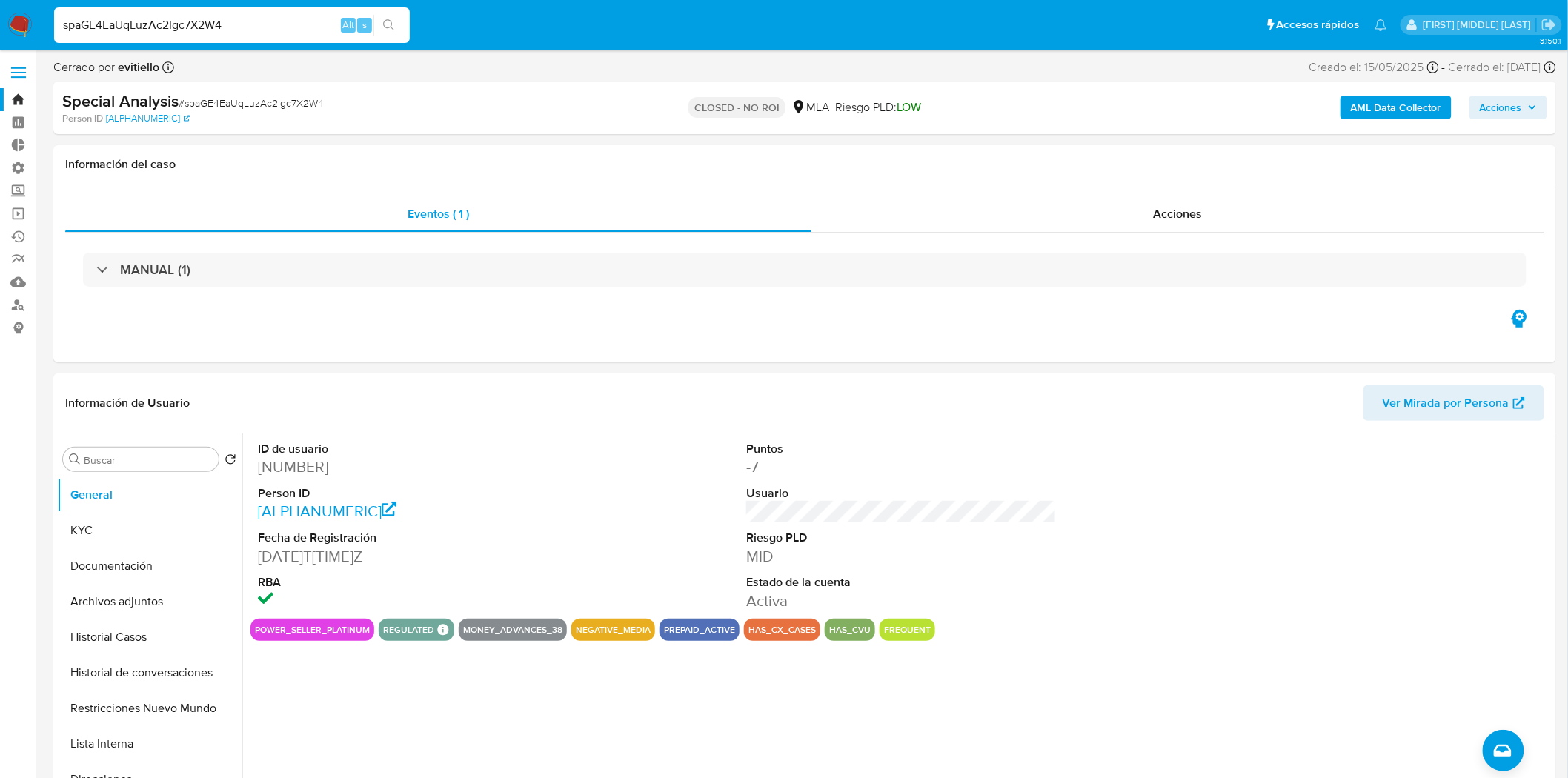click on "spaGE4EaUqLuzAc2Igc7X2W4" at bounding box center (232, 25) 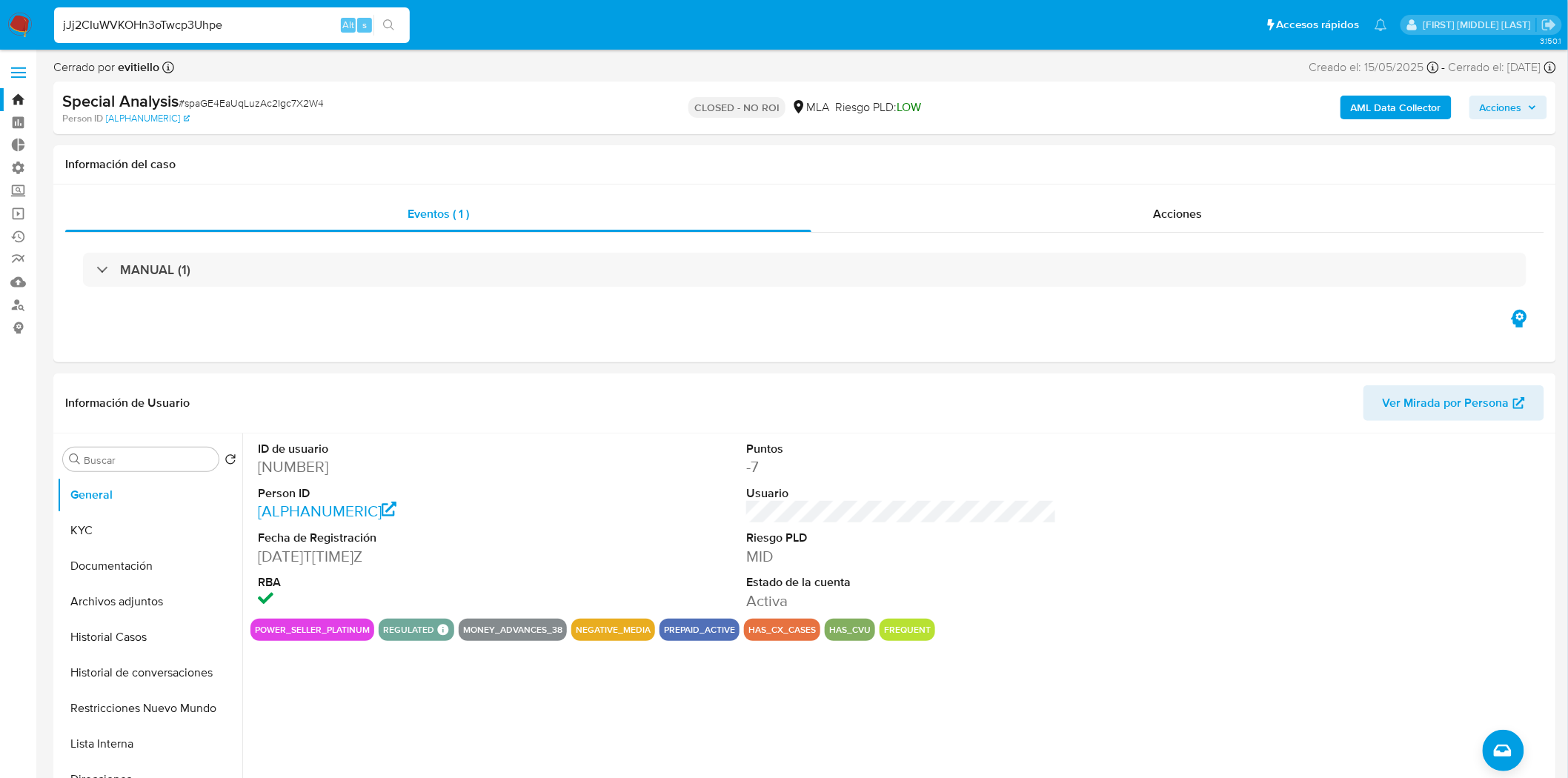 type on "jJj2CIuWVKOHn3oTwcp3Uhpe" 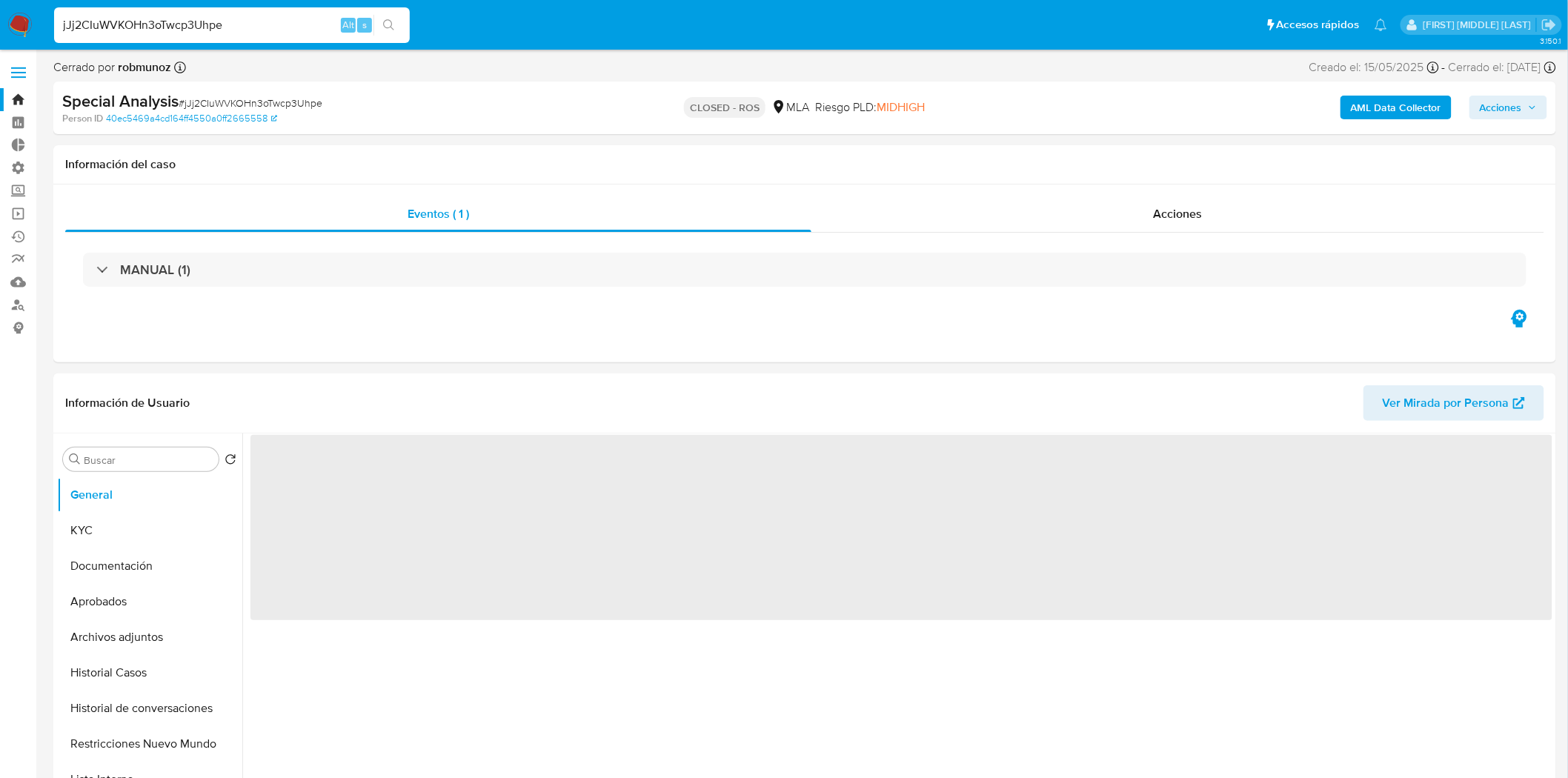 select on "10" 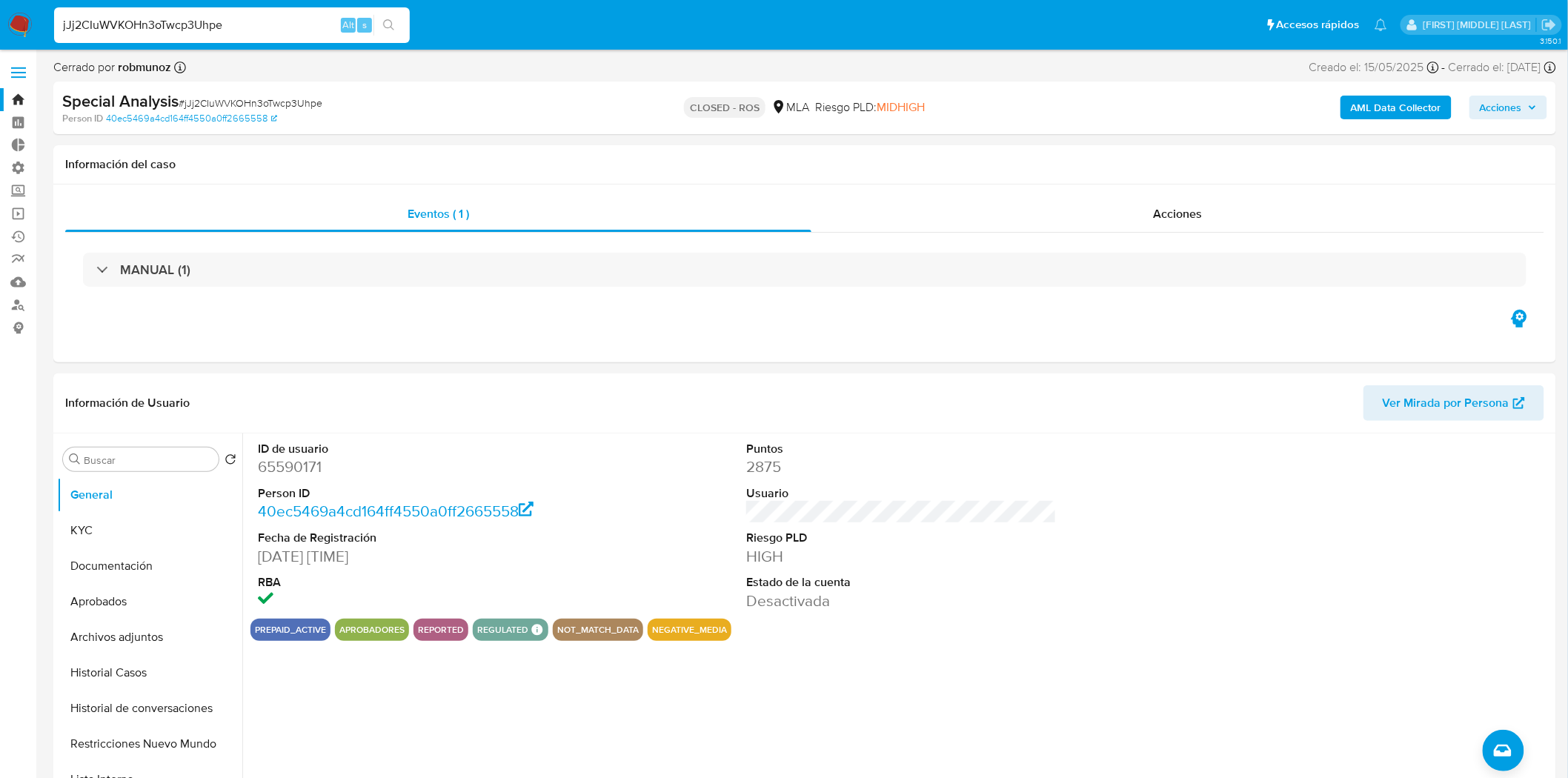 click on "jJj2CIuWVKOHn3oTwcp3Uhpe" at bounding box center [232, 25] 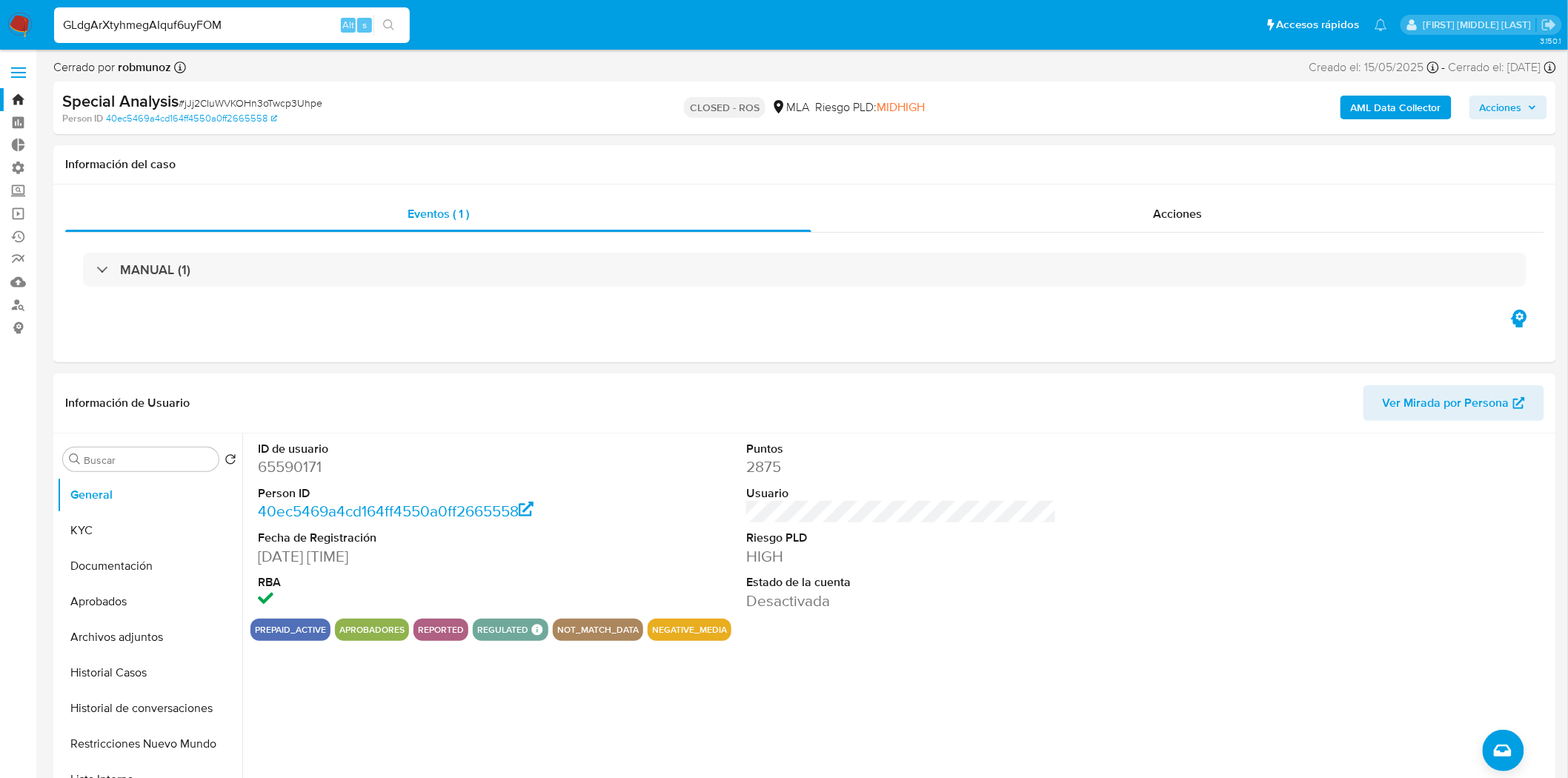 type on "GLdgArXtyhmegAIquf6uyFOM" 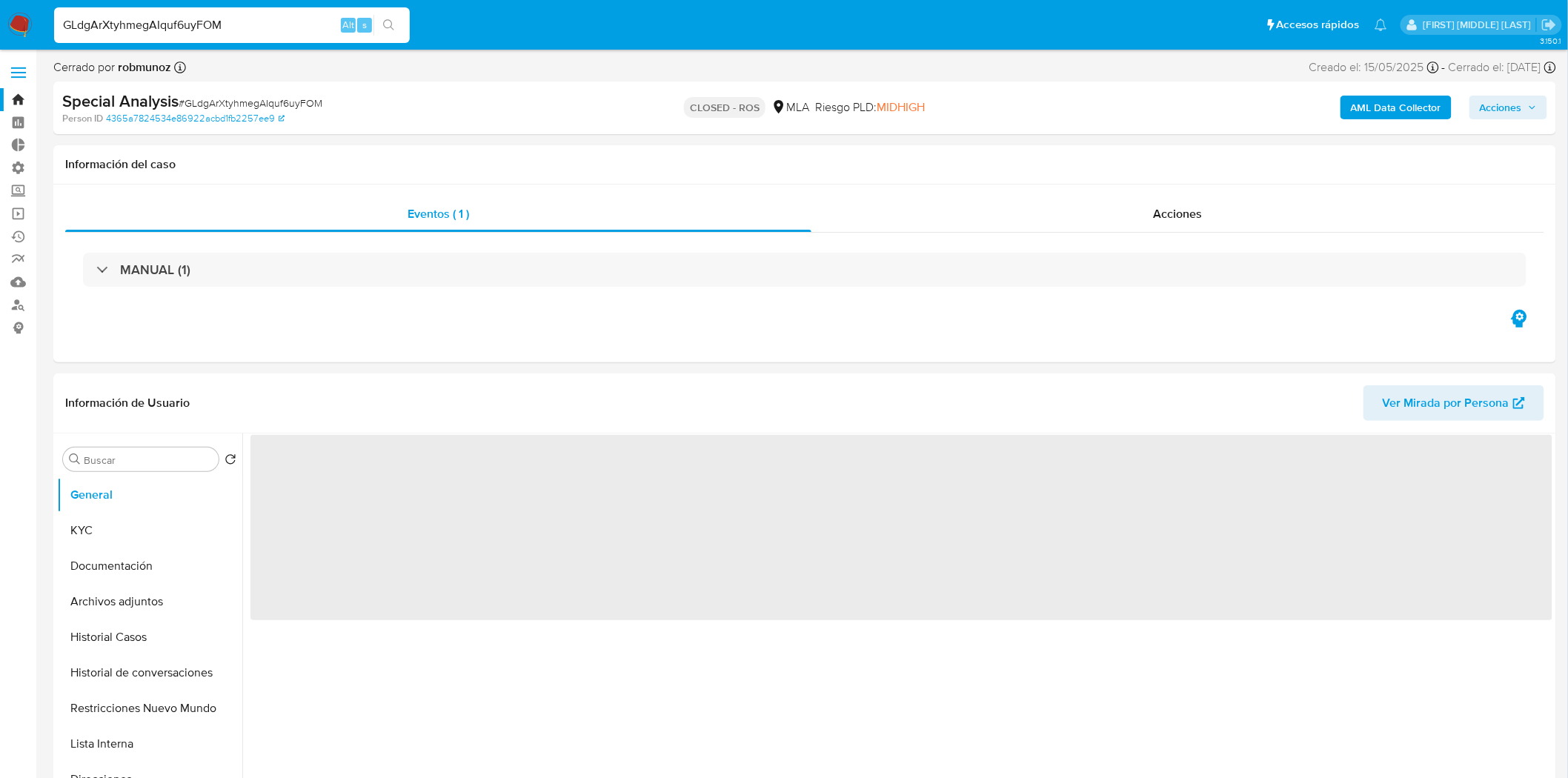 select on "10" 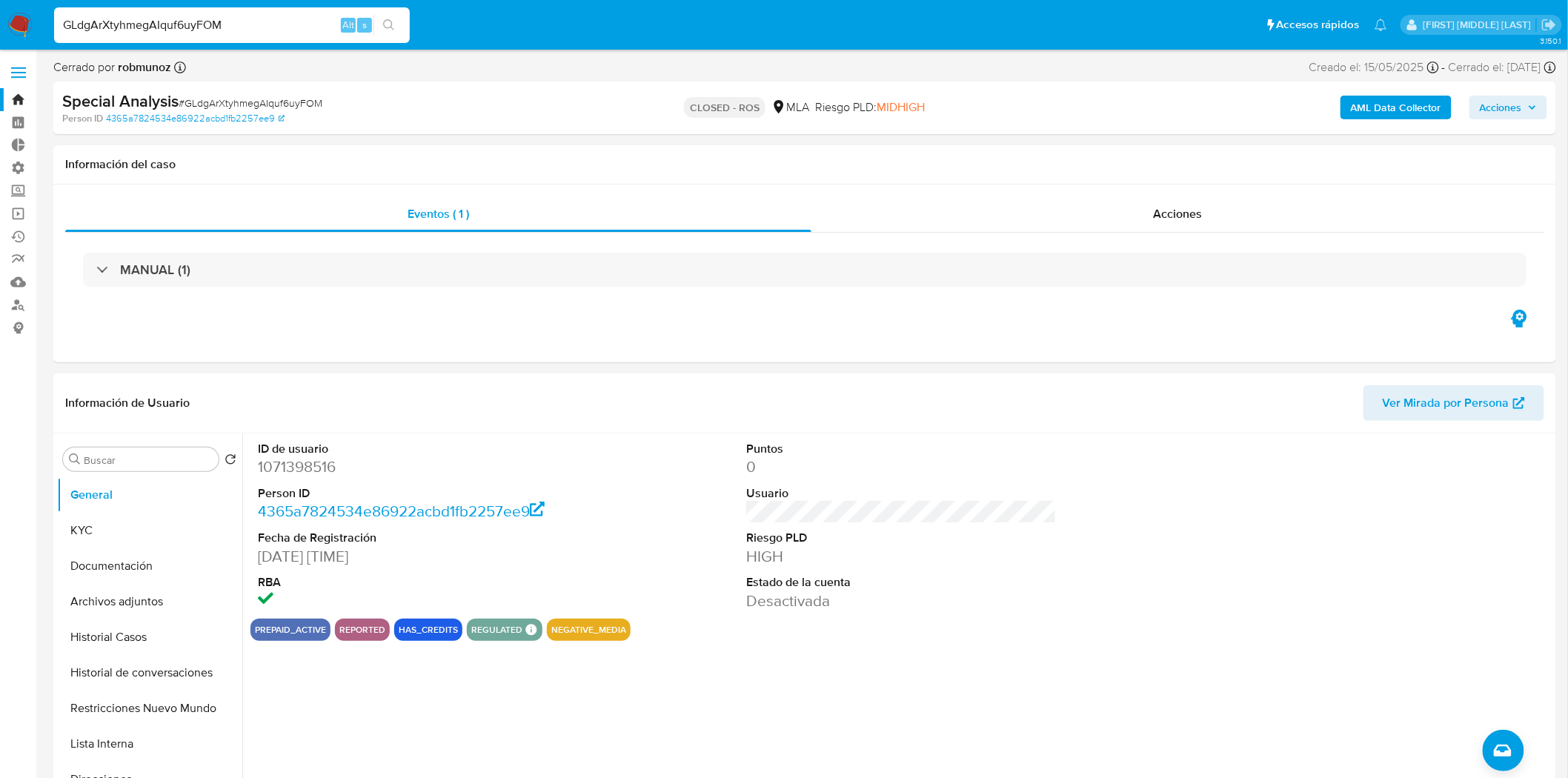 click on "GLdgArXtyhmegAIquf6uyFOM Alt s" at bounding box center [232, 25] 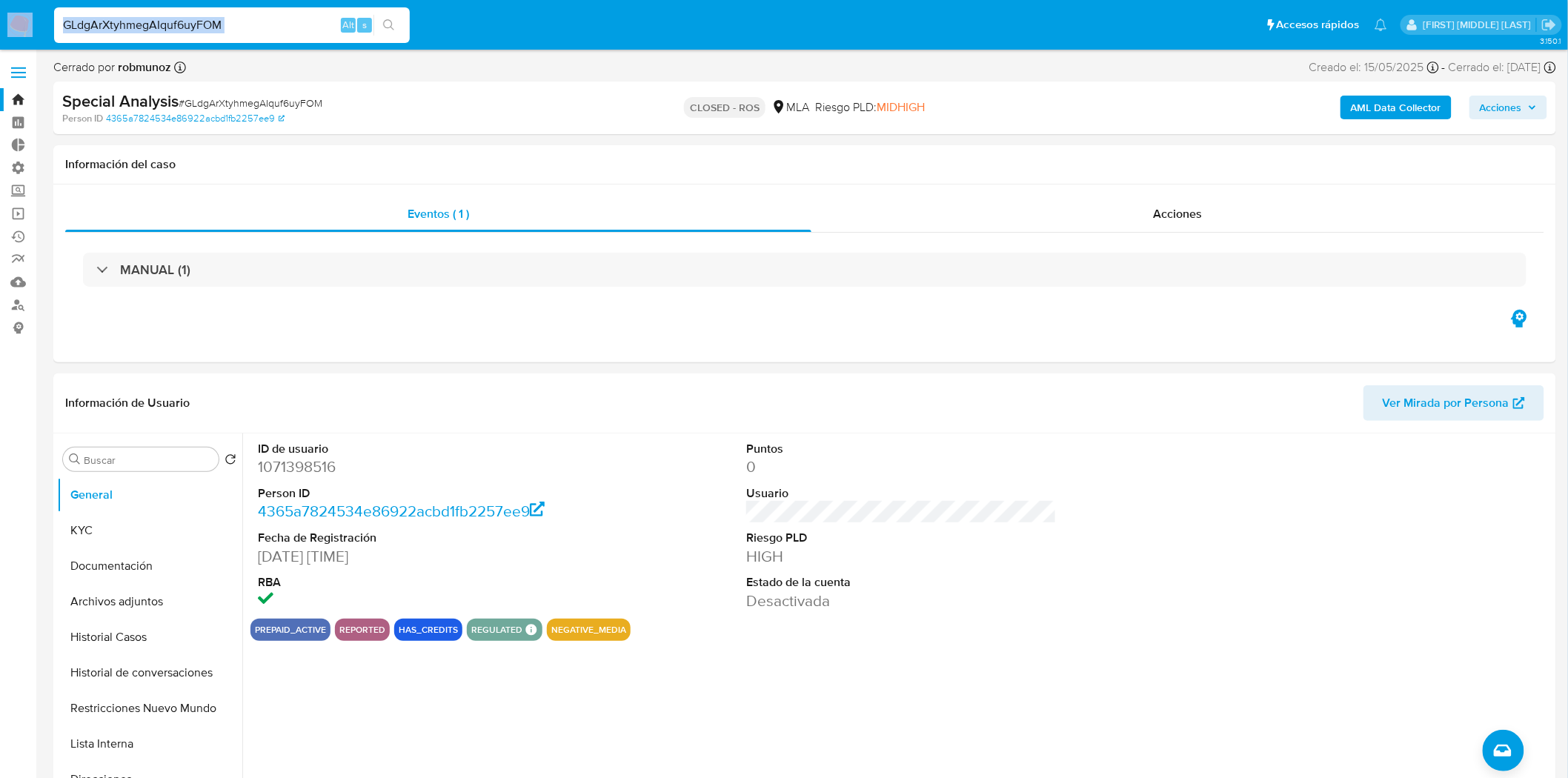 click on "GLdgArXtyhmegAIquf6uyFOM Alt s" at bounding box center [232, 25] 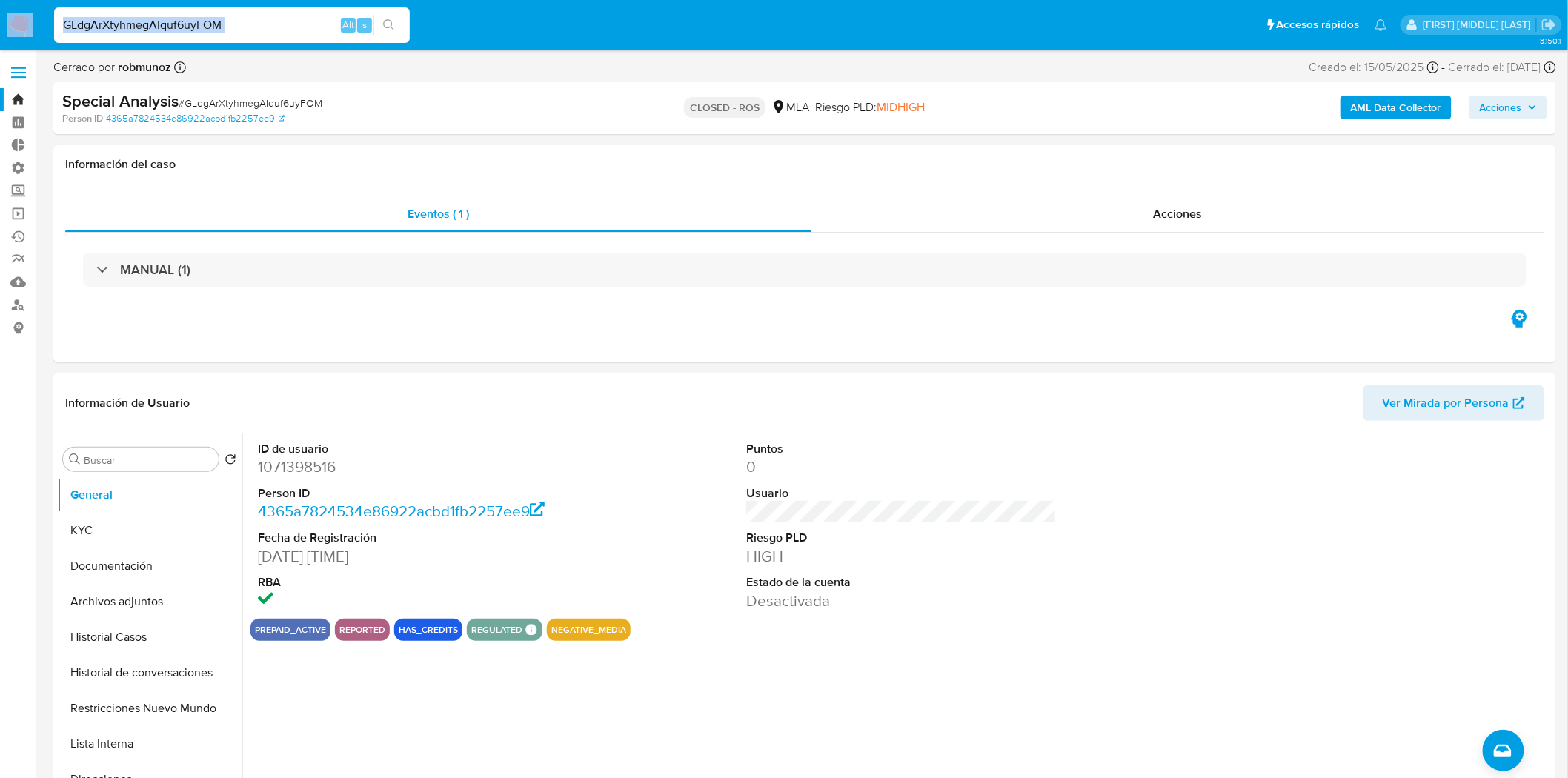 click on "GLdgArXtyhmegAIquf6uyFOM" at bounding box center [232, 25] 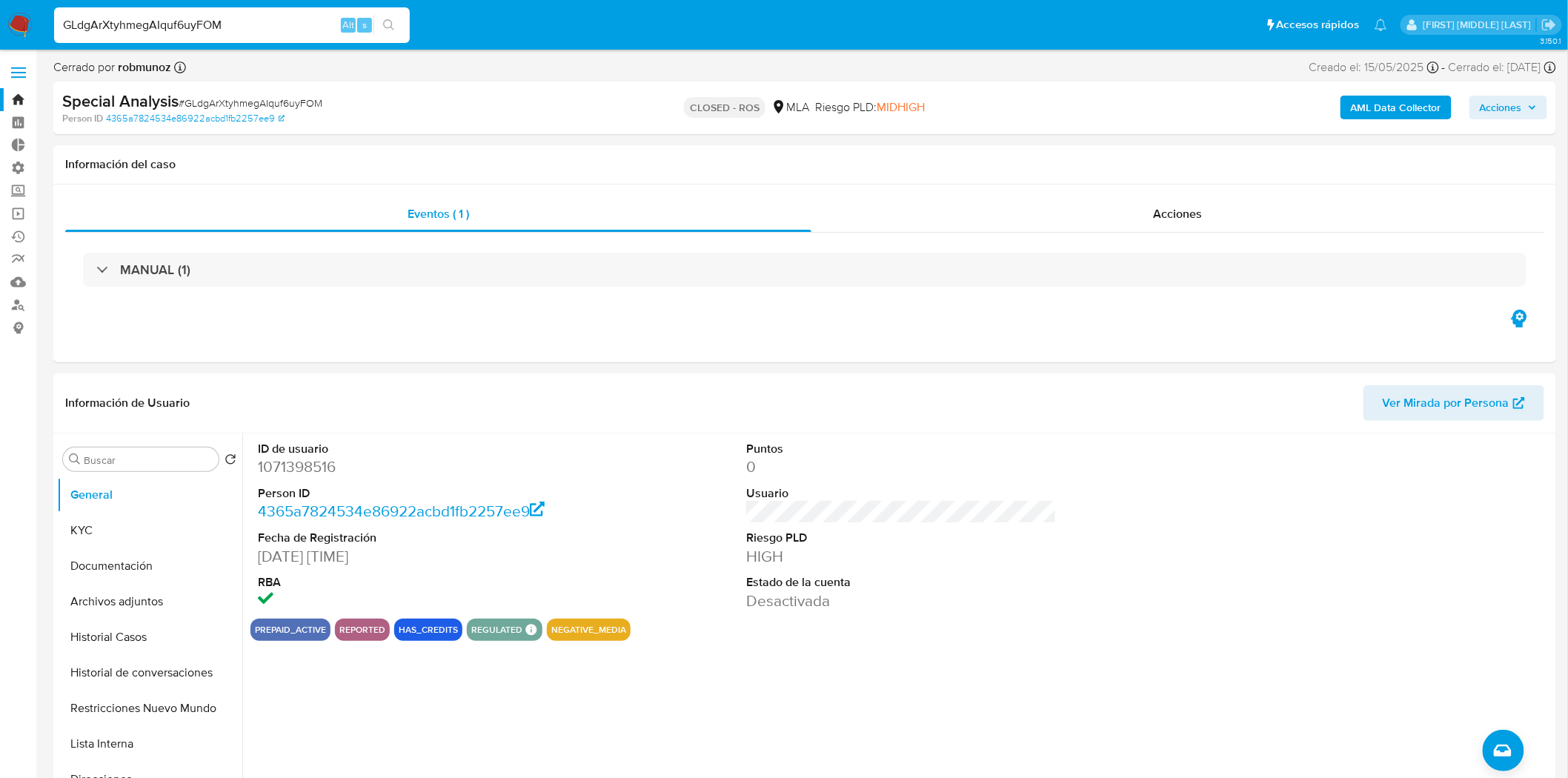 drag, startPoint x: 278, startPoint y: 21, endPoint x: 113, endPoint y: 27, distance: 165.10905 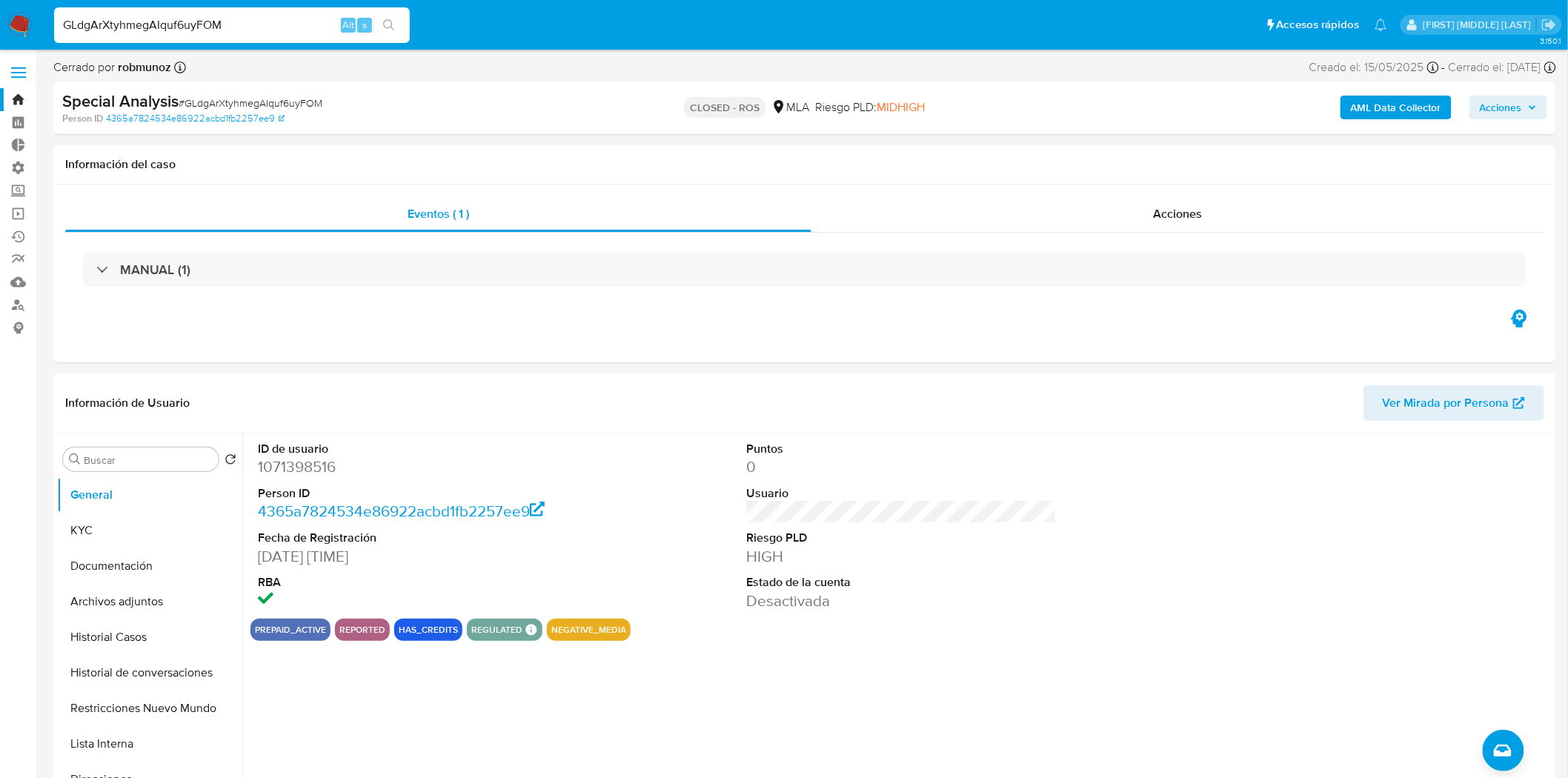 click on "GLdgArXtyhmegAIquf6uyFOM Alt s" at bounding box center (232, 25) 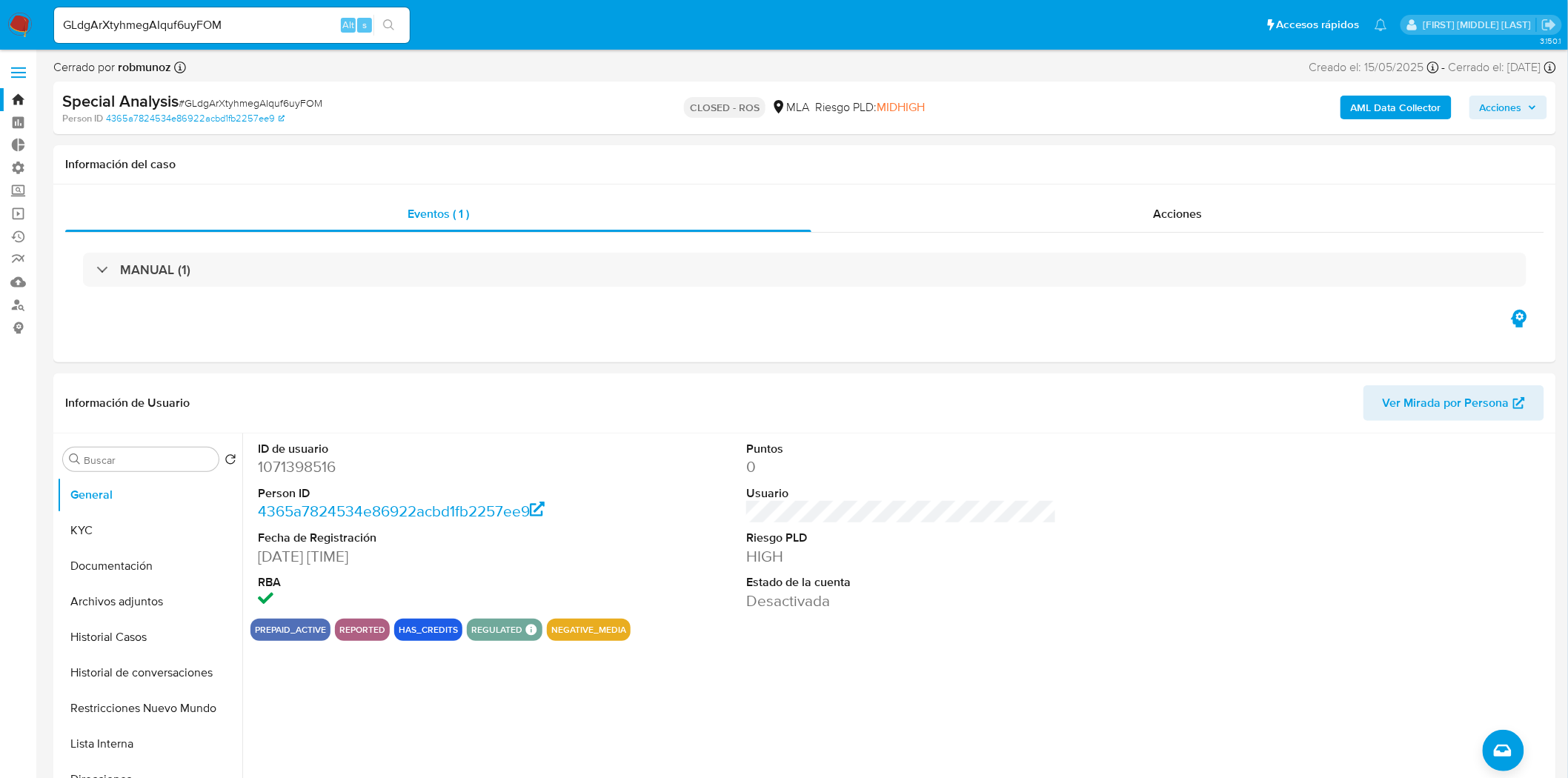 click on "GLdgArXtyhmegAIquf6uyFOM" at bounding box center [232, 25] 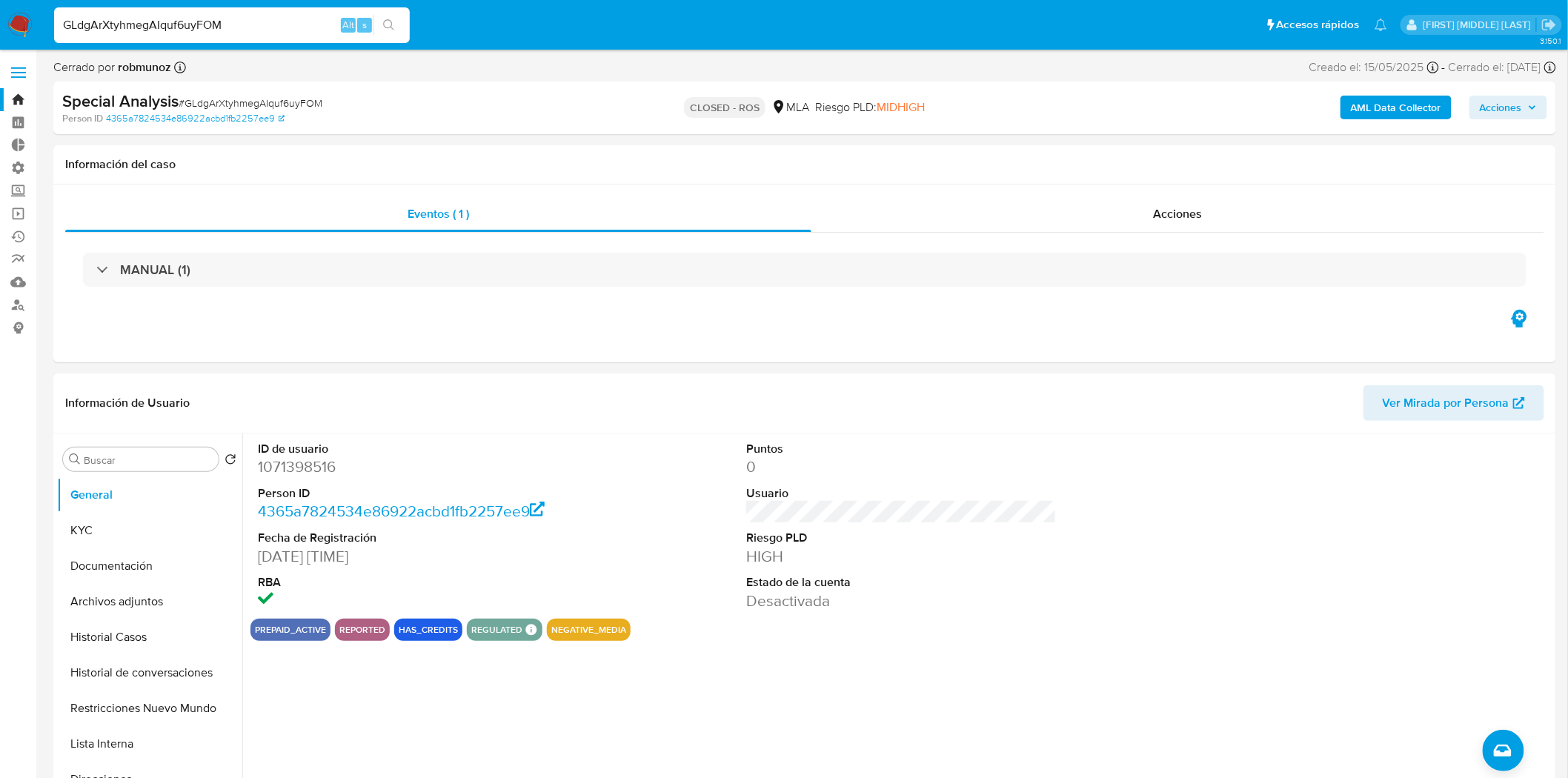 click on "GLdgArXtyhmegAIquf6uyFOM" at bounding box center (232, 25) 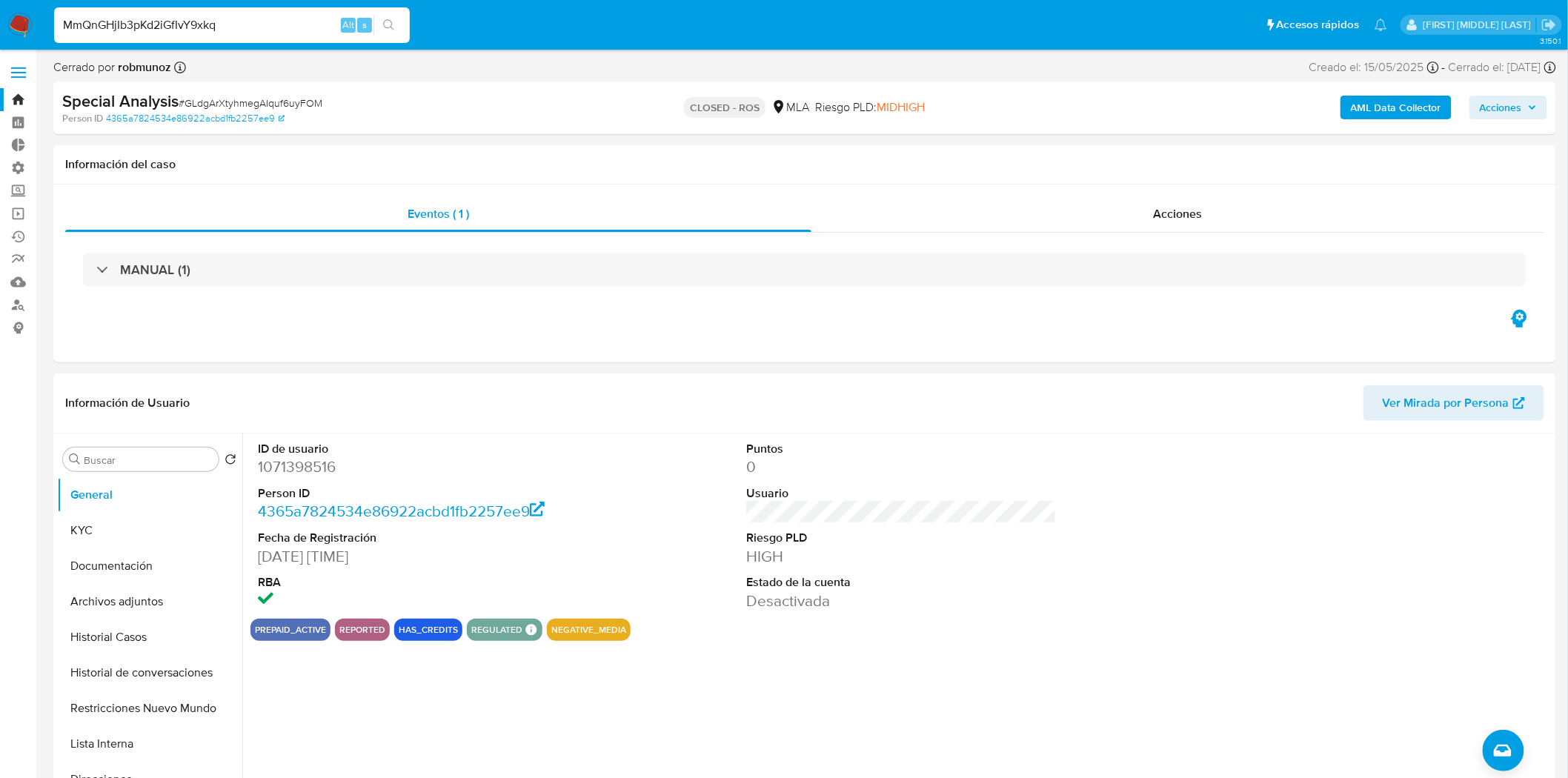 type on "MmQnGHjIb3pKd2iGfIvY9xkq" 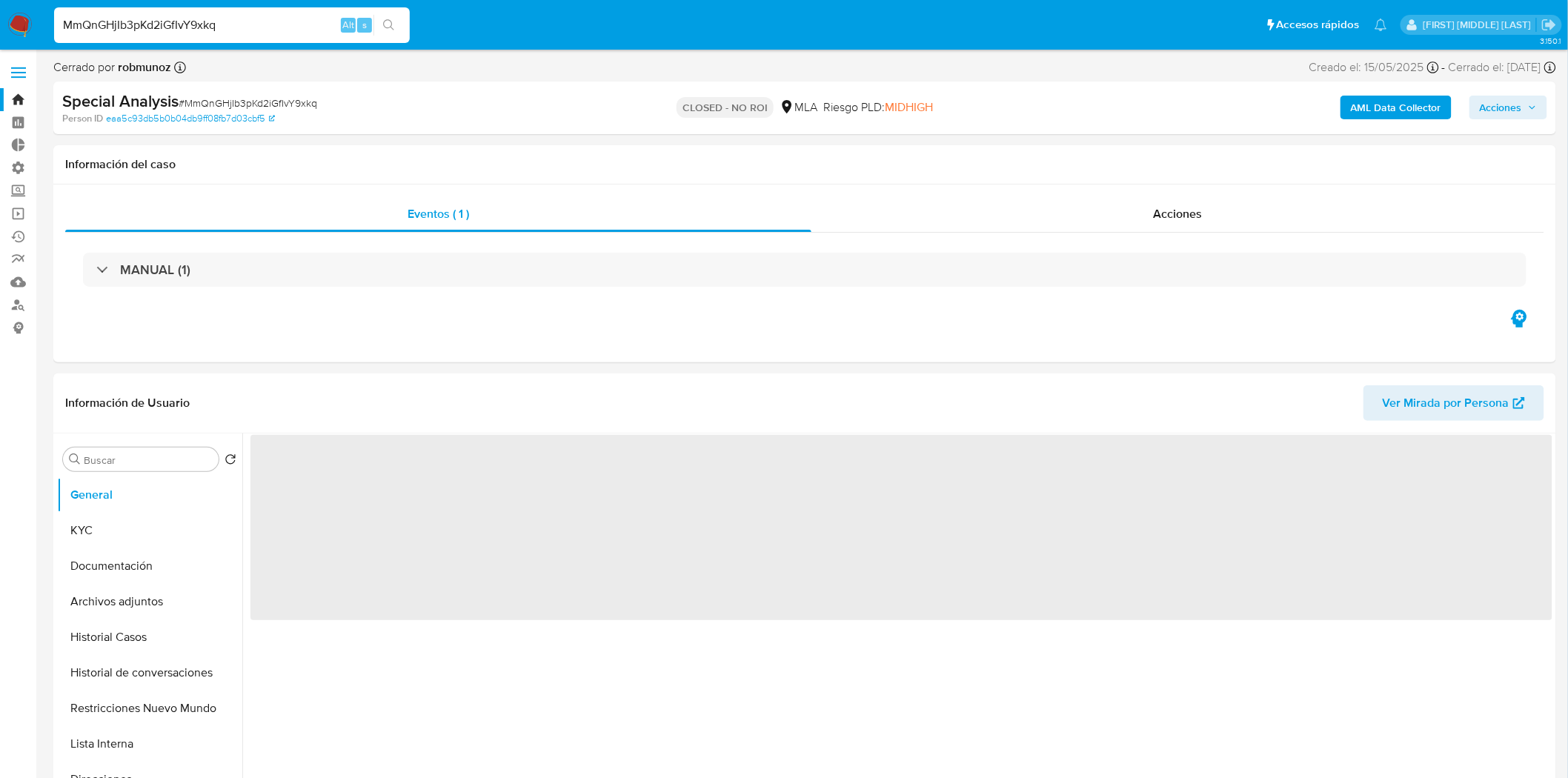 select on "10" 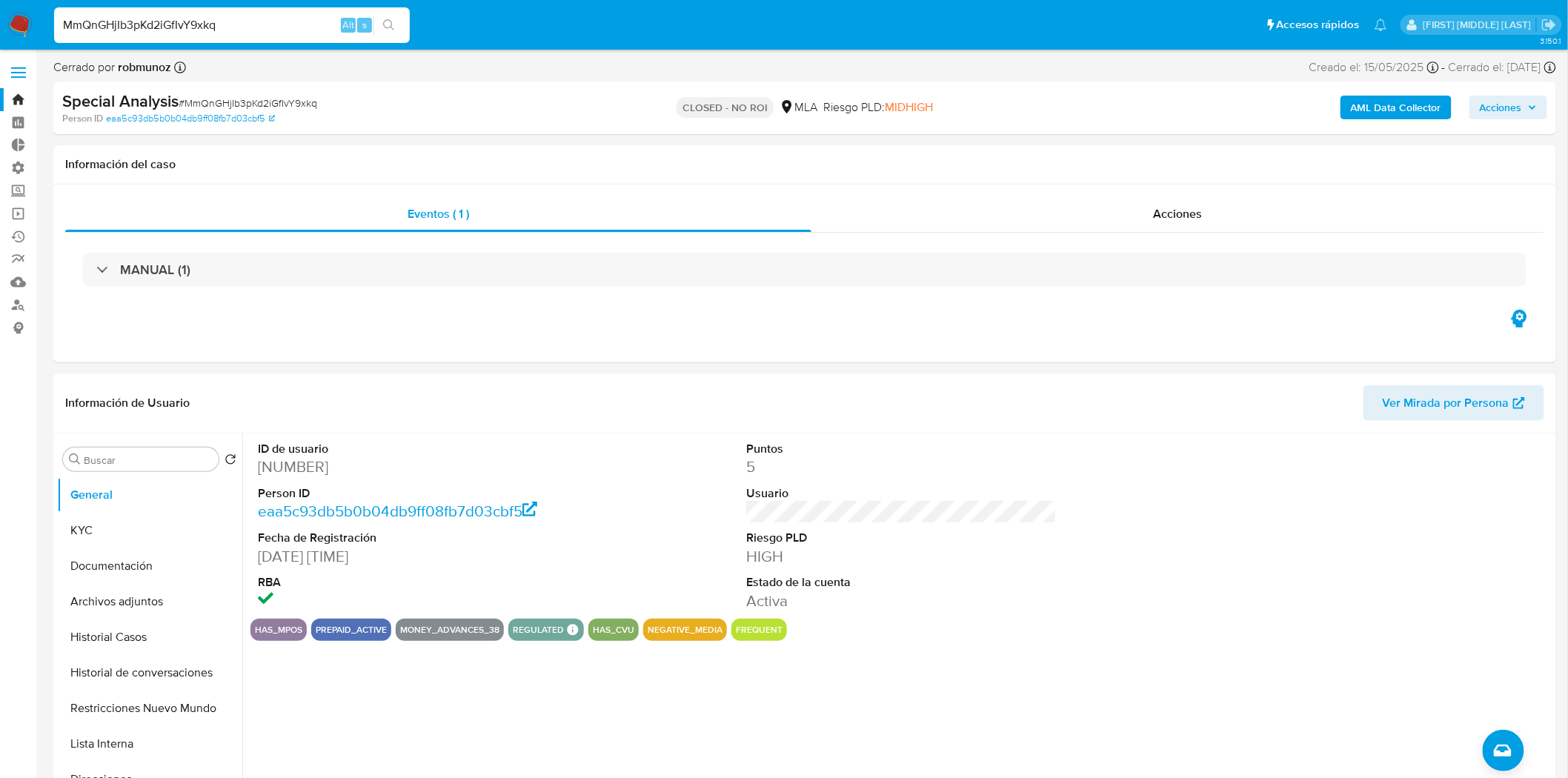 click on "MmQnGHjIb3pKd2iGfIvY9xkq" at bounding box center (232, 25) 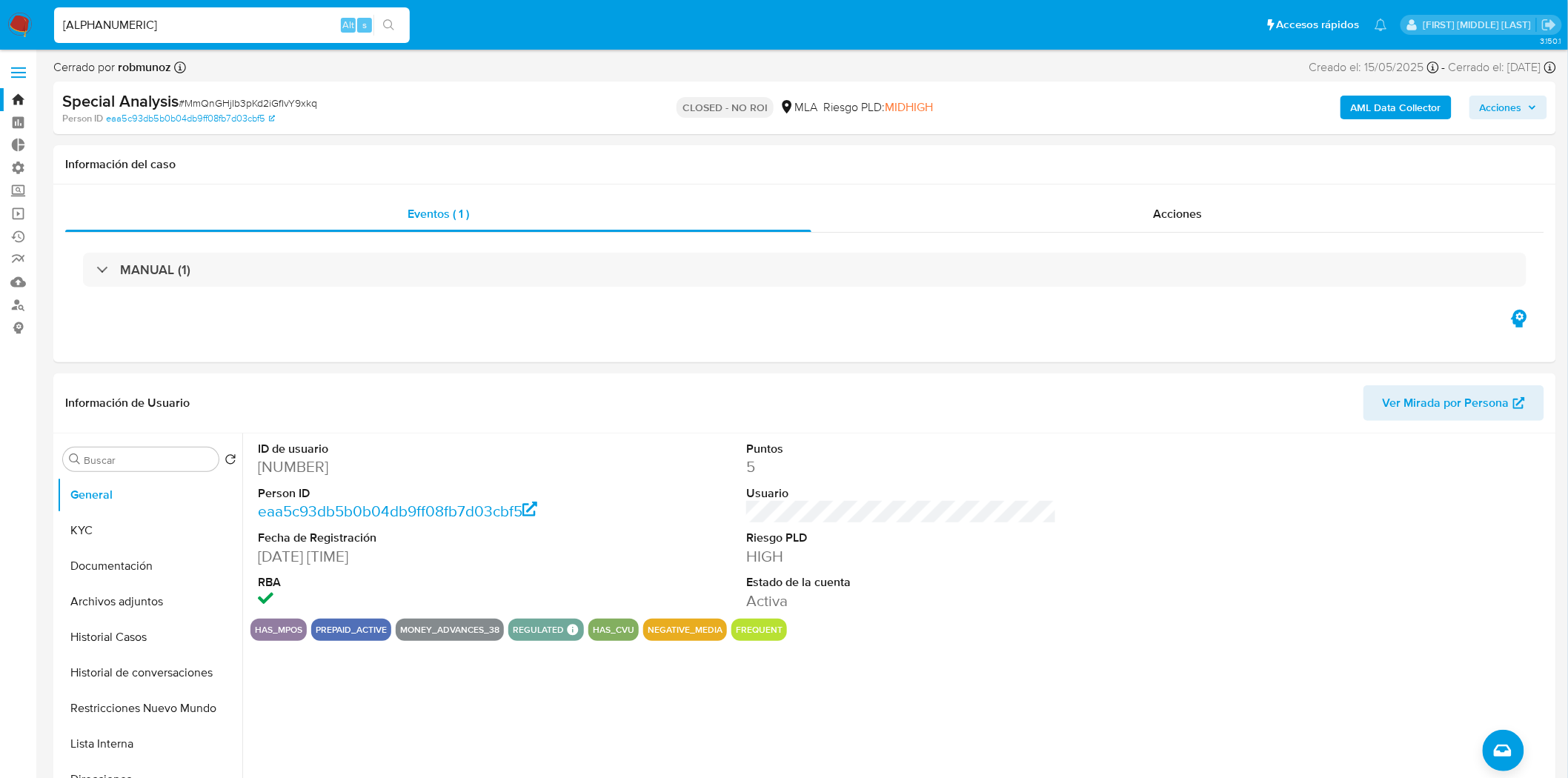 type on "xYQPDhX5Pf0NuhDmVkaTpm3r" 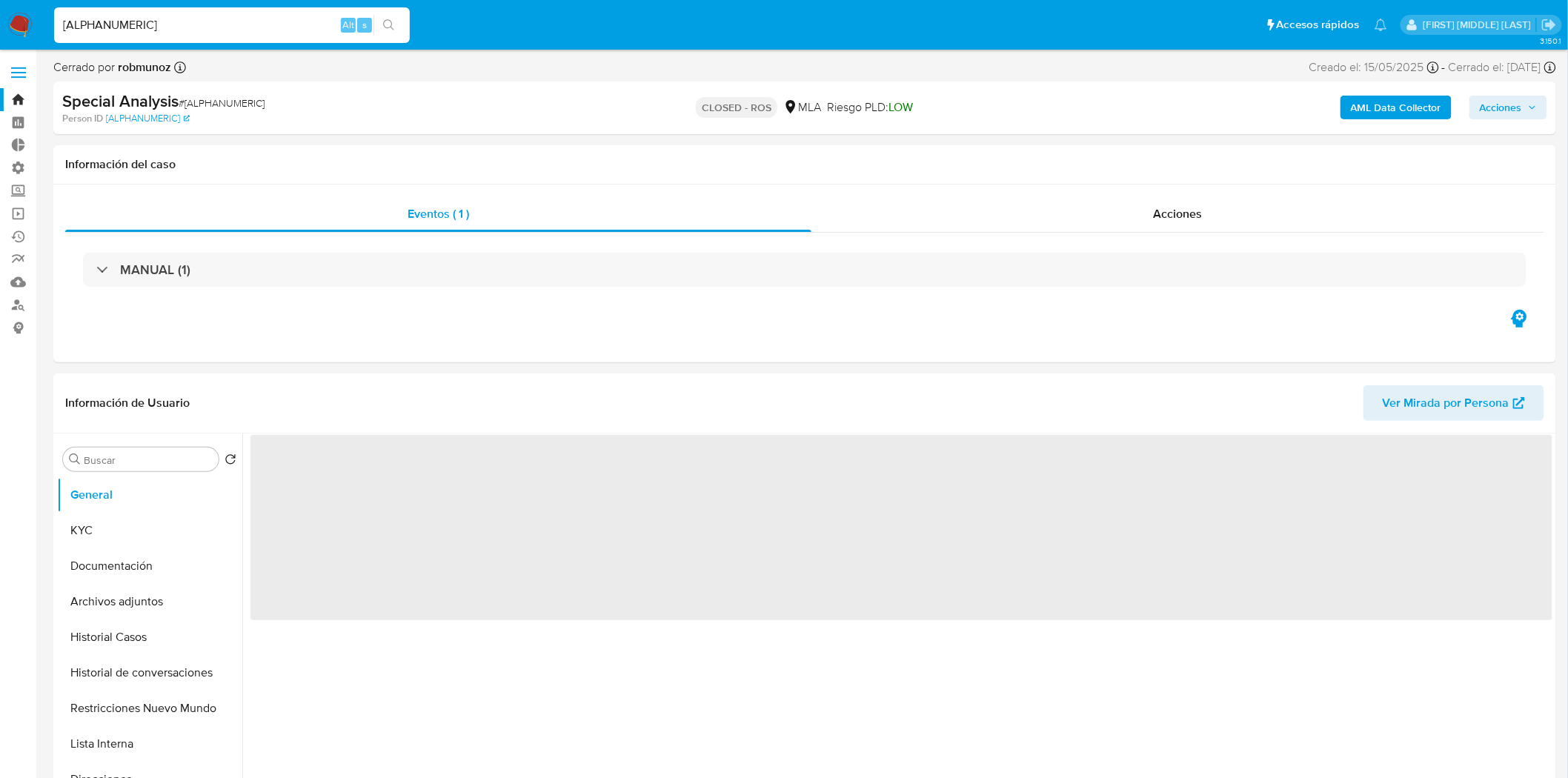 select on "10" 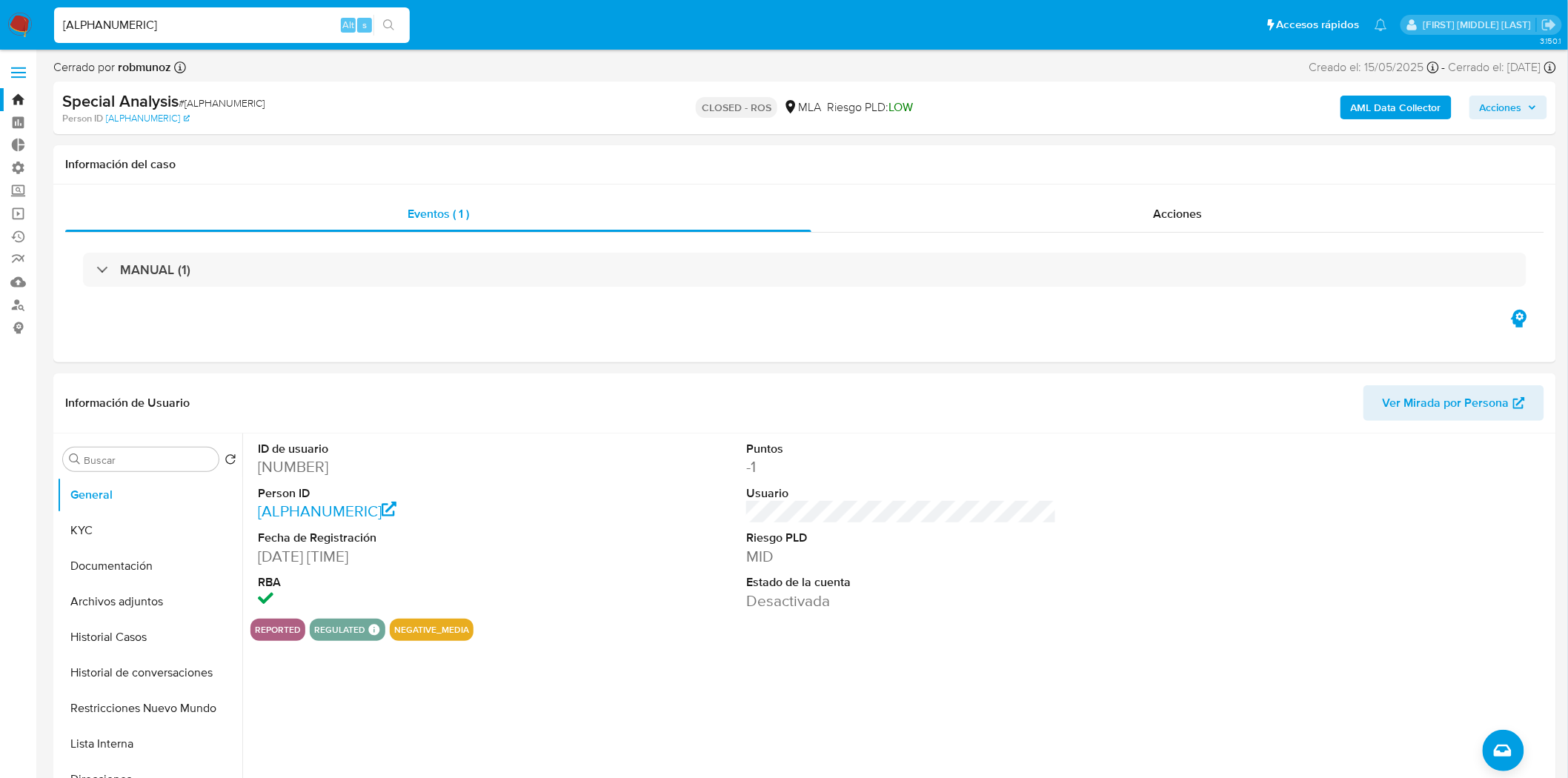 click on "xYQPDhX5Pf0NuhDmVkaTpm3r" at bounding box center (232, 25) 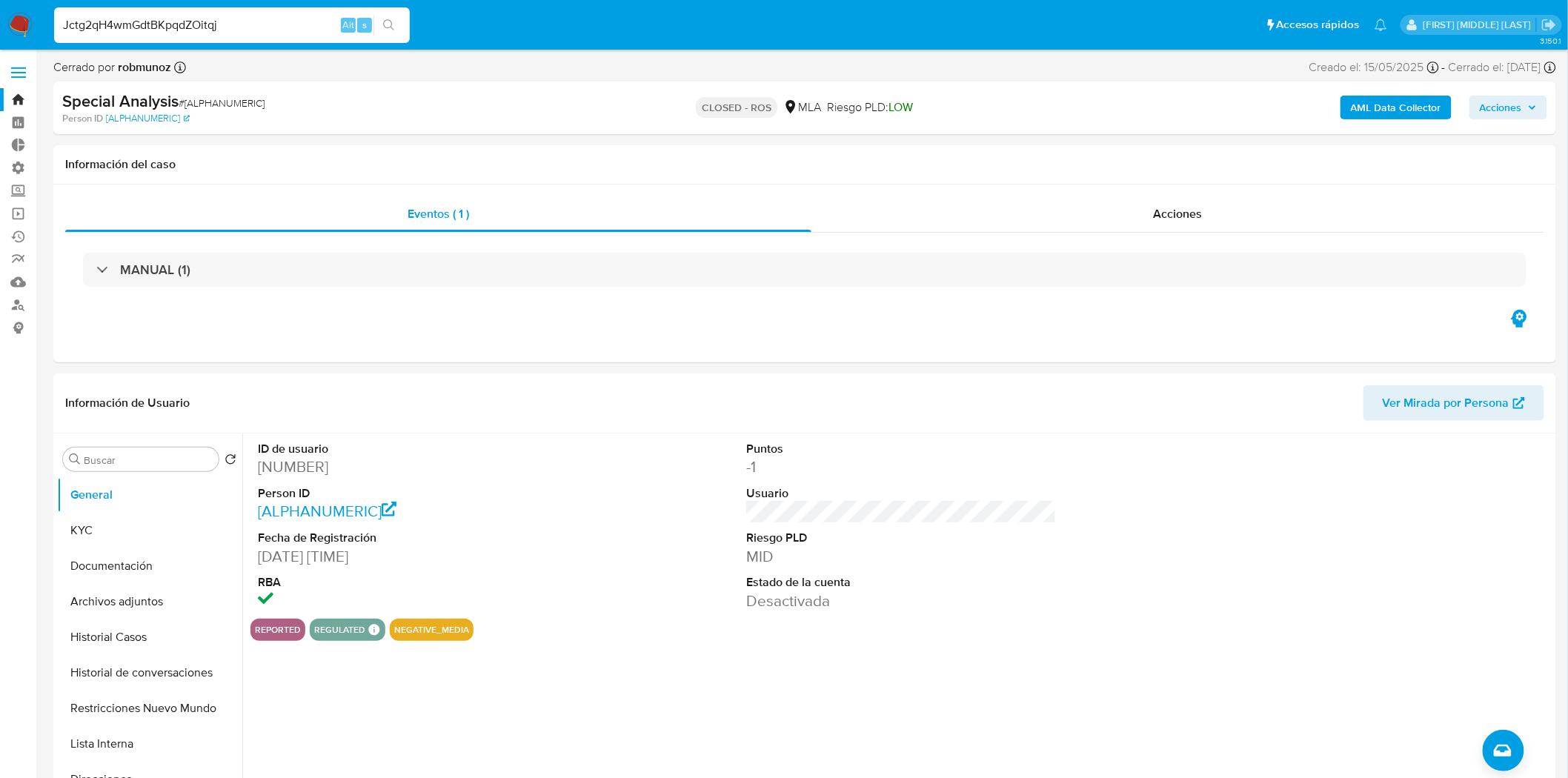 type on "Jctg2qH4wmGdtBKpqdZOitqj" 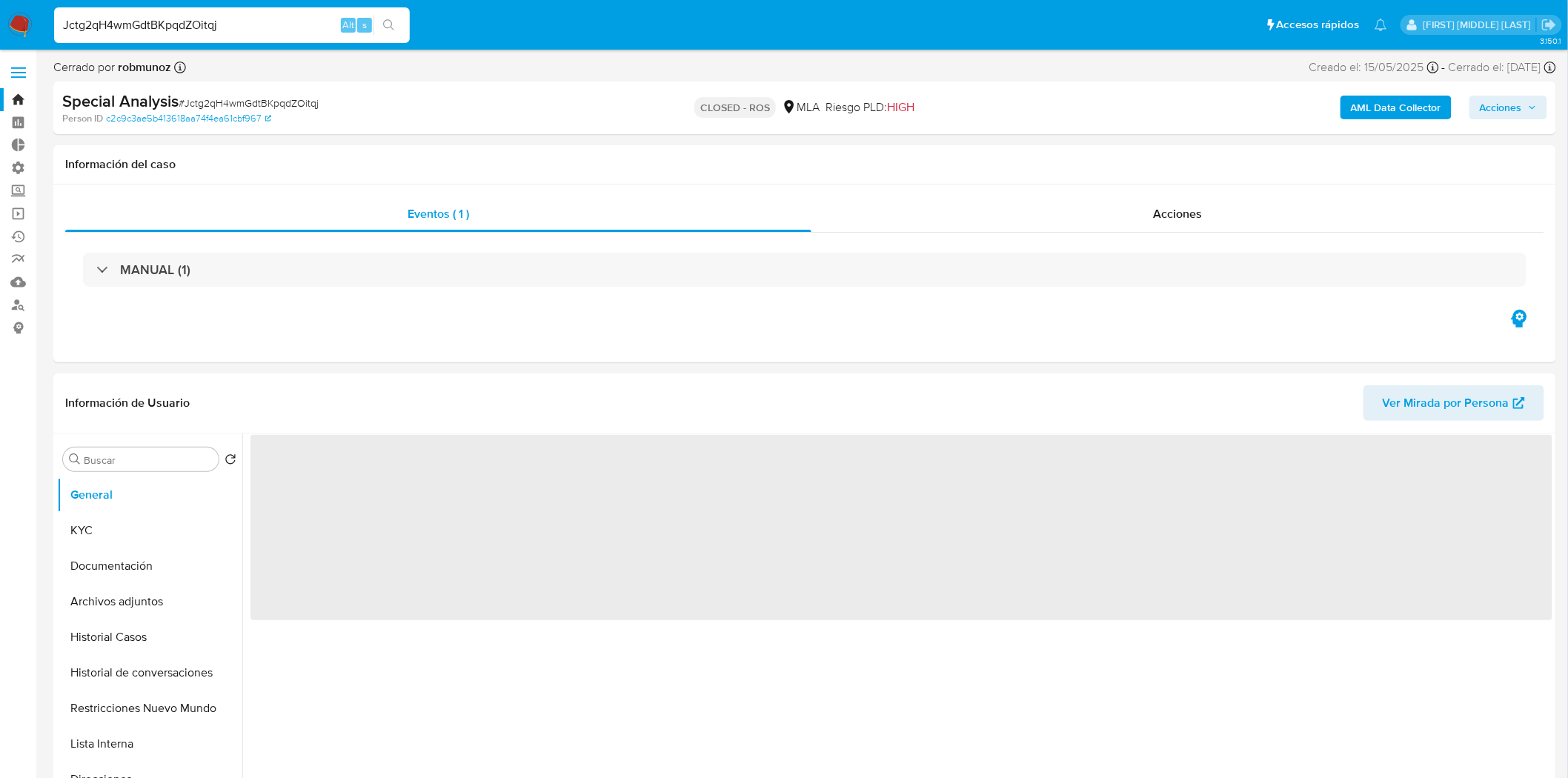 select on "10" 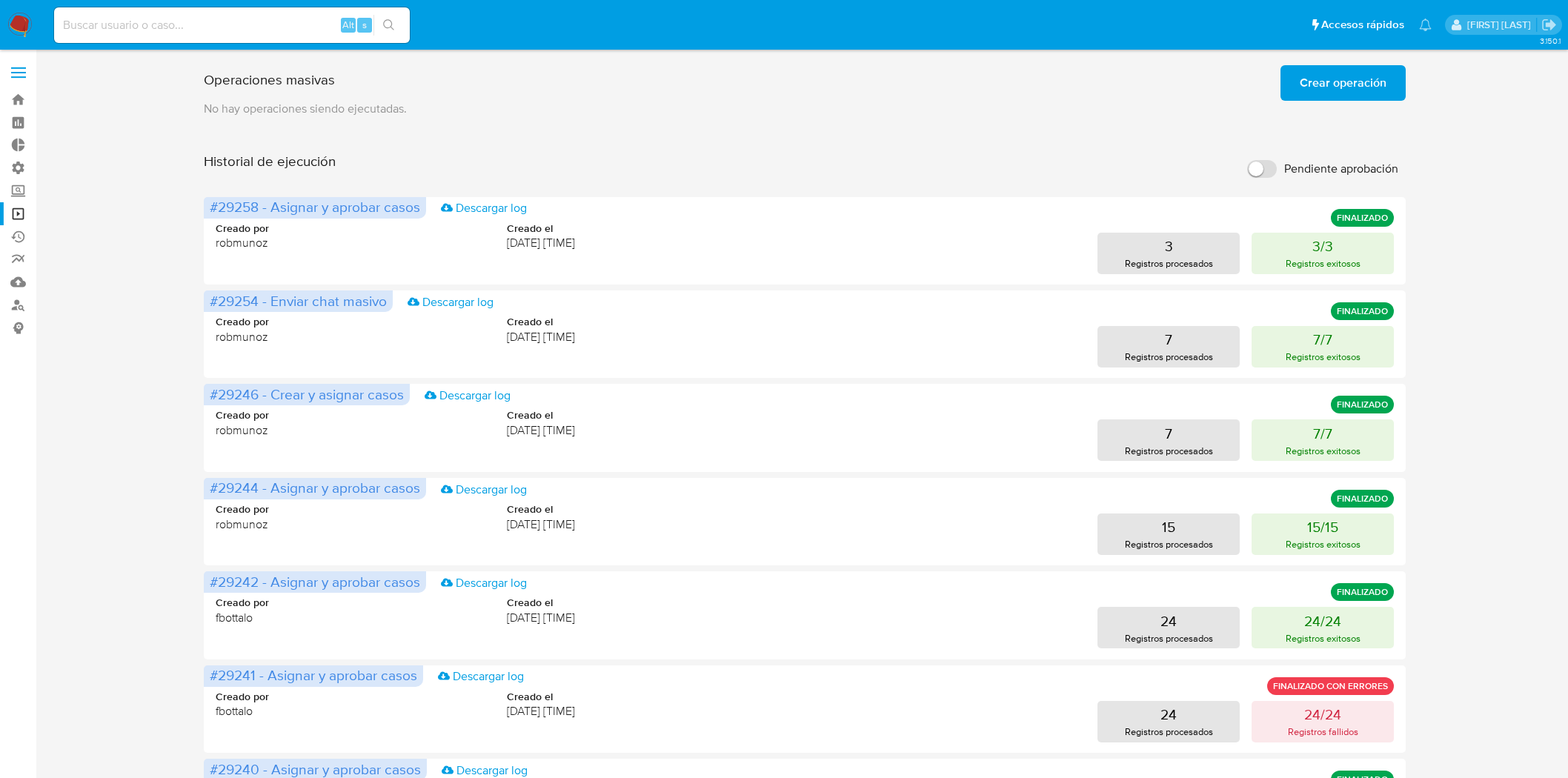 scroll, scrollTop: 0, scrollLeft: 0, axis: both 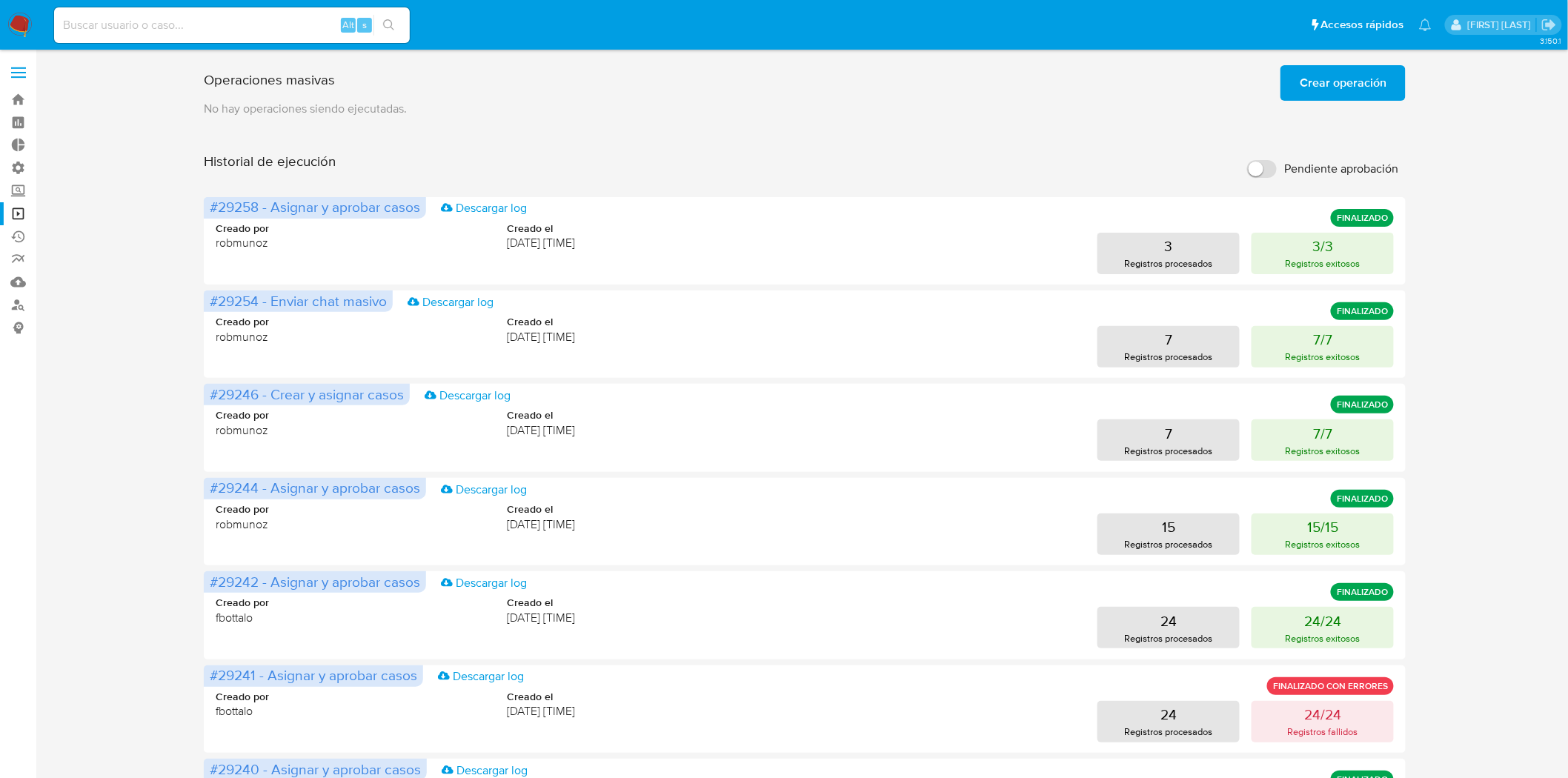 click at bounding box center (232, 25) 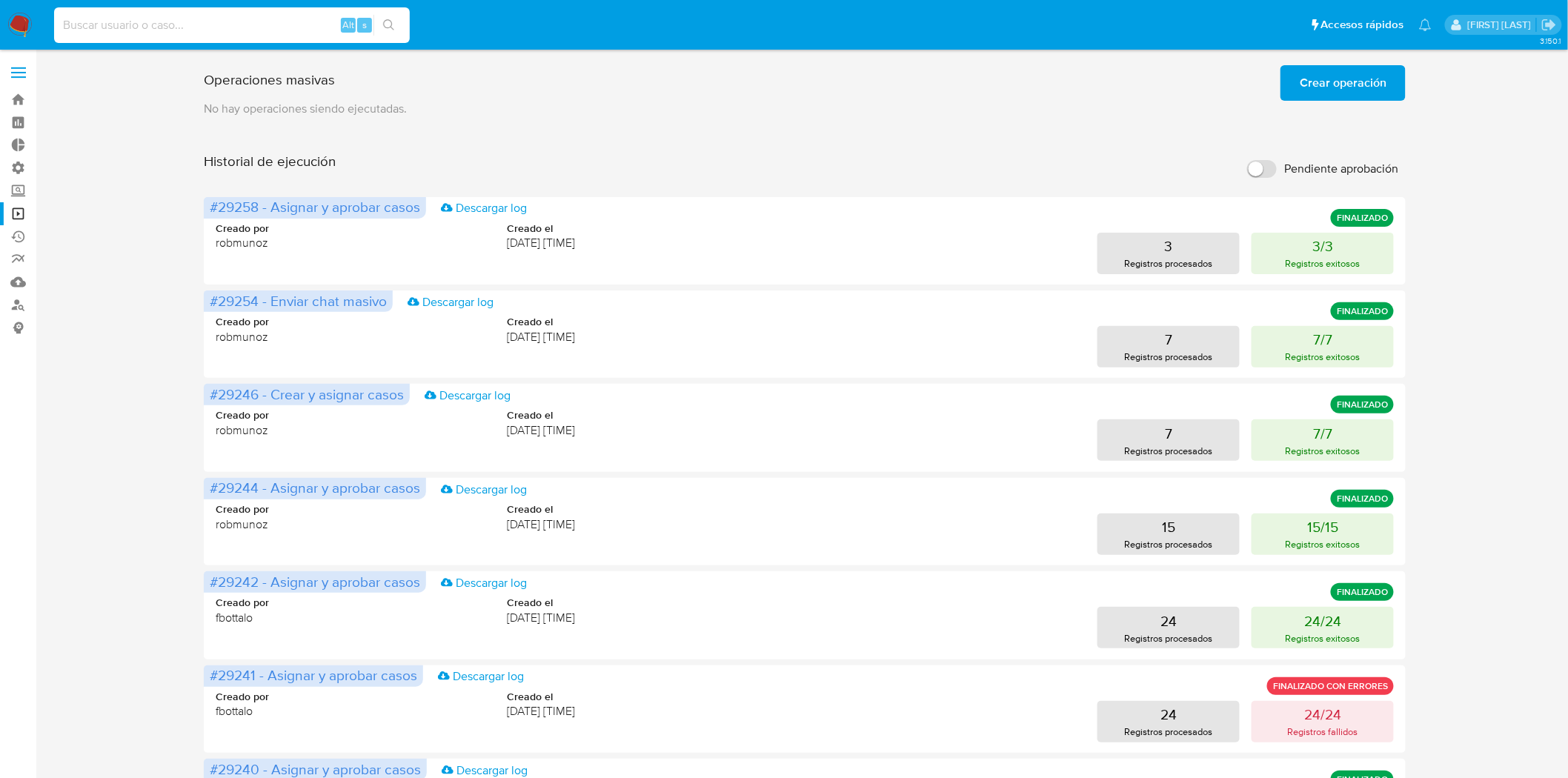 paste on "jhrxX5eRs1xUz2kuHal6FwrB" 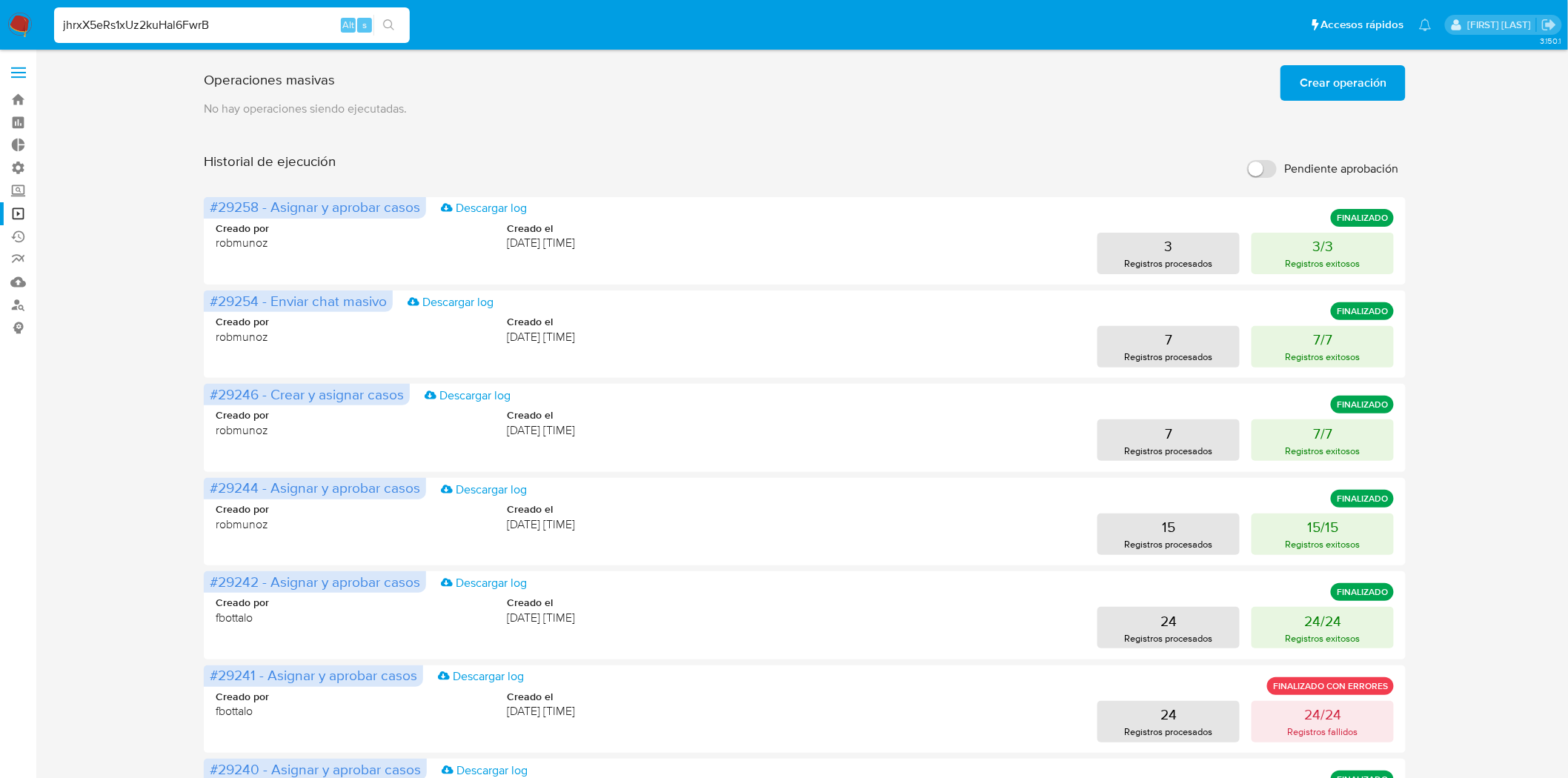 type on "jhrxX5eRs1xUz2kuHal6FwrB" 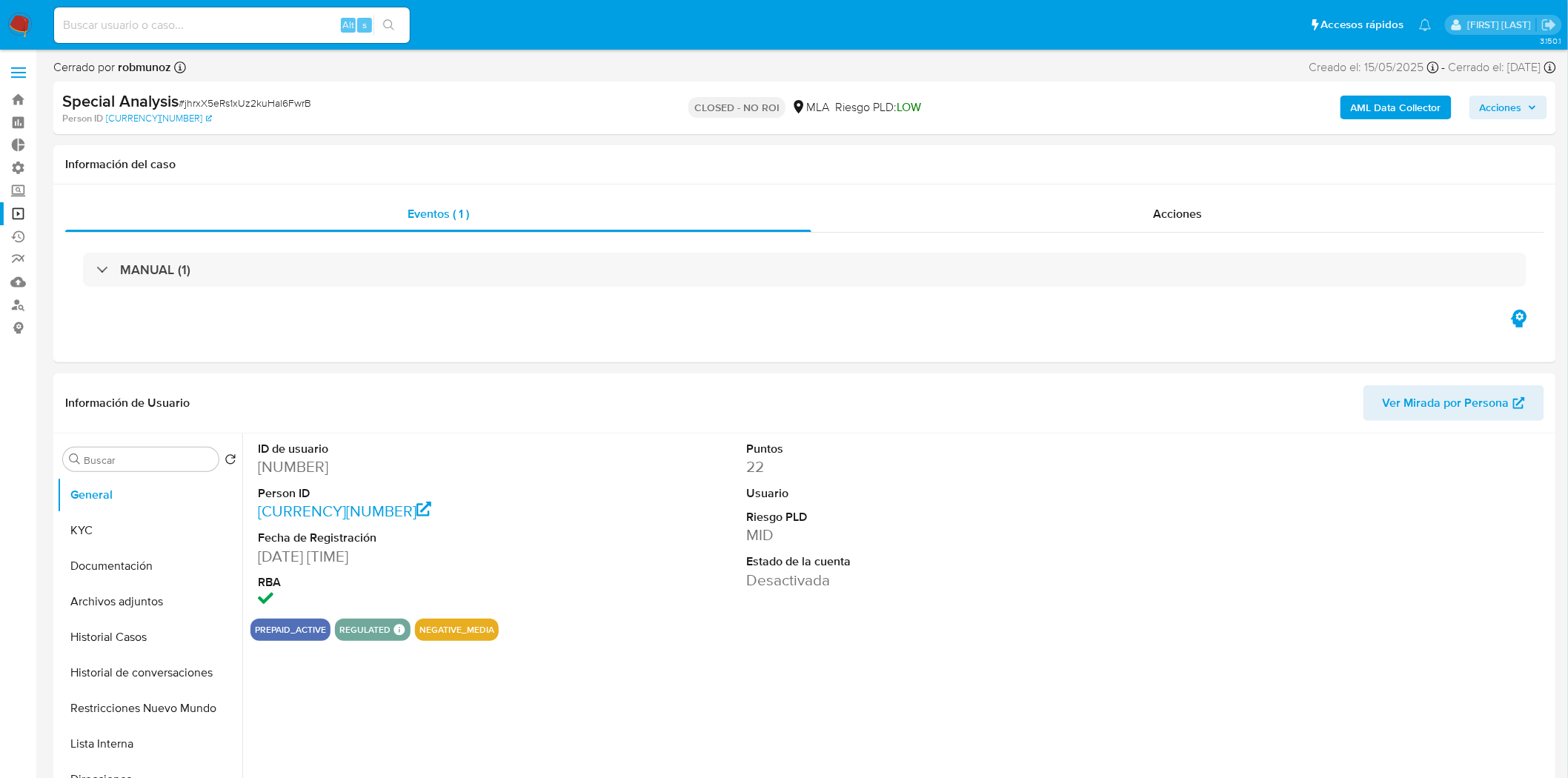 select on "10" 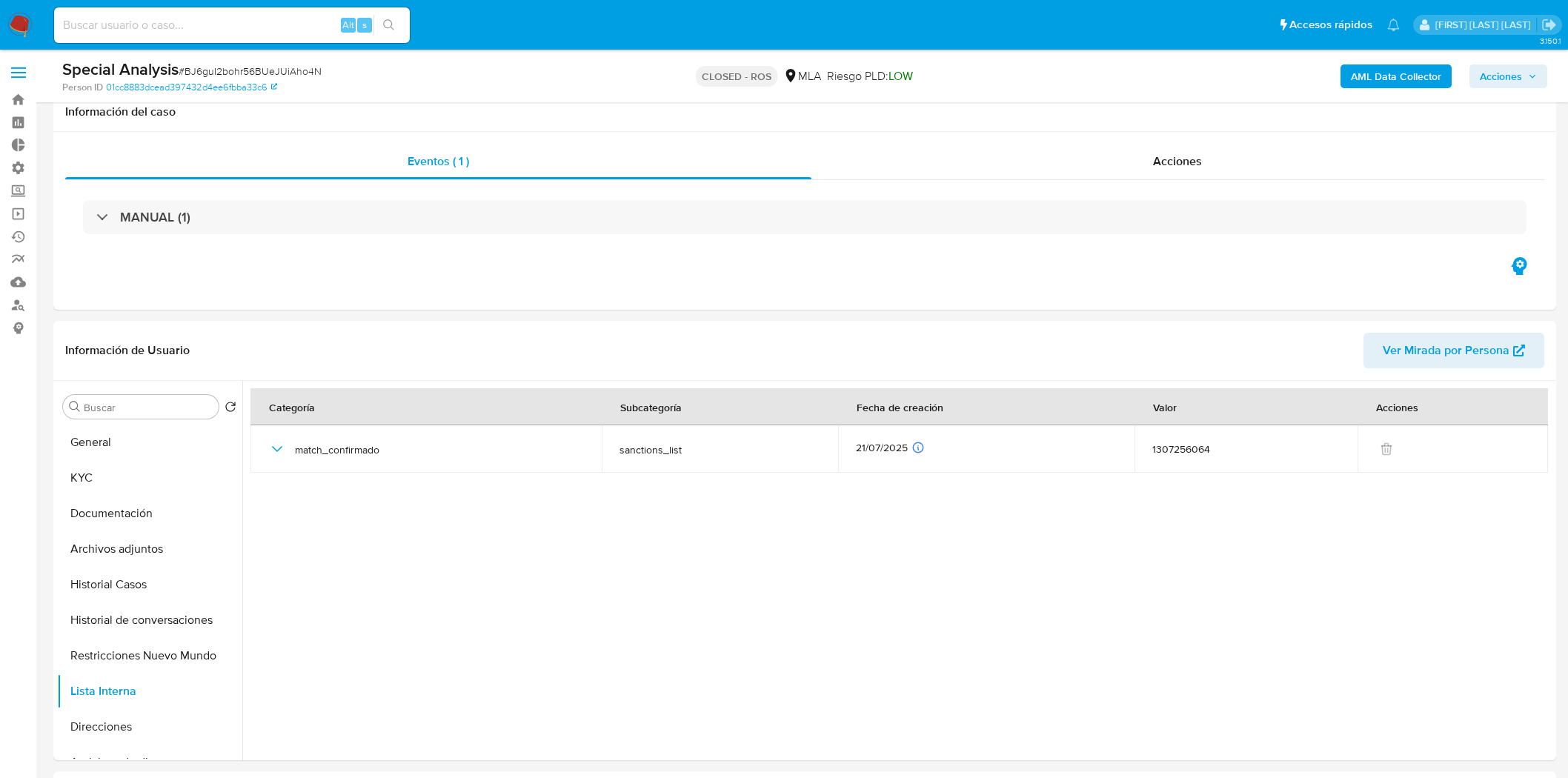 select on "10" 